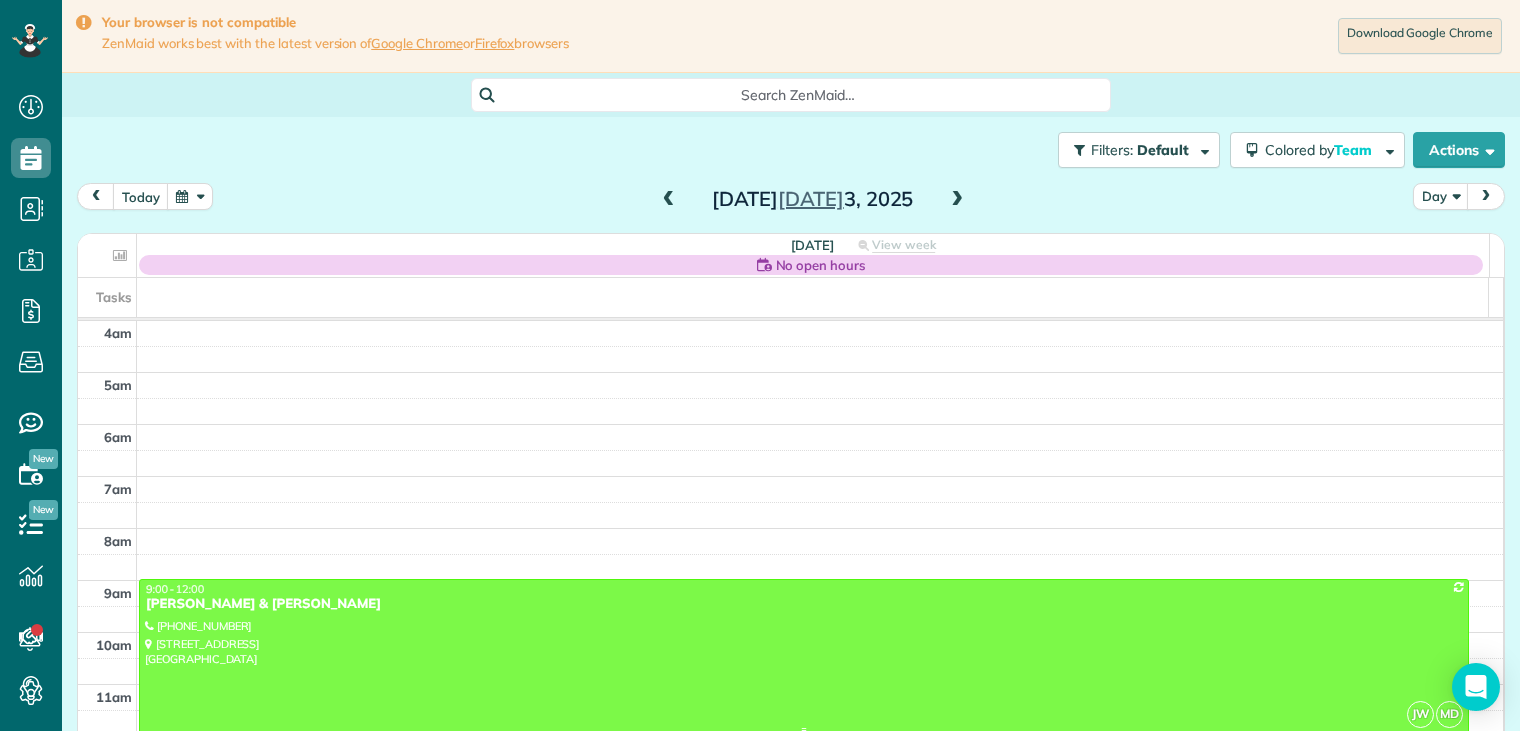 scroll, scrollTop: 0, scrollLeft: 0, axis: both 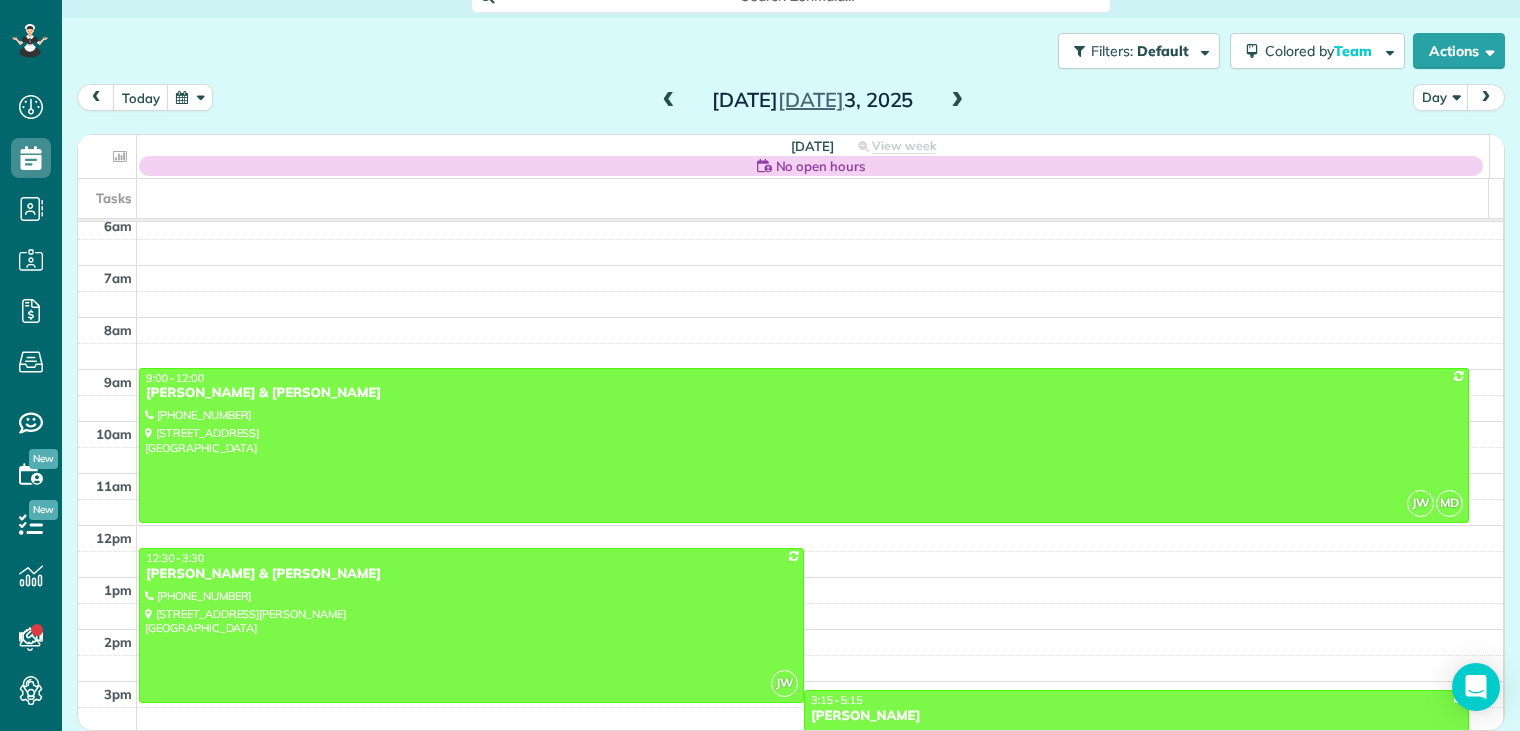 click at bounding box center (957, 101) 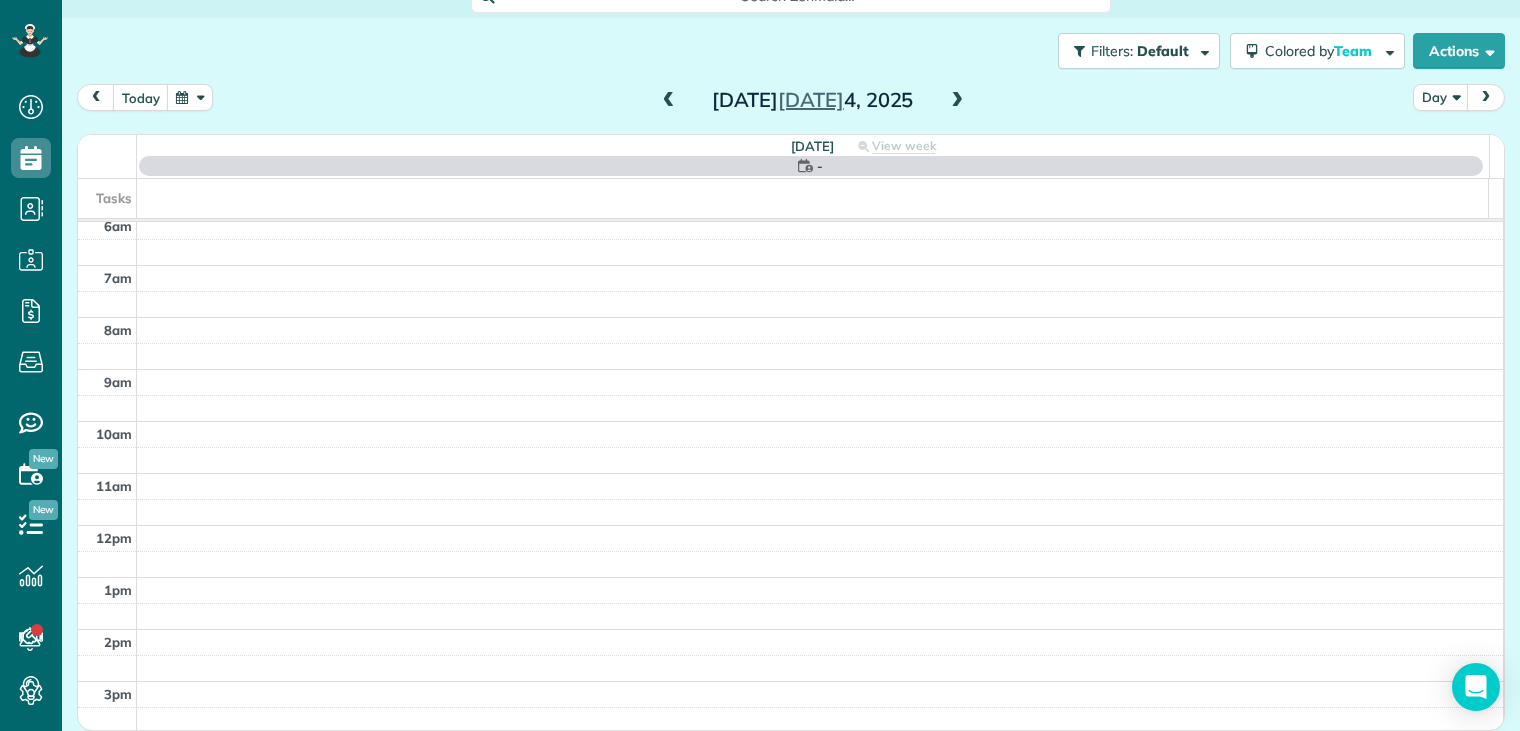 scroll, scrollTop: 156, scrollLeft: 0, axis: vertical 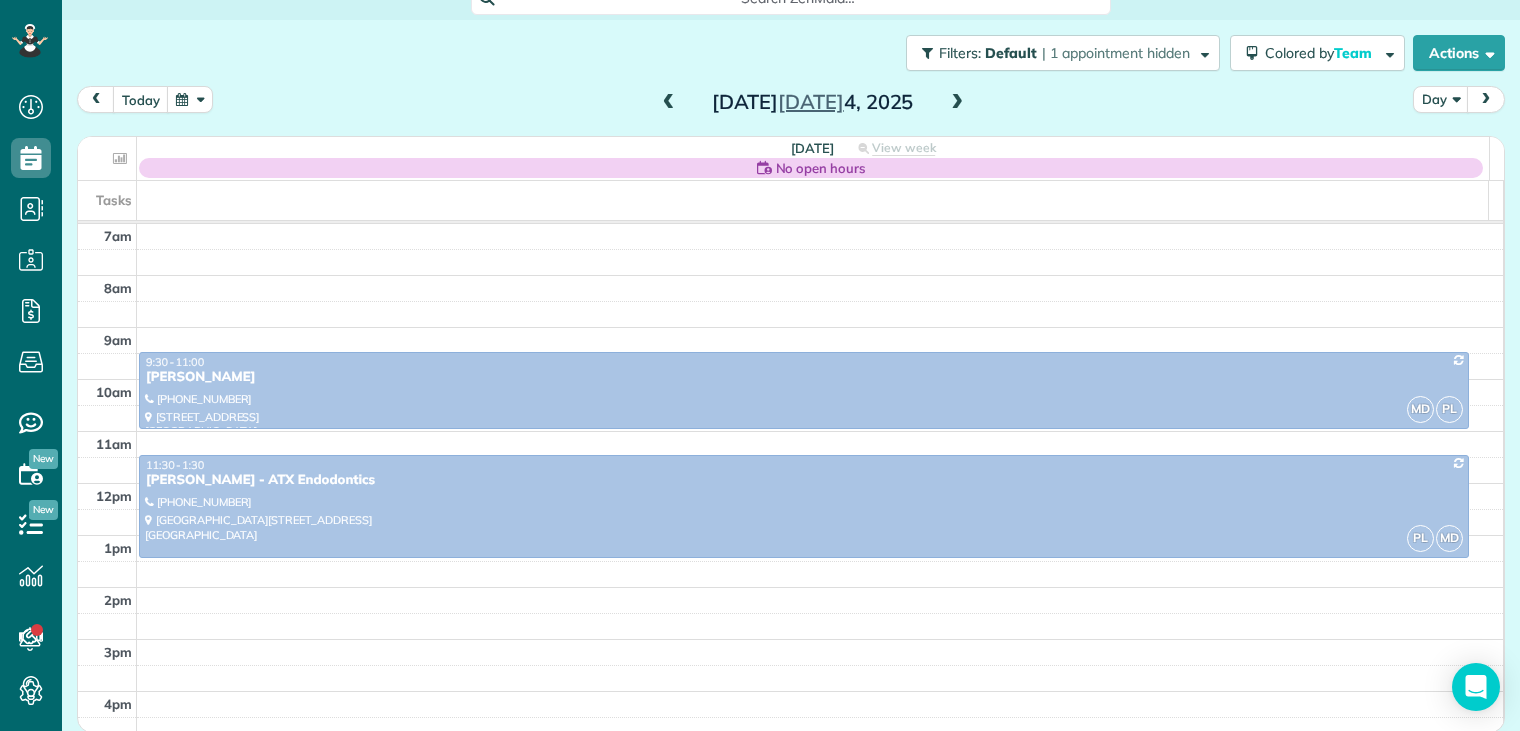 click at bounding box center (957, 103) 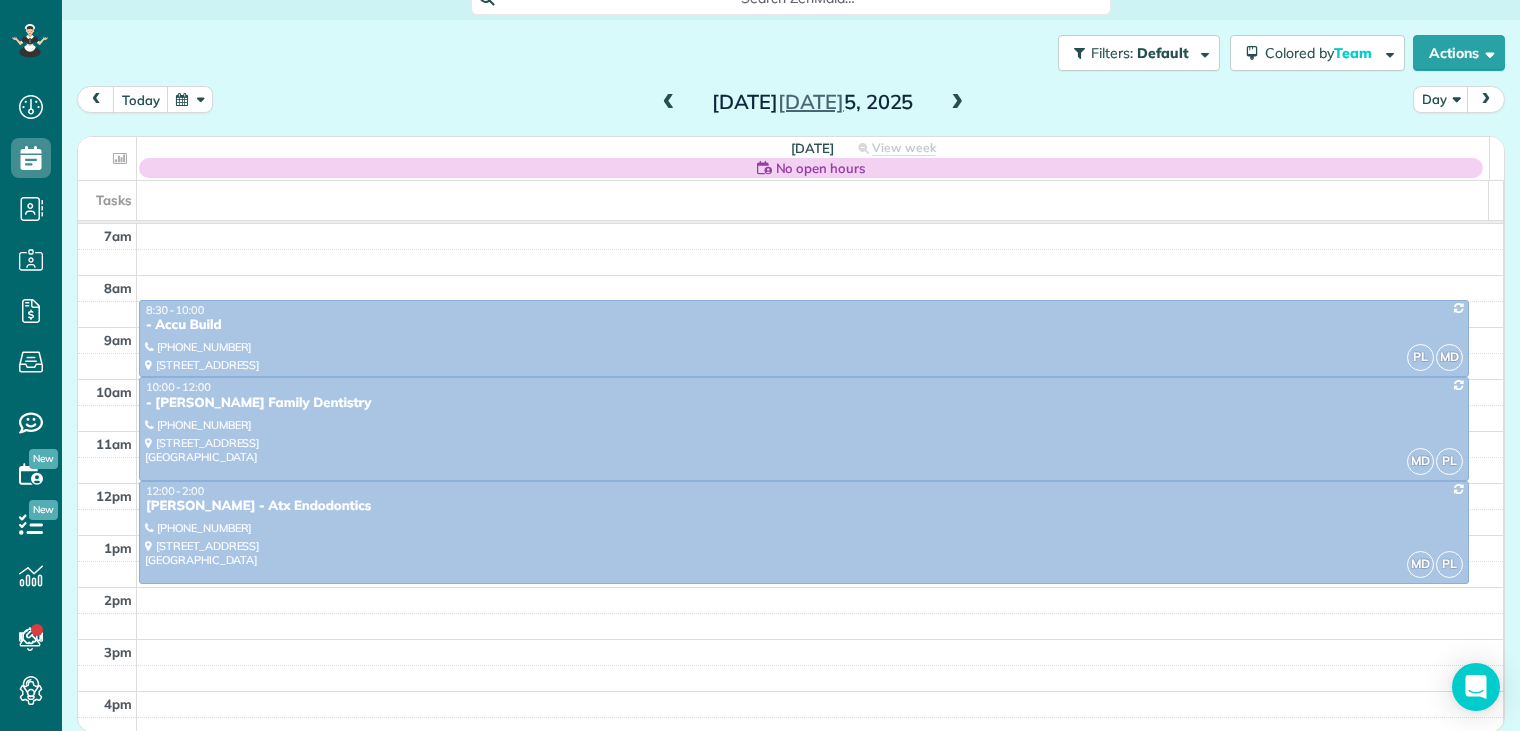 click at bounding box center (957, 103) 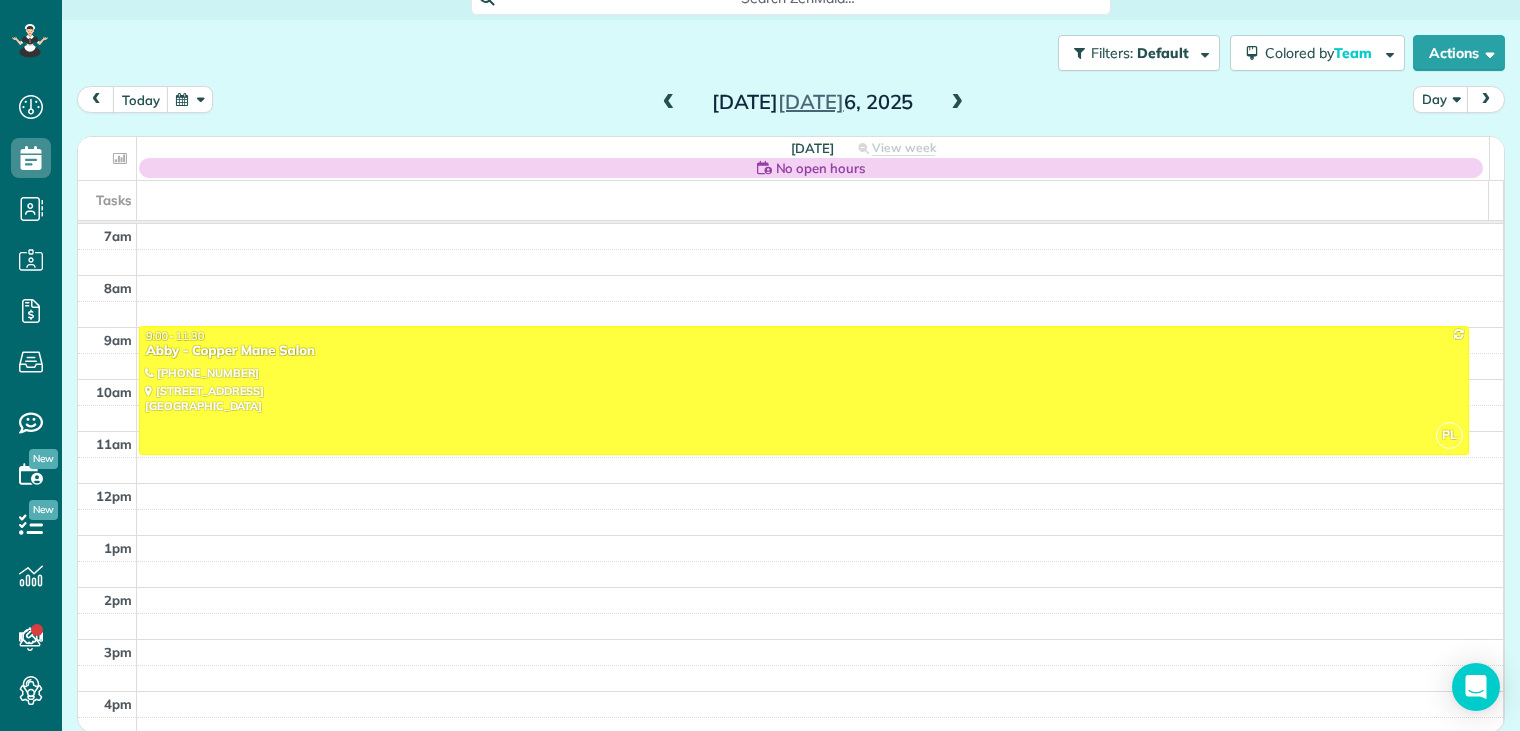 click at bounding box center [957, 103] 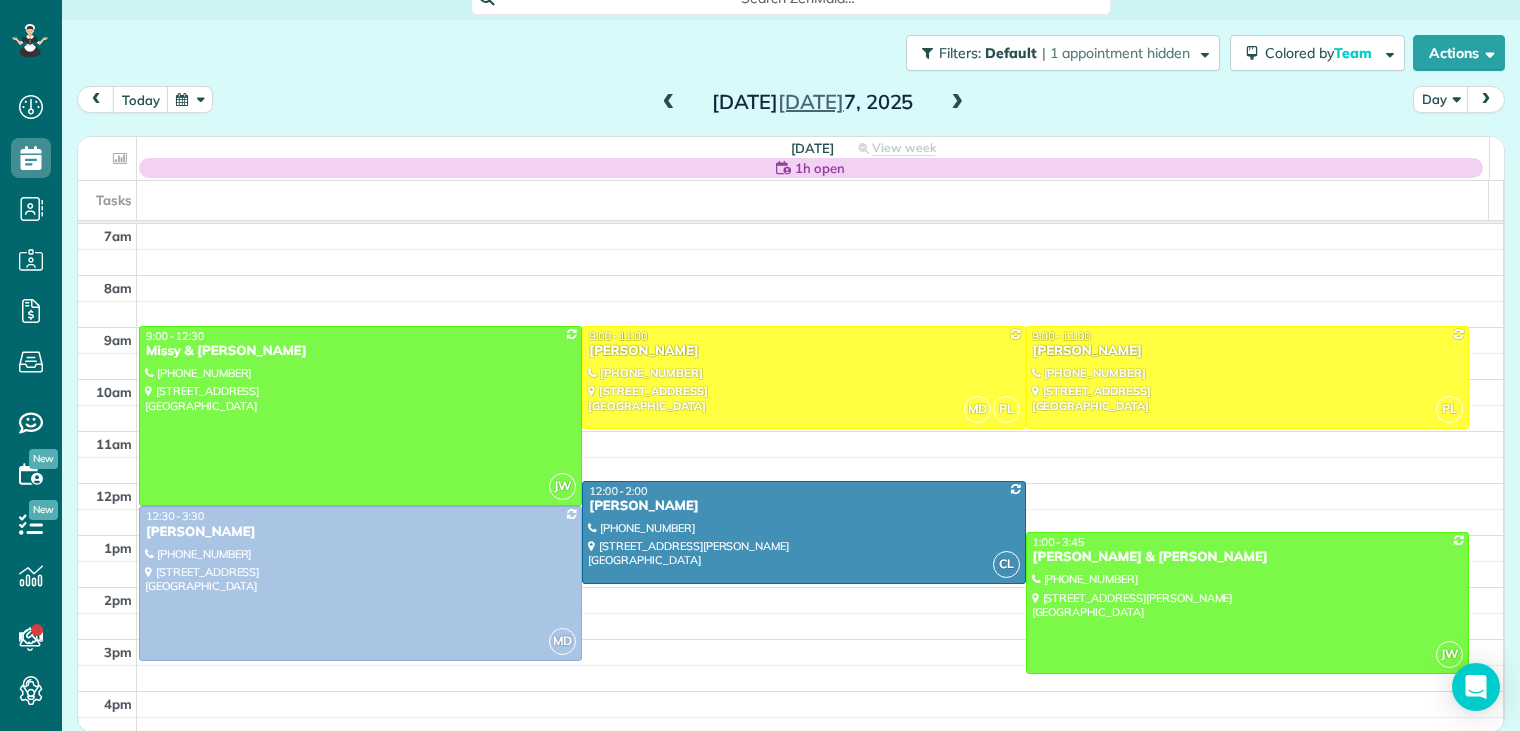 click at bounding box center (957, 103) 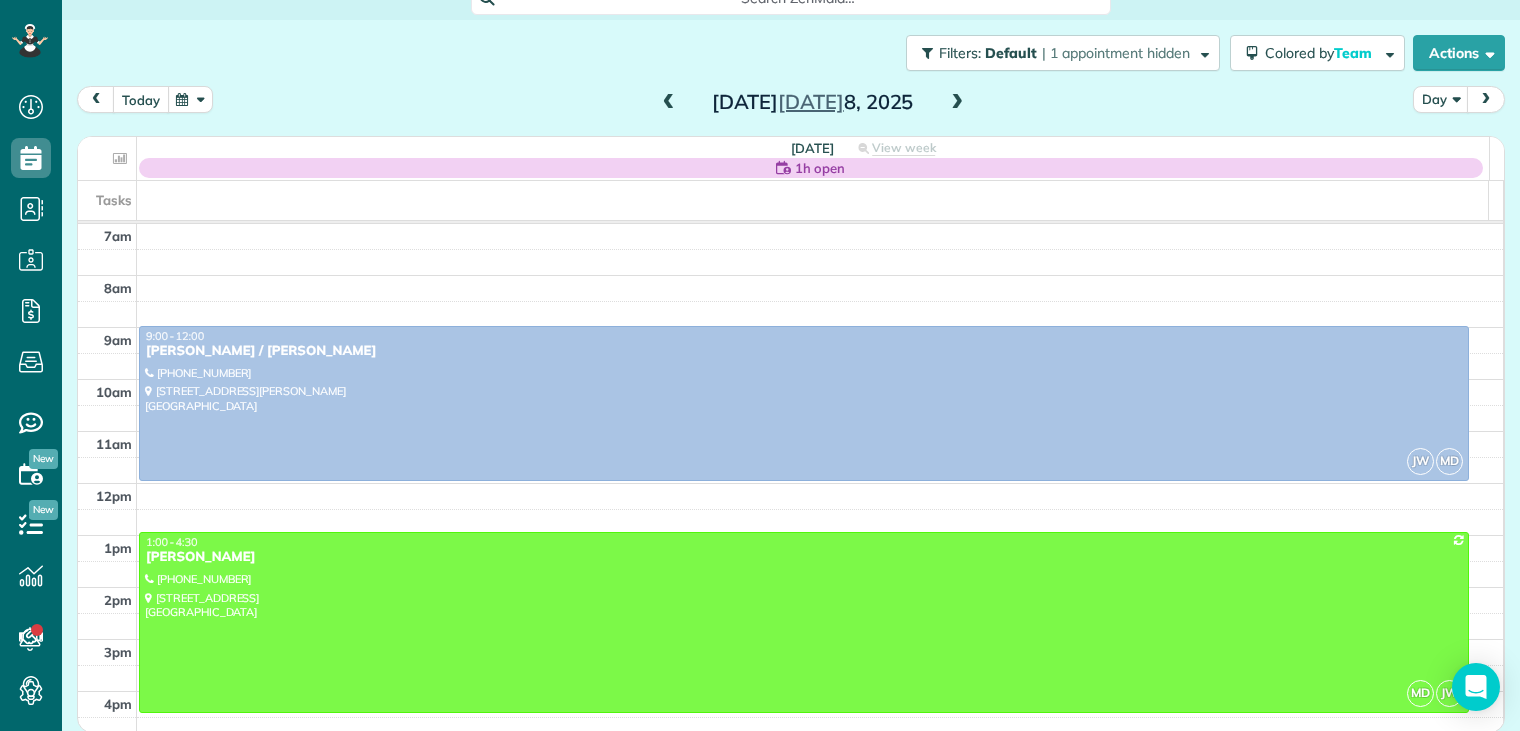 click on "today" at bounding box center [141, 99] 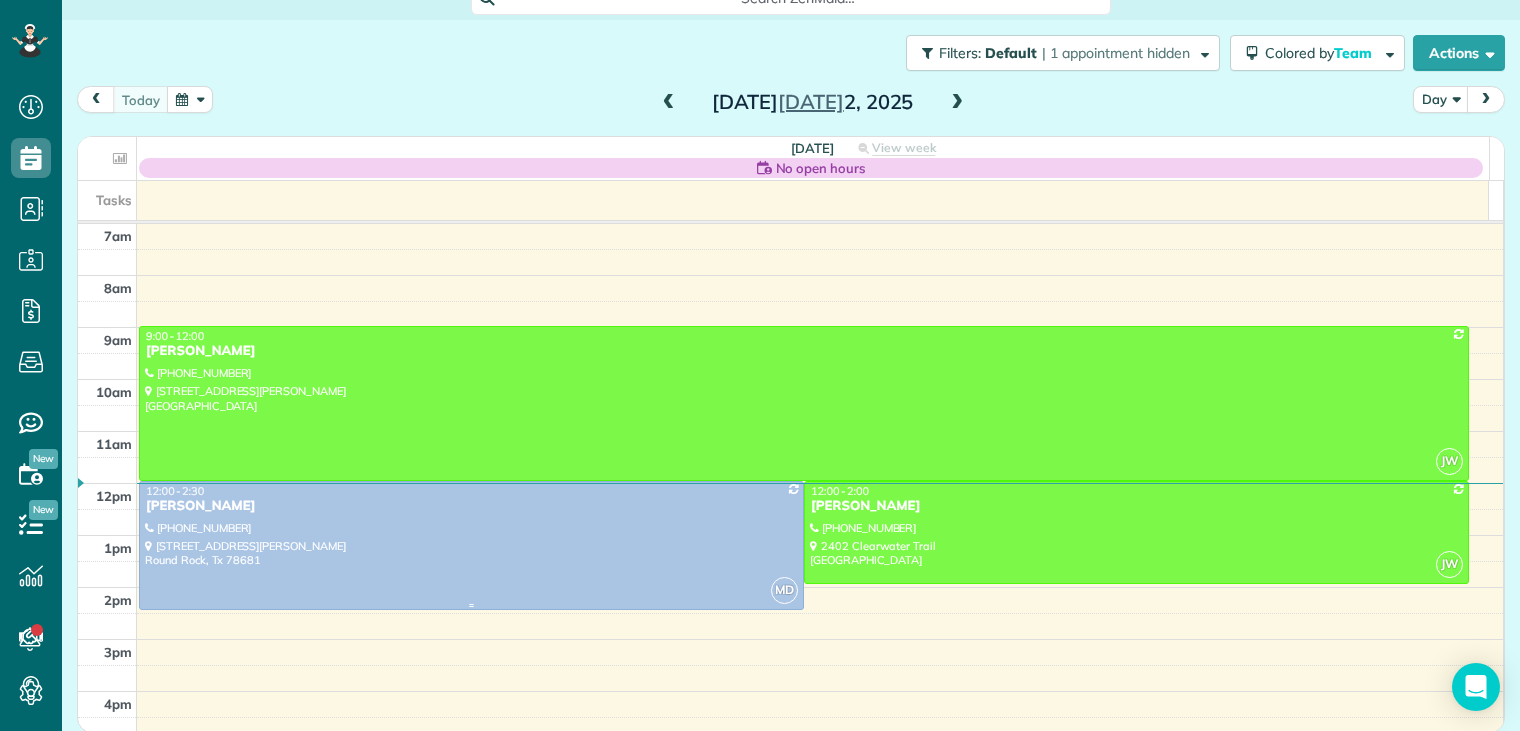 click on "Melissa Aarskaug" at bounding box center (471, 506) 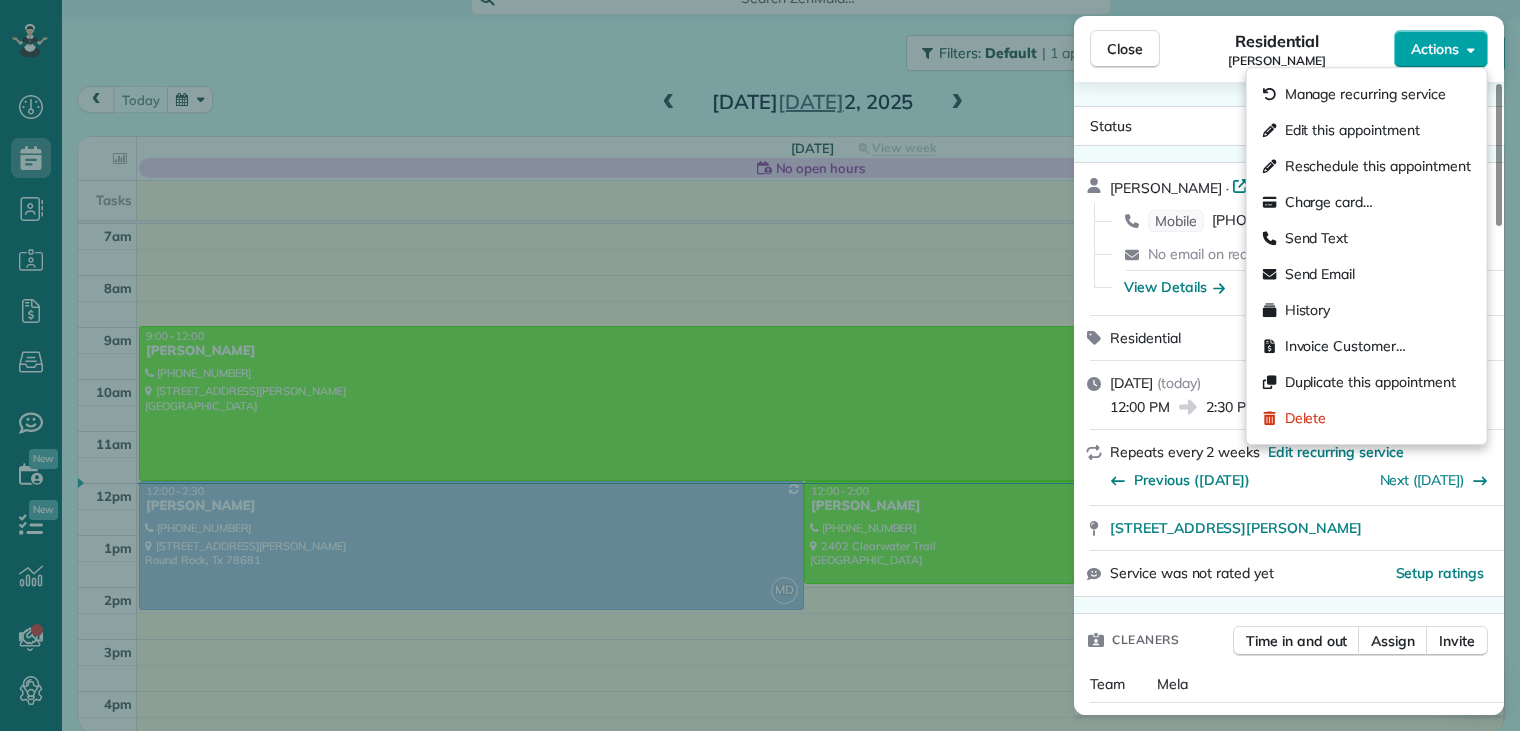 click on "Actions" at bounding box center [1435, 49] 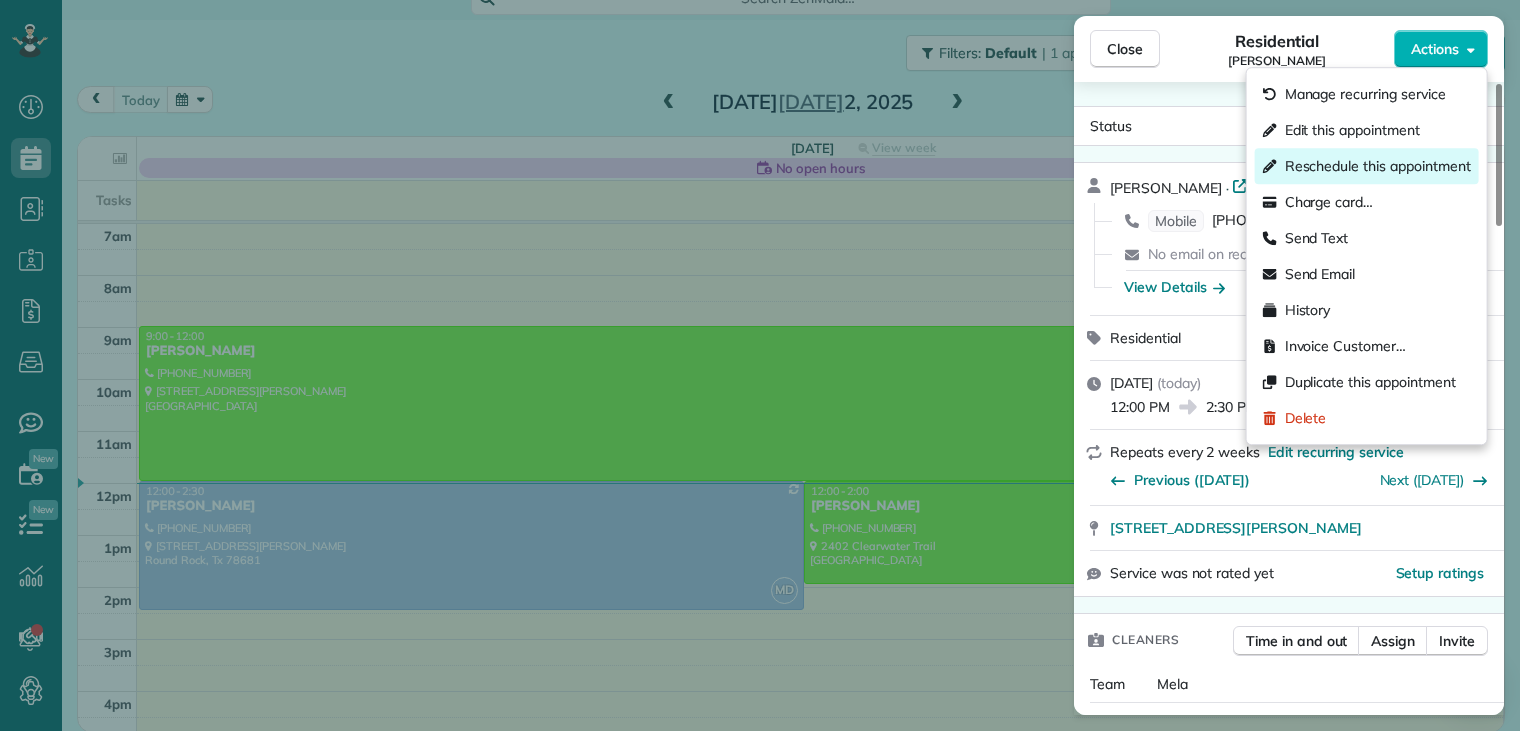 click on "Reschedule this appointment" at bounding box center [1378, 166] 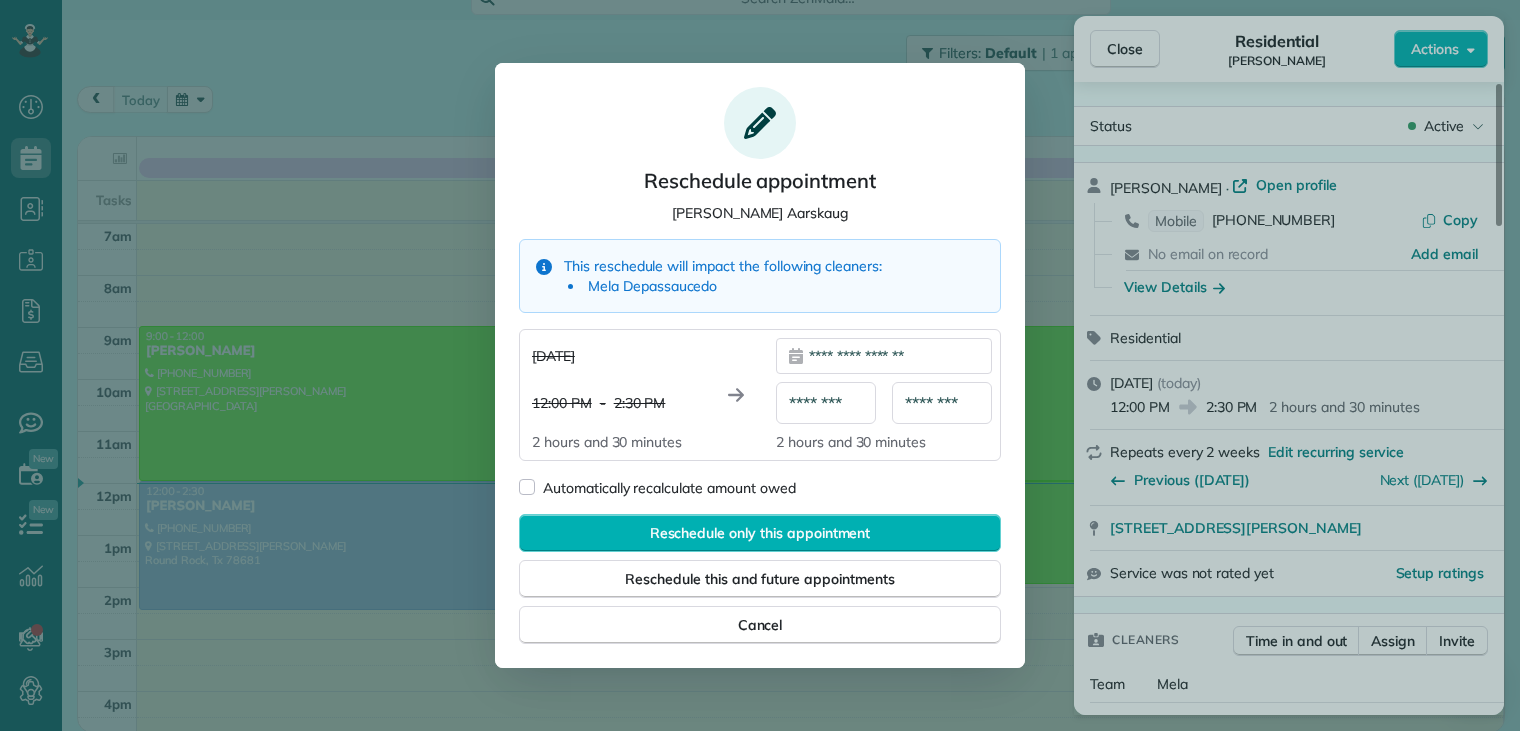 click on "**********" at bounding box center [884, 356] 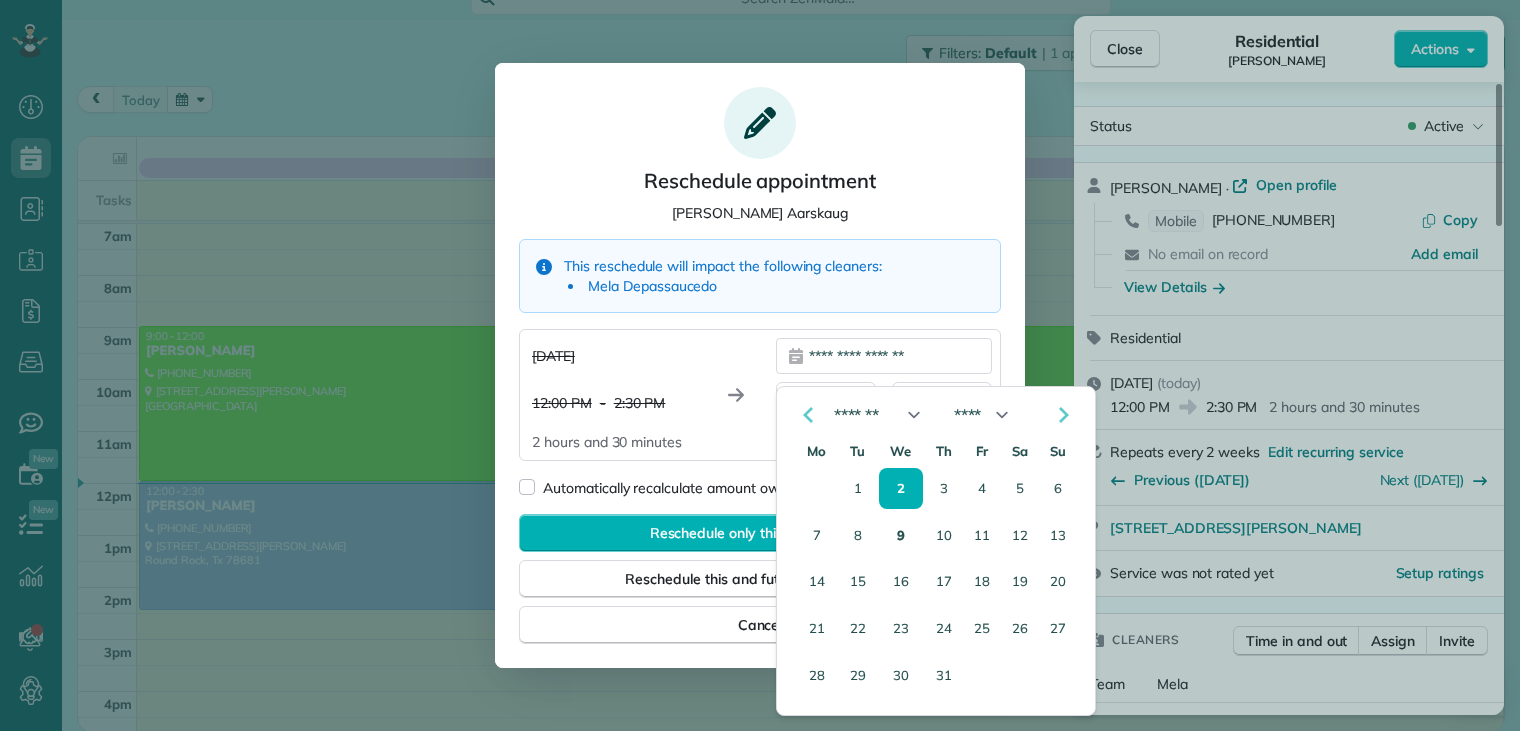 click on "9" at bounding box center (901, 535) 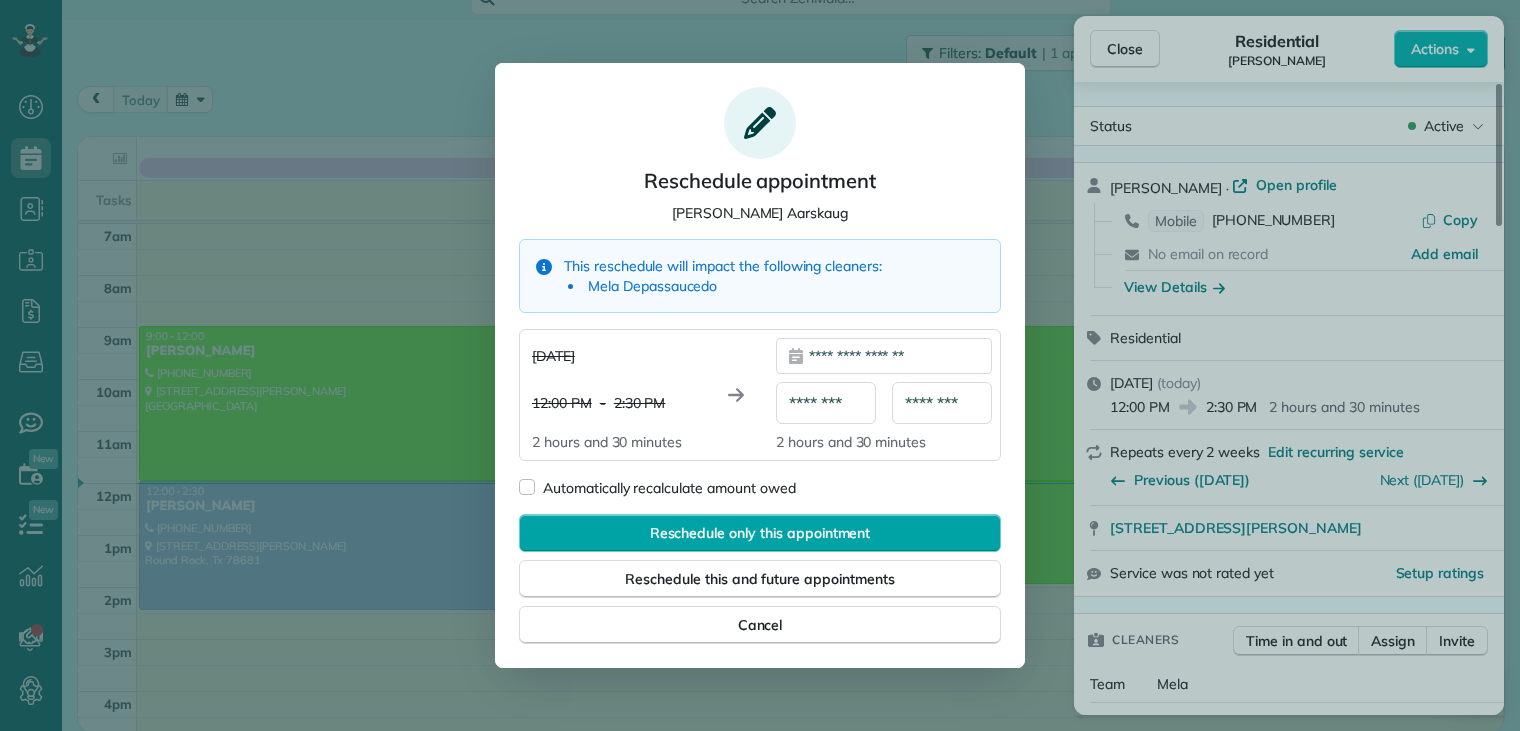 click on "Reschedule only this appointment" at bounding box center [760, 533] 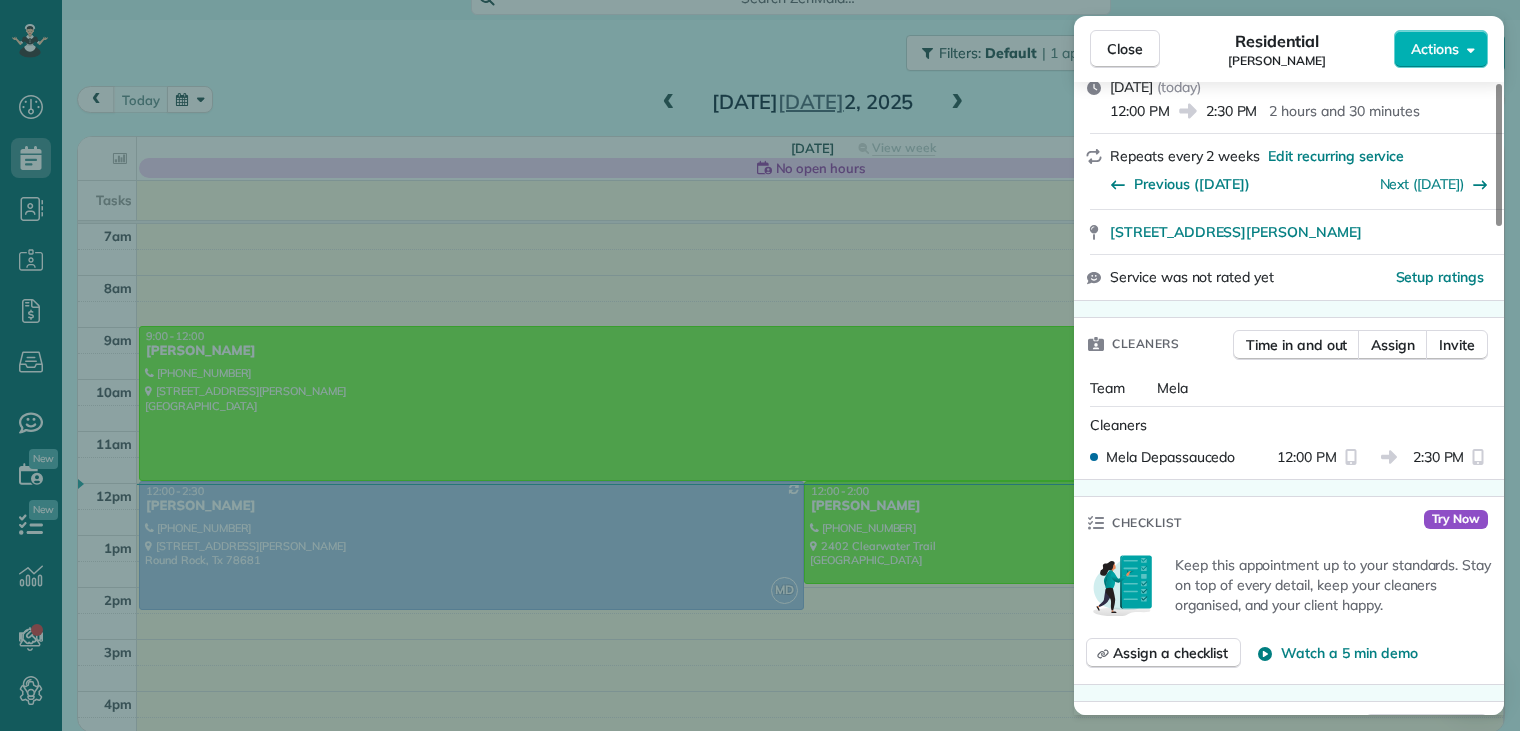 scroll, scrollTop: 100, scrollLeft: 0, axis: vertical 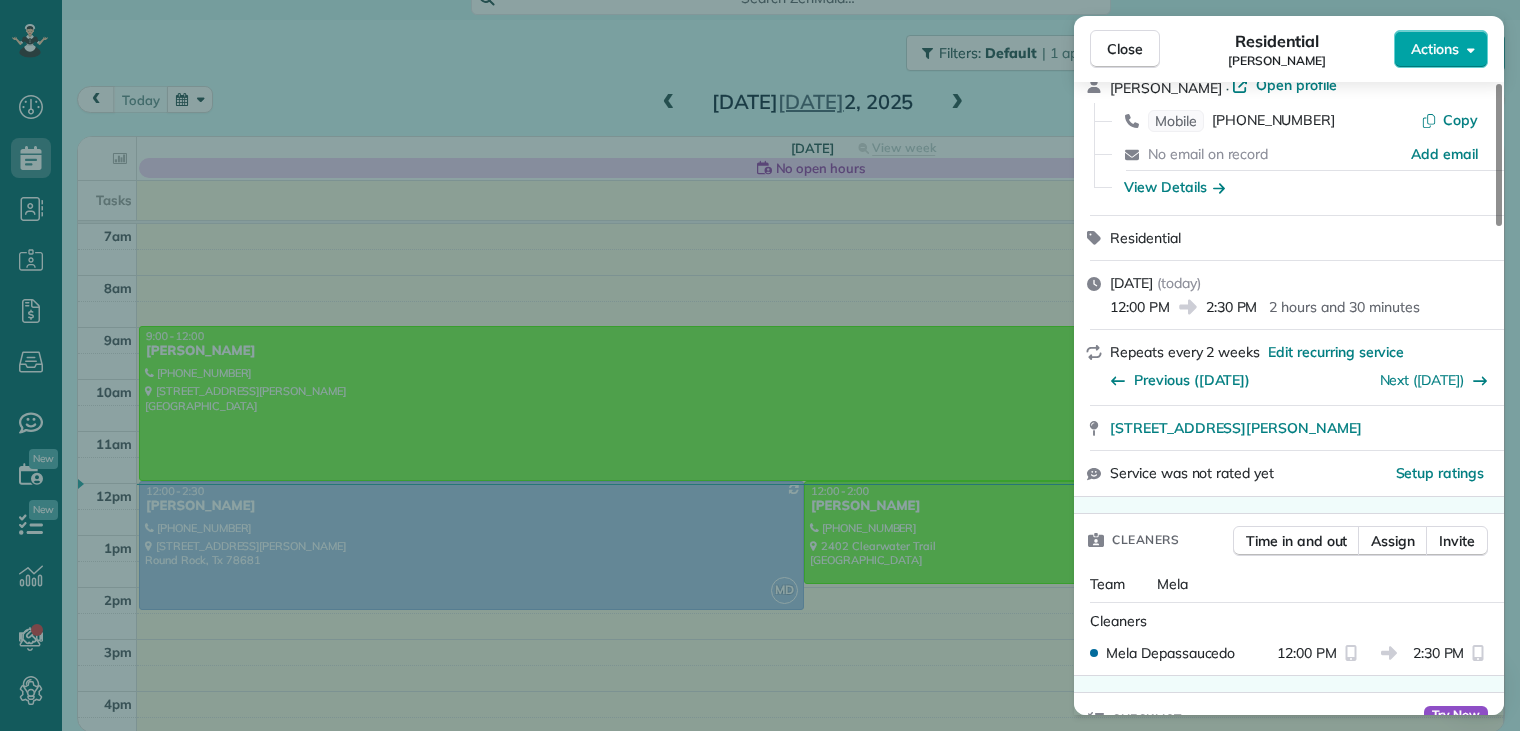click on "Actions" at bounding box center [1435, 49] 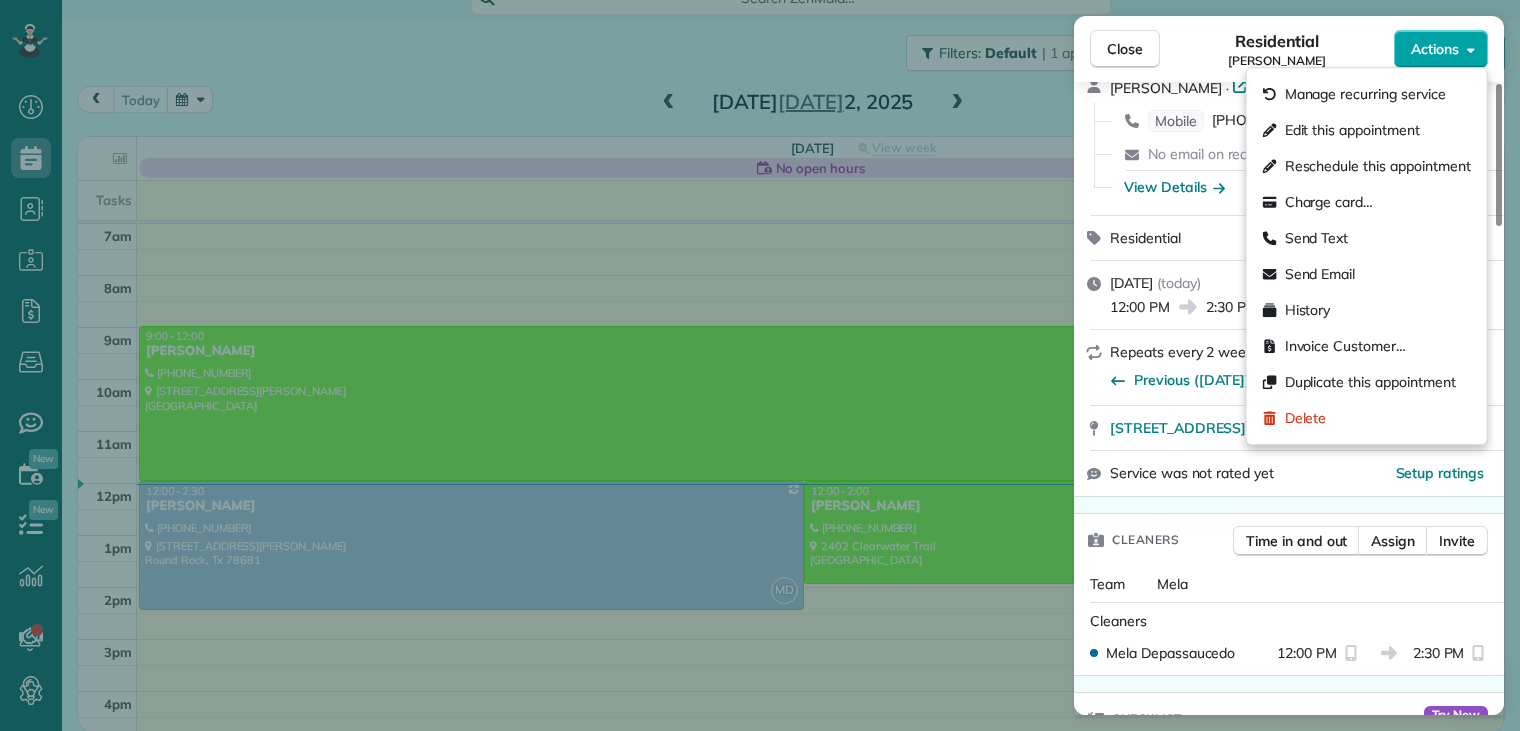 click on "Actions" at bounding box center (1435, 49) 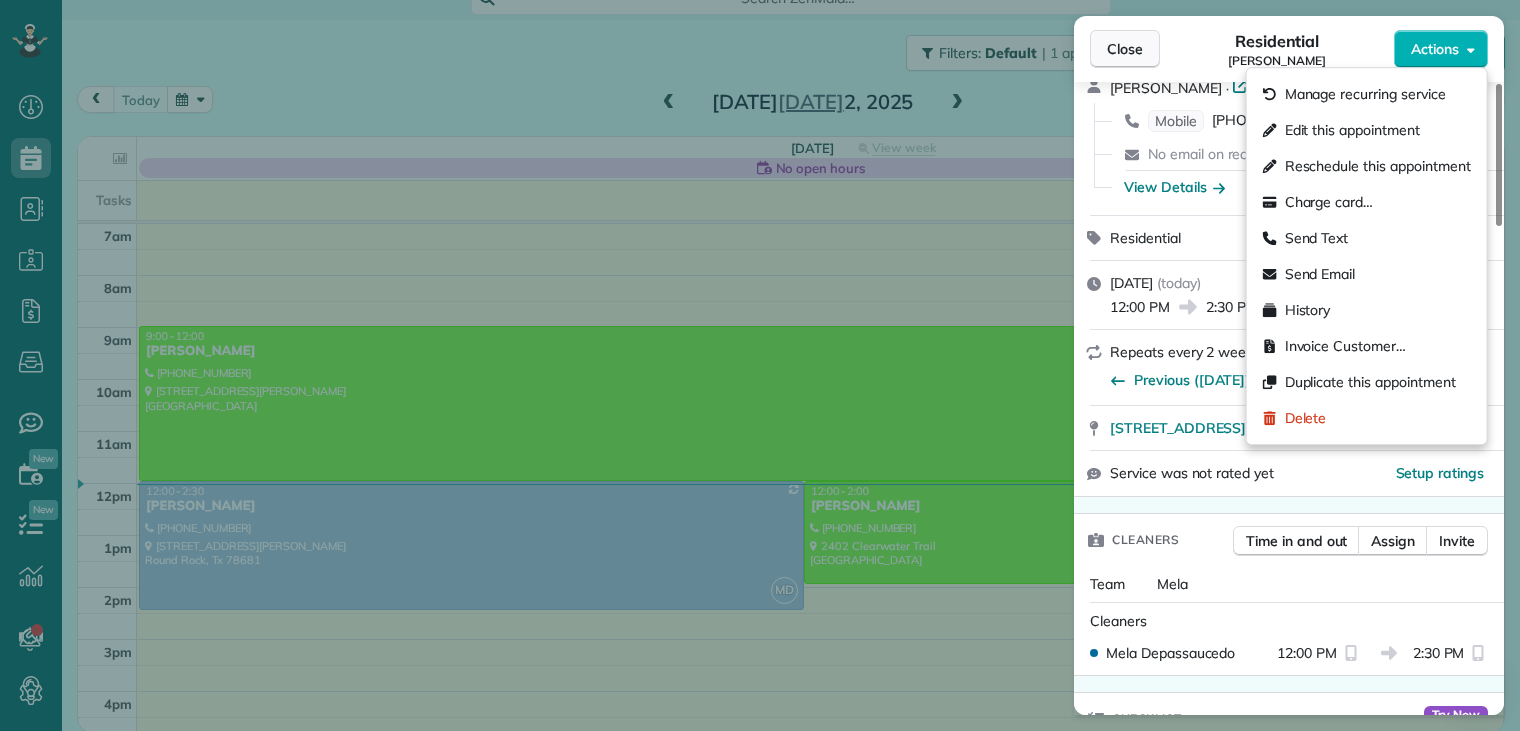 click on "Close" at bounding box center [1125, 49] 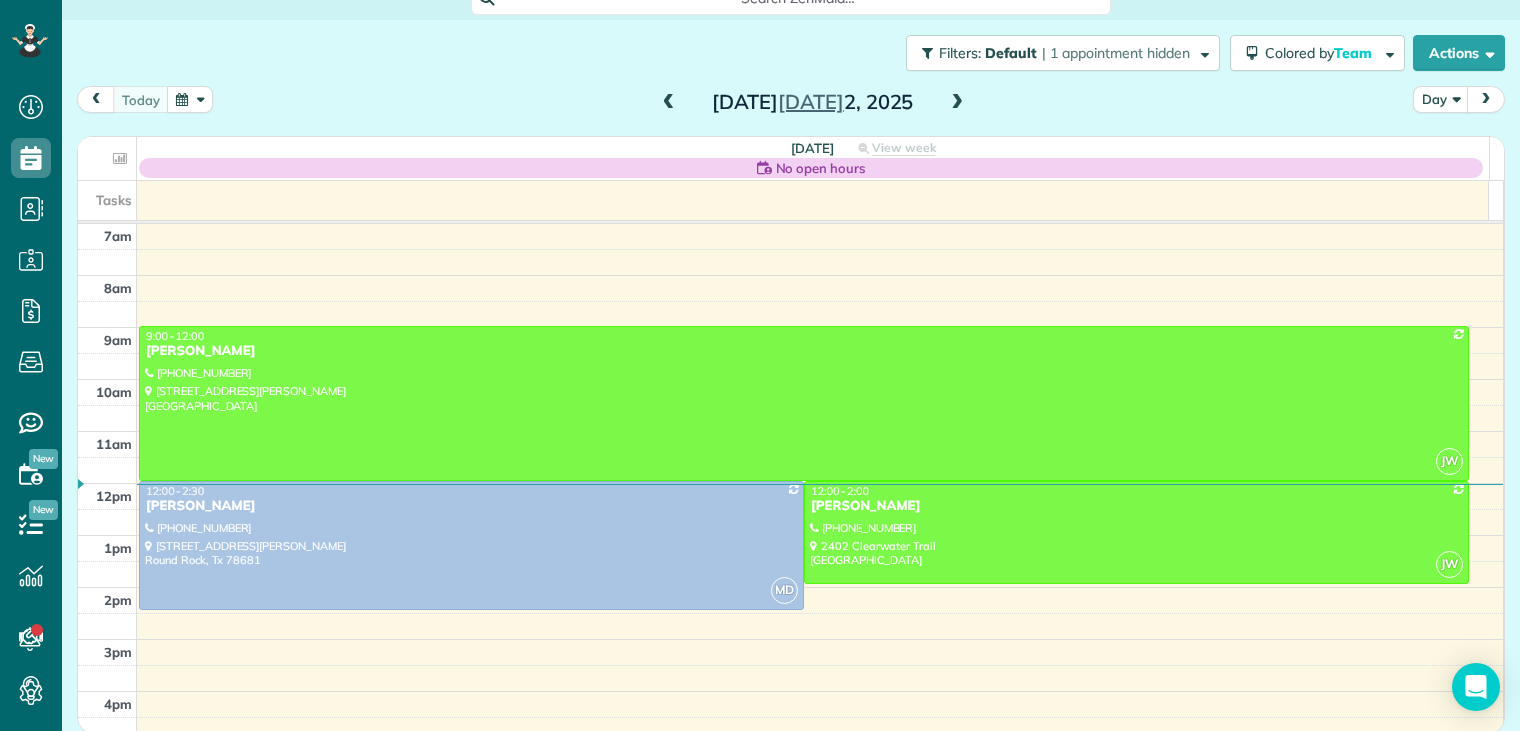 click at bounding box center [957, 103] 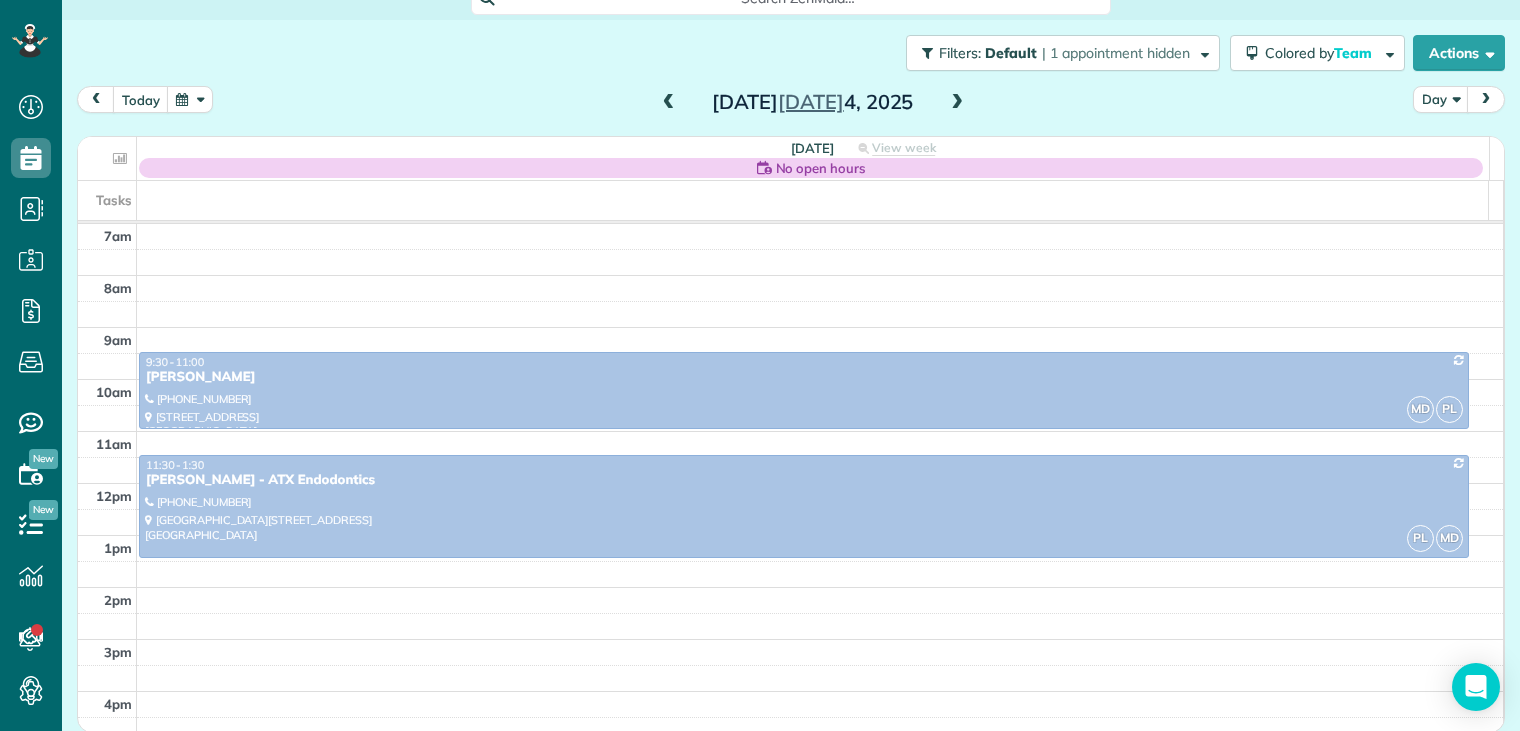 click at bounding box center (190, 99) 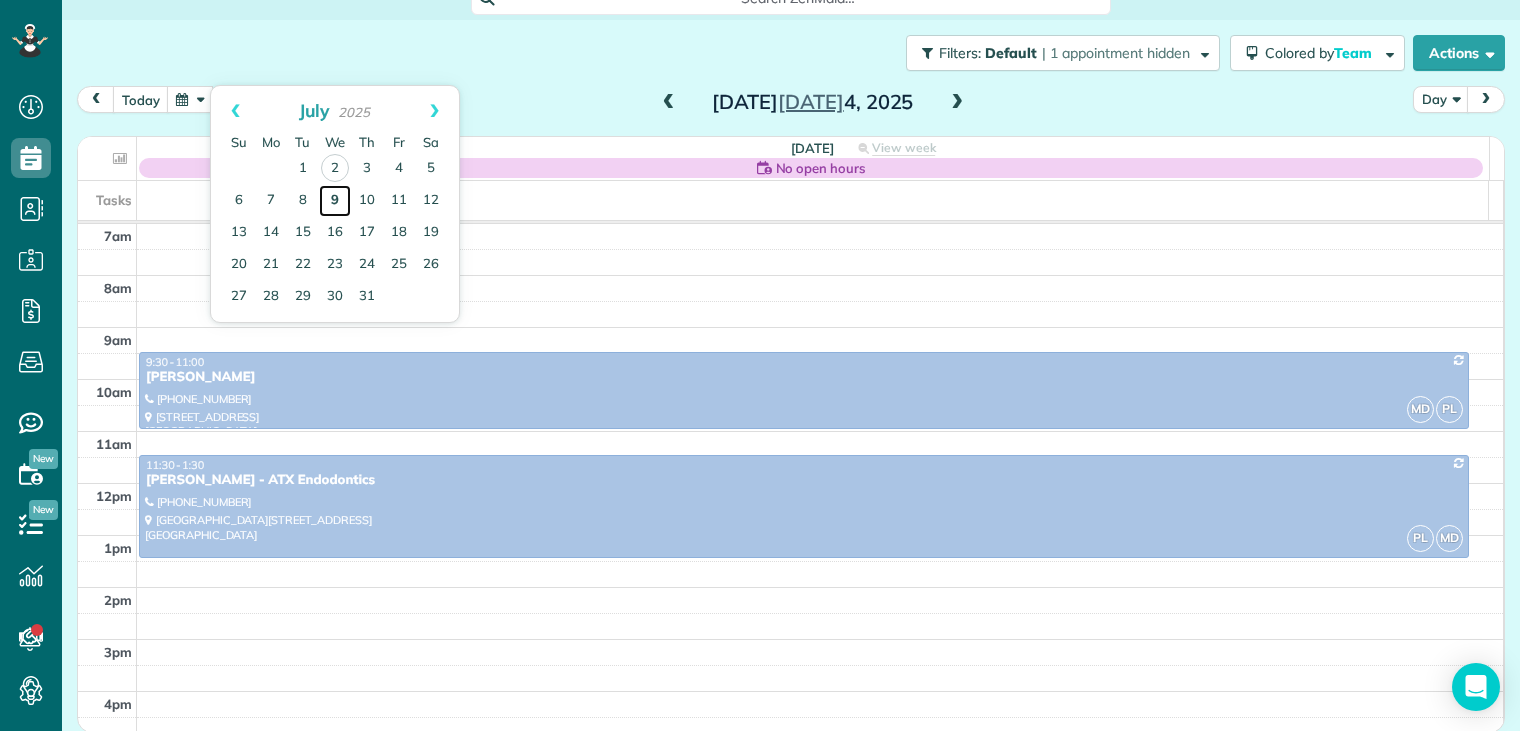 click on "9" at bounding box center [335, 201] 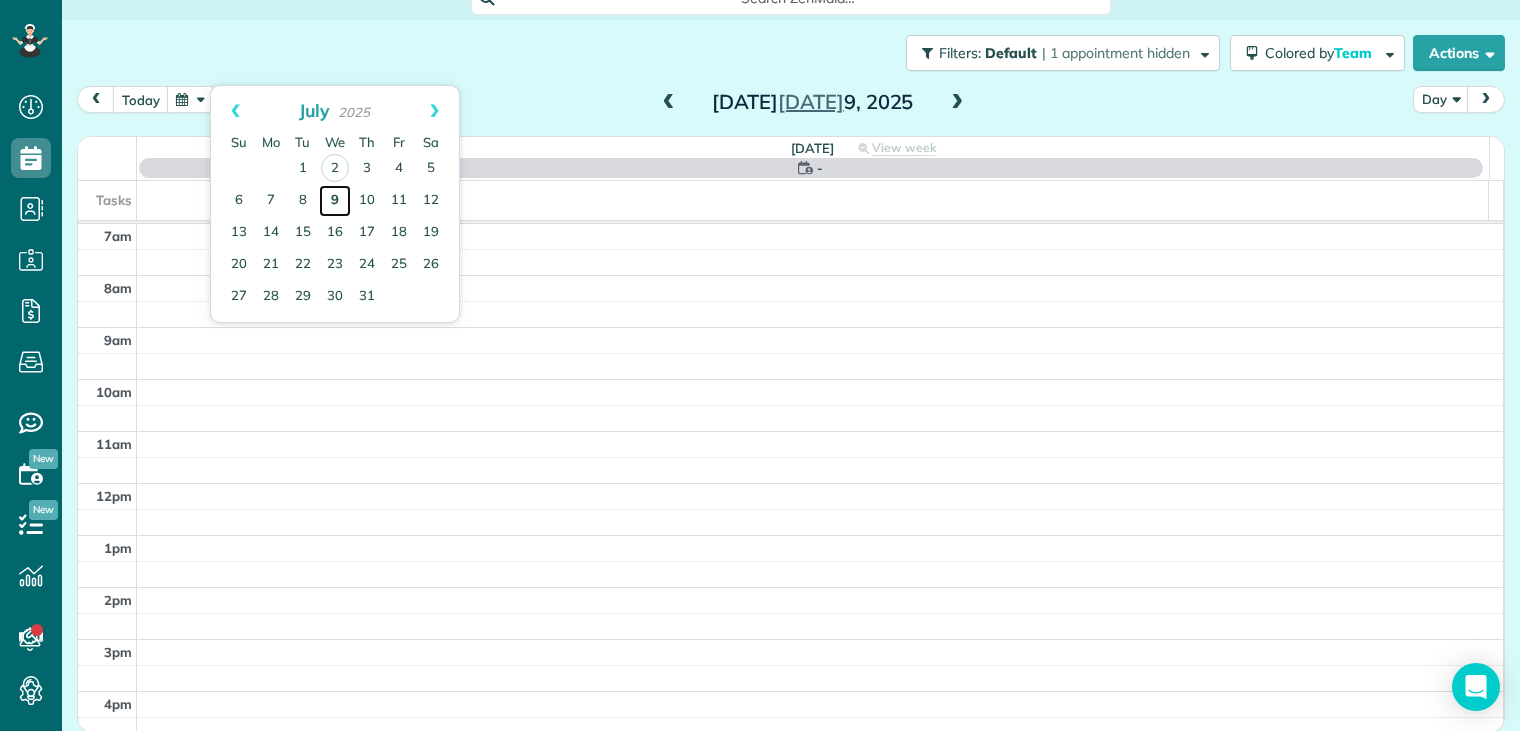 click on "9" at bounding box center (335, 201) 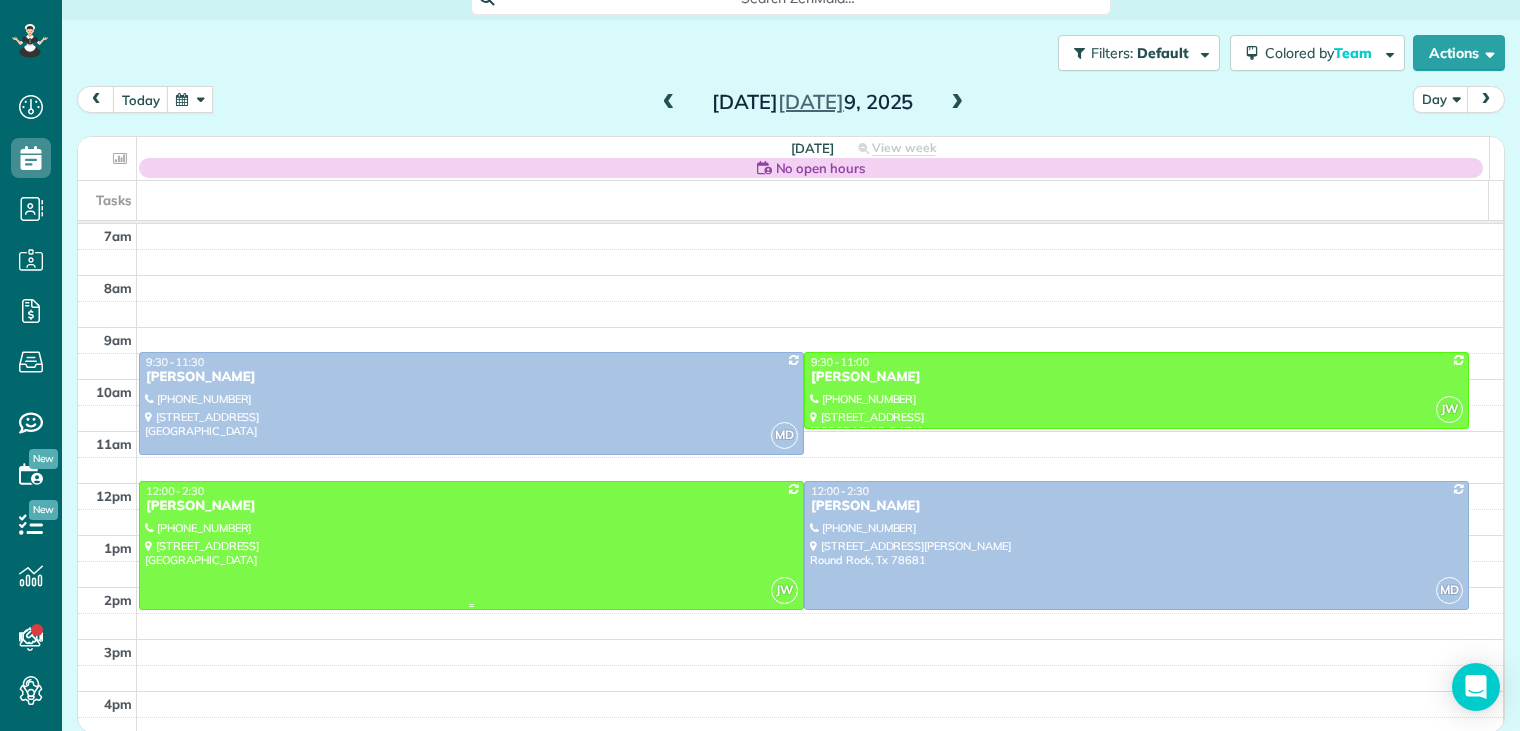 click at bounding box center [471, 545] 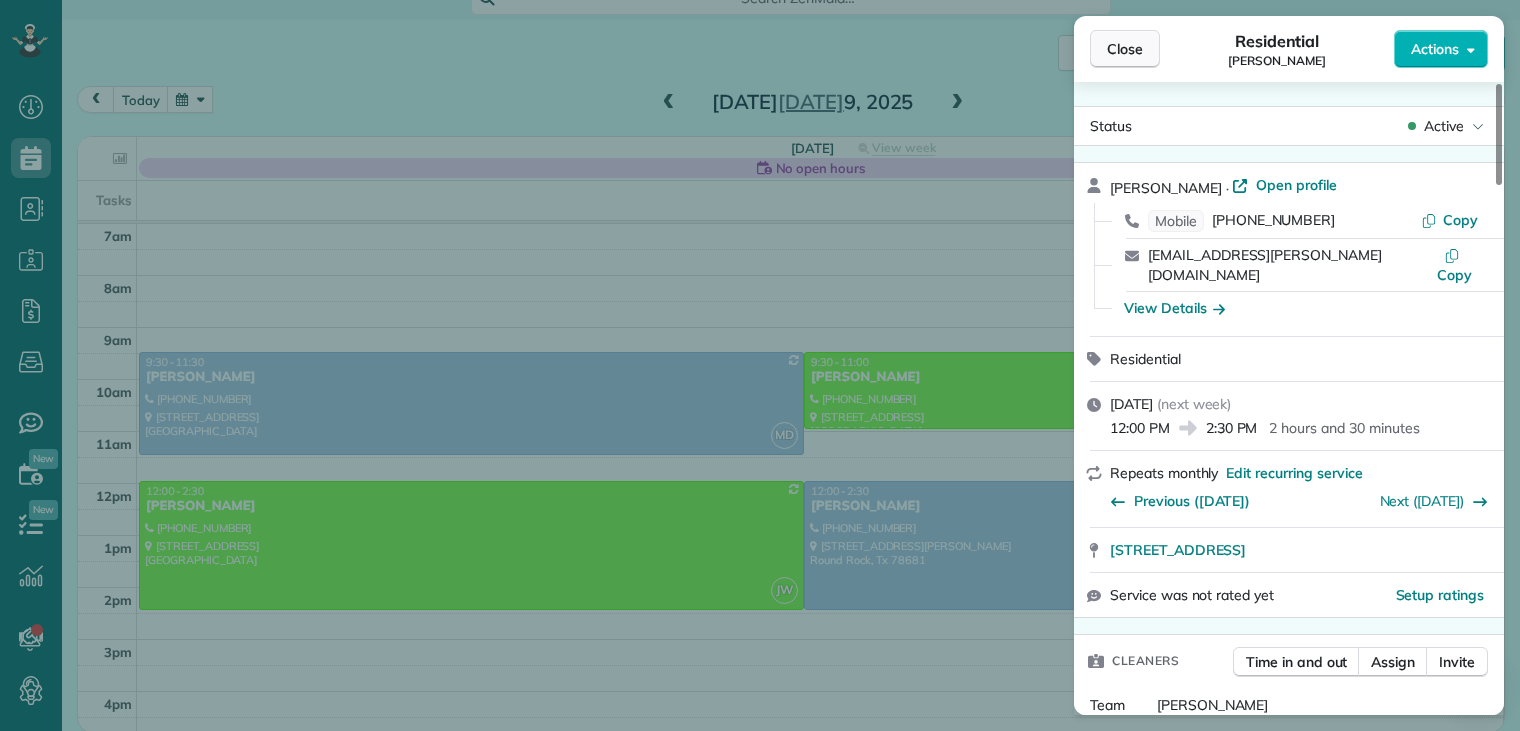 click on "Close" at bounding box center [1125, 49] 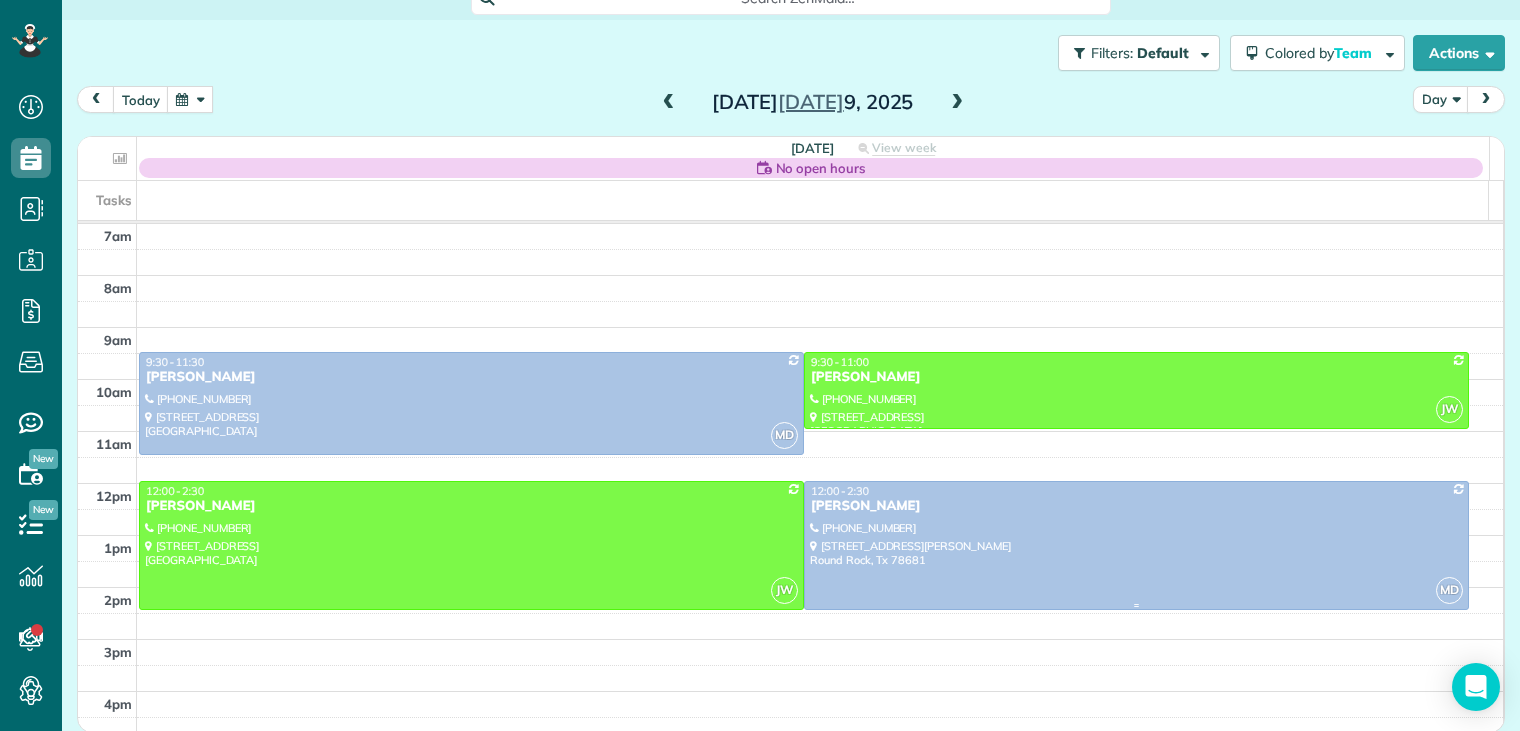 click on "Melissa Aarskaug" at bounding box center (1136, 506) 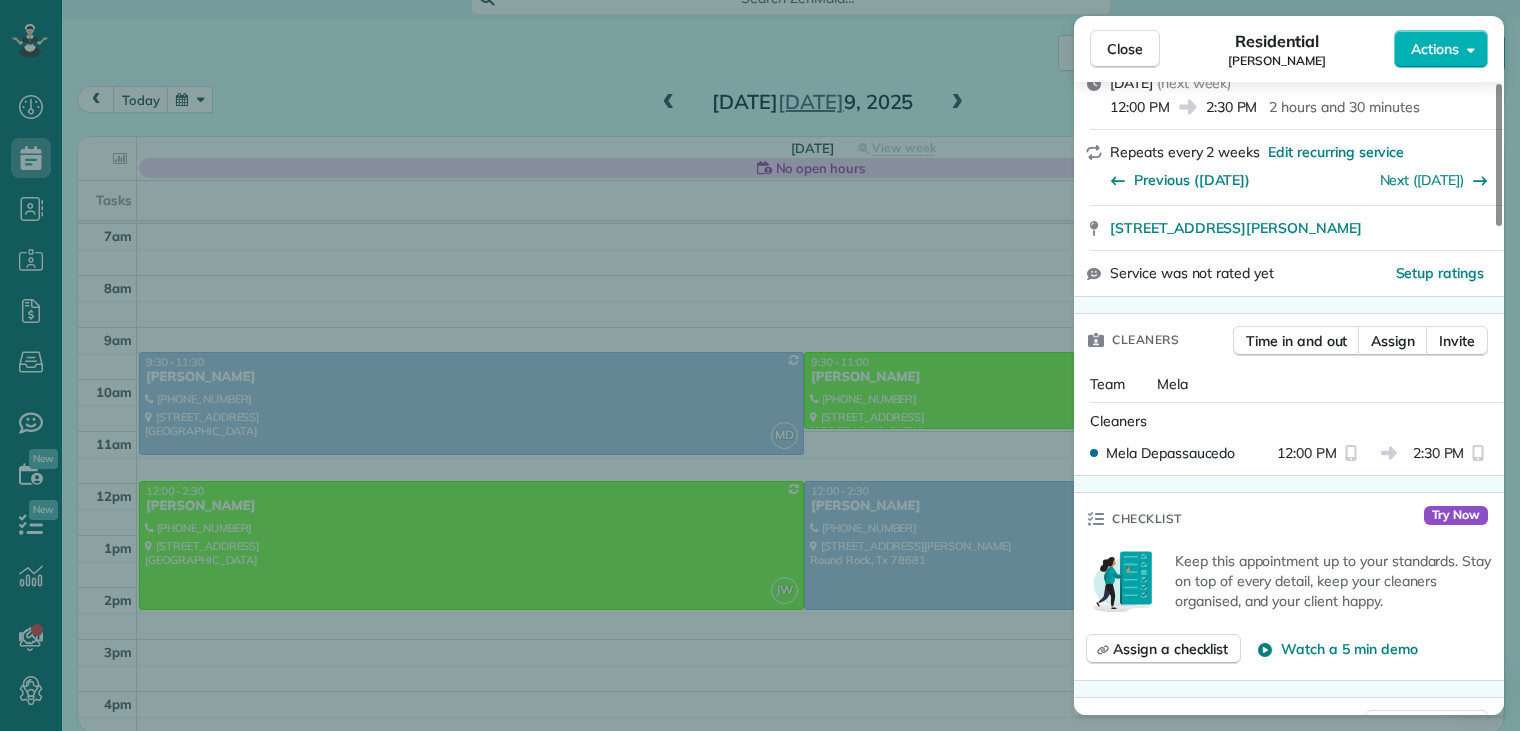 scroll, scrollTop: 0, scrollLeft: 0, axis: both 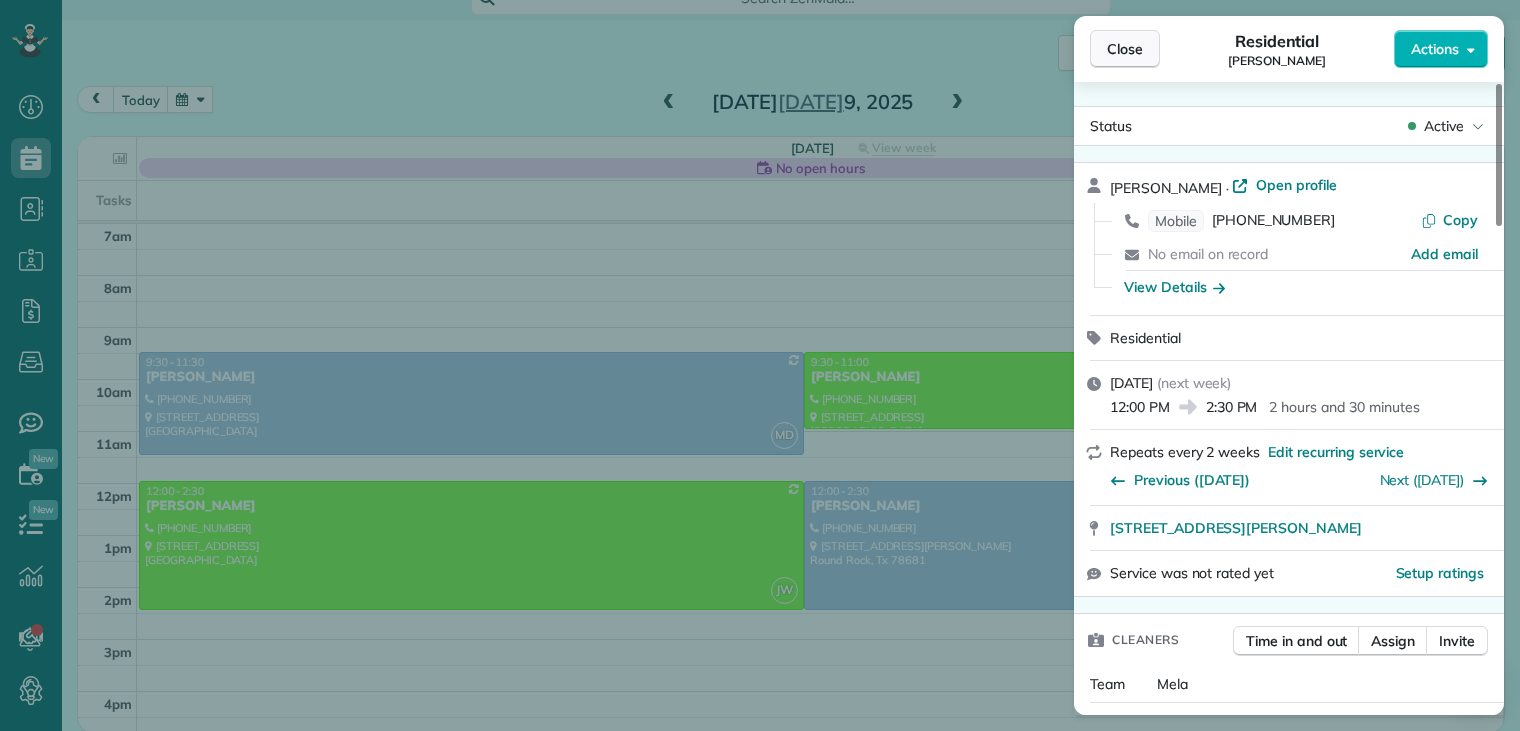 click on "Close" at bounding box center [1125, 49] 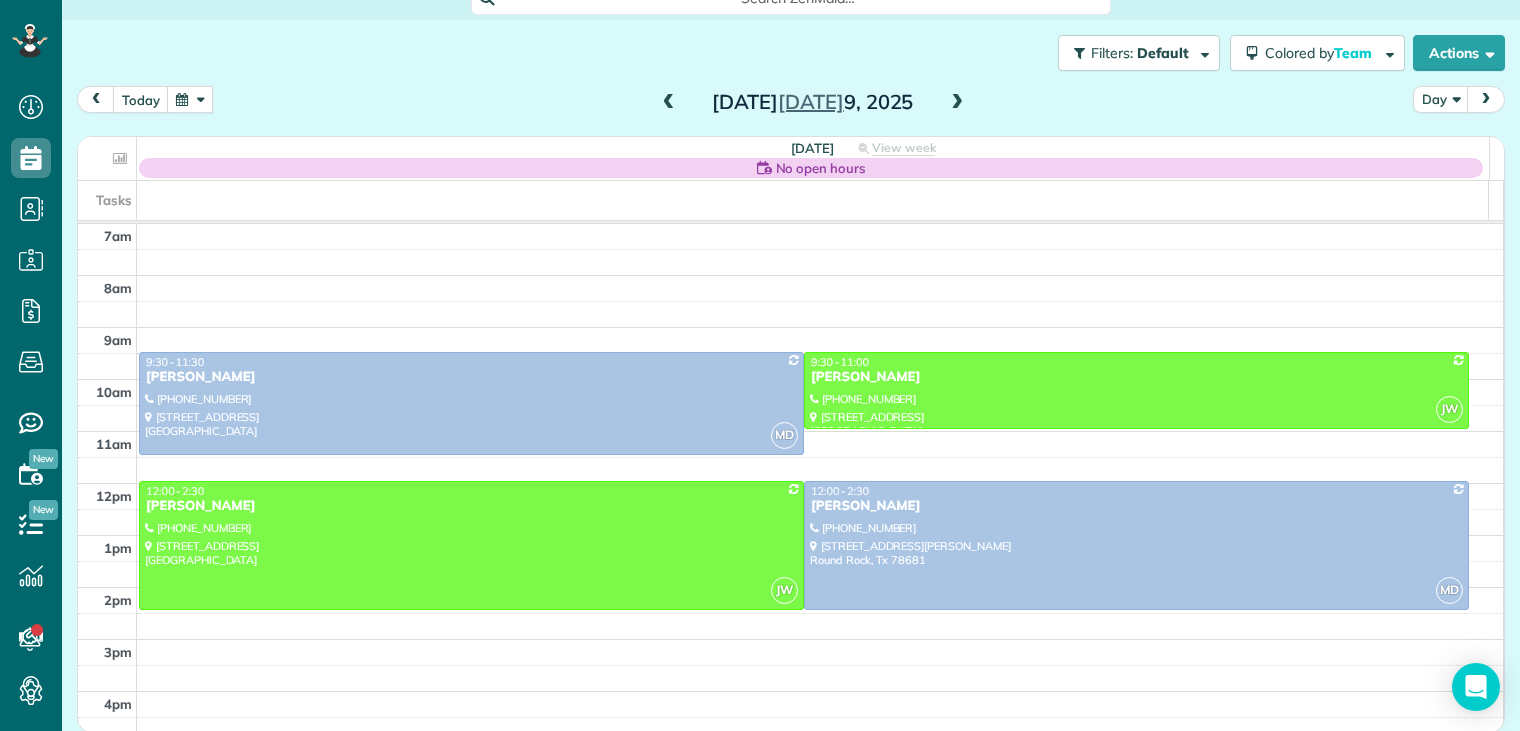 click on "Close" at bounding box center [1125, 49] 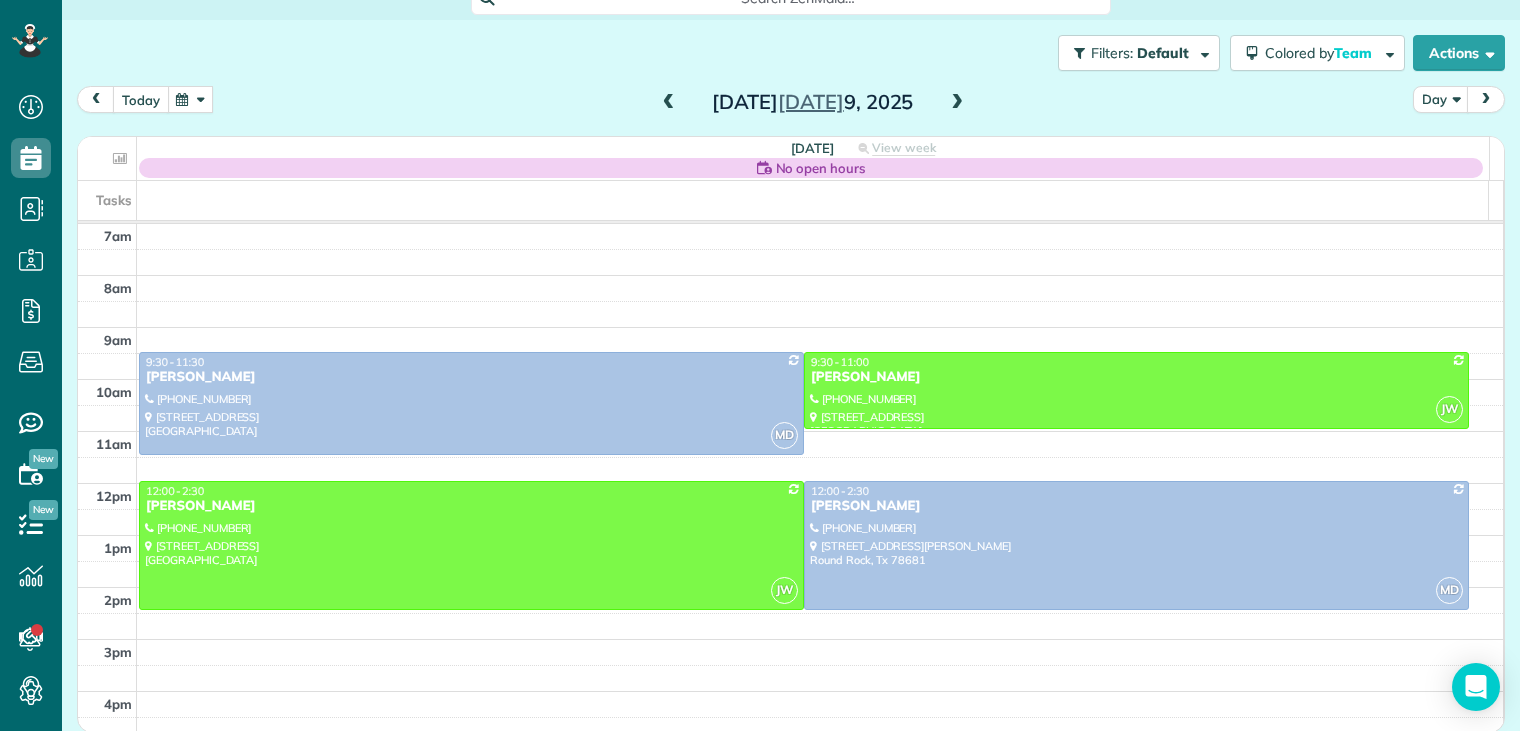 click on "today" at bounding box center [141, 99] 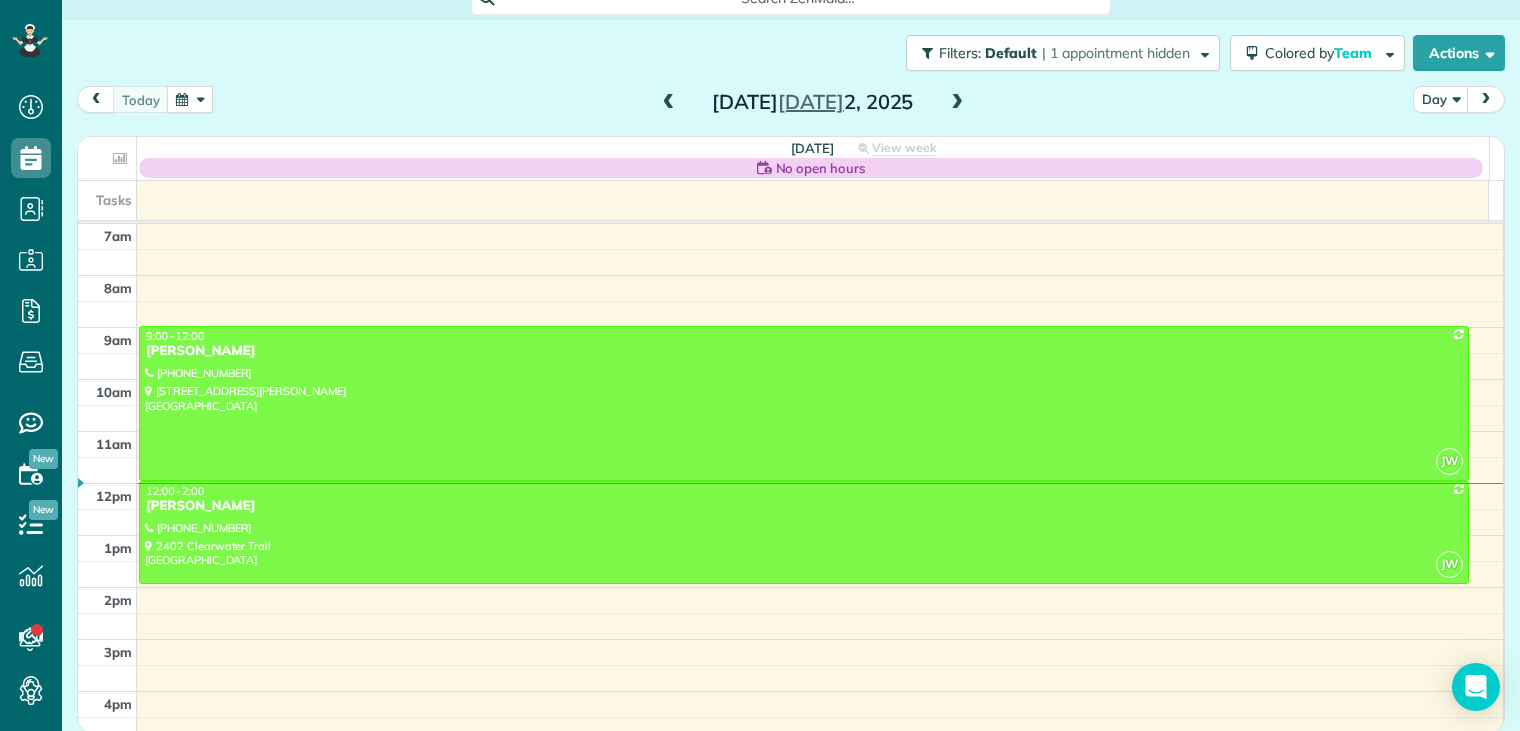 click at bounding box center (669, 103) 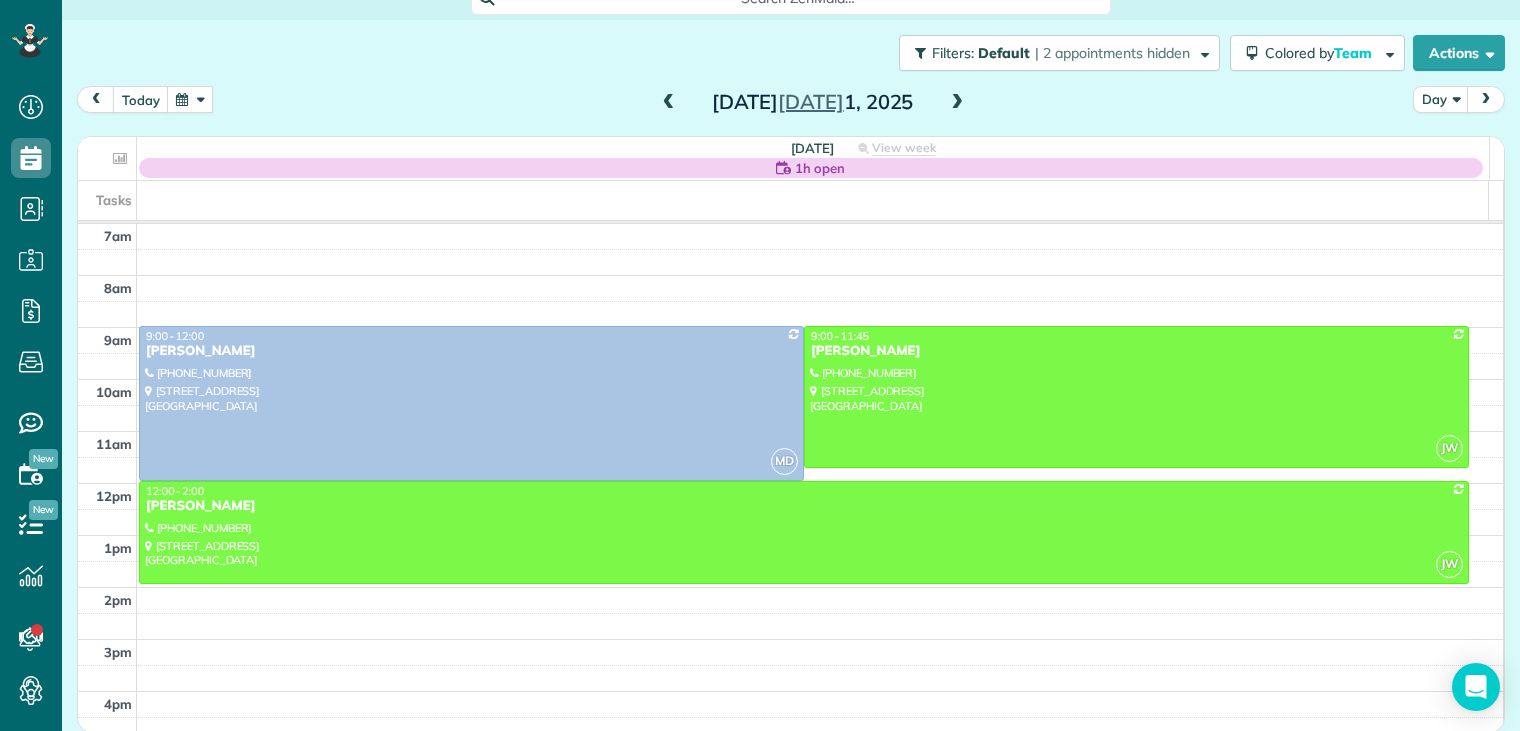 click at bounding box center (957, 103) 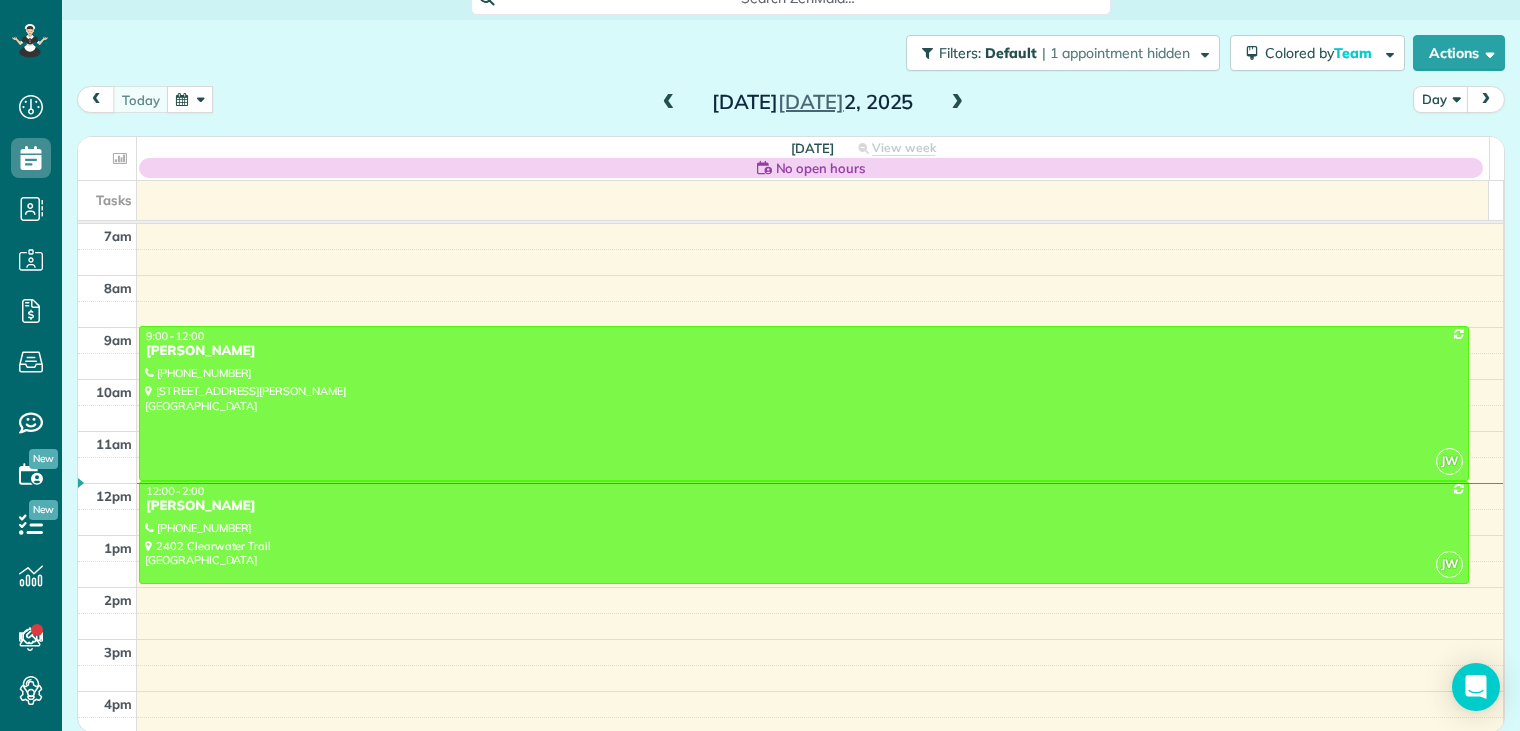 click at bounding box center (957, 103) 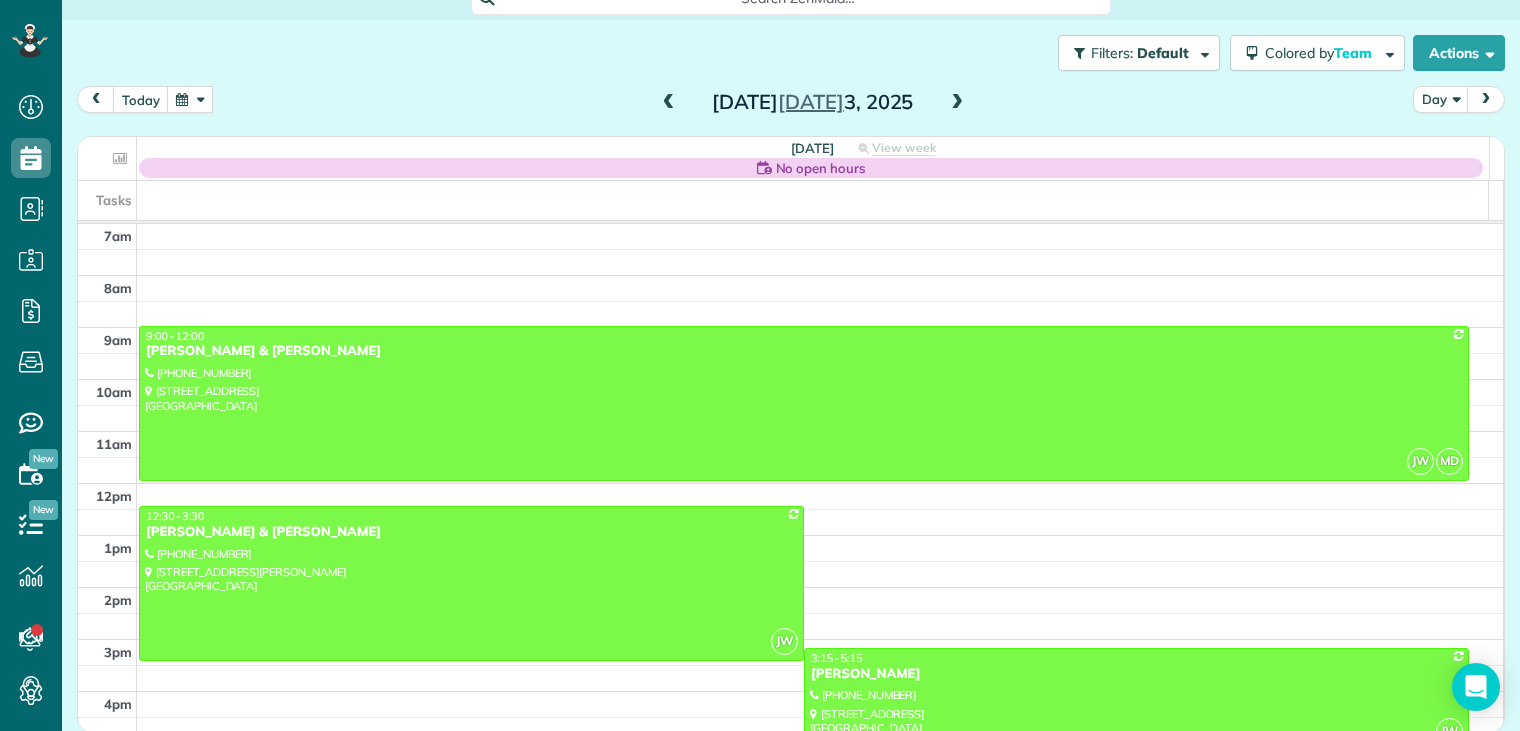 scroll, scrollTop: 212, scrollLeft: 0, axis: vertical 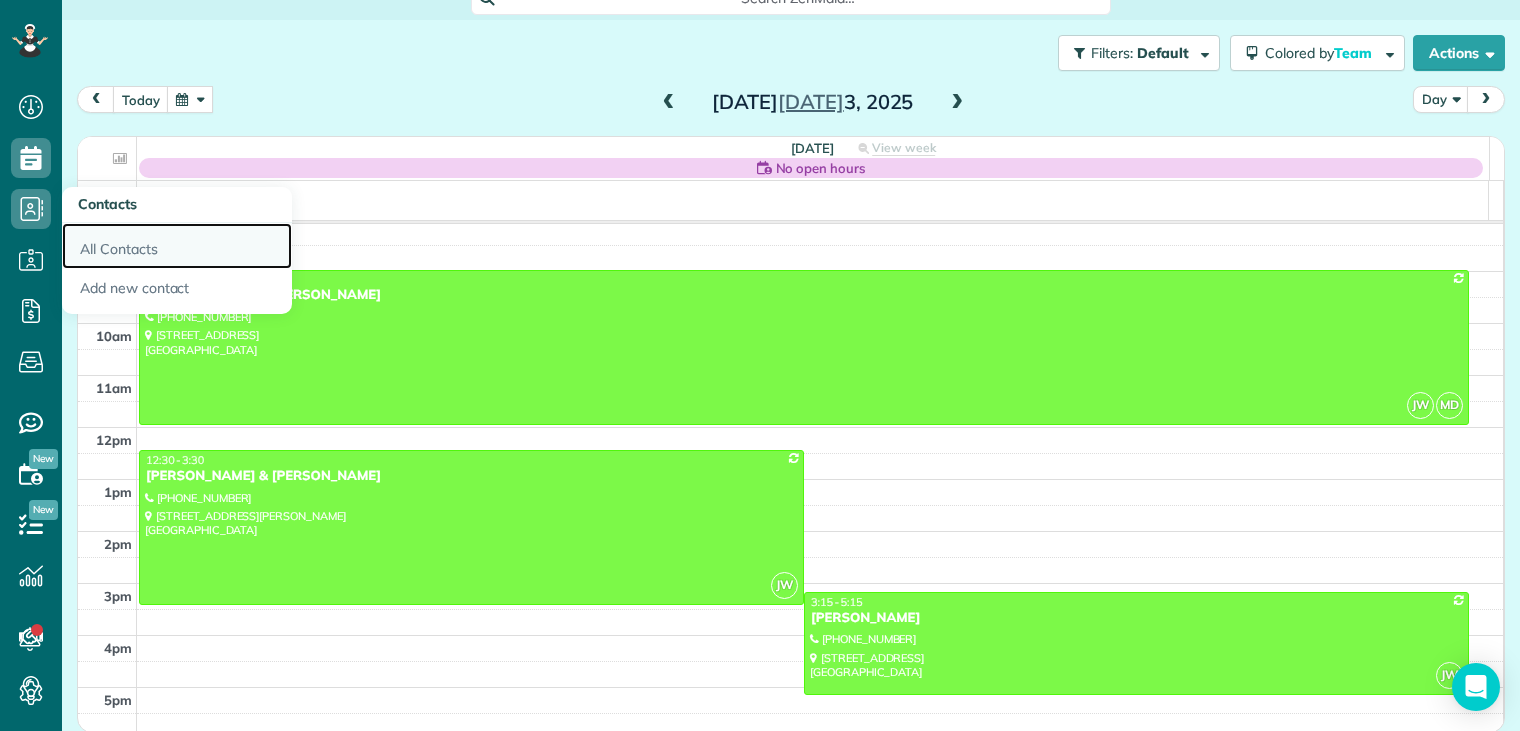 click on "All Contacts" at bounding box center [177, 246] 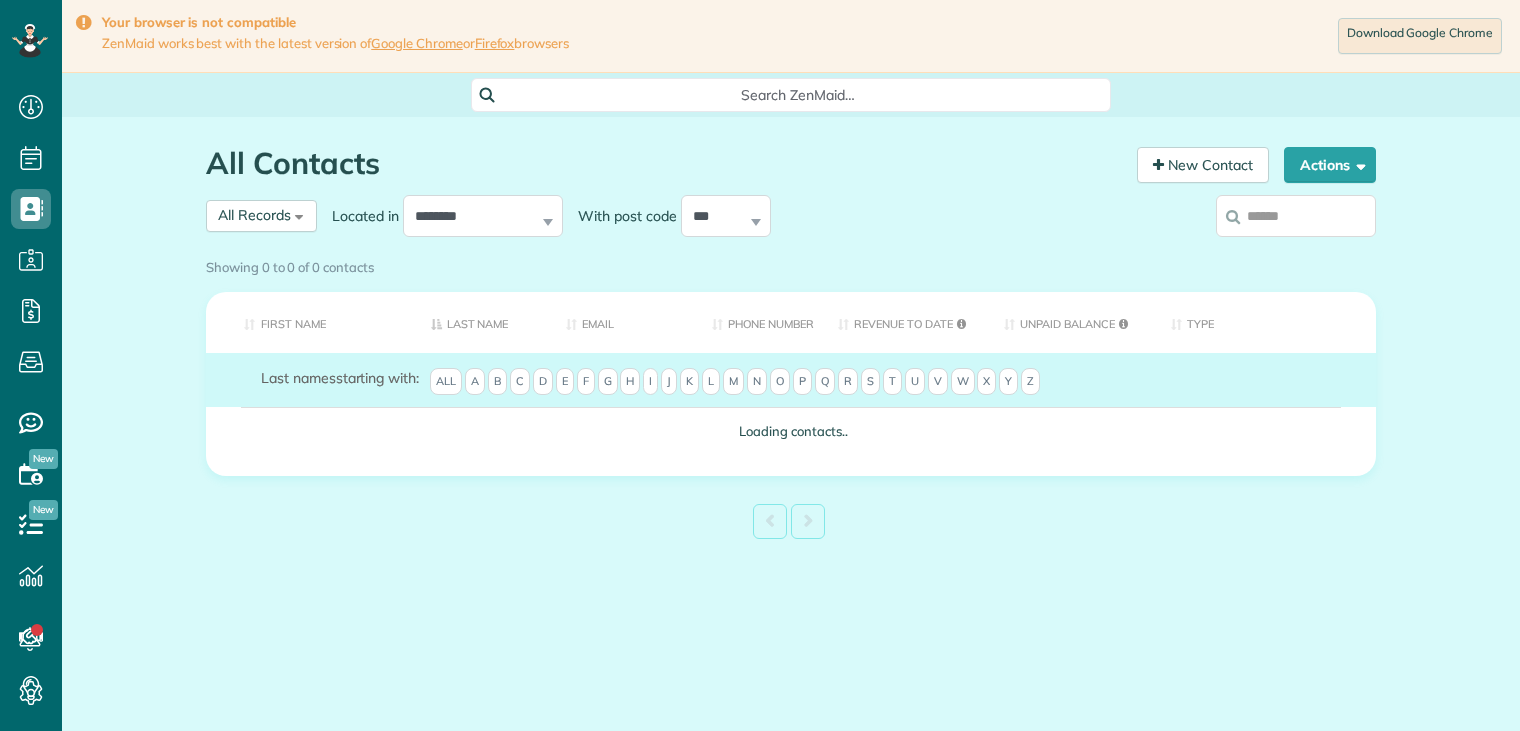 scroll, scrollTop: 0, scrollLeft: 0, axis: both 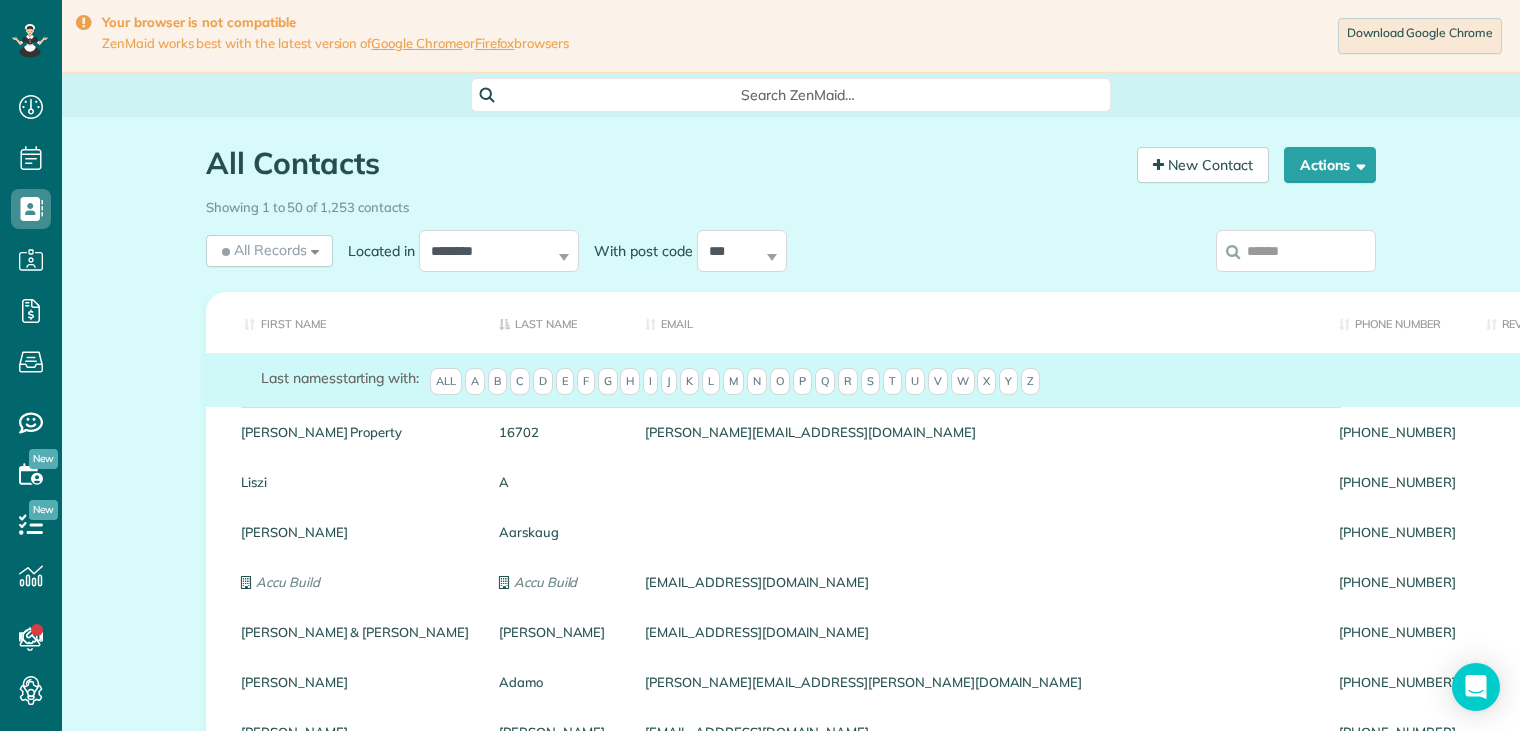 click at bounding box center [1296, 251] 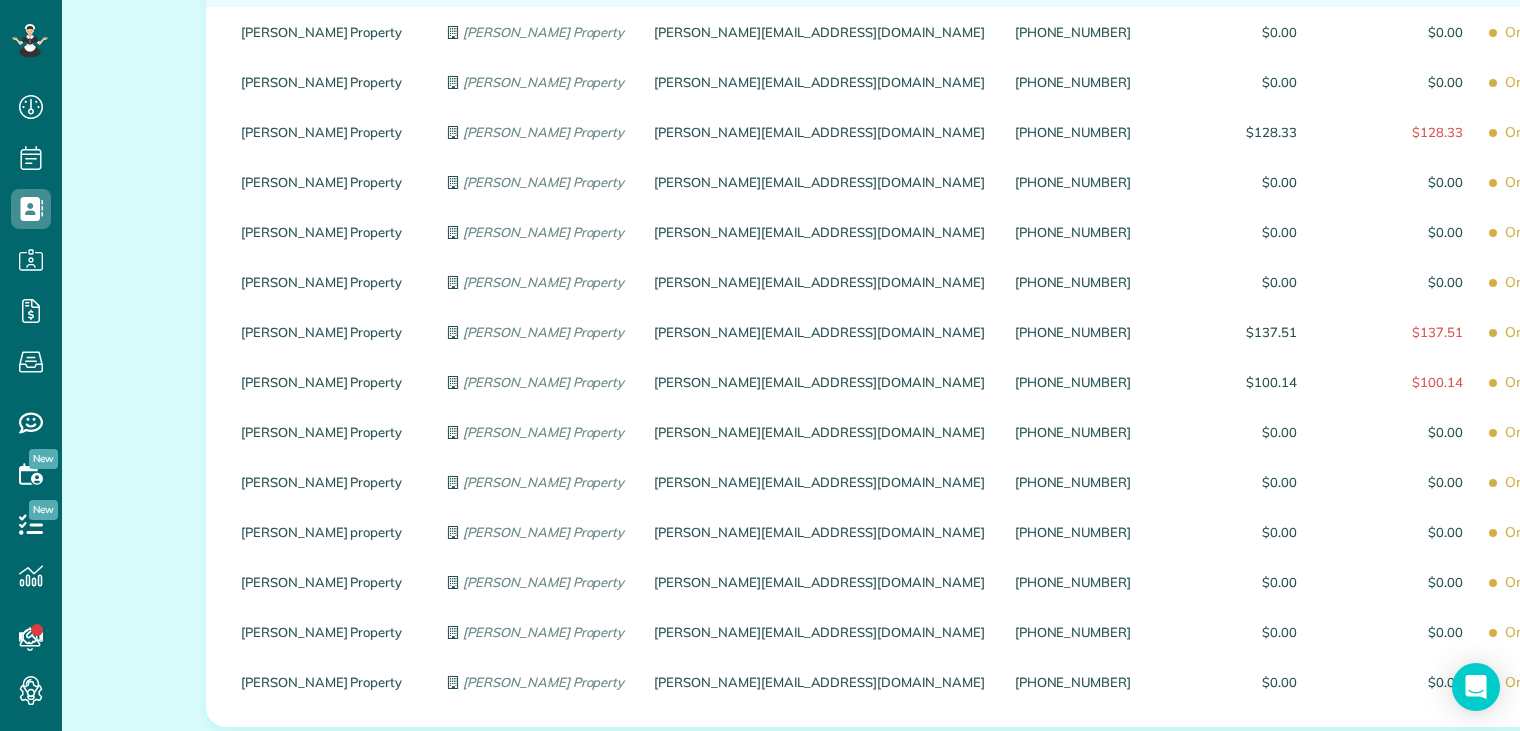 scroll, scrollTop: 2386, scrollLeft: 0, axis: vertical 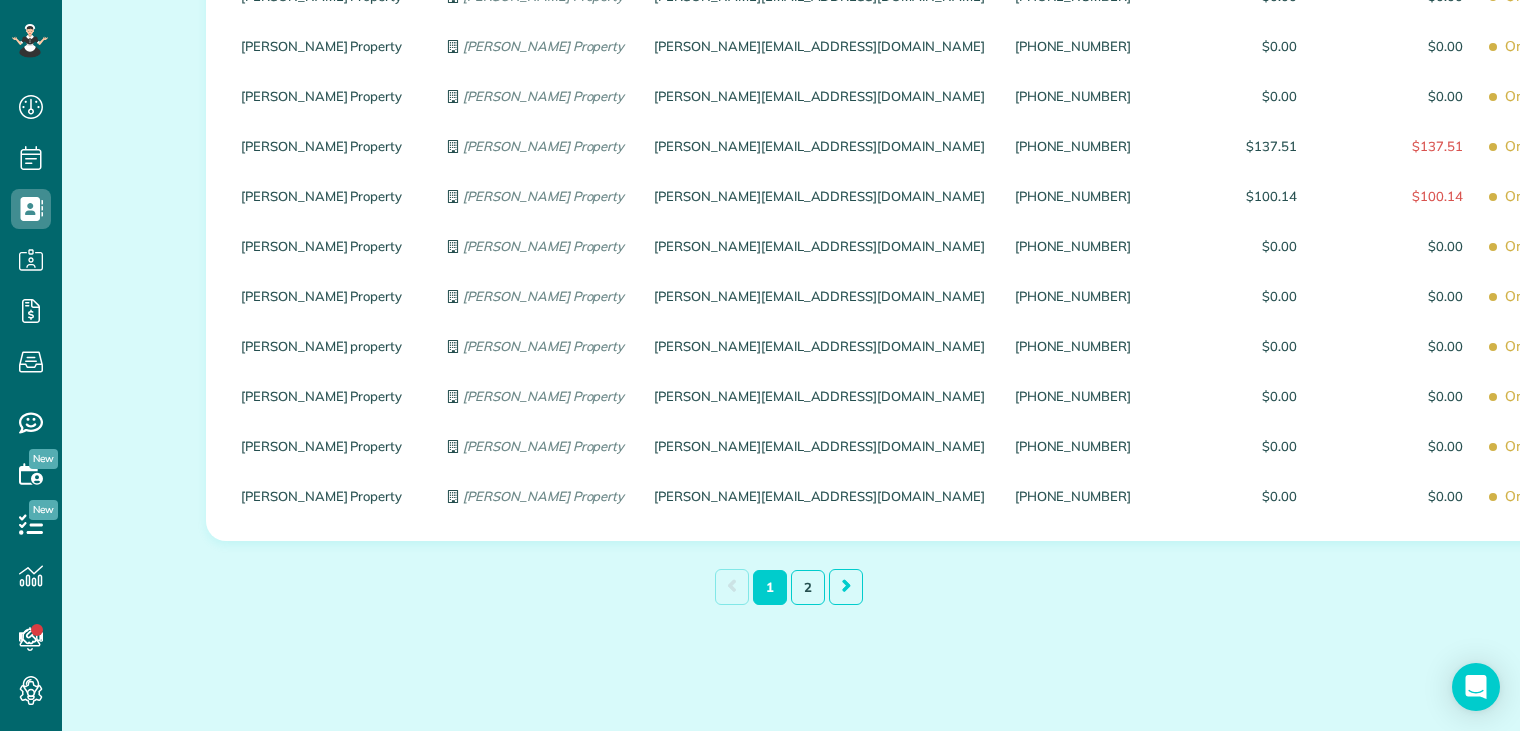 type on "**********" 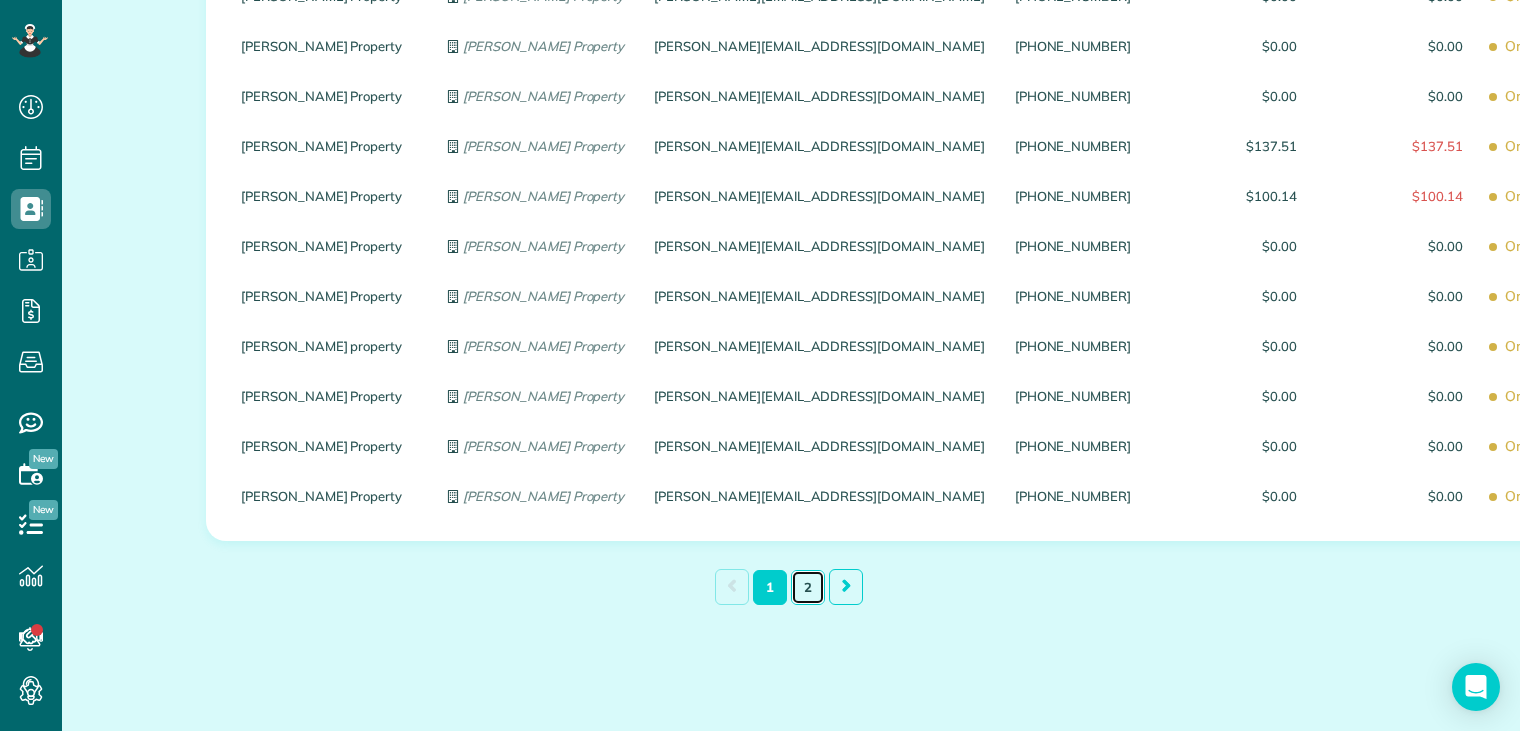 click on "2" at bounding box center [808, 587] 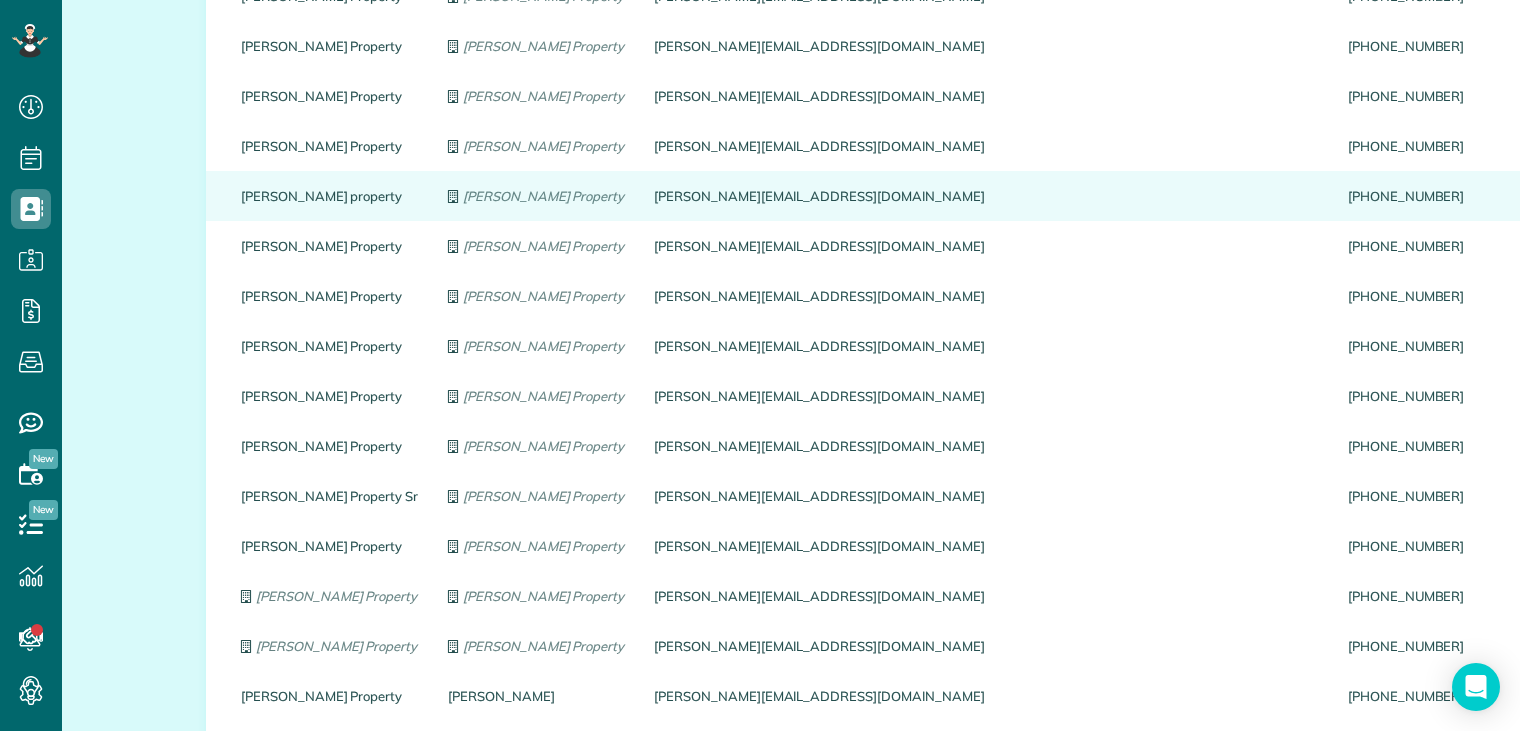 scroll, scrollTop: 1636, scrollLeft: 0, axis: vertical 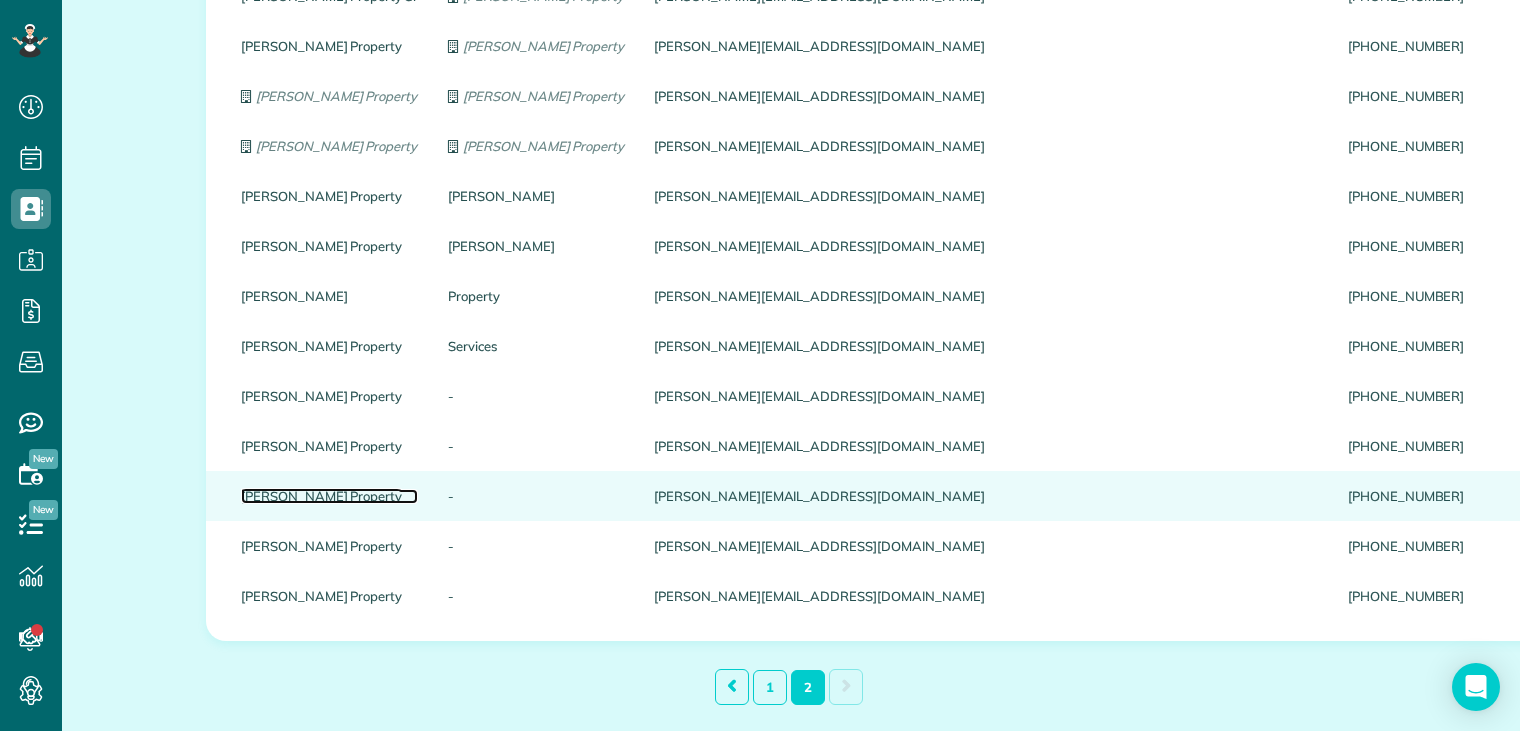 click on "Guerin Property" at bounding box center [329, 496] 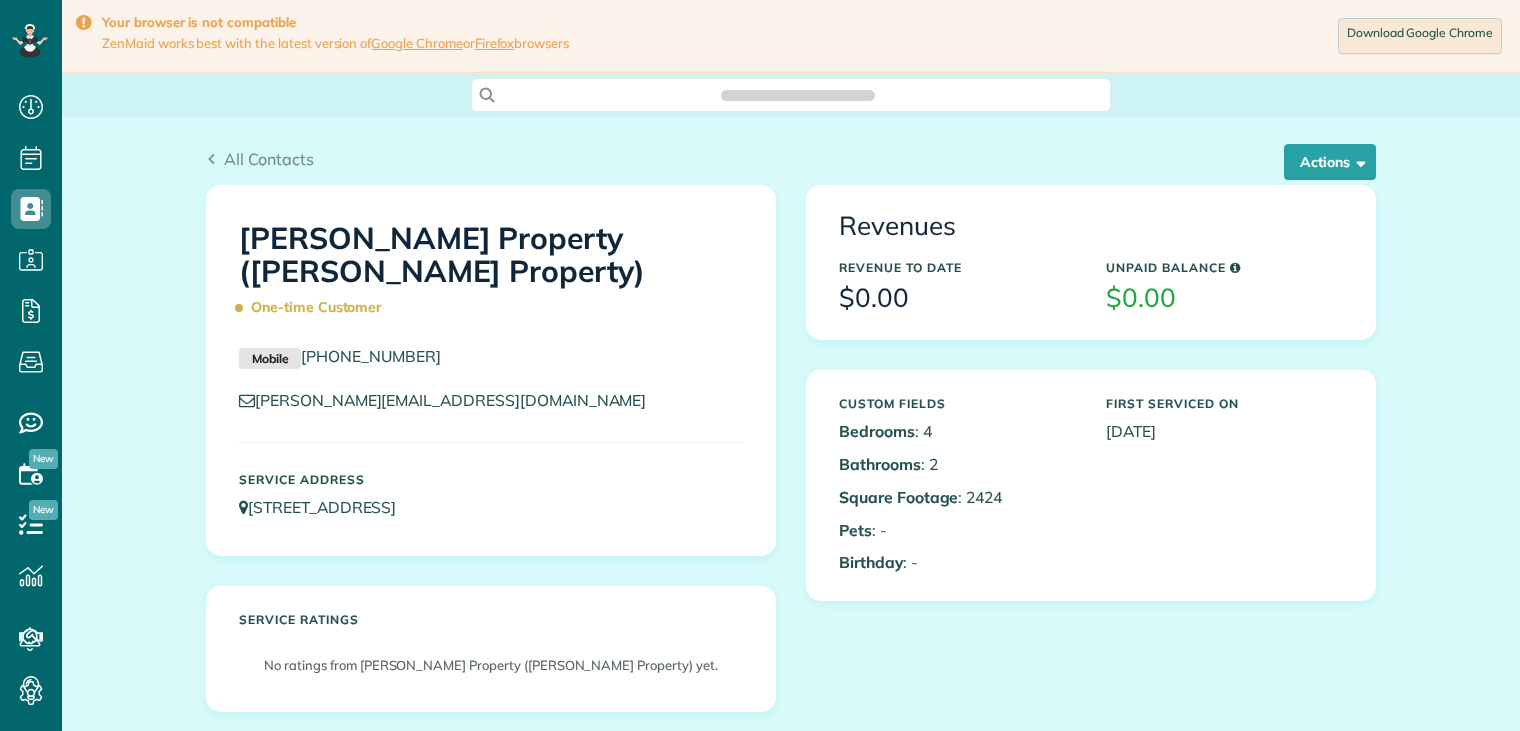 scroll, scrollTop: 0, scrollLeft: 0, axis: both 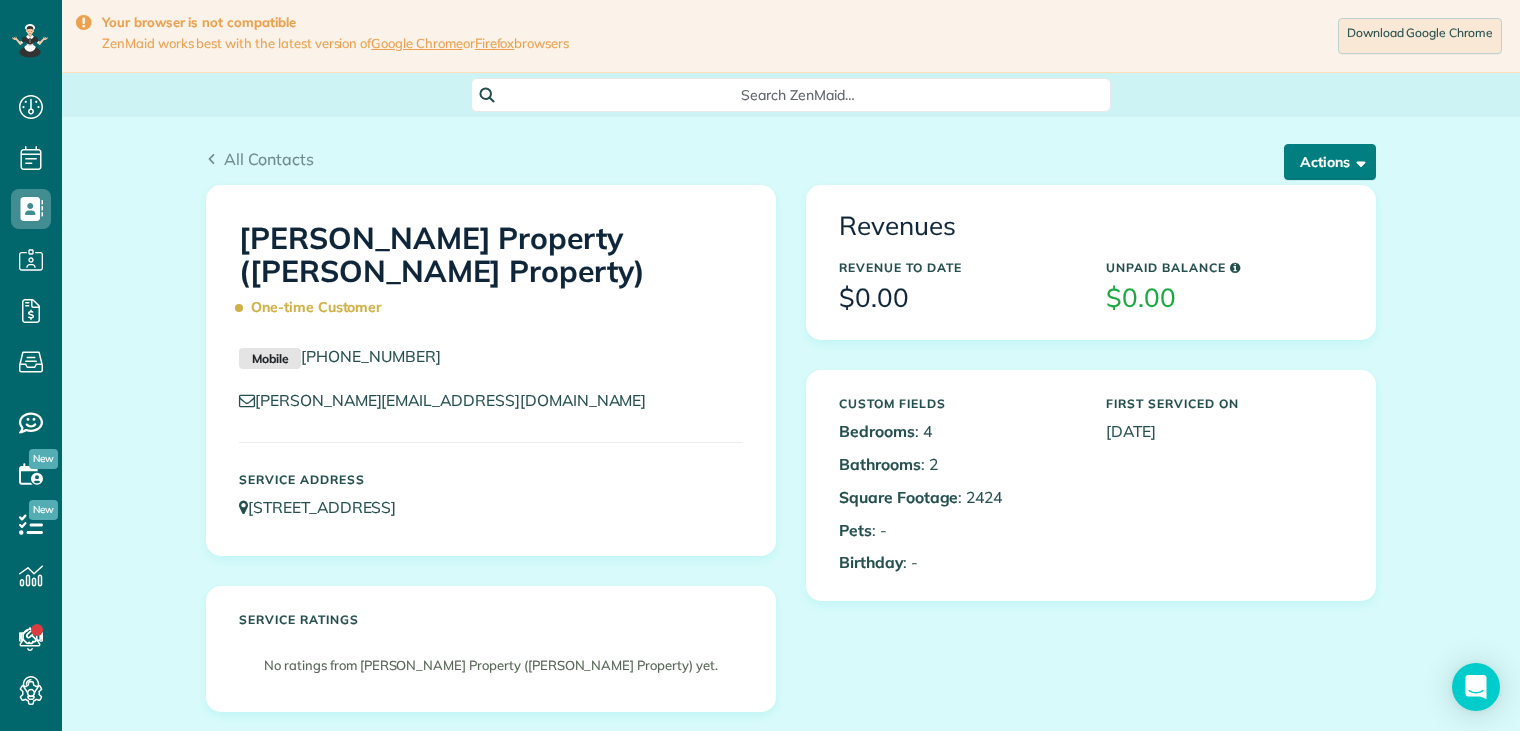 click on "Actions" at bounding box center [1330, 162] 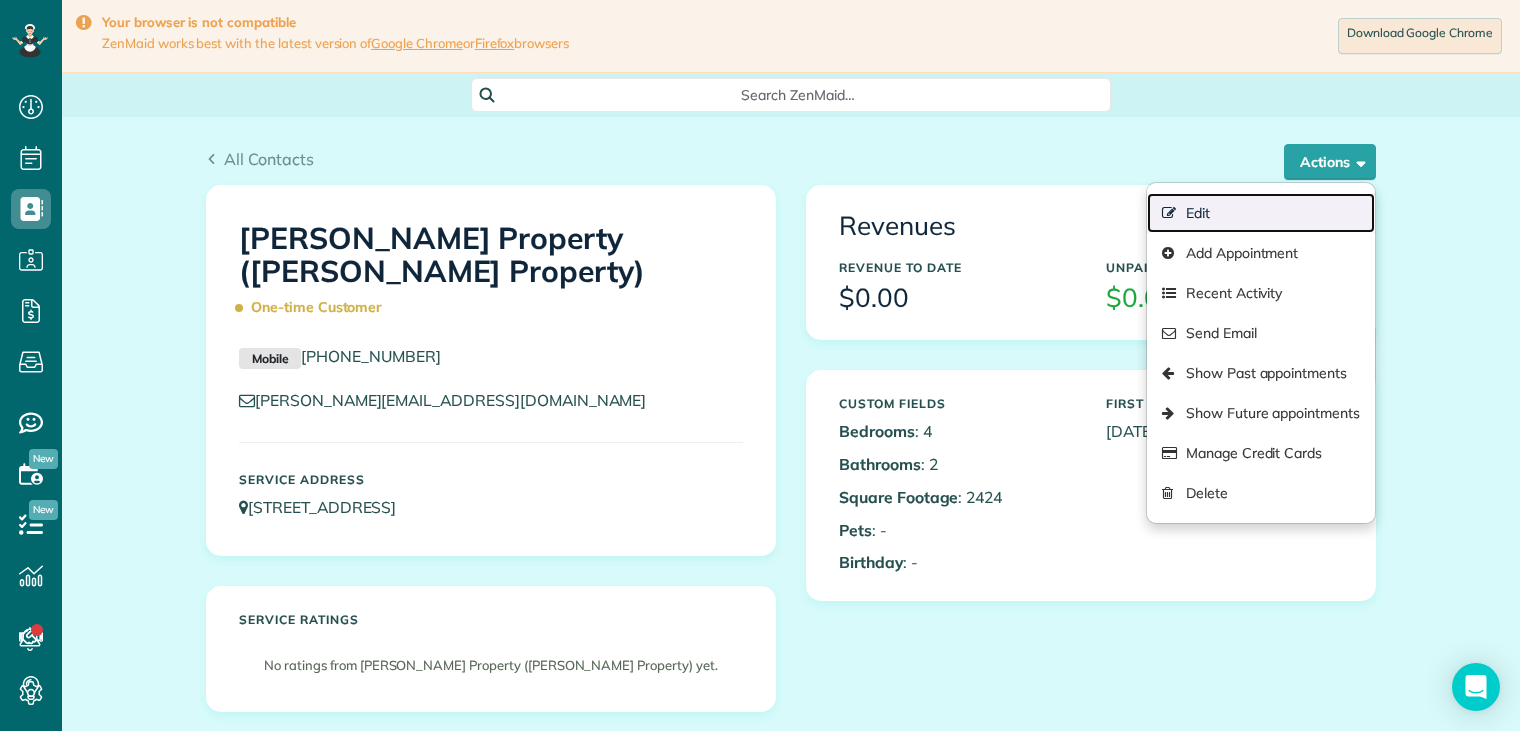 click on "Edit" at bounding box center (1261, 213) 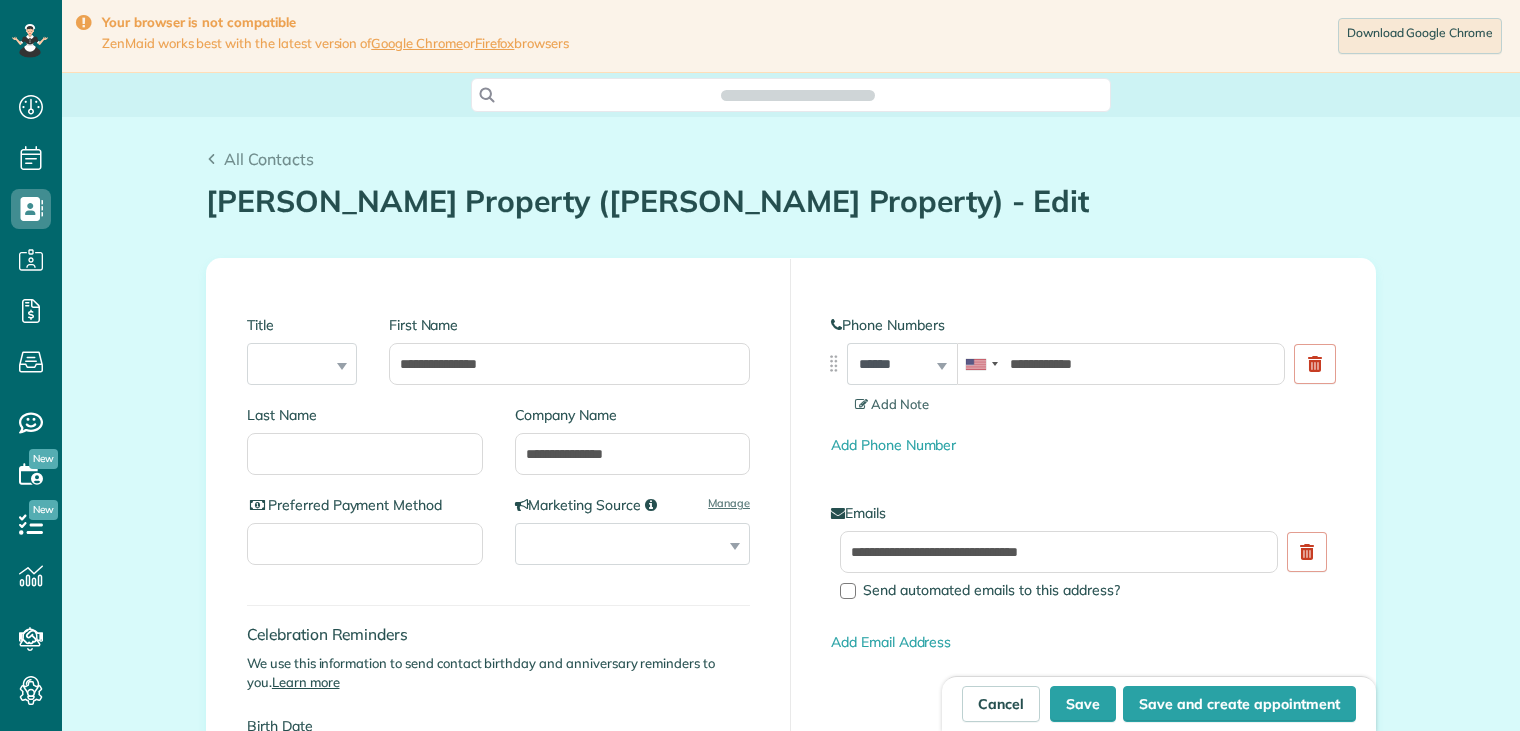 scroll, scrollTop: 0, scrollLeft: 0, axis: both 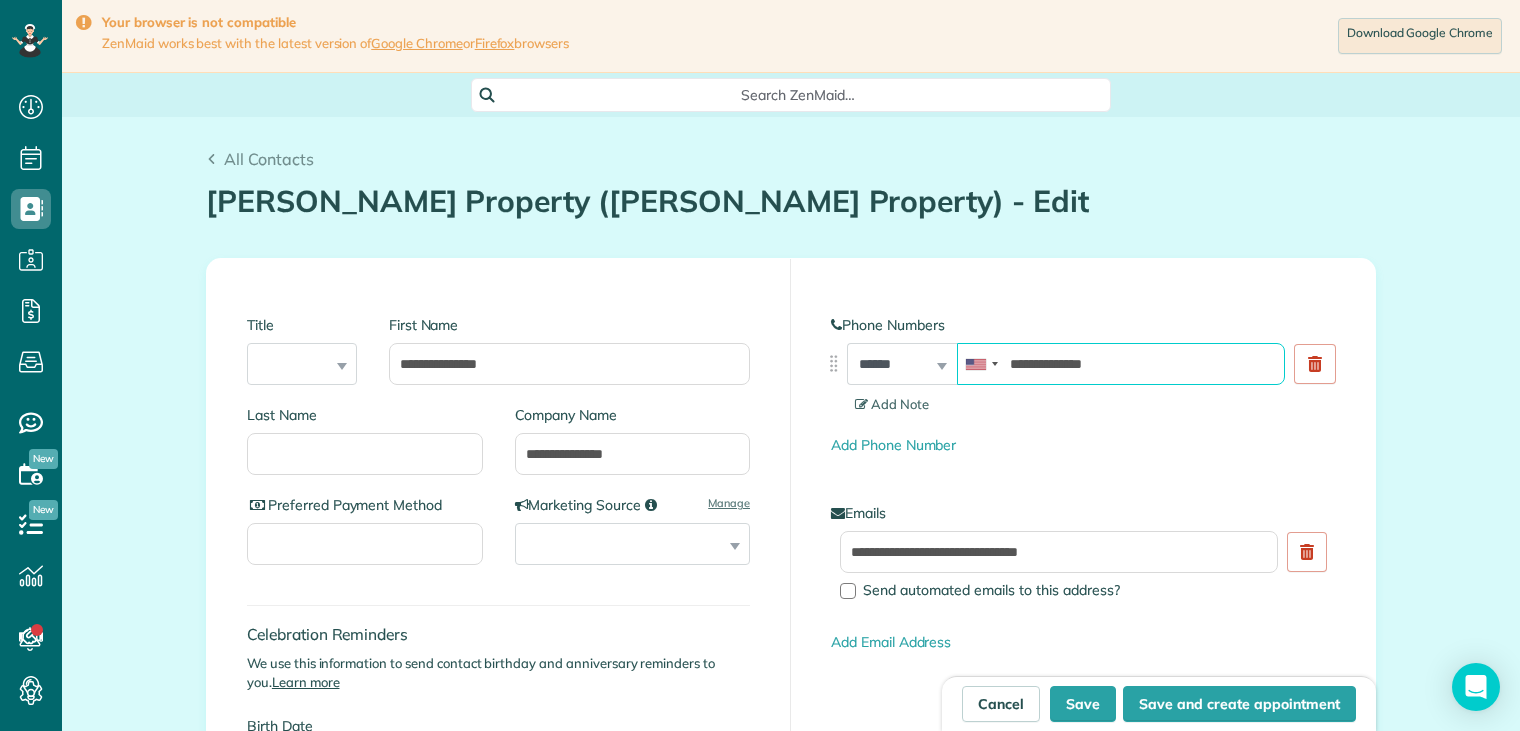 click on "**********" at bounding box center (1121, 364) 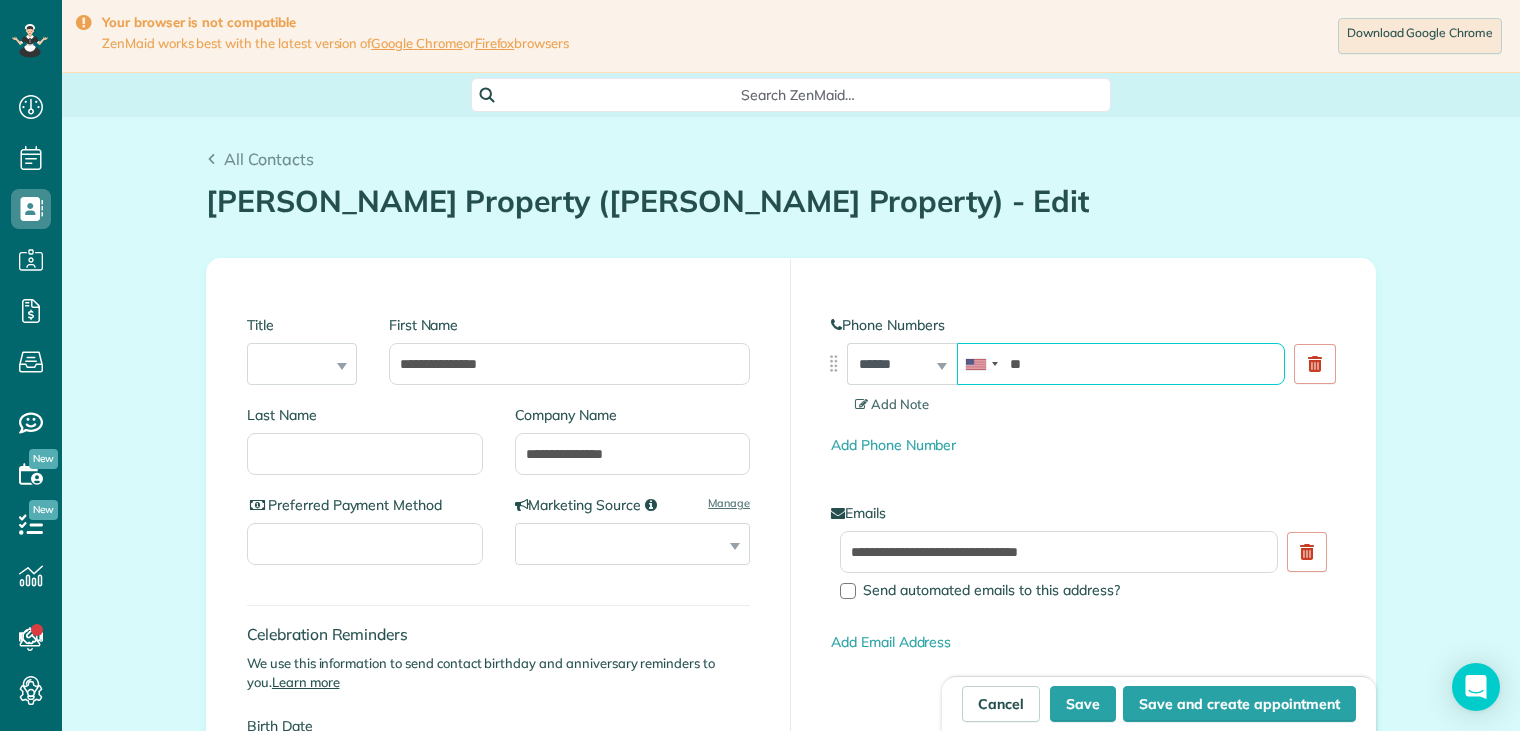 type on "*" 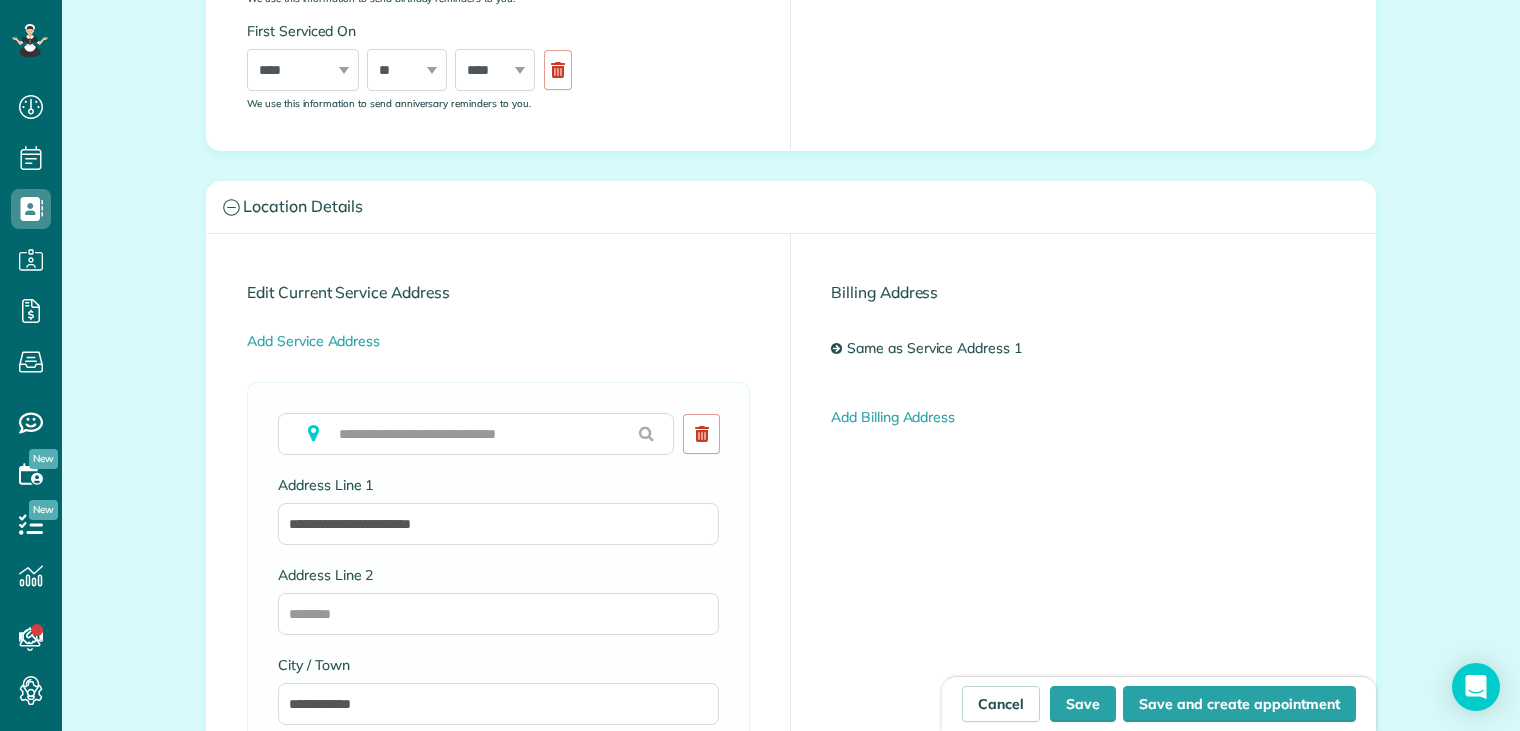 scroll, scrollTop: 900, scrollLeft: 0, axis: vertical 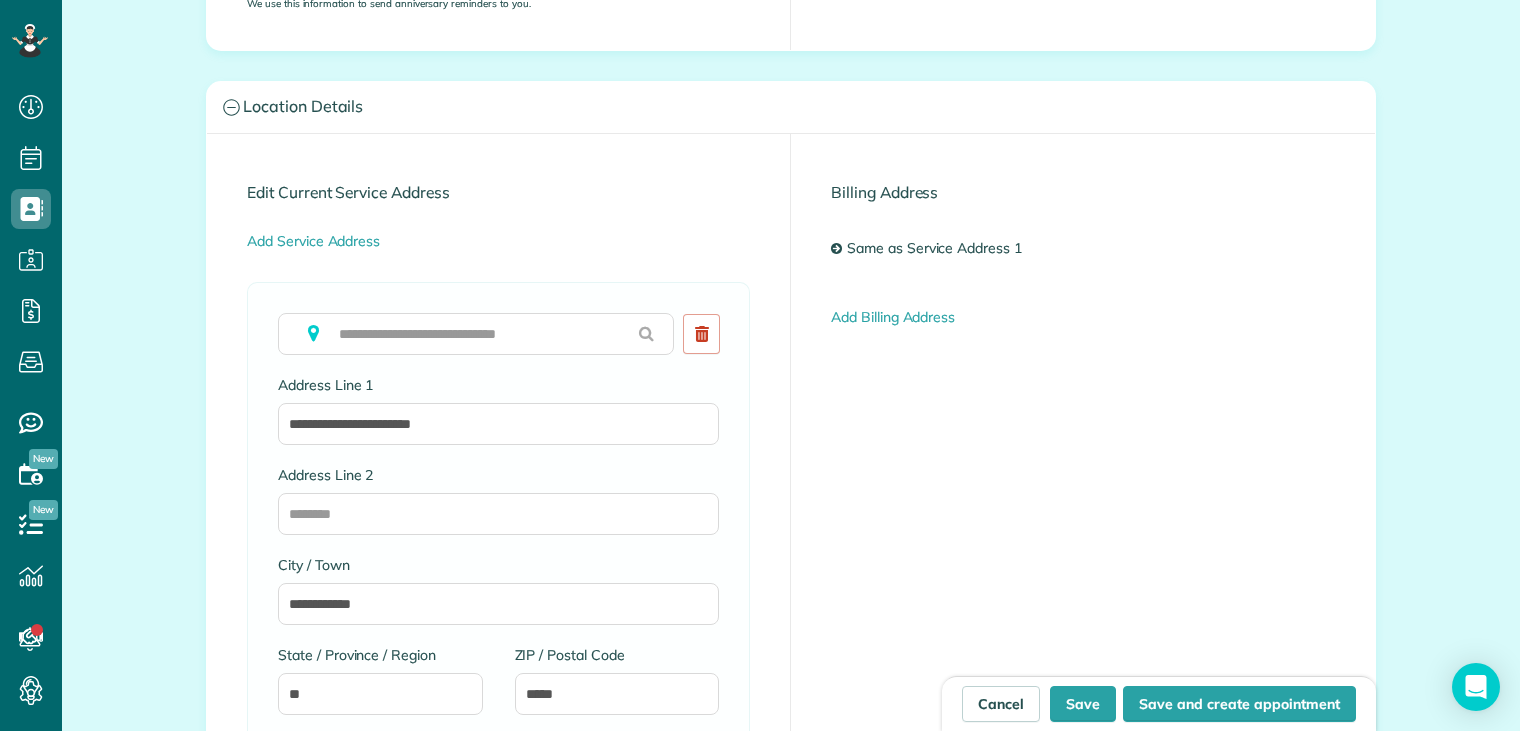 type on "**********" 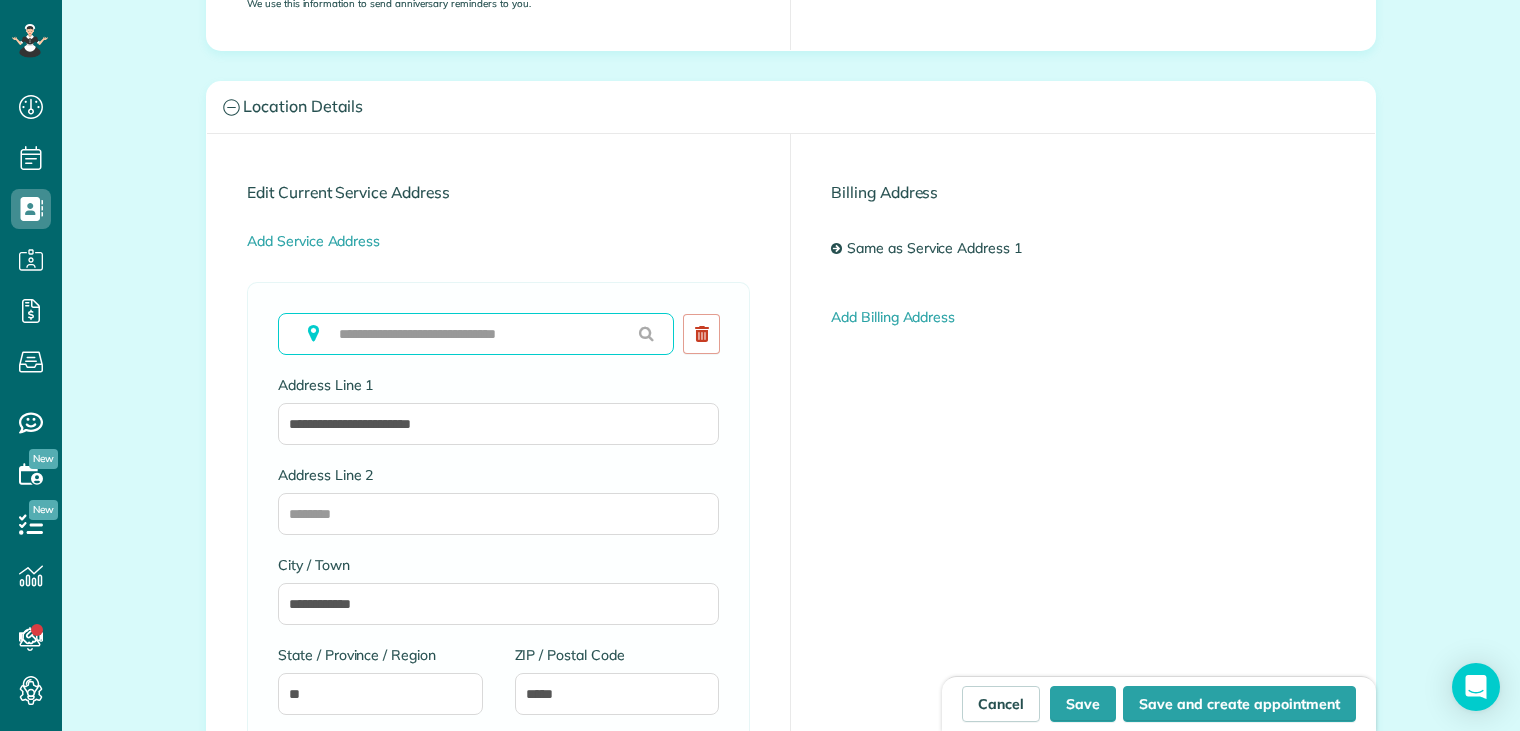 click at bounding box center (476, 334) 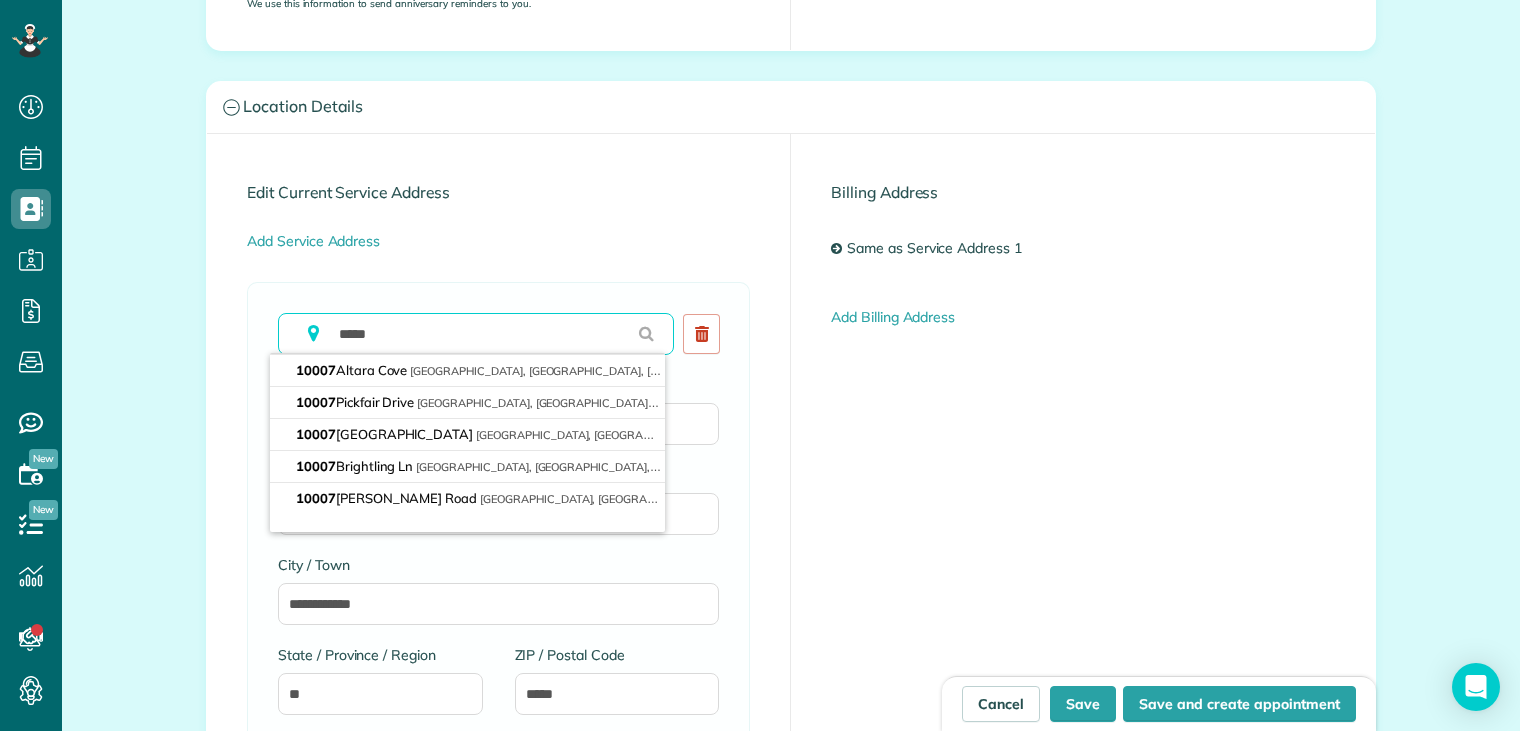type on "*****" 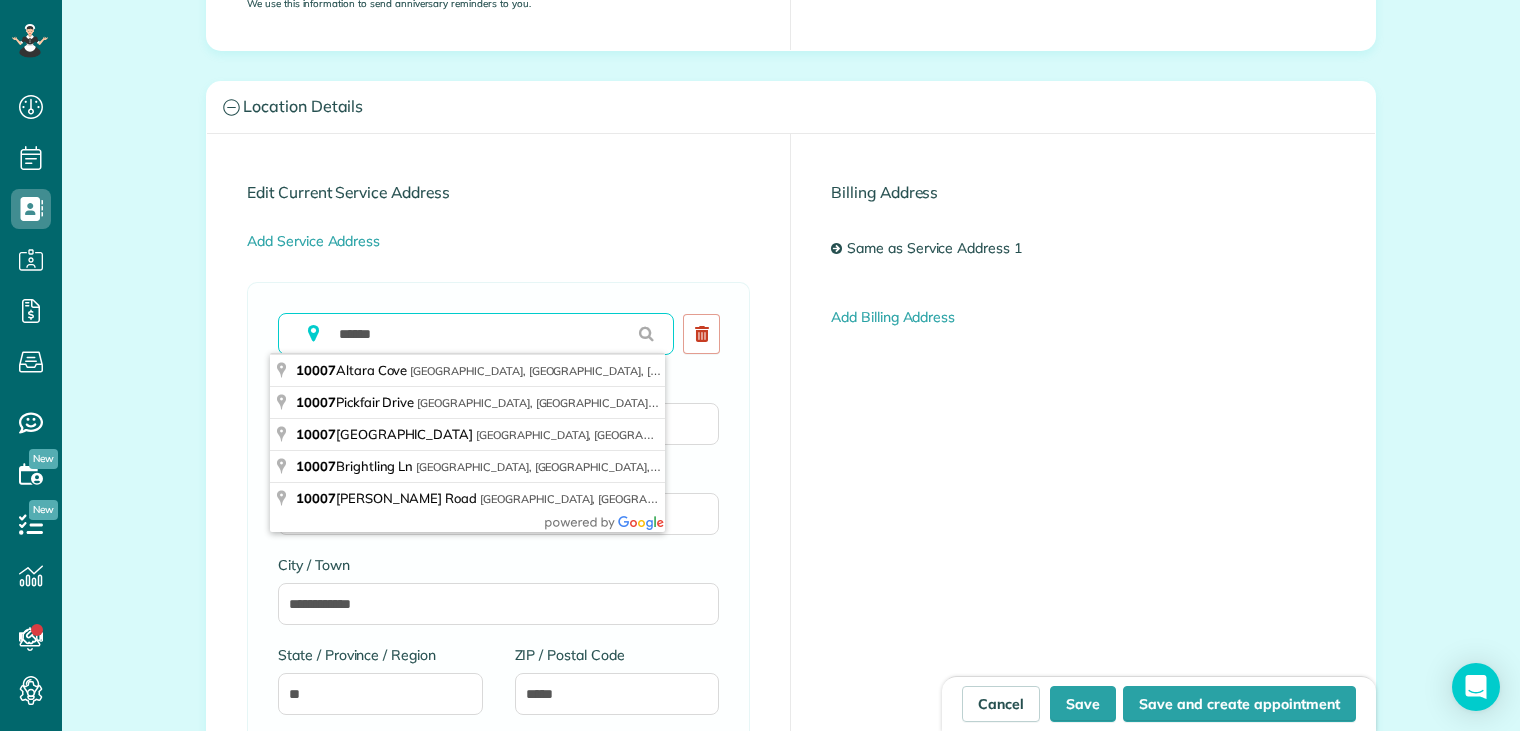 type 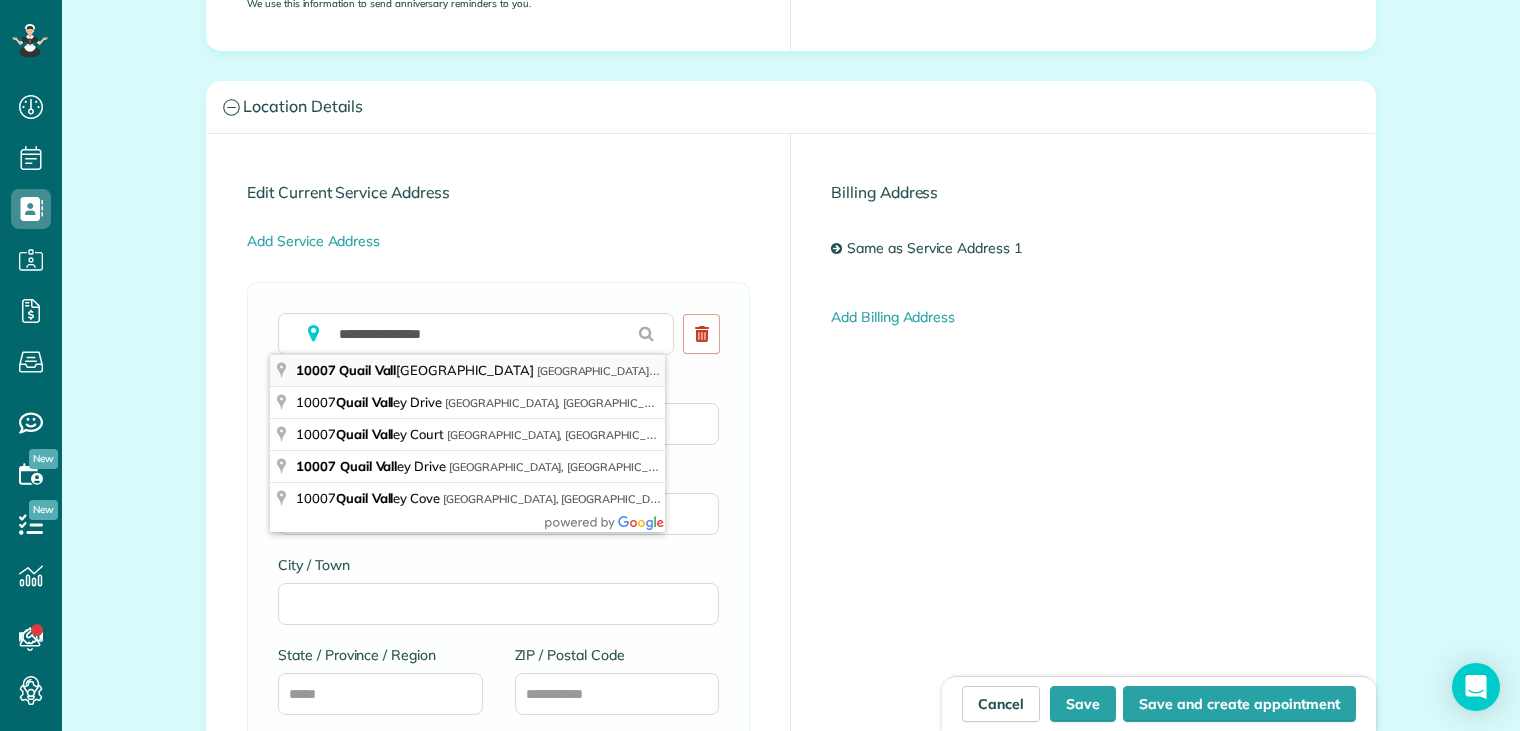 type on "**********" 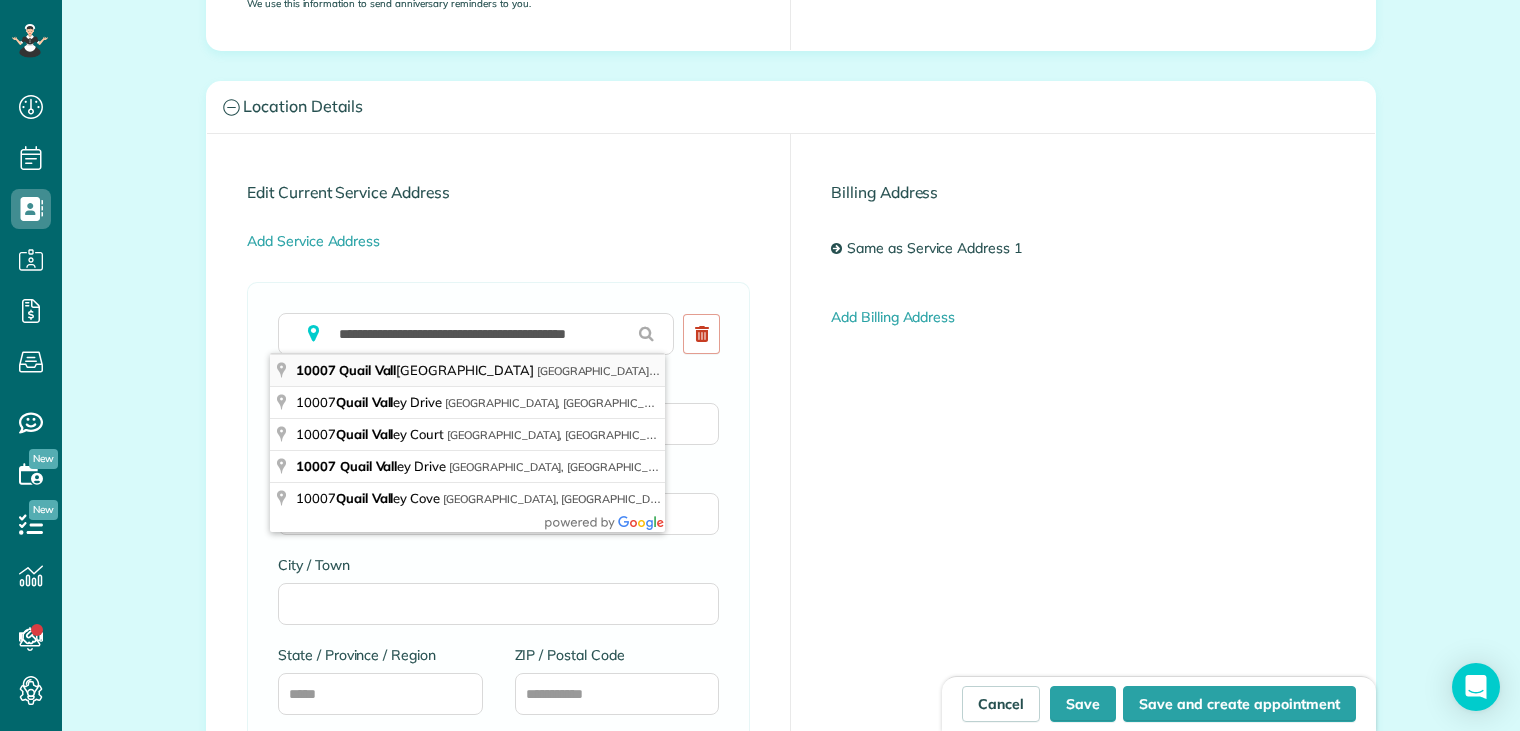type on "**********" 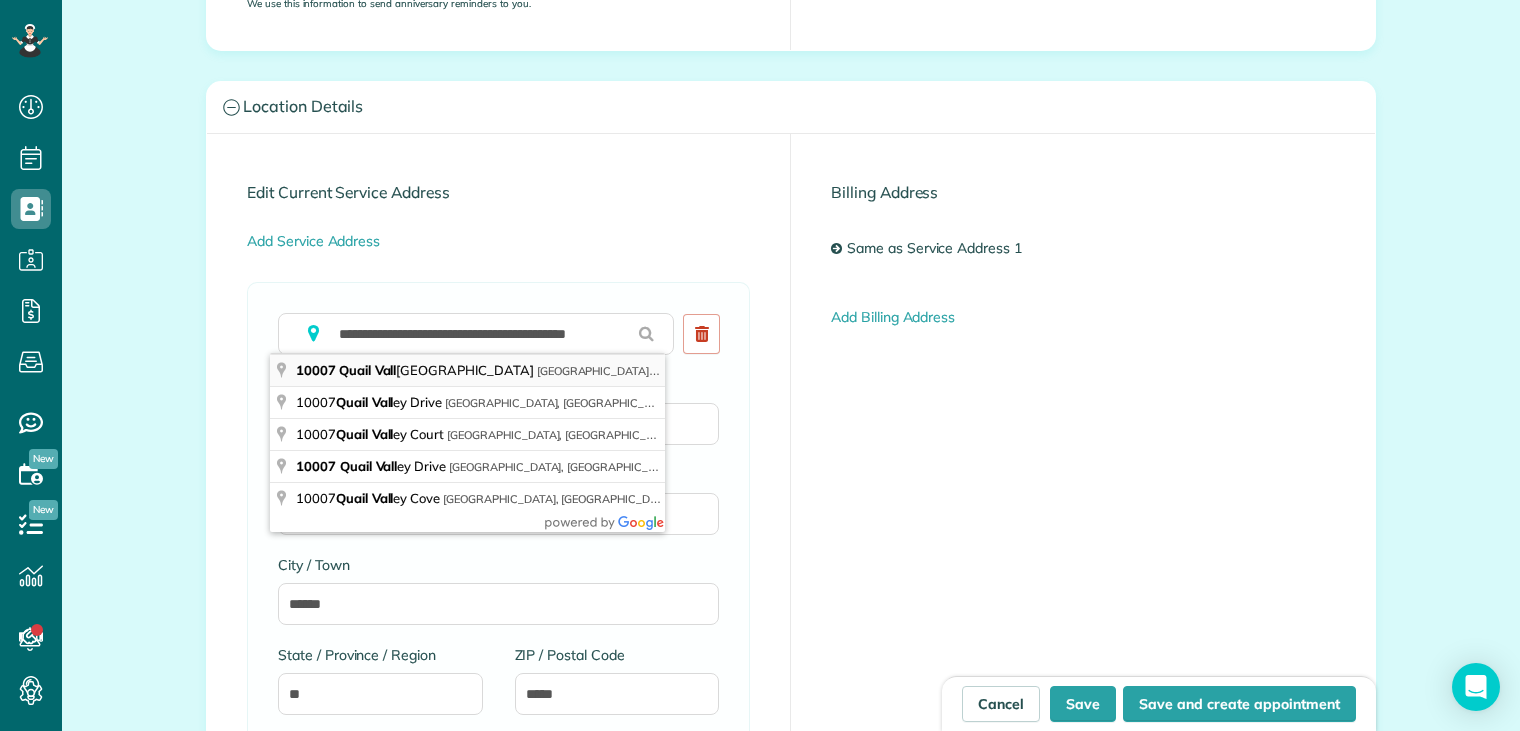 click on "**********" at bounding box center [480, 344] 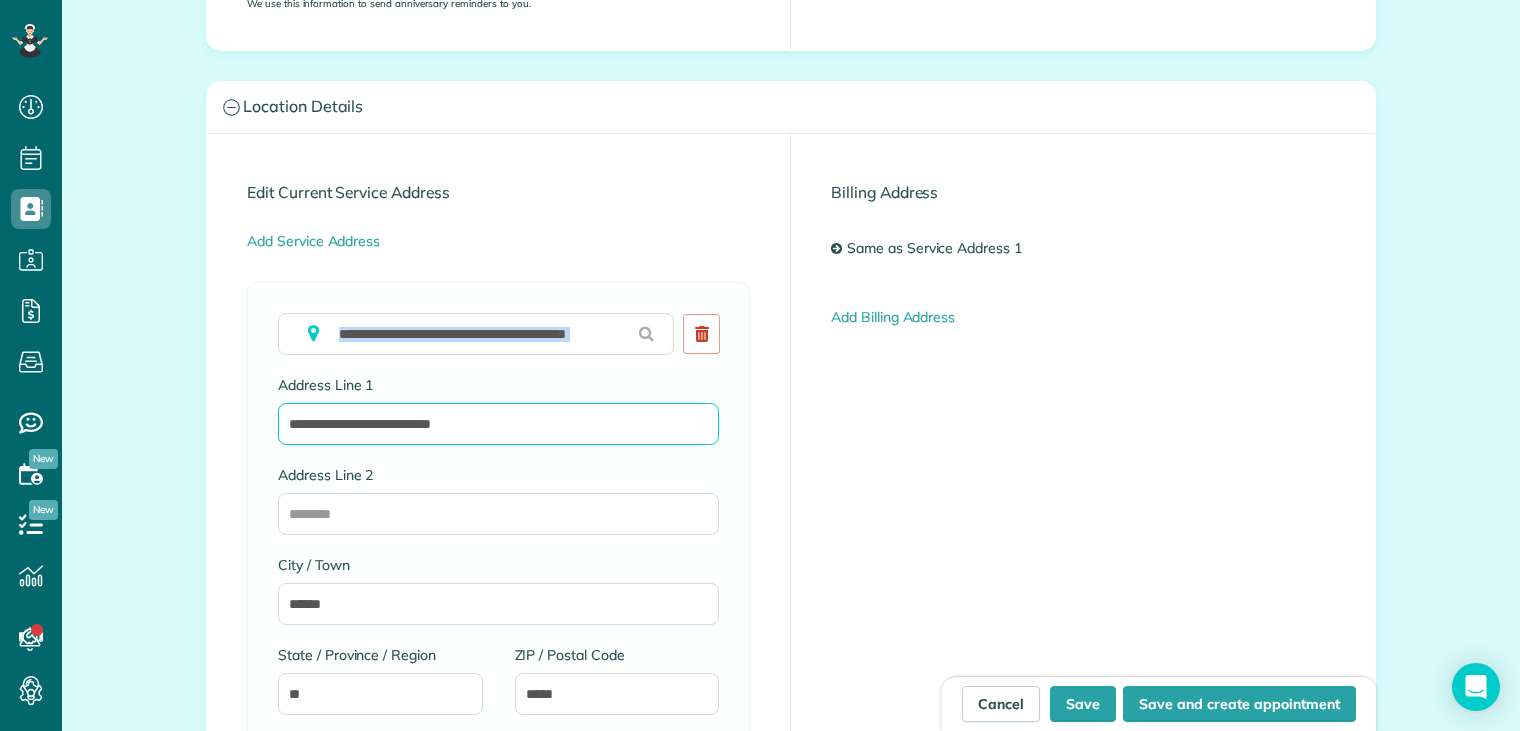drag, startPoint x: 515, startPoint y: 363, endPoint x: 505, endPoint y: 426, distance: 63.788715 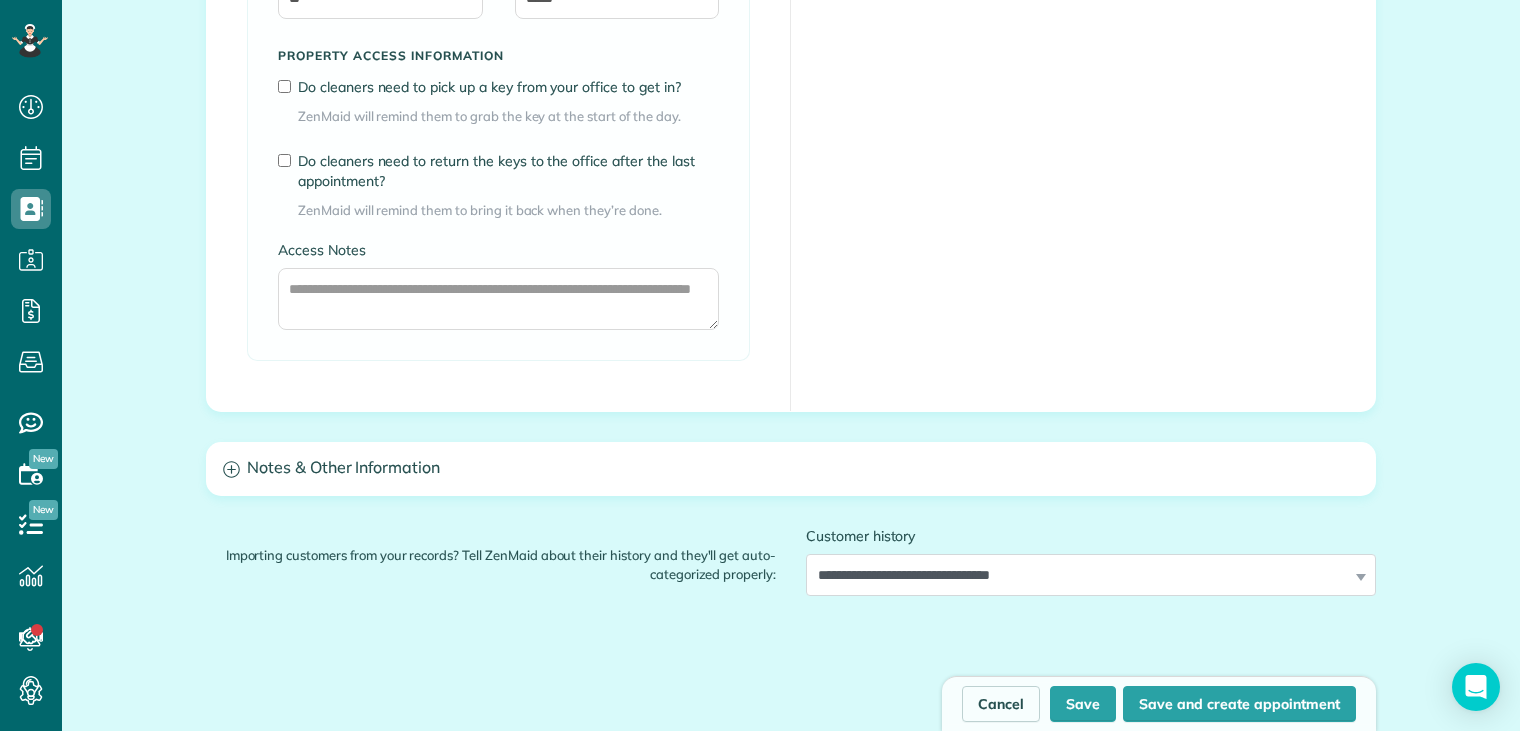scroll, scrollTop: 1600, scrollLeft: 0, axis: vertical 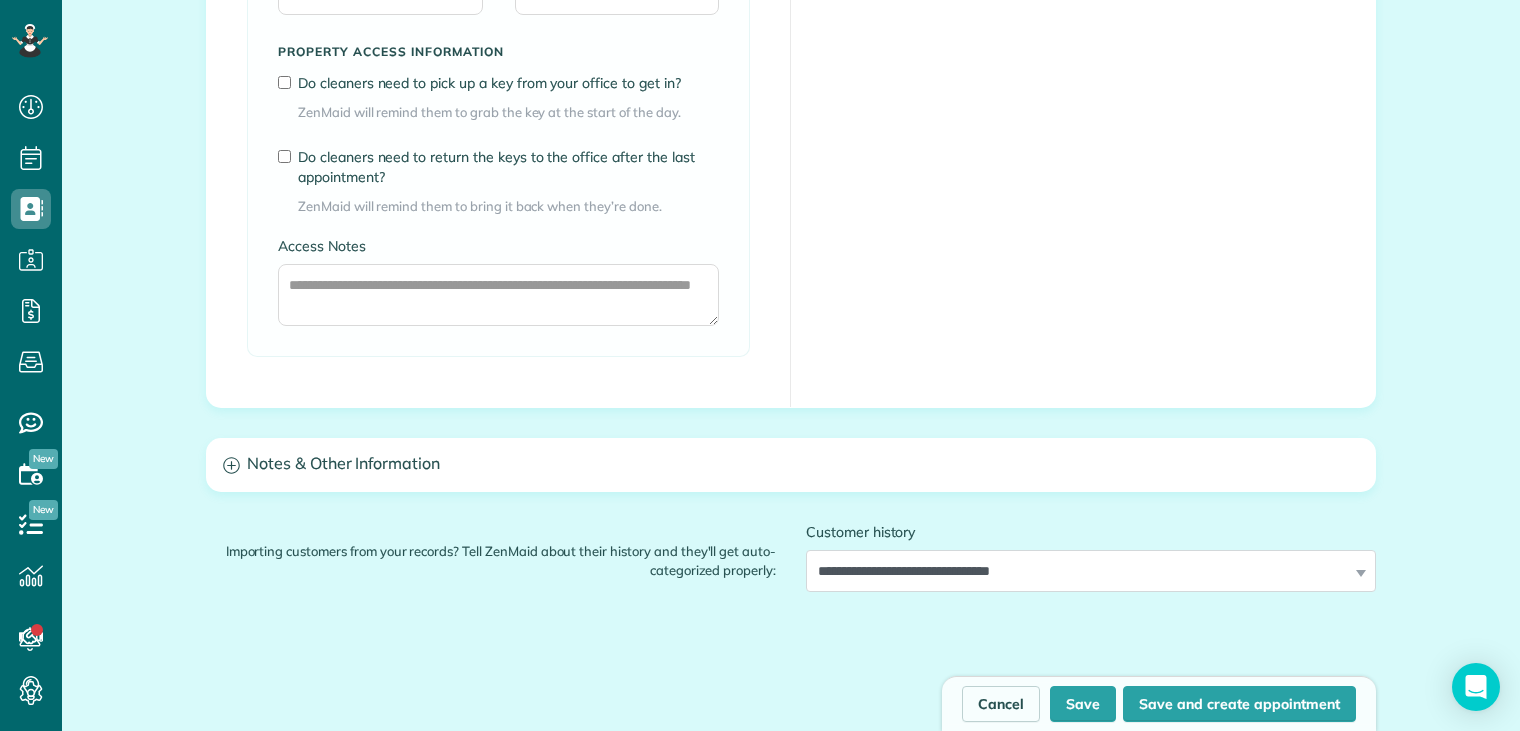 type on "**********" 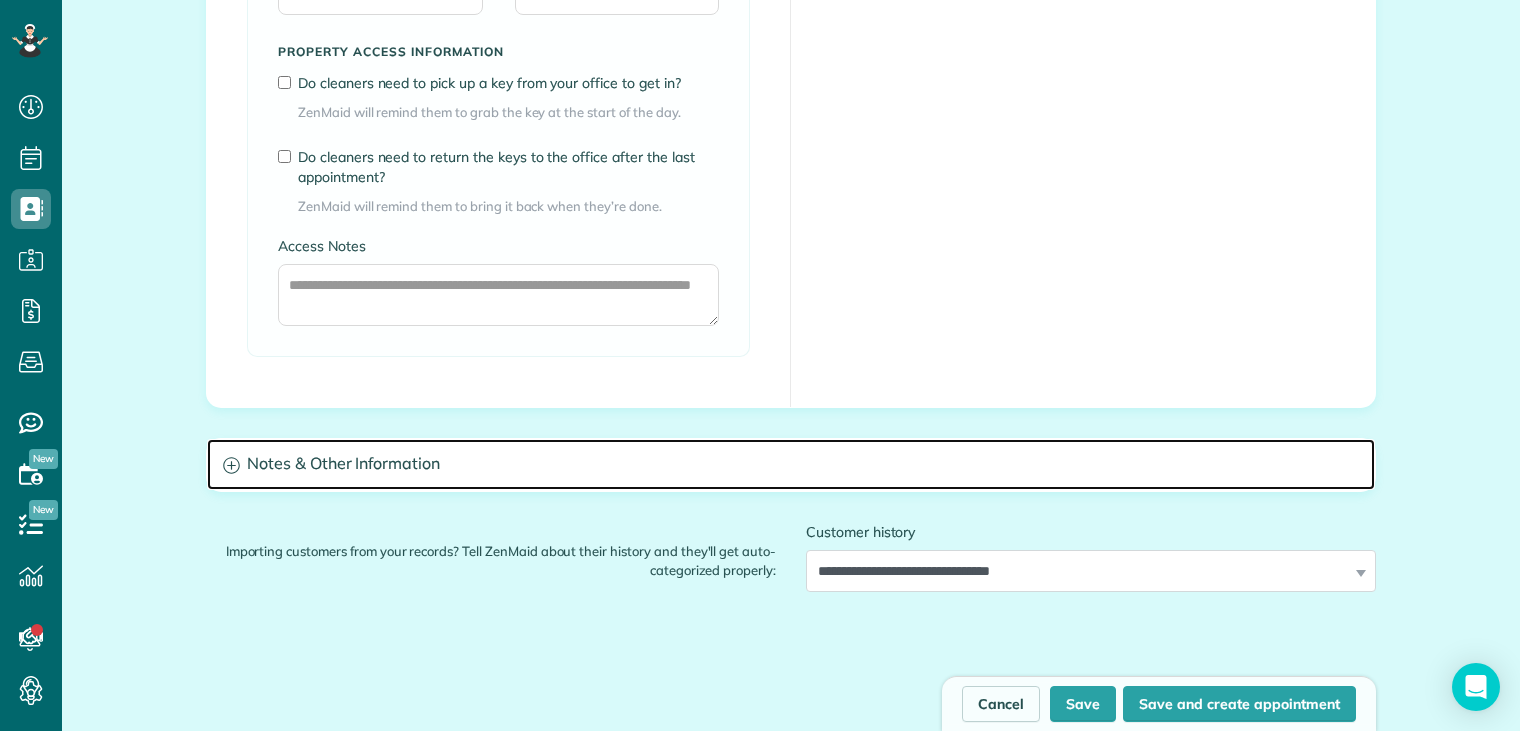 click on "Notes & Other Information" at bounding box center [791, 464] 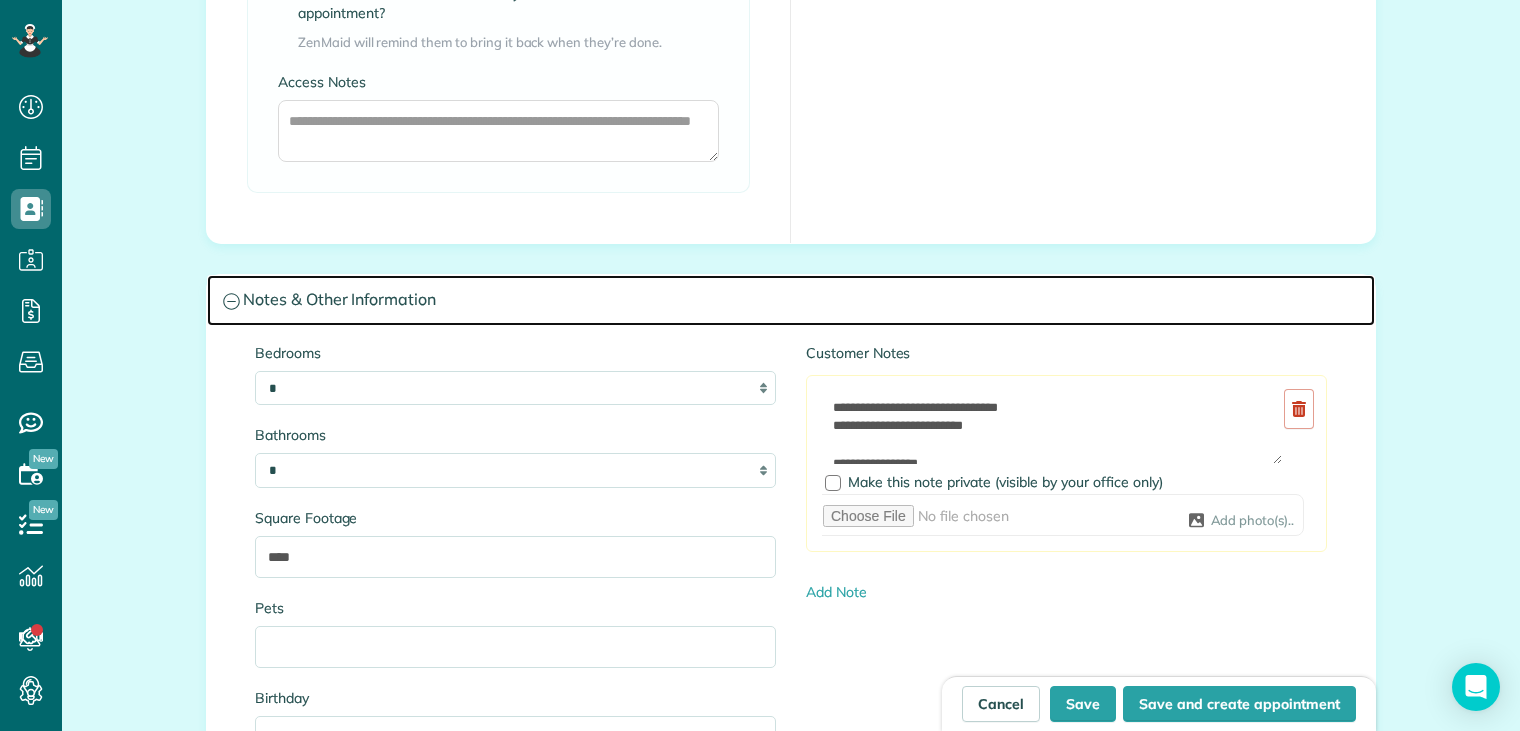 scroll, scrollTop: 1800, scrollLeft: 0, axis: vertical 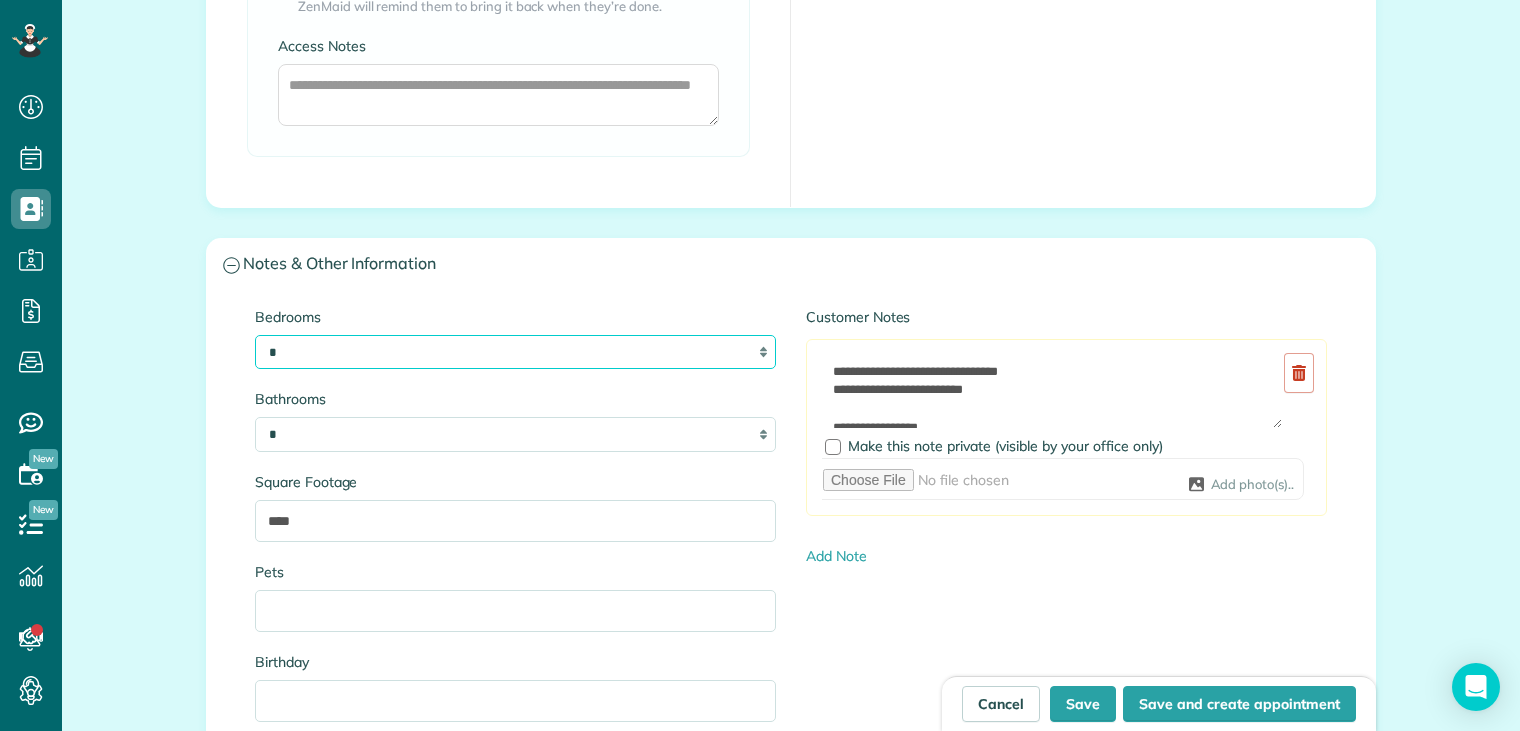 click on "*
*
*
*
**" at bounding box center (515, 352) 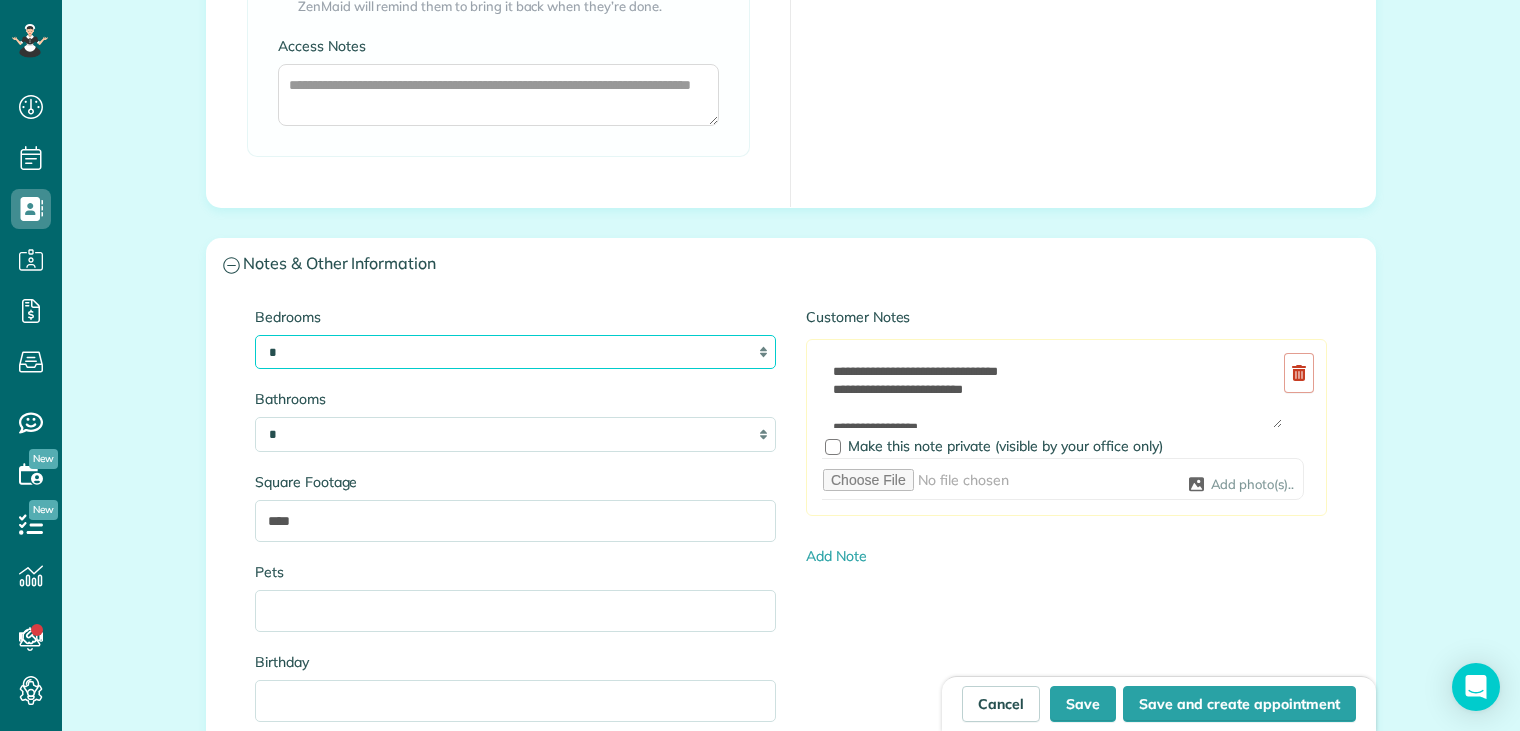 select on "*" 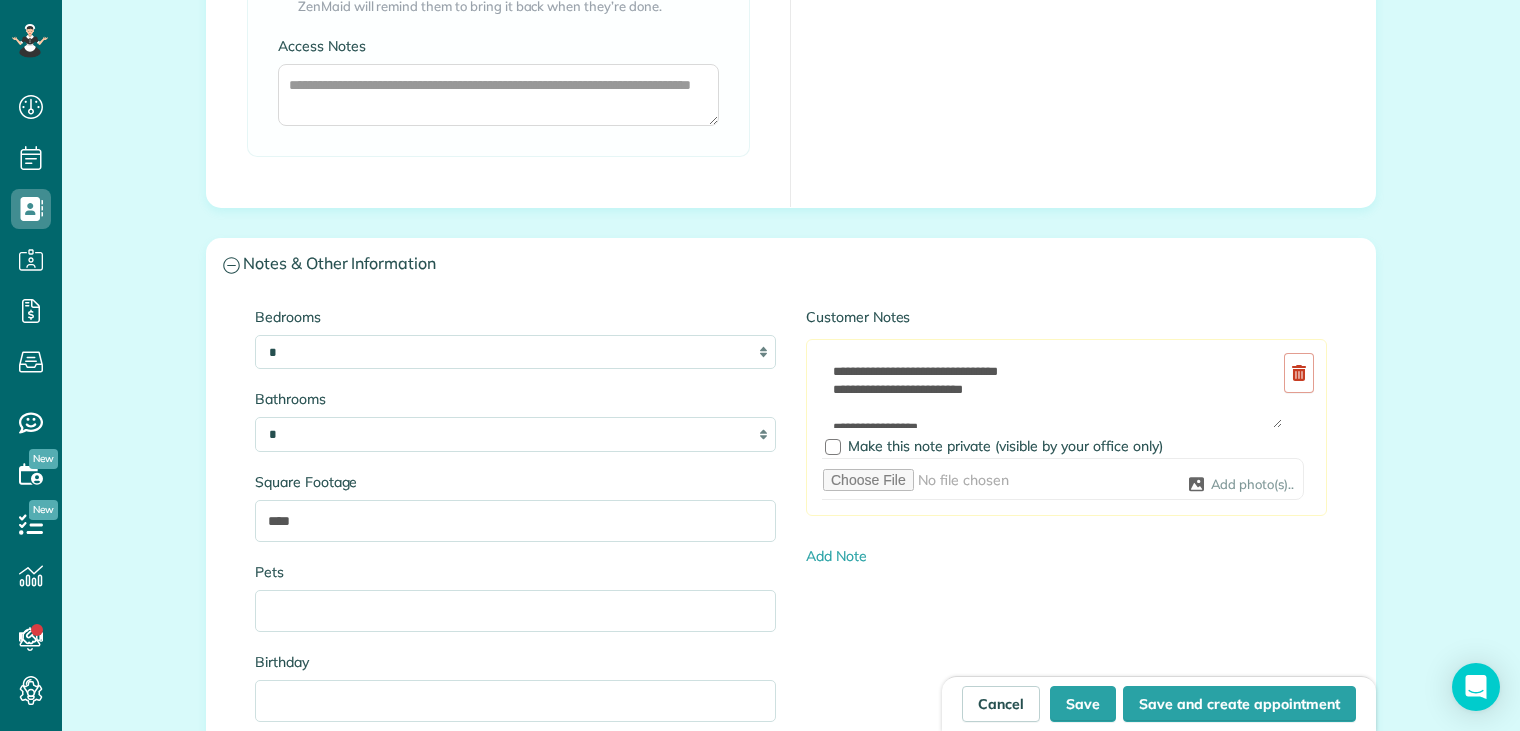 click on "Bedrooms
*
*
*
*
**
Bathrooms
*
***
*
***
*
***
*
**
Square Footage ****
Pets
Birthday" at bounding box center [515, 524] 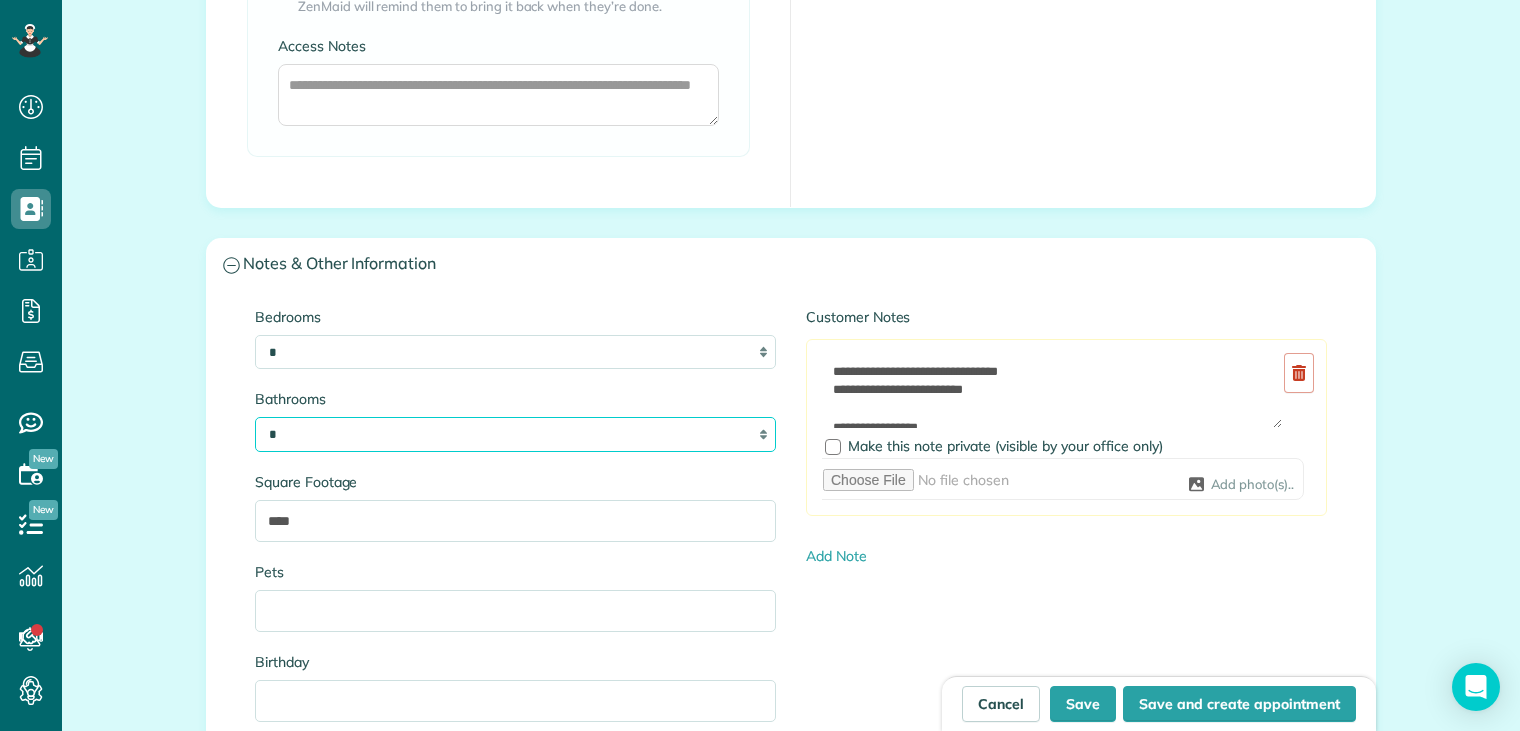 click on "*
***
*
***
*
***
*
**" at bounding box center [515, 434] 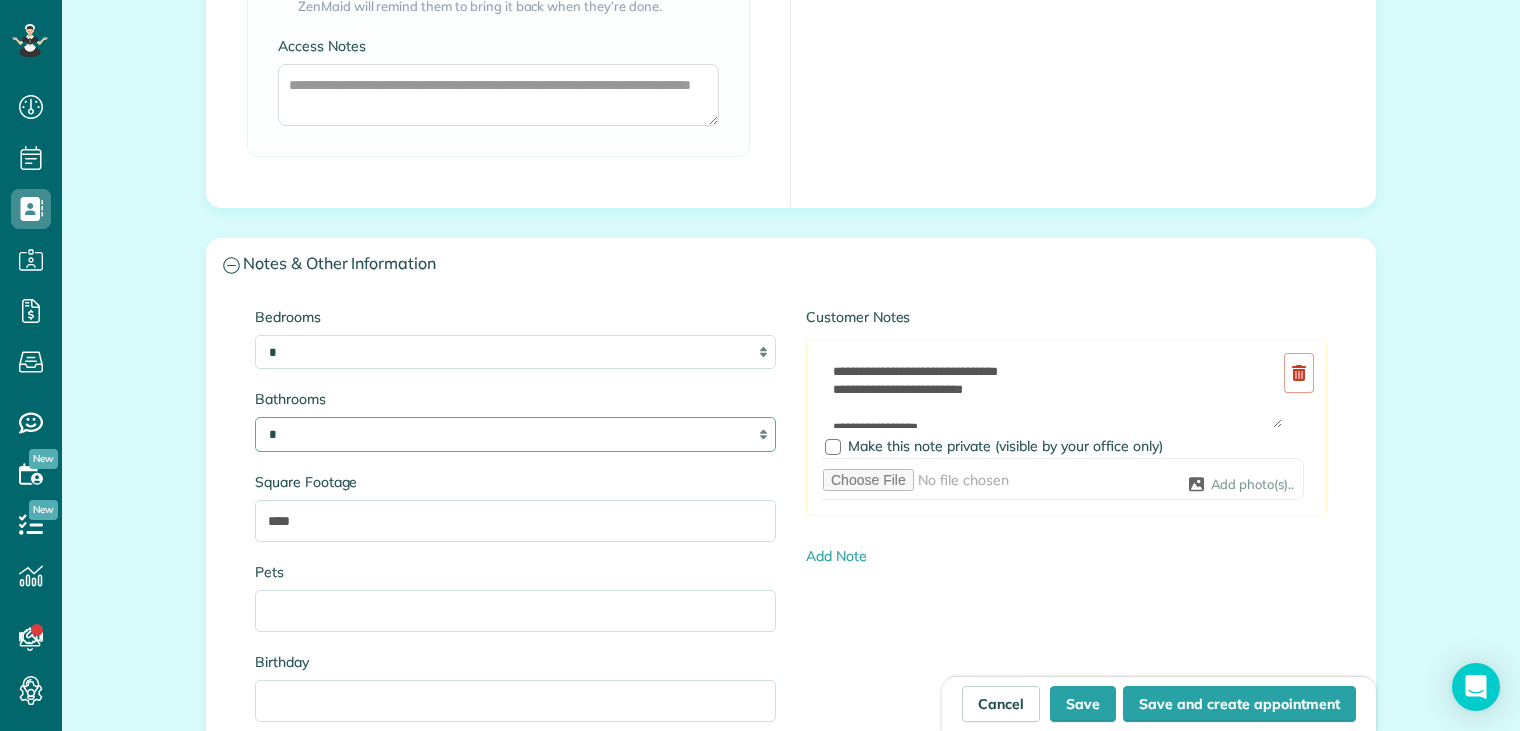 select on "*" 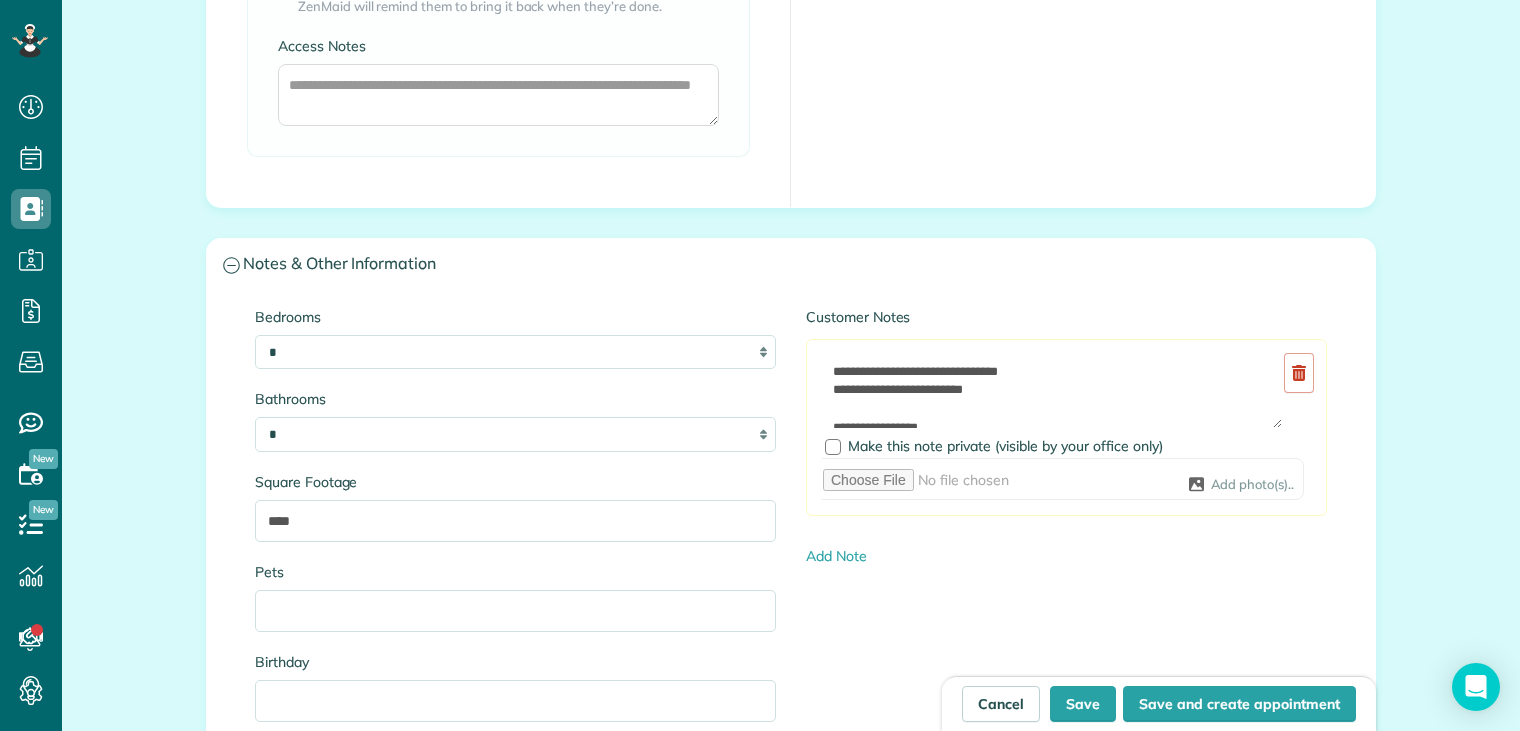 click on "Square Footage" at bounding box center [515, 482] 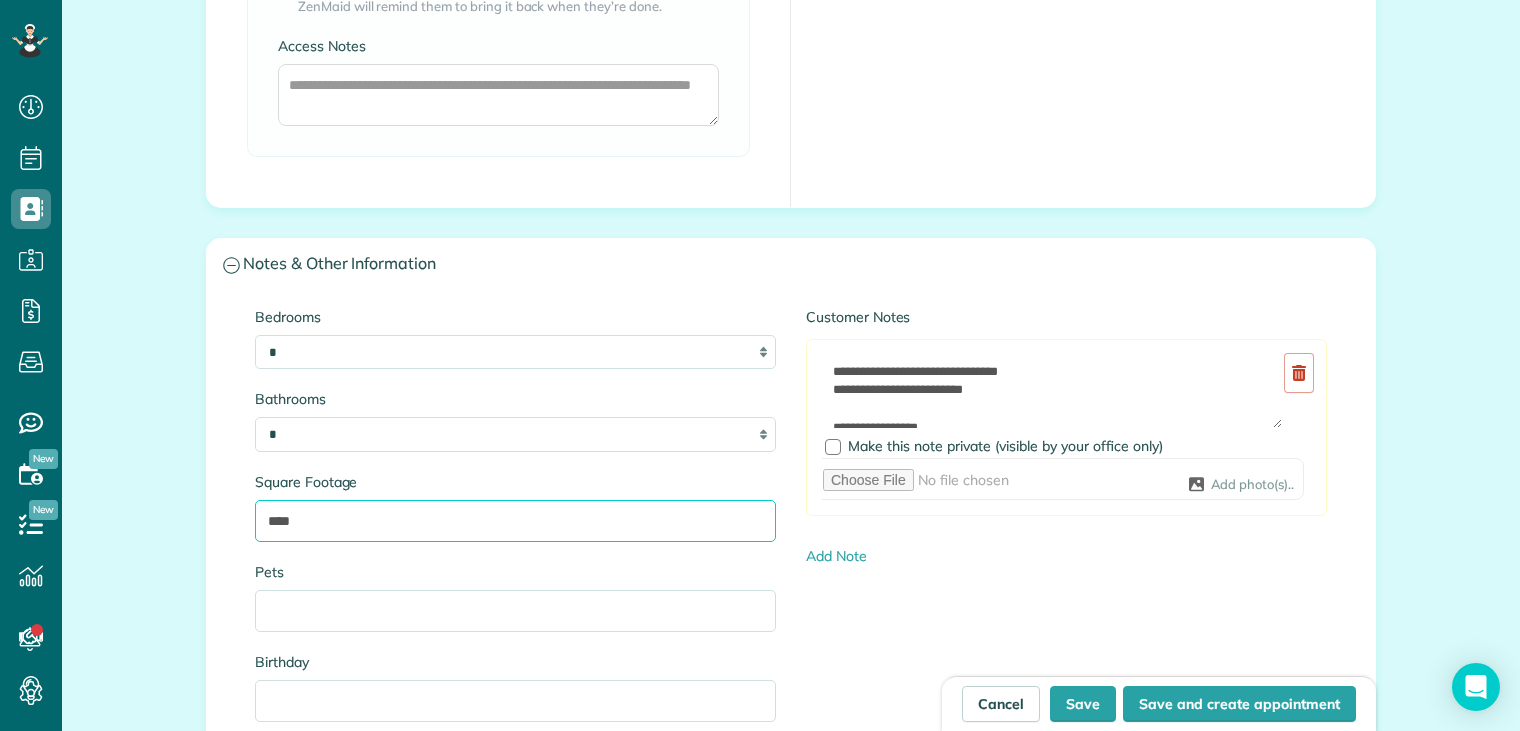 click on "****" at bounding box center (515, 521) 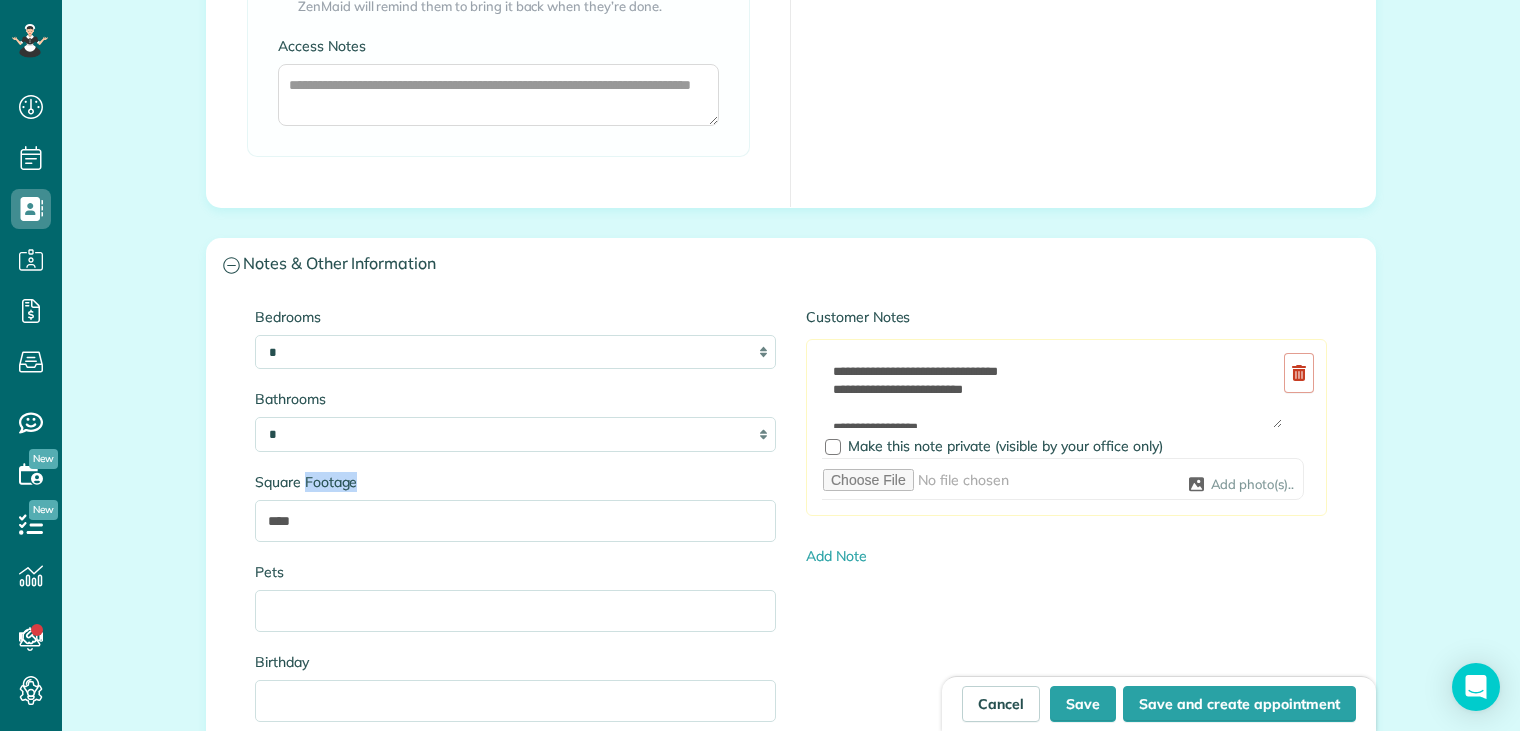 click on "Square Footage" at bounding box center (515, 482) 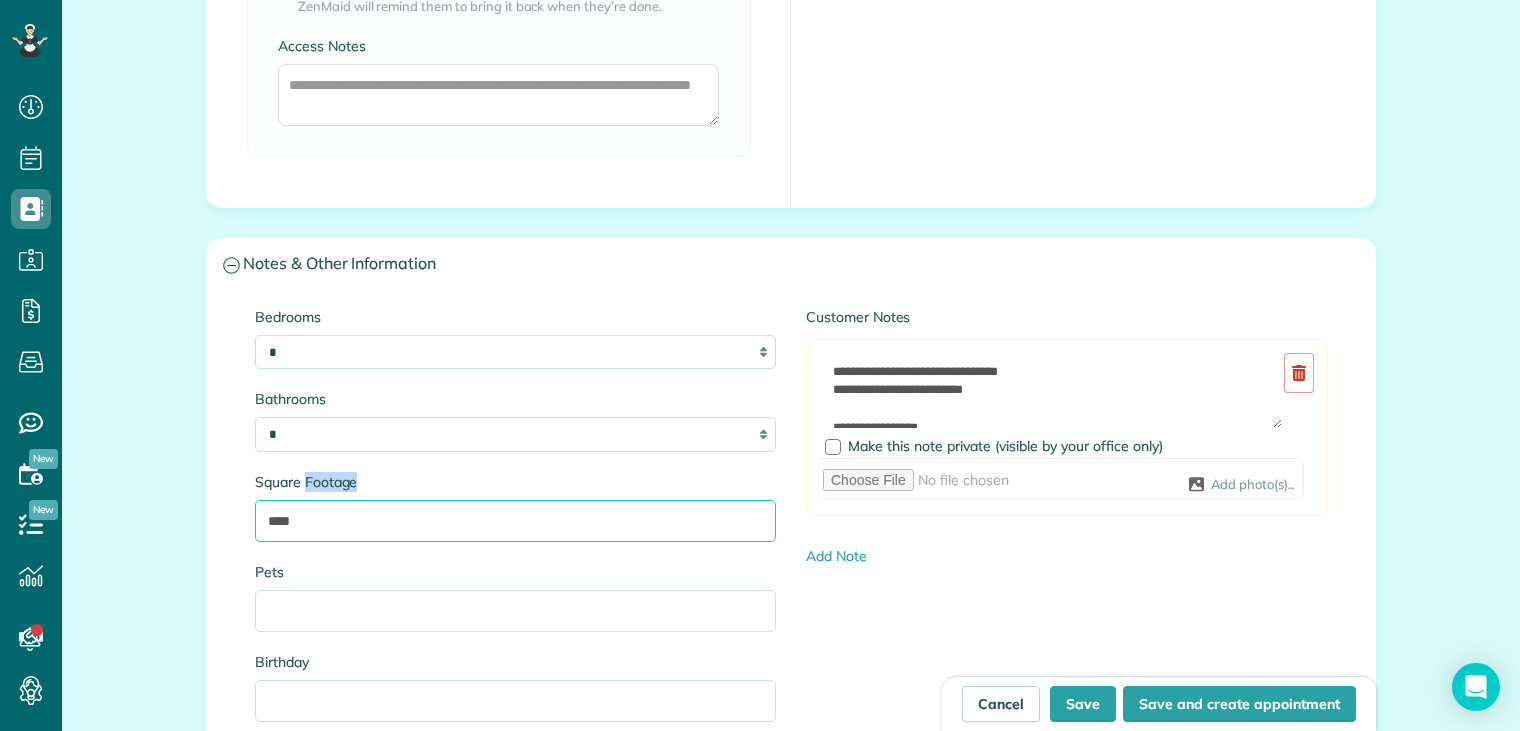 click on "****" at bounding box center [515, 521] 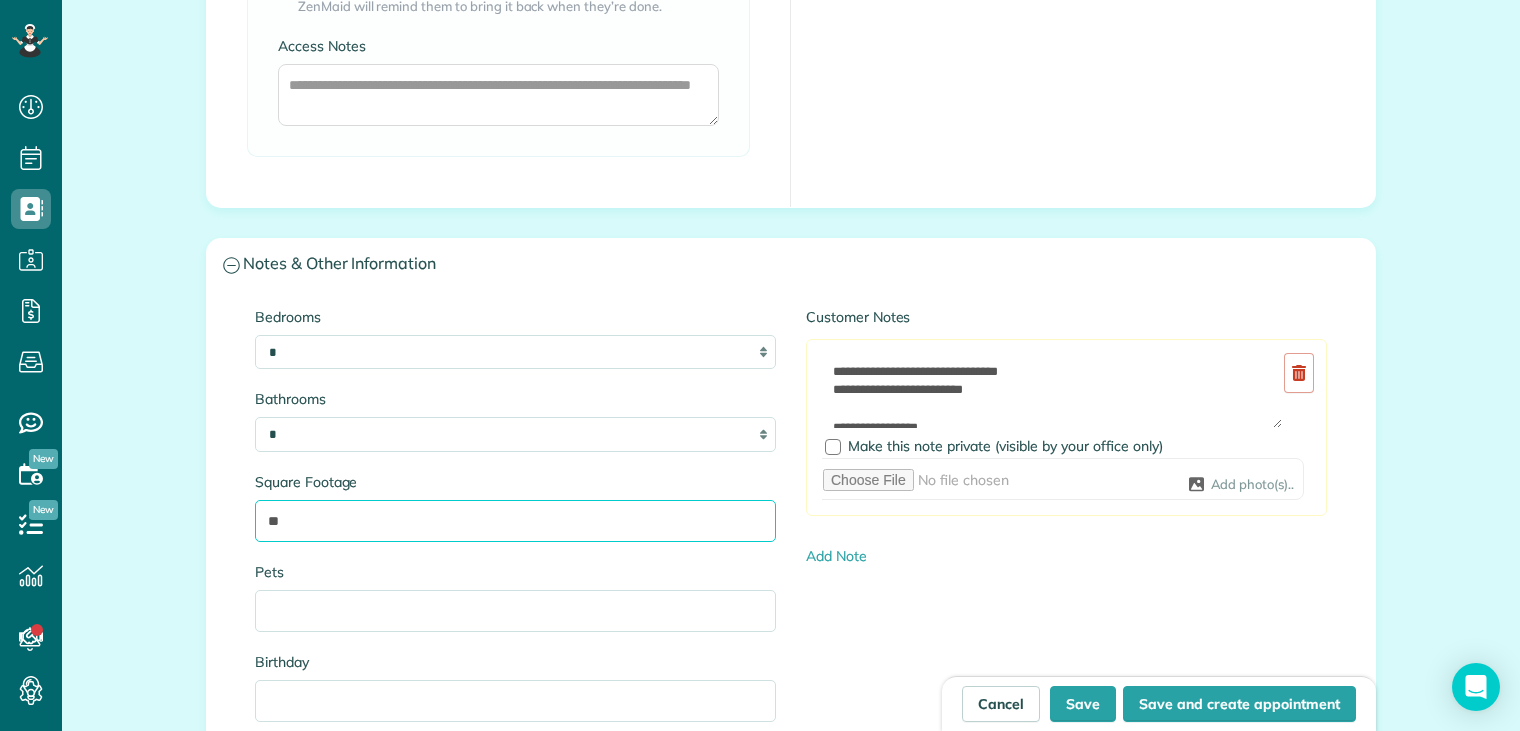 type on "*" 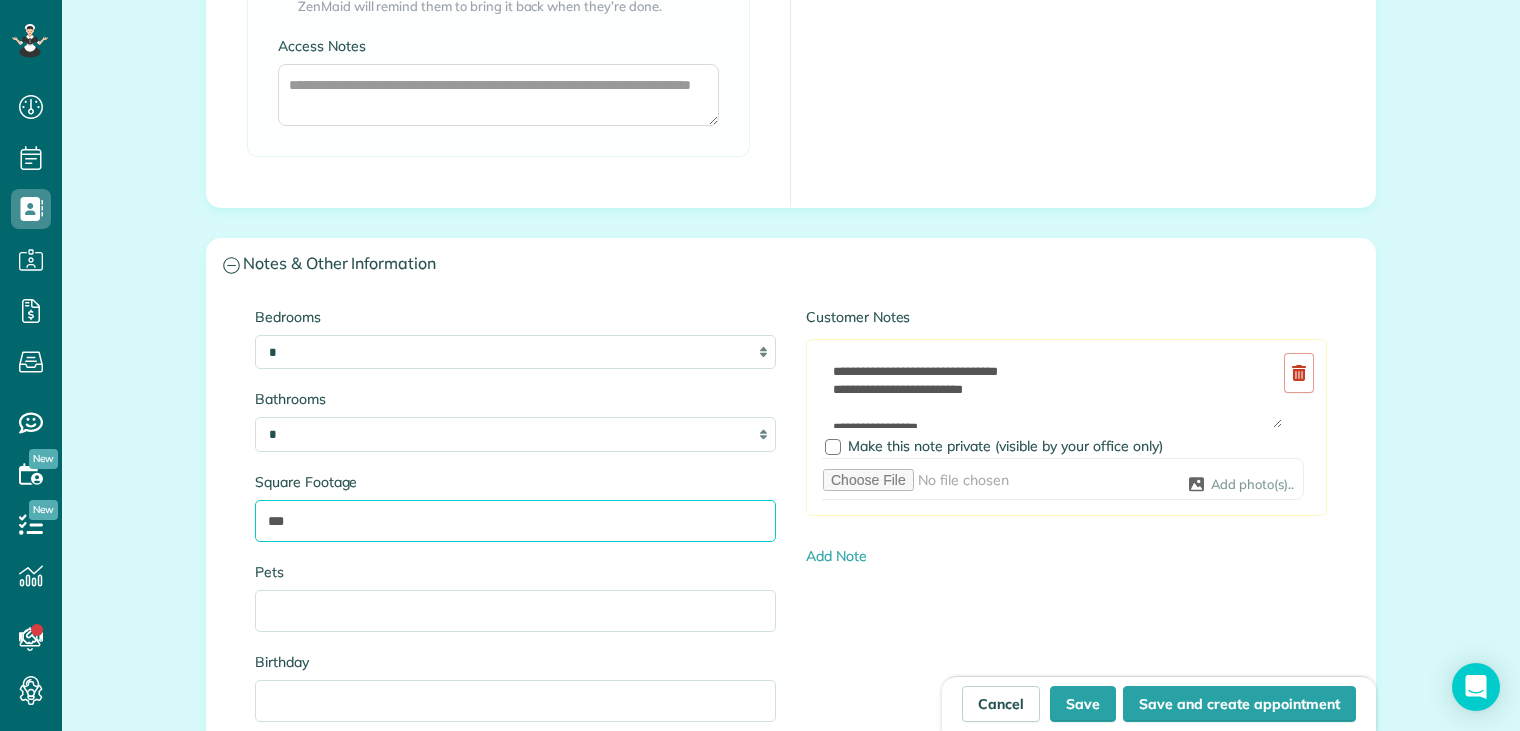 type on "***" 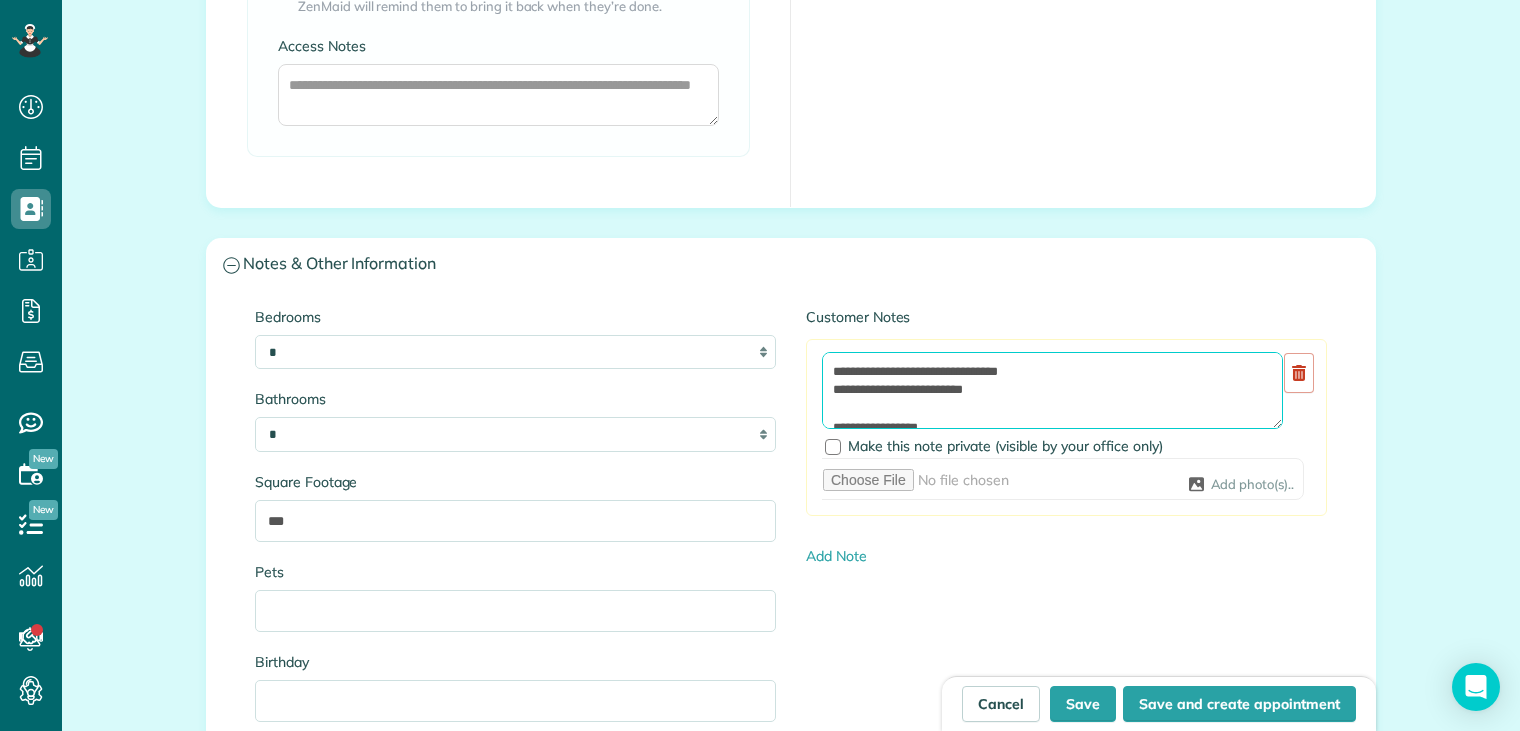 click on "**********" at bounding box center [1052, 390] 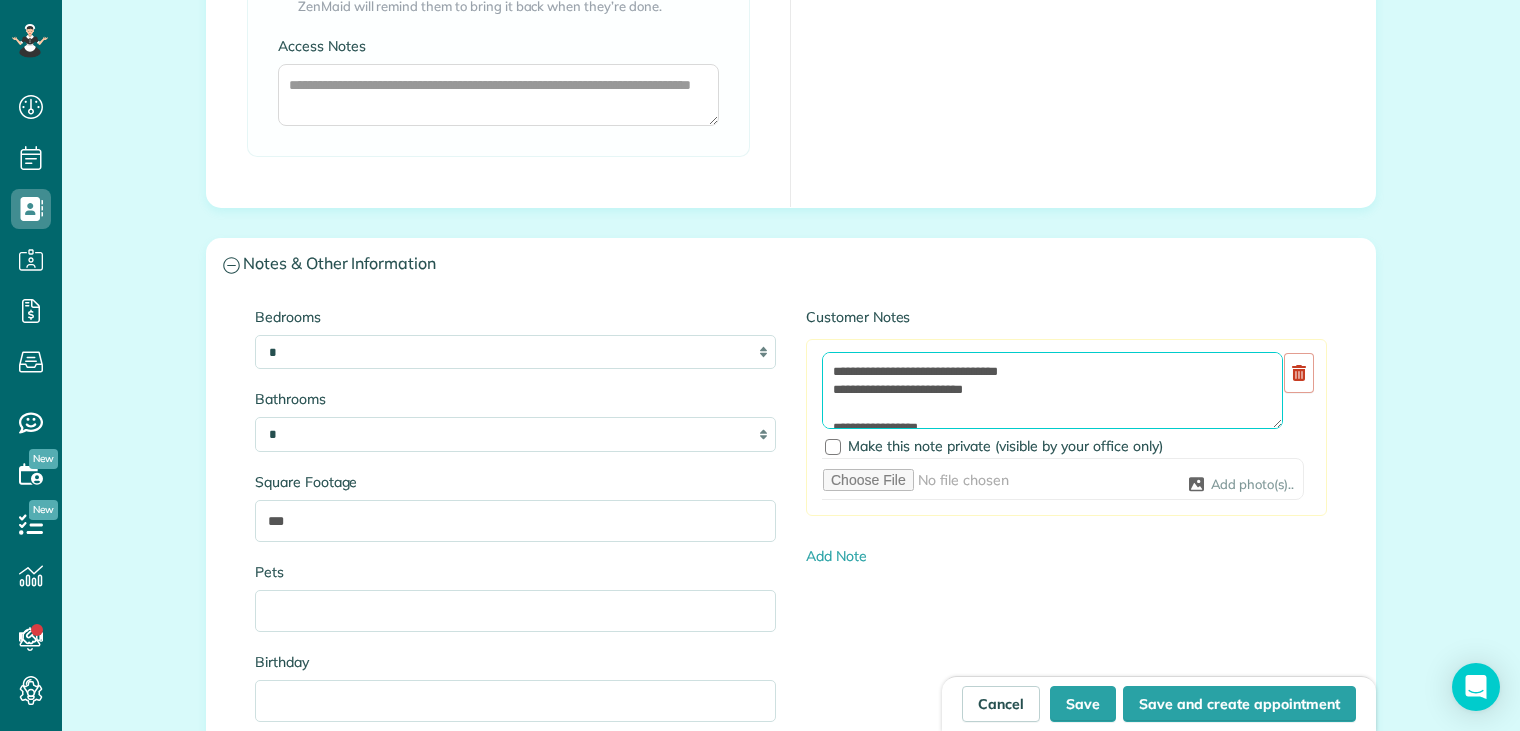 click on "**********" at bounding box center [1052, 390] 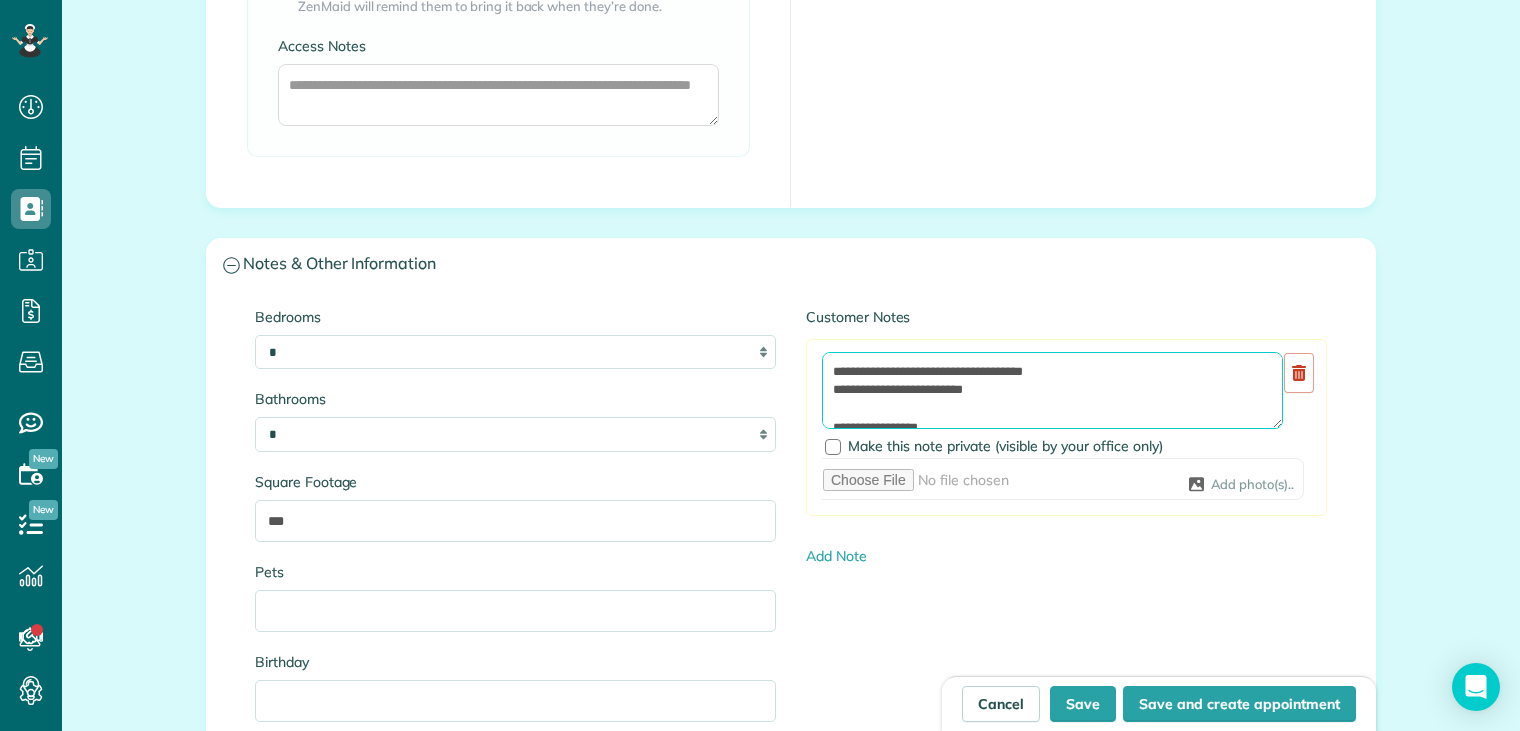 click on "**********" at bounding box center (1052, 390) 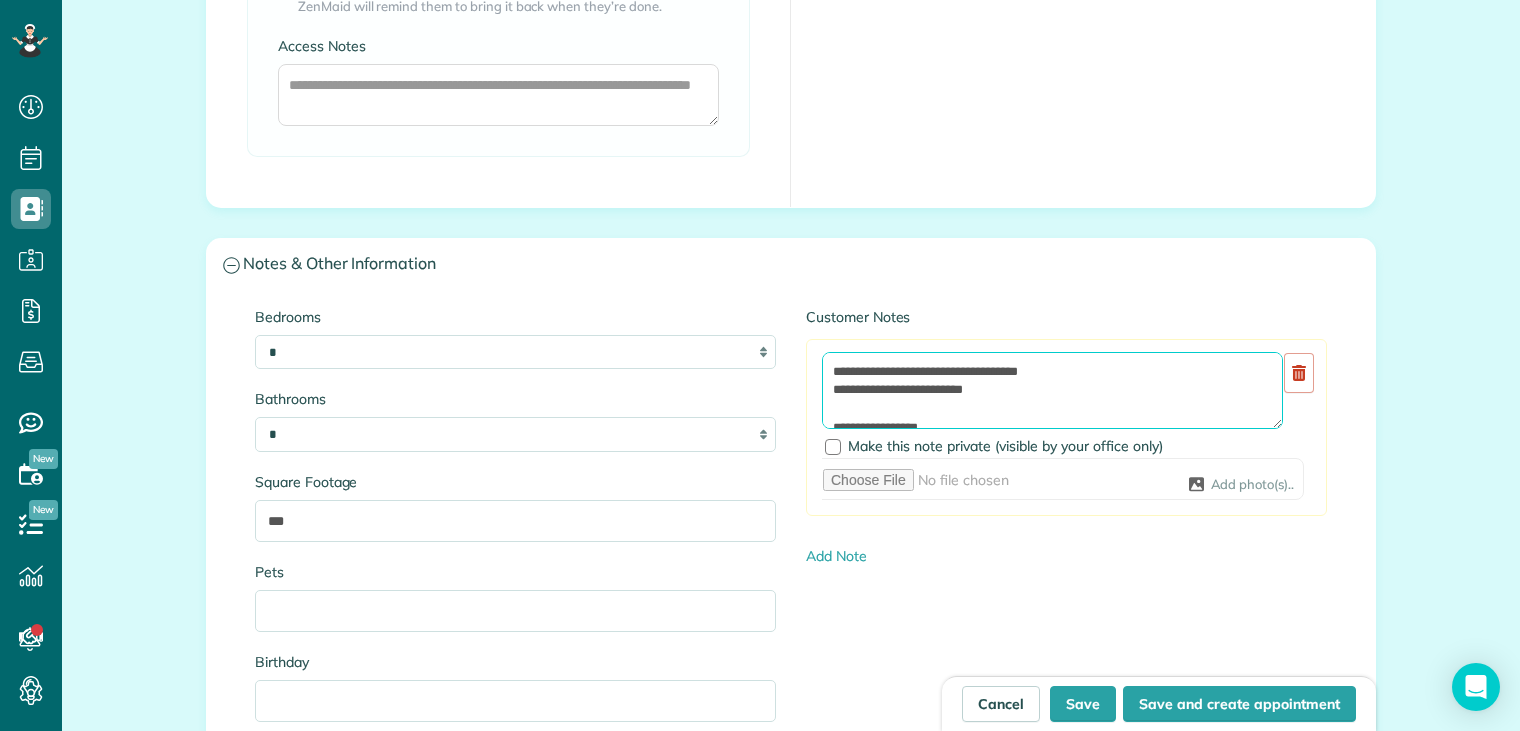 click on "**********" at bounding box center [1052, 390] 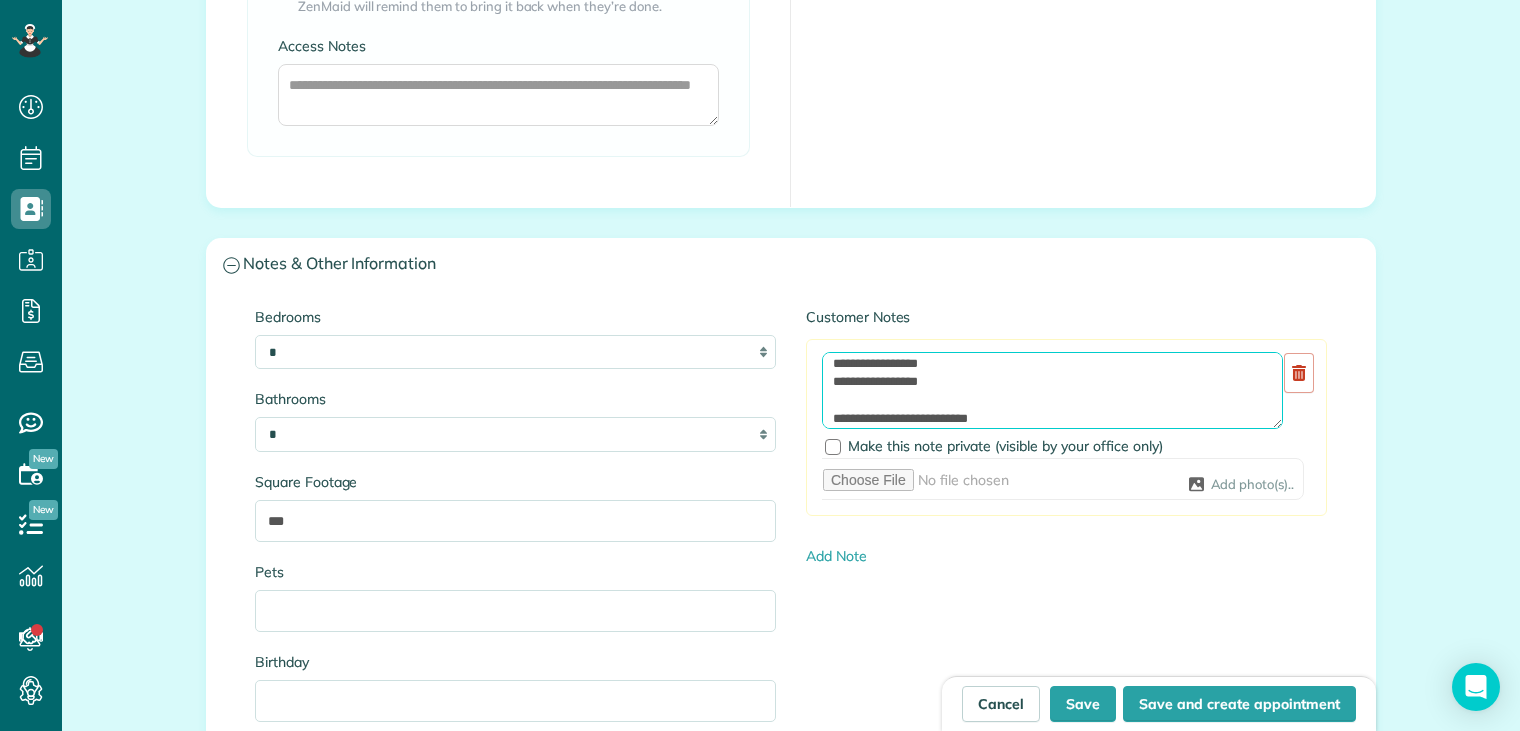 scroll, scrollTop: 100, scrollLeft: 0, axis: vertical 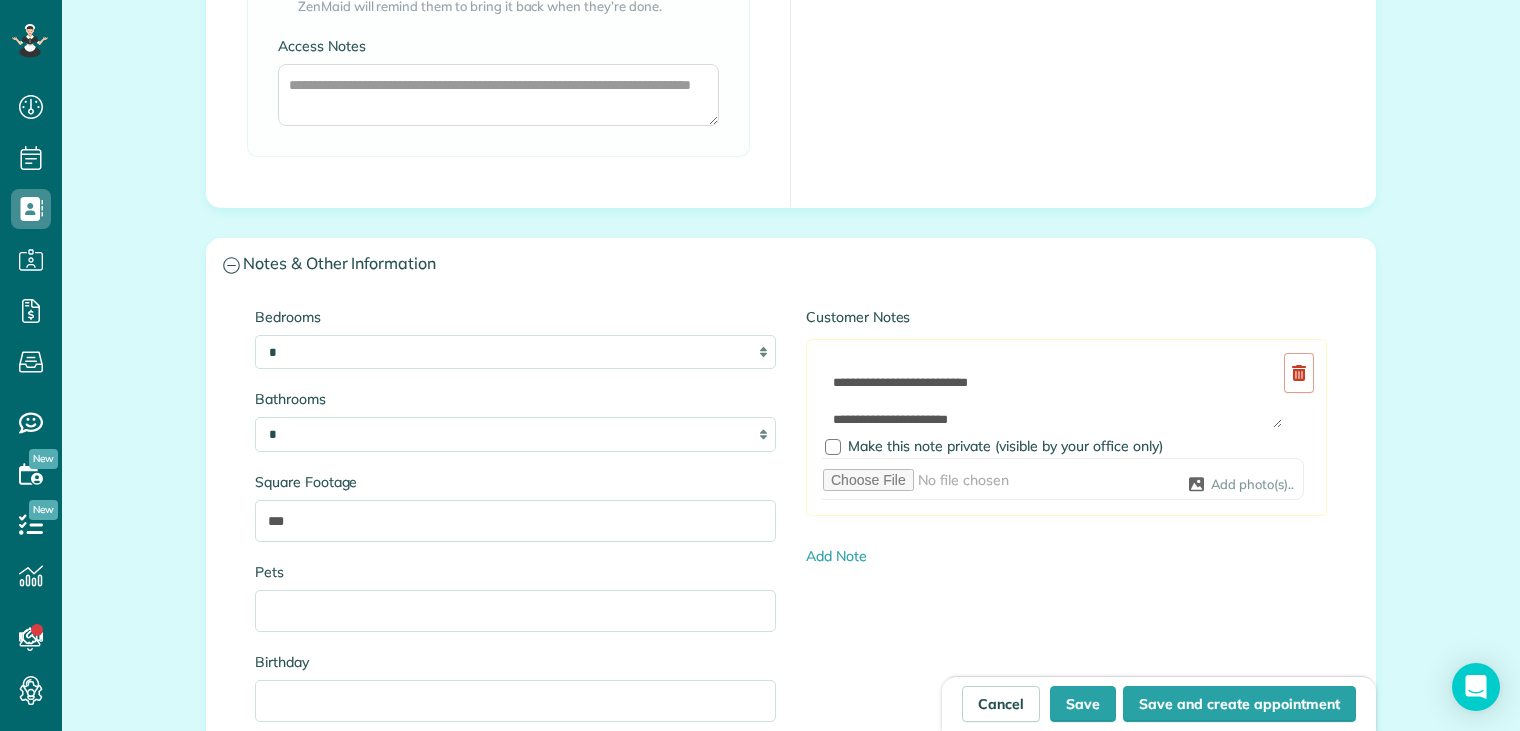 click on "**********" at bounding box center [1052, 390] 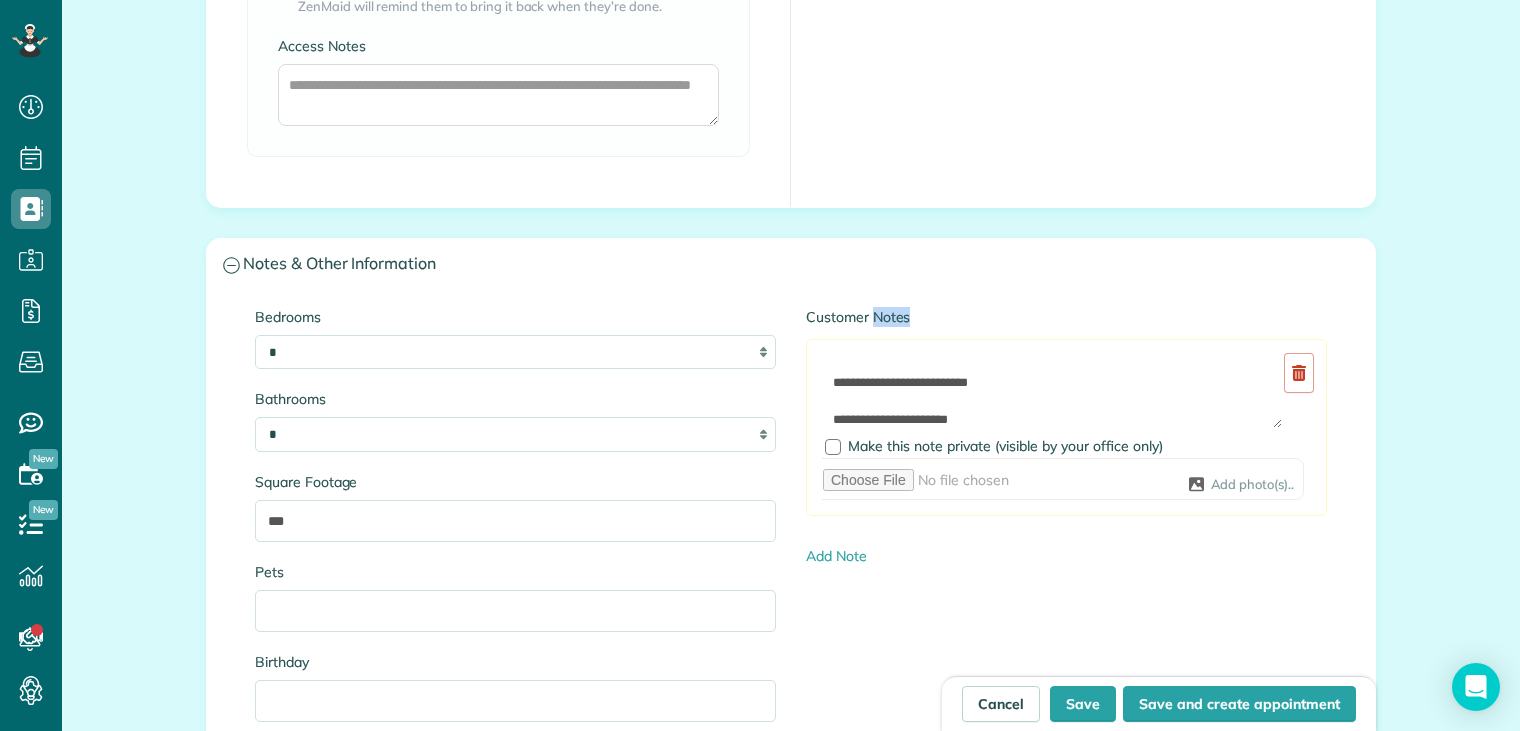 click on "**********" at bounding box center [1052, 390] 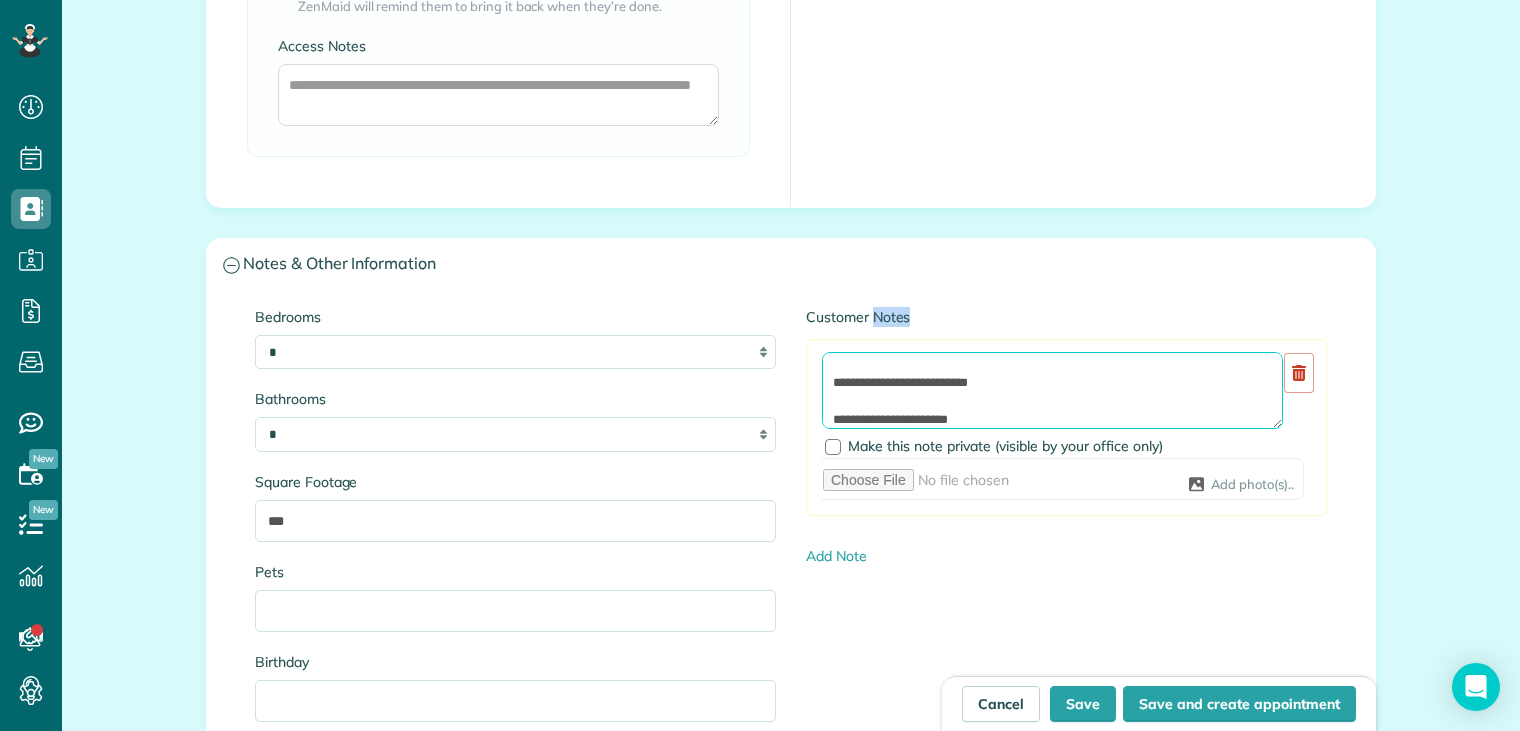 drag, startPoint x: 820, startPoint y: 348, endPoint x: 998, endPoint y: 415, distance: 190.192 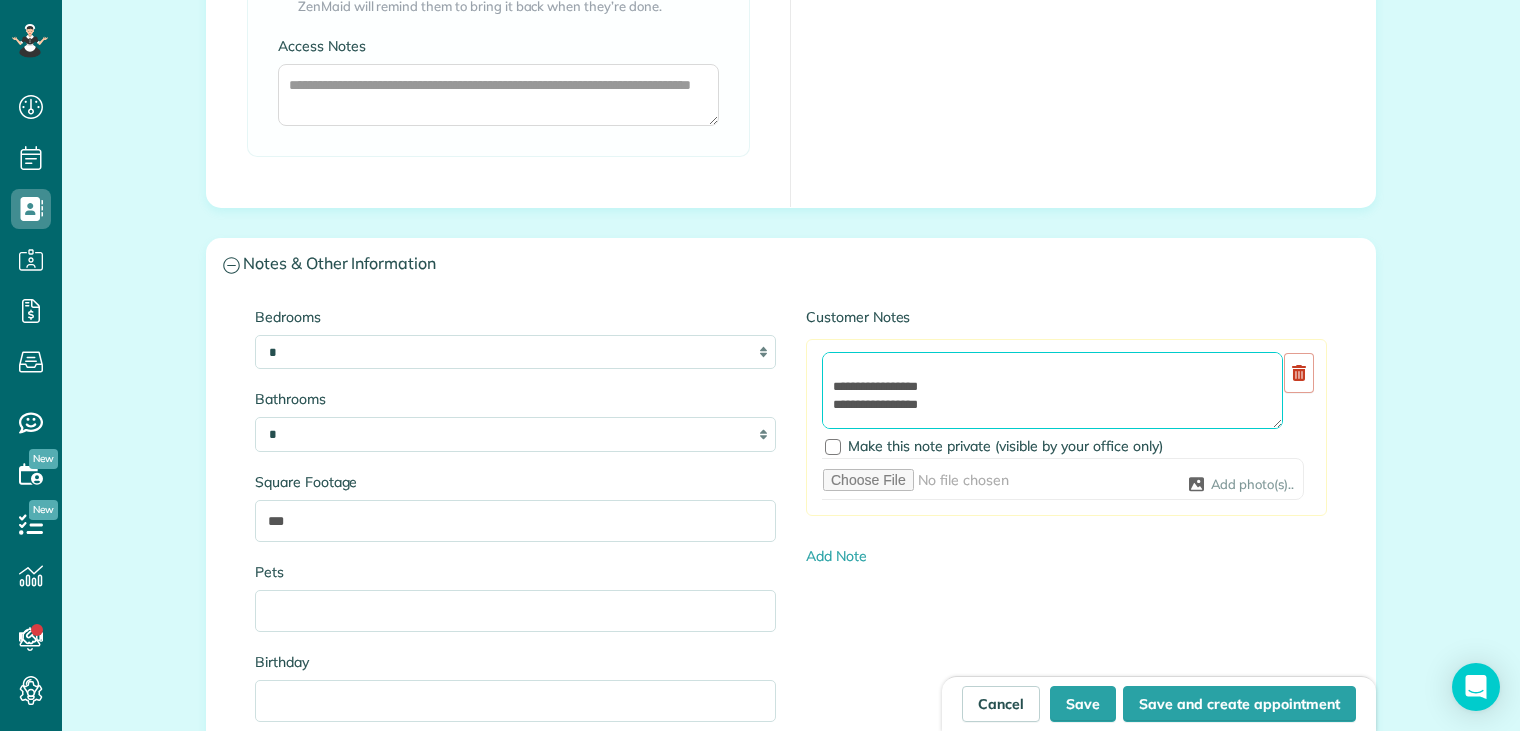 scroll, scrollTop: 20, scrollLeft: 0, axis: vertical 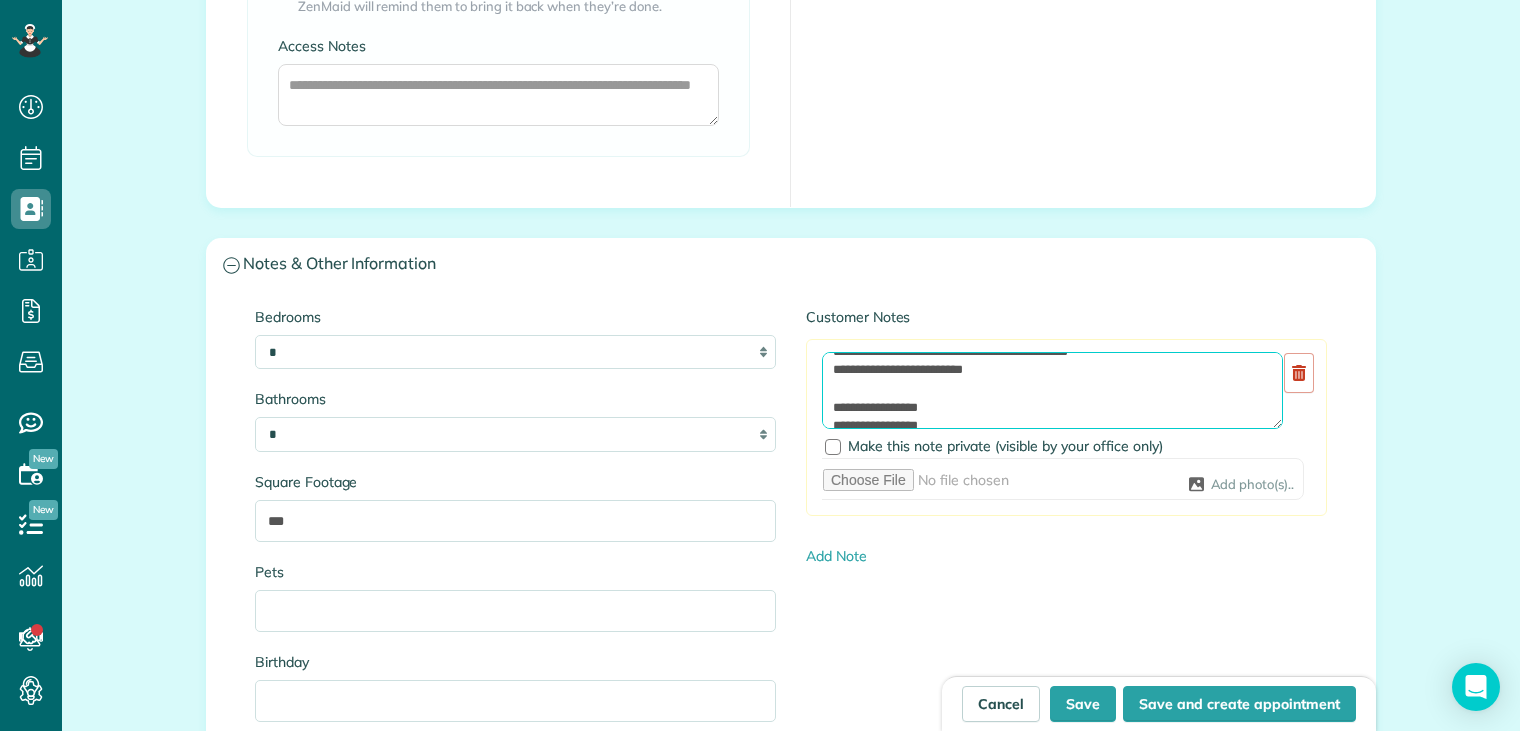click on "**********" at bounding box center (1052, 390) 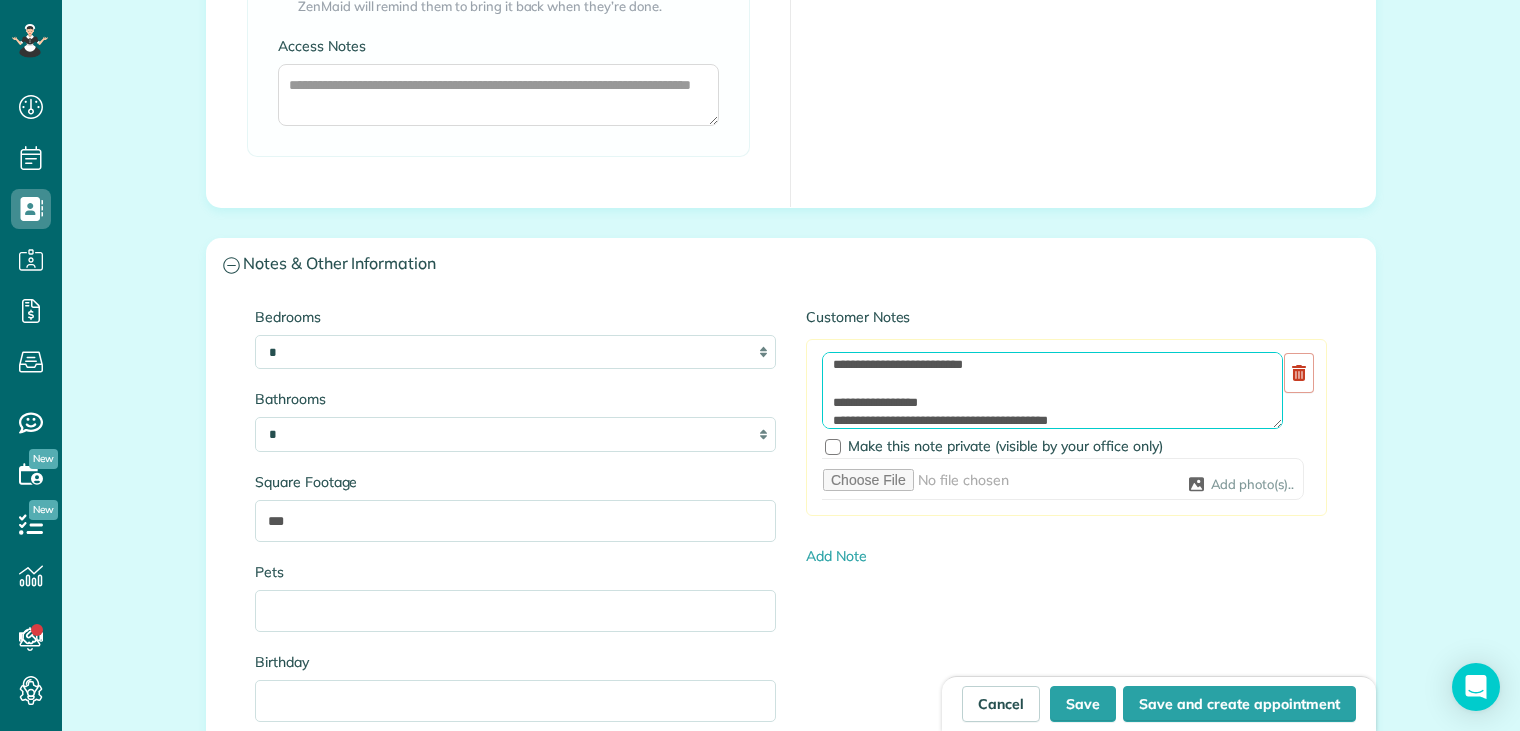 click on "**********" at bounding box center (1052, 390) 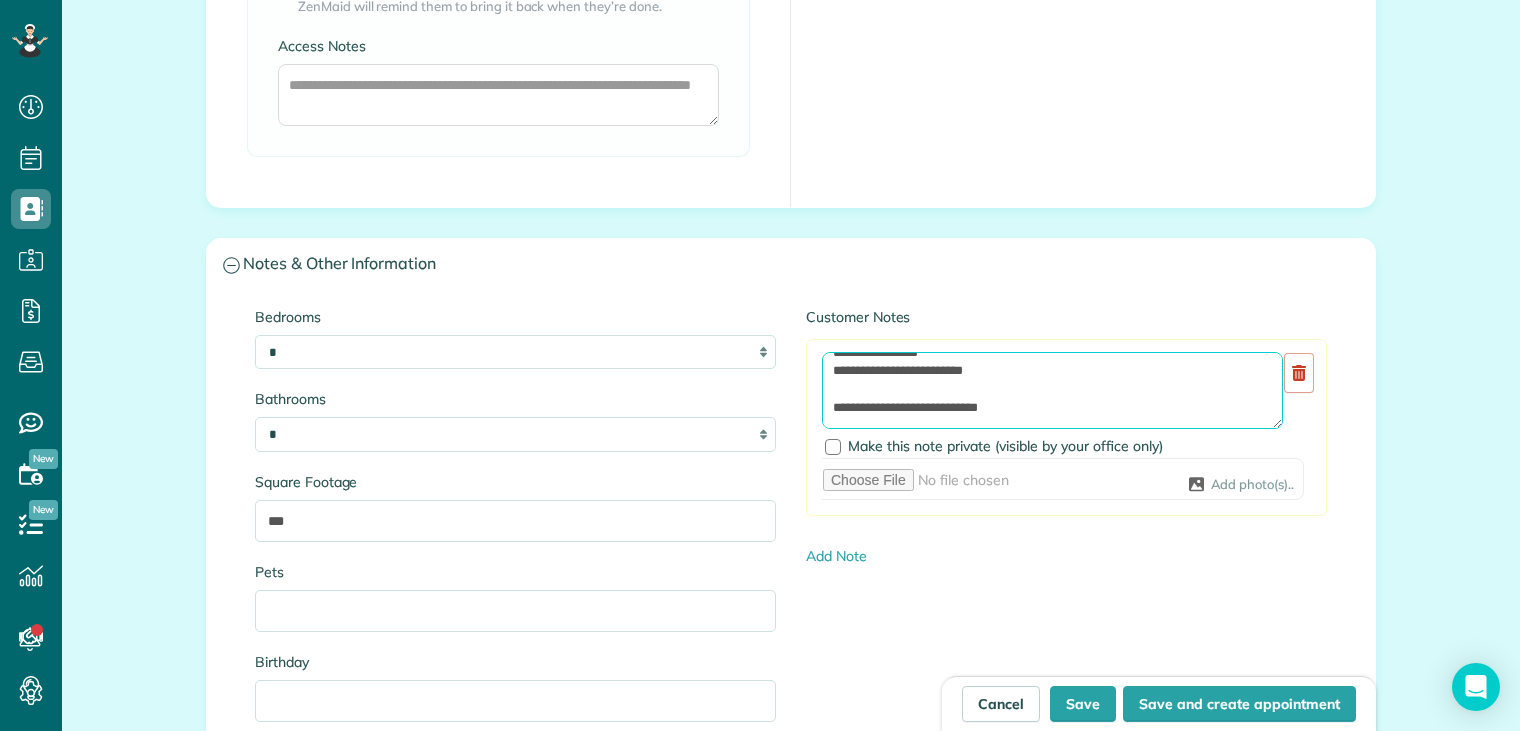 scroll, scrollTop: 105, scrollLeft: 0, axis: vertical 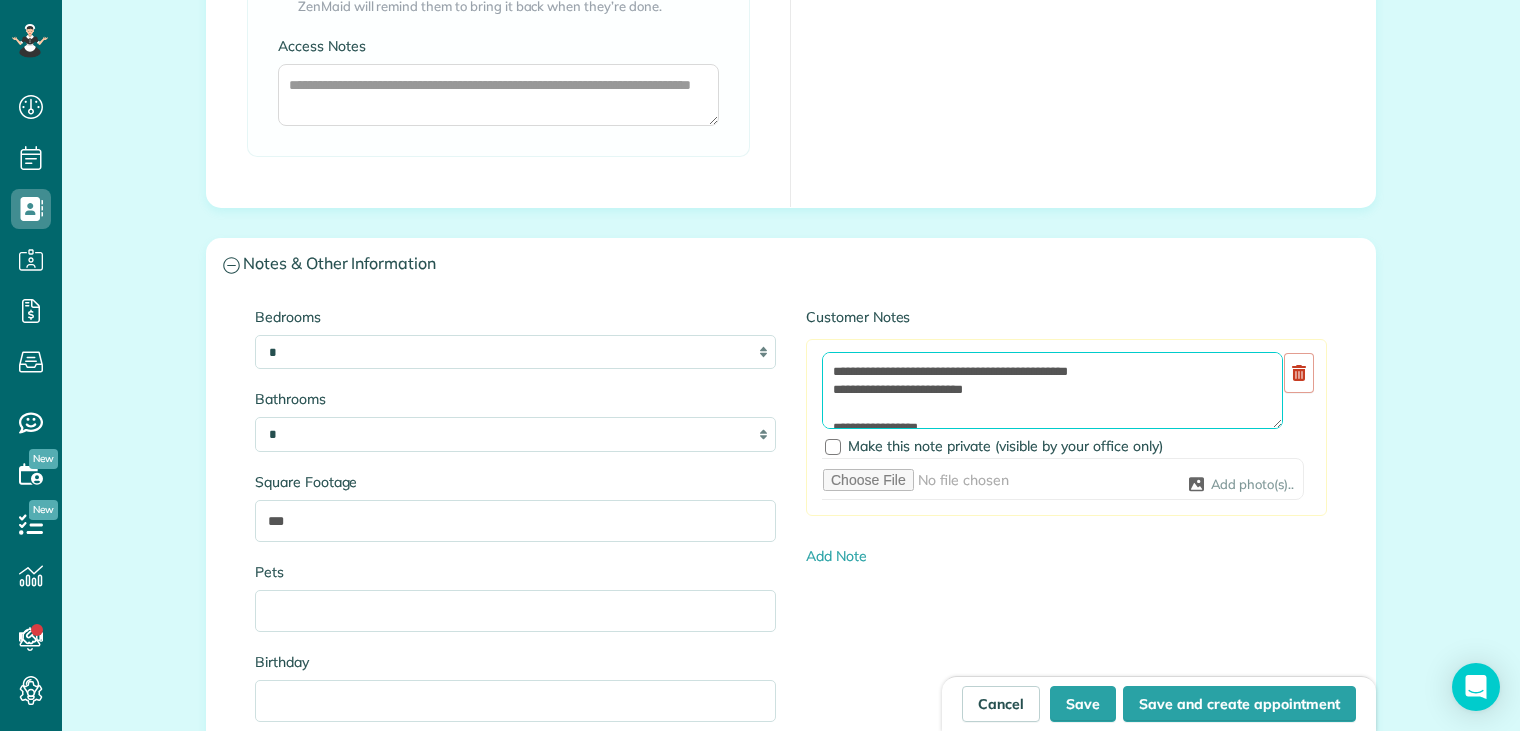 click on "**********" at bounding box center [1052, 390] 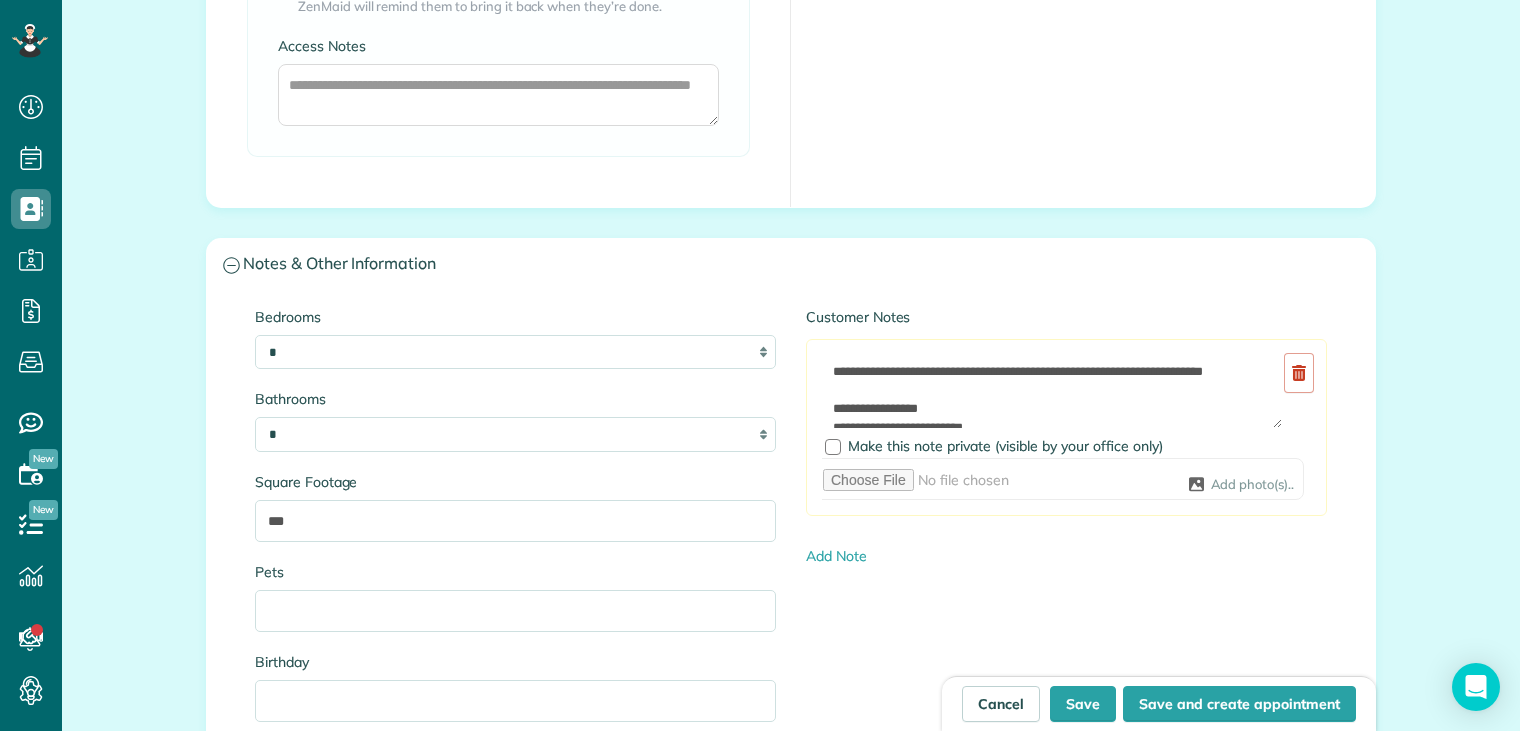 click on "**********" at bounding box center [1066, 427] 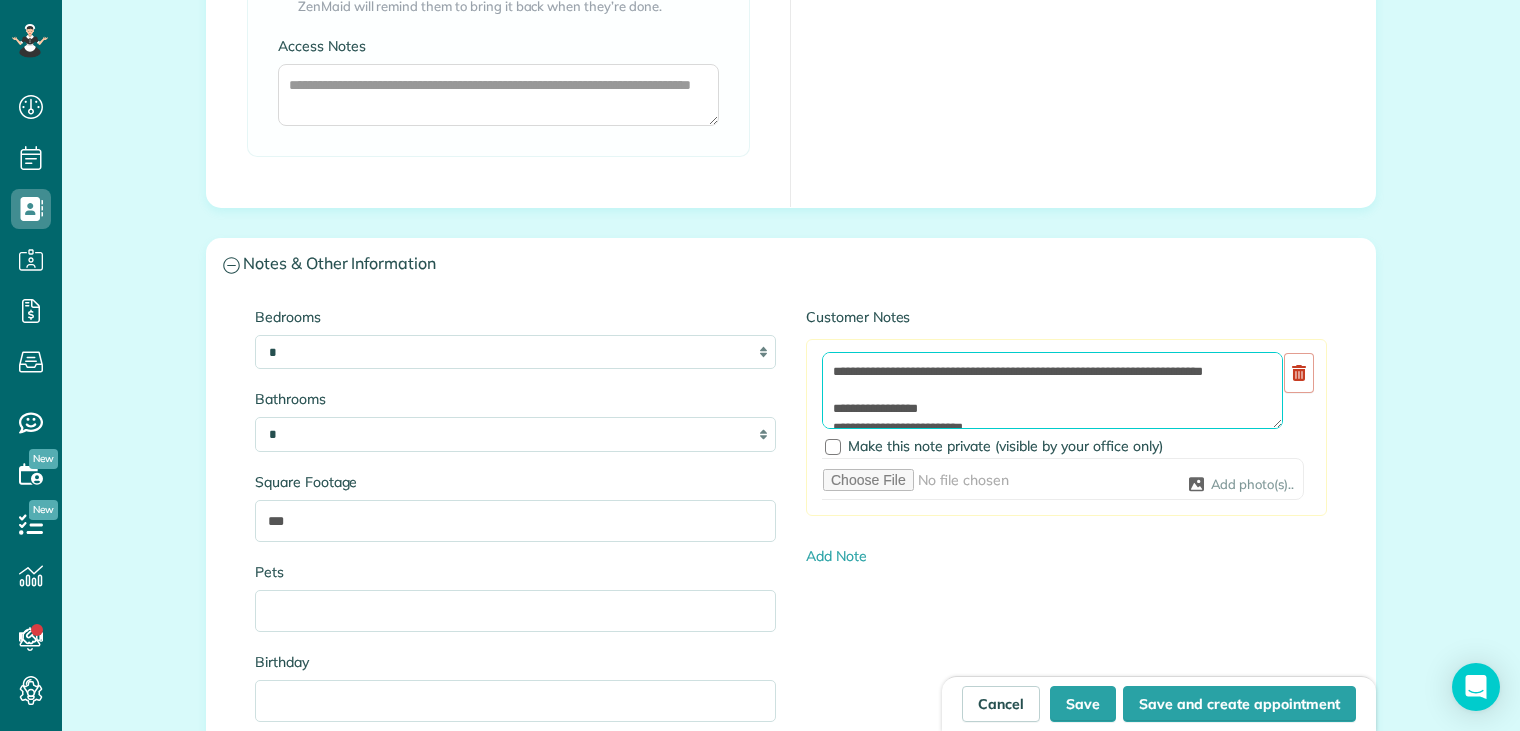 click on "**********" at bounding box center [1052, 390] 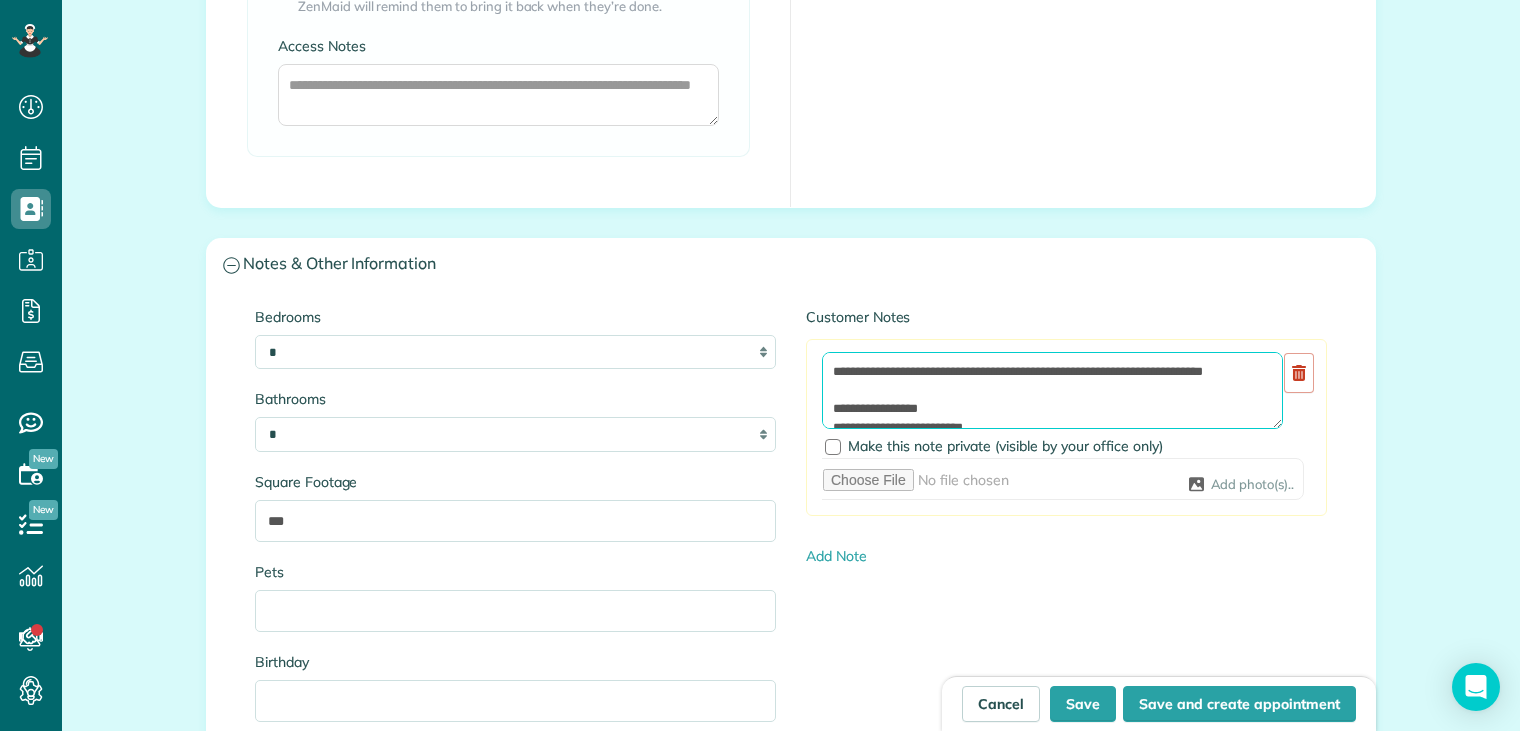 click on "**********" at bounding box center [1052, 390] 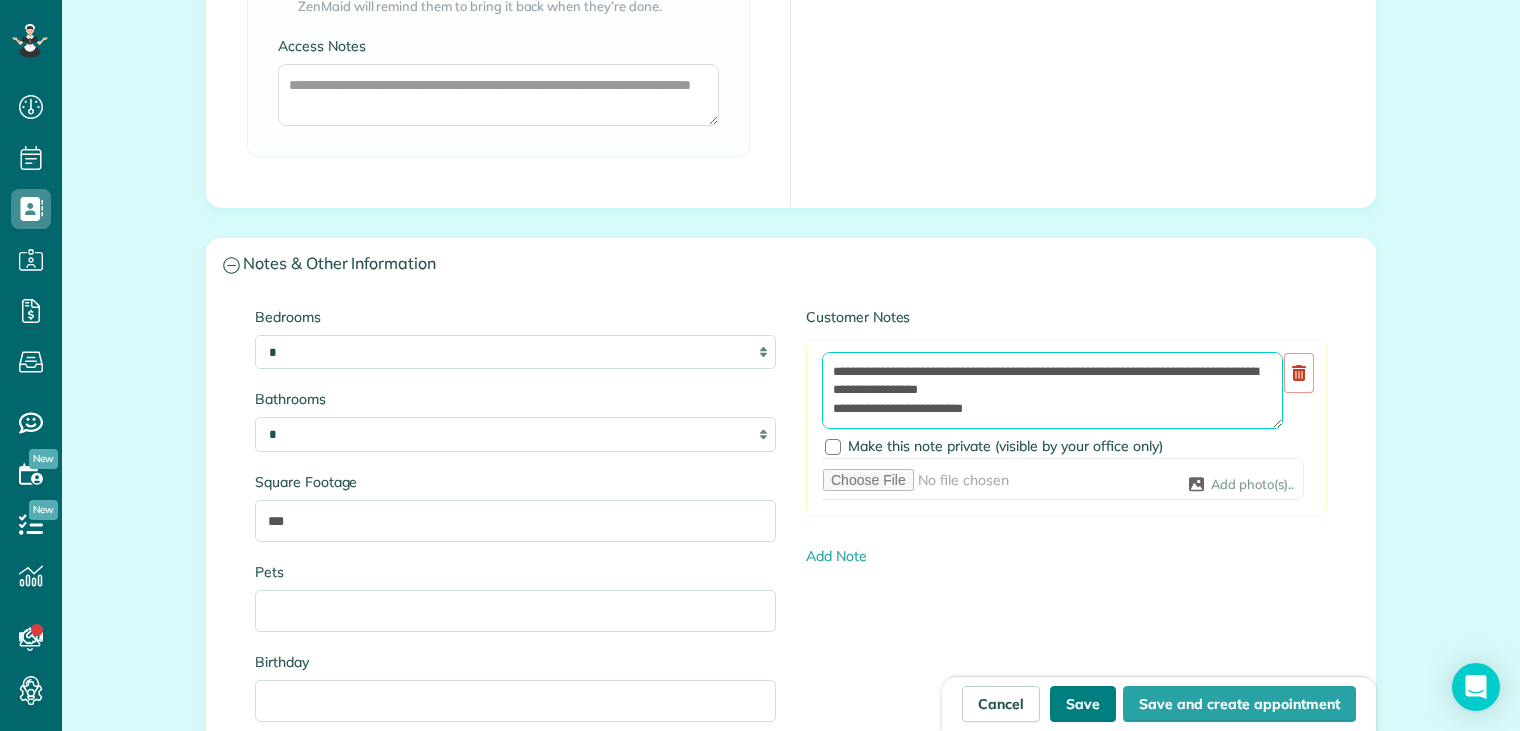 type on "**********" 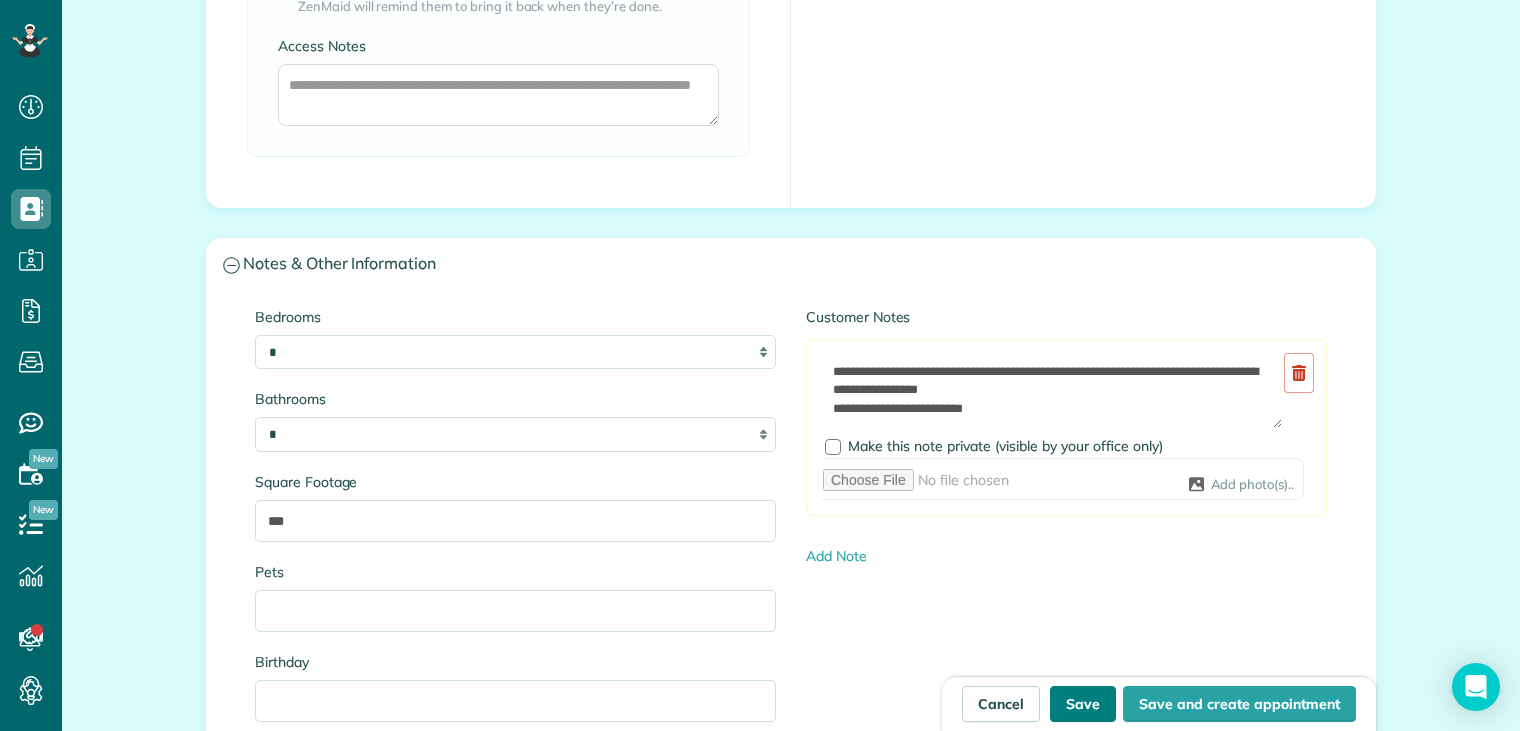 click on "Save" at bounding box center (1083, 704) 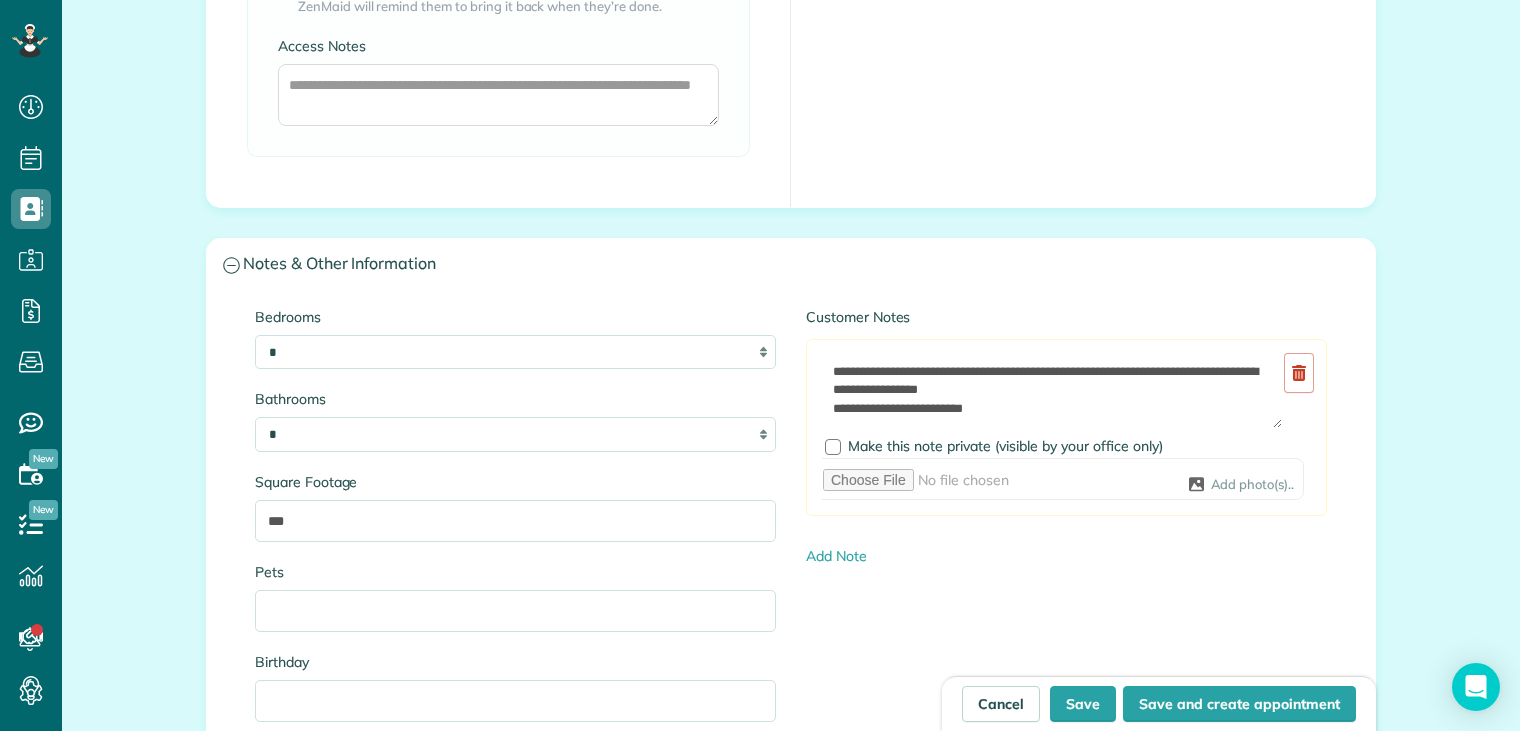 type on "**********" 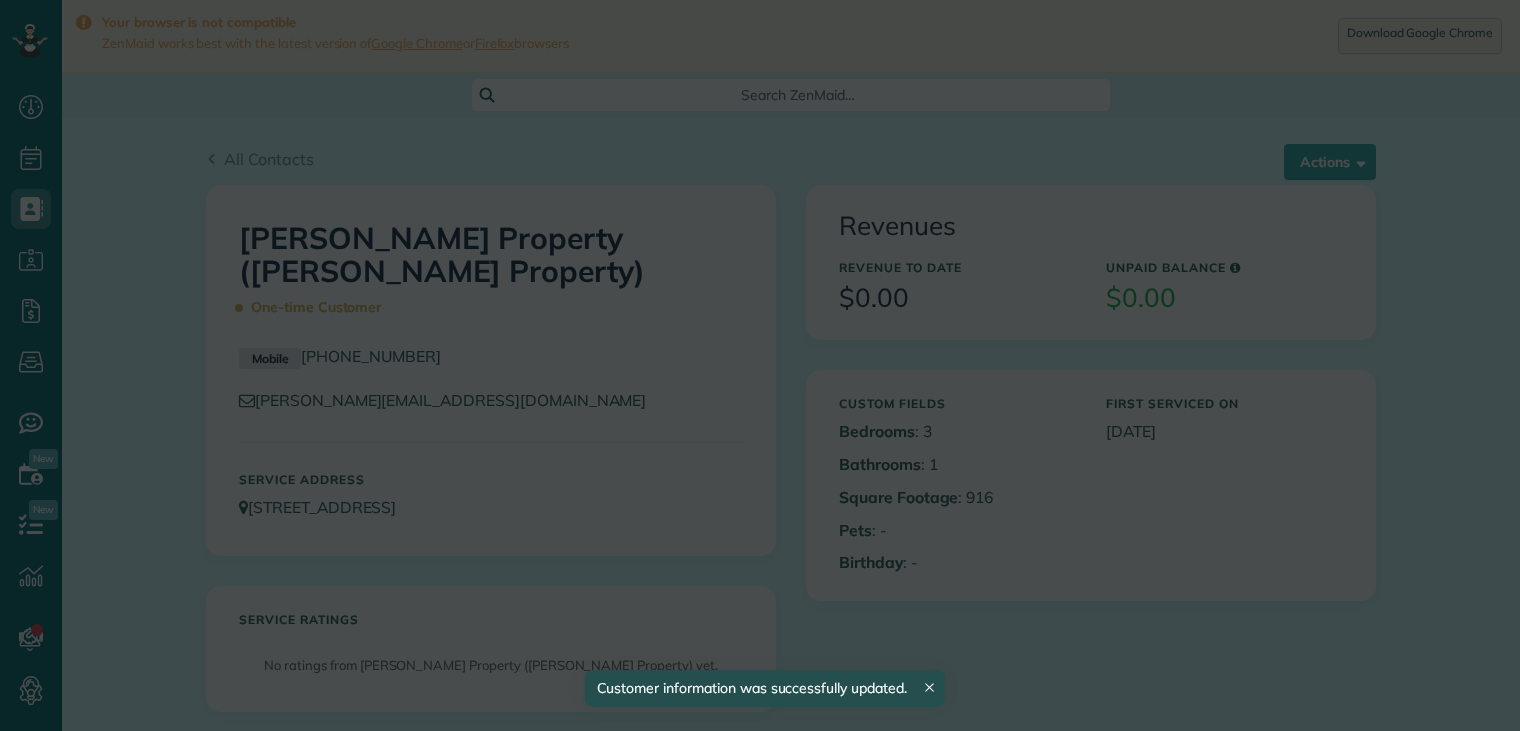 scroll, scrollTop: 0, scrollLeft: 0, axis: both 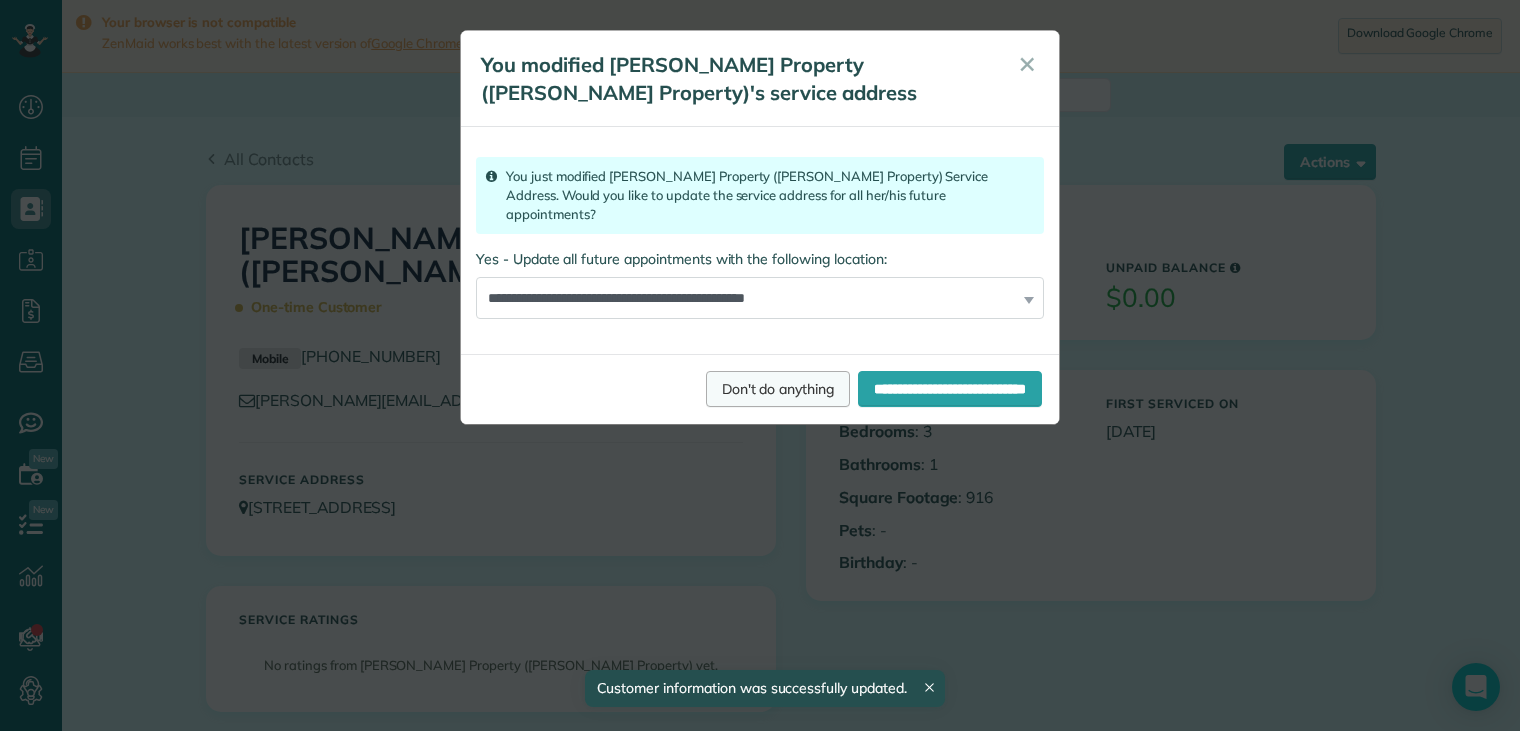 click on "Don't do anything" at bounding box center [778, 389] 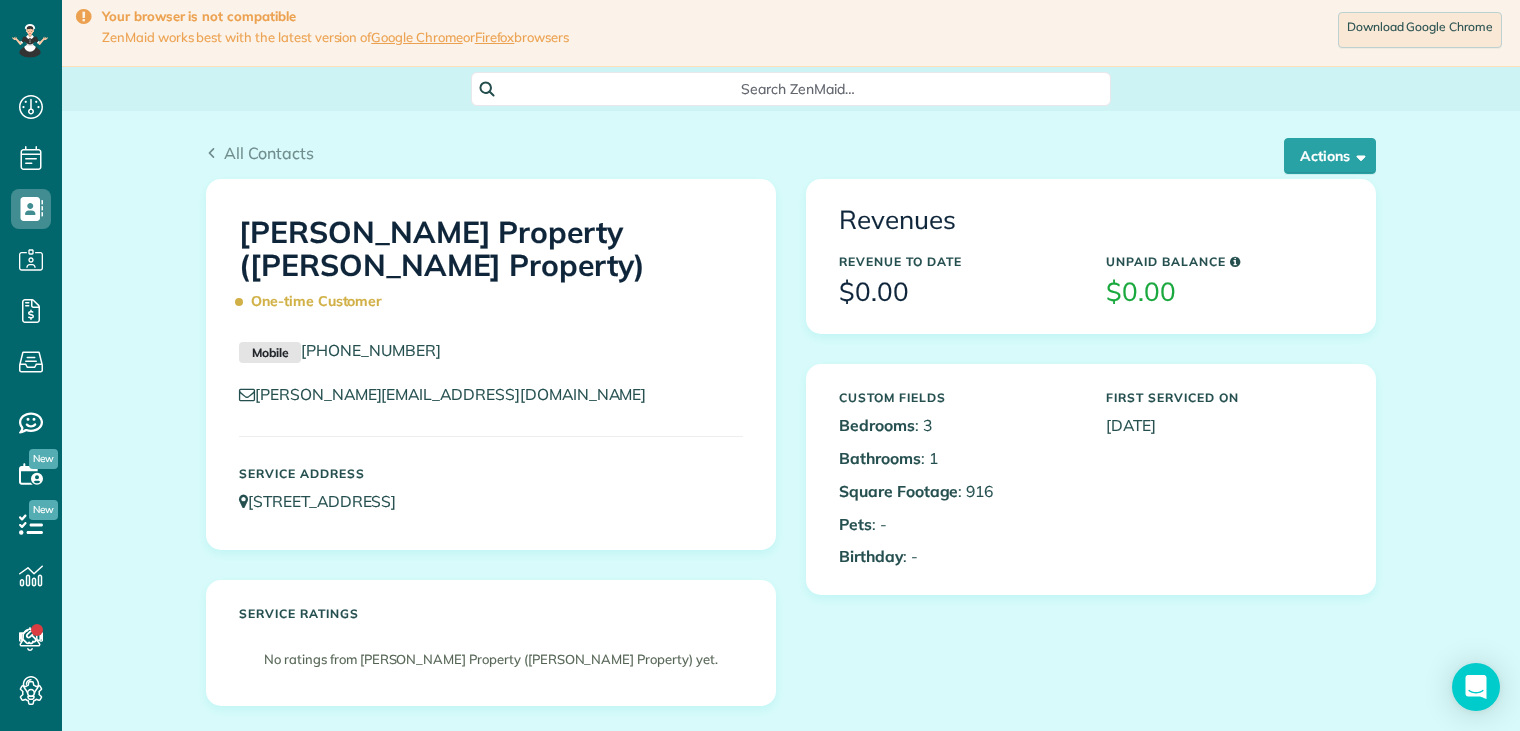 scroll, scrollTop: 0, scrollLeft: 0, axis: both 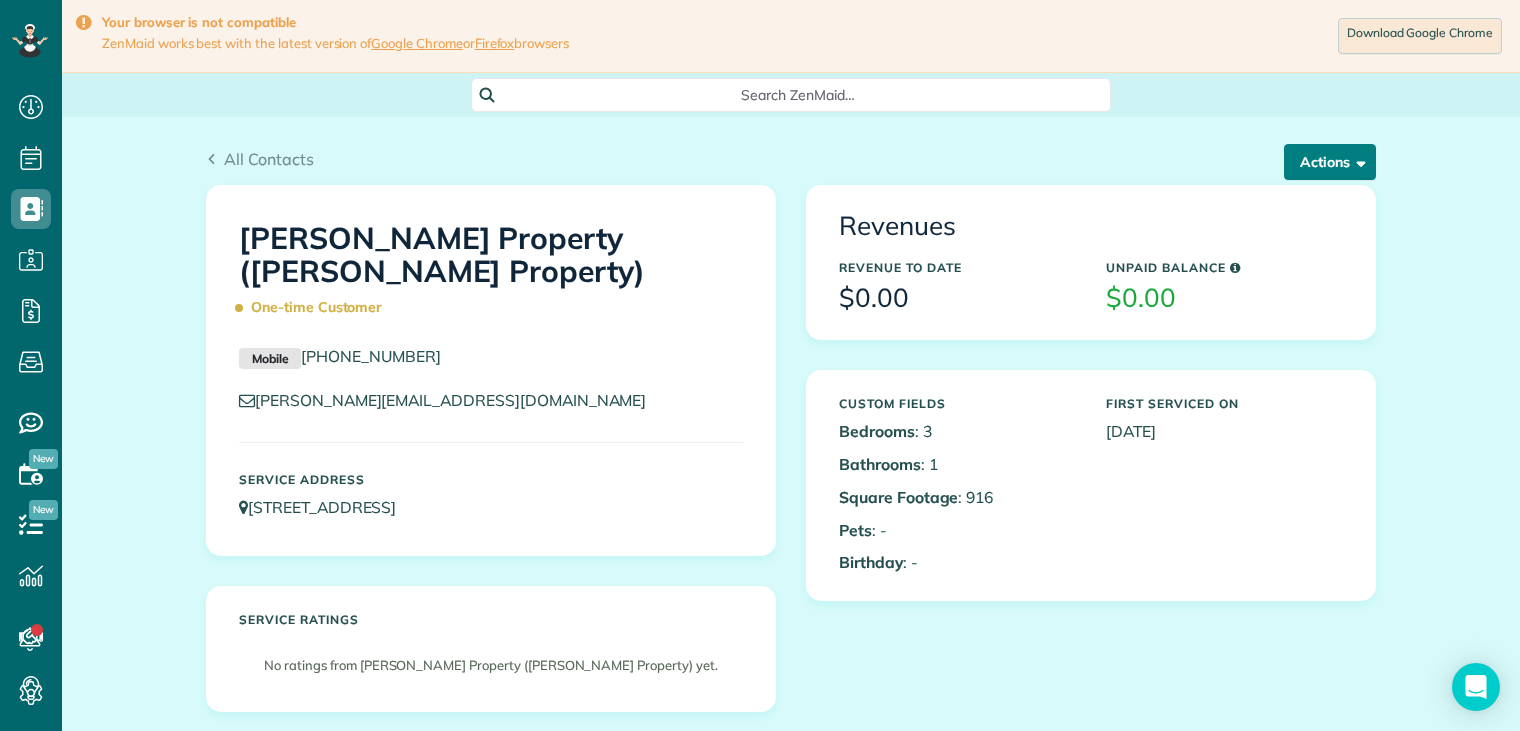 click on "Actions" at bounding box center (1330, 162) 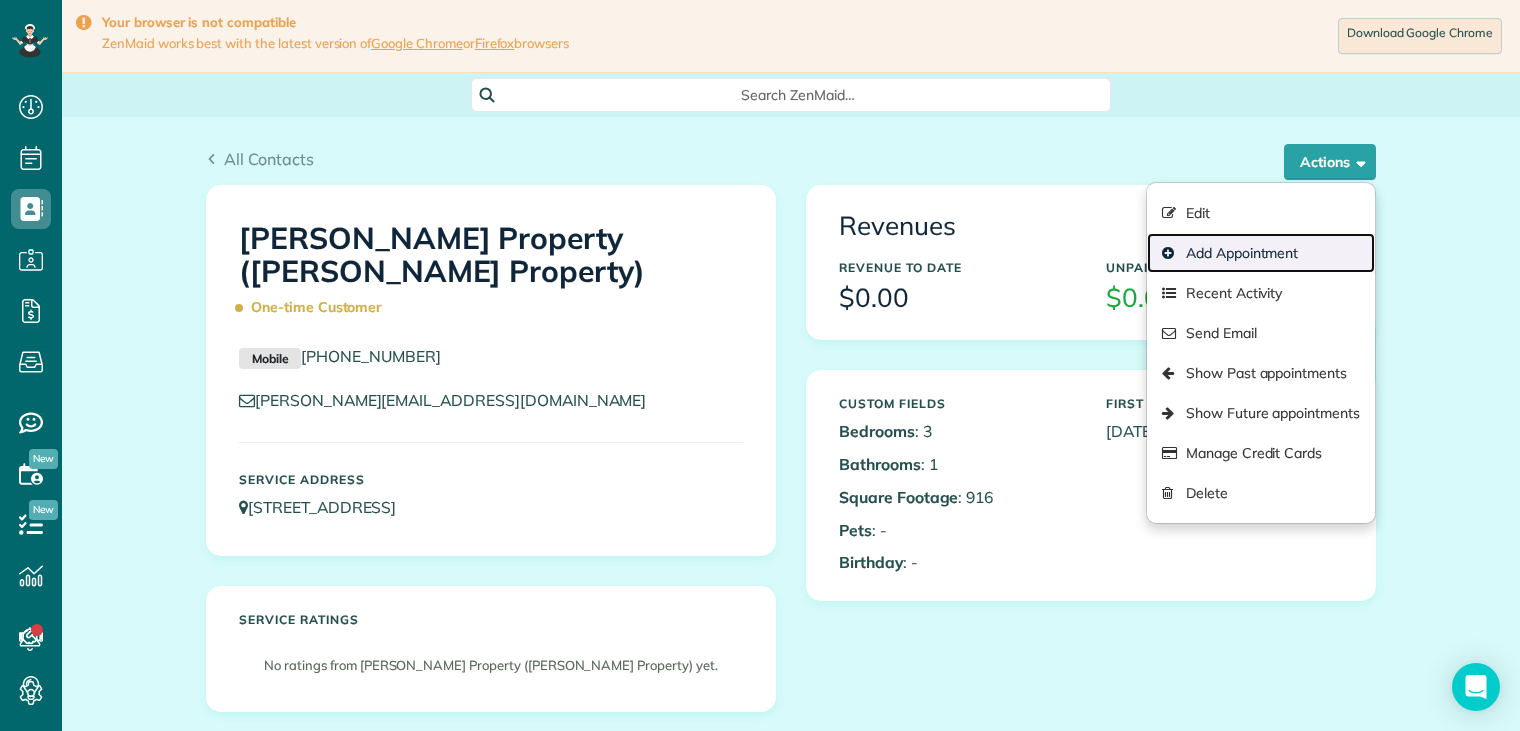 click on "Add Appointment" at bounding box center [1261, 253] 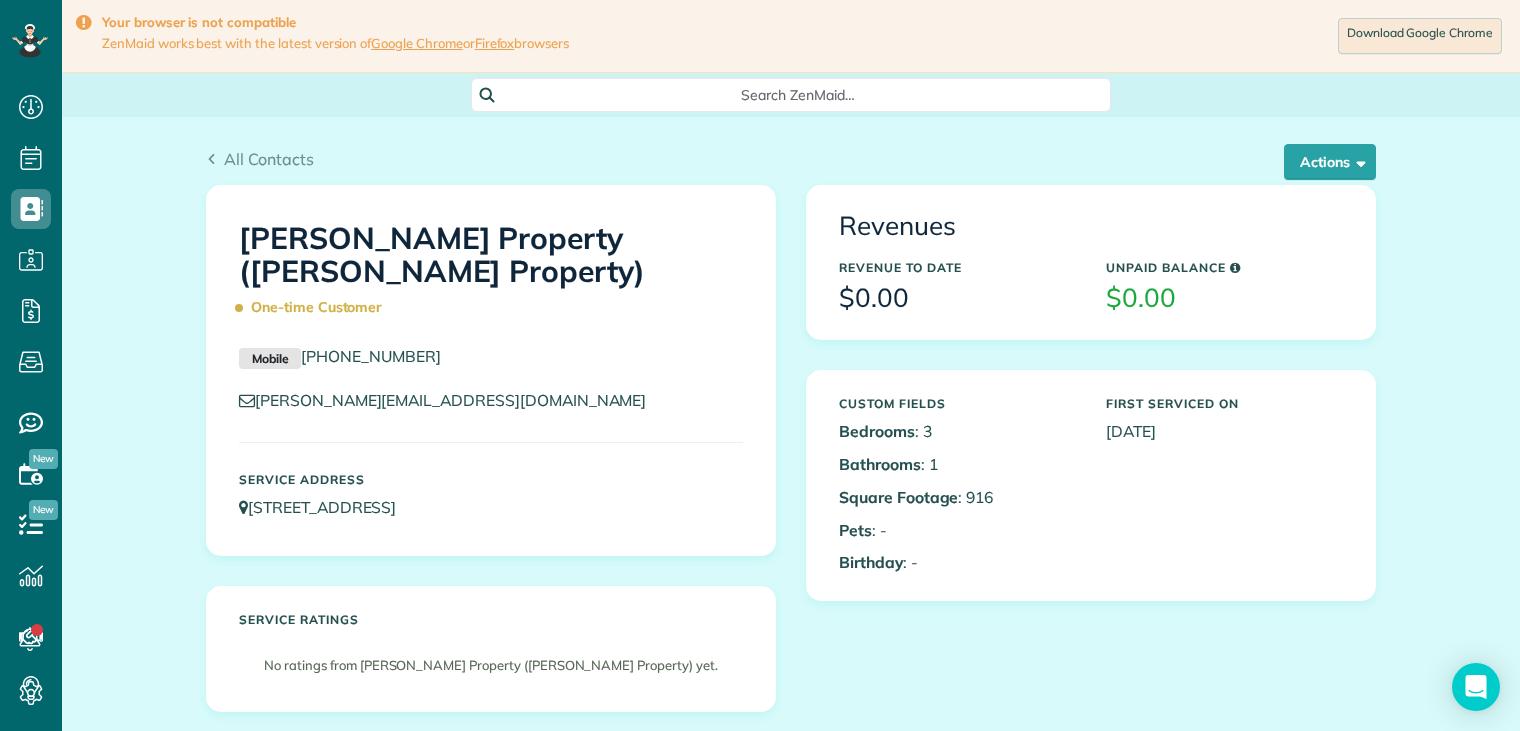 click on "Revenues" at bounding box center [1091, 226] 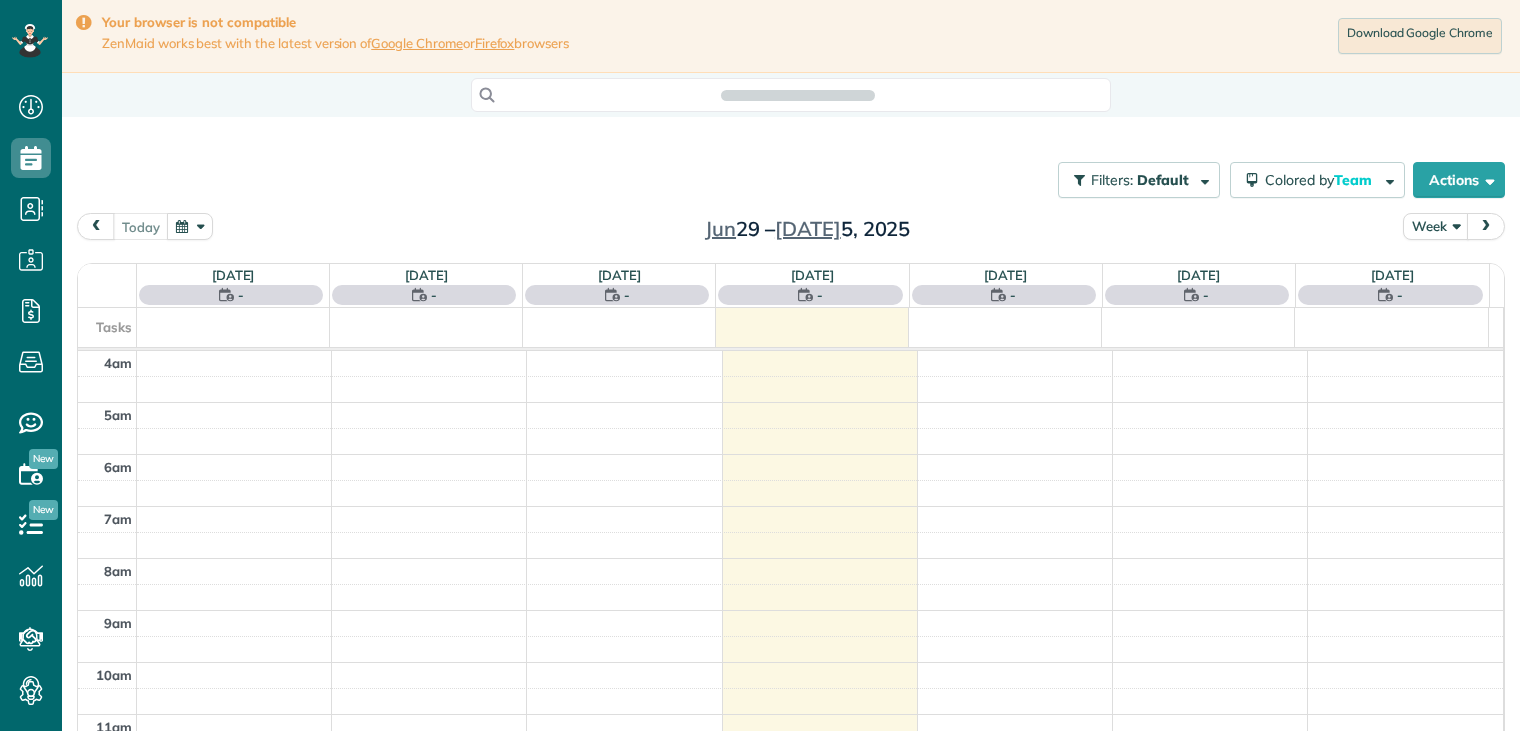 scroll, scrollTop: 0, scrollLeft: 0, axis: both 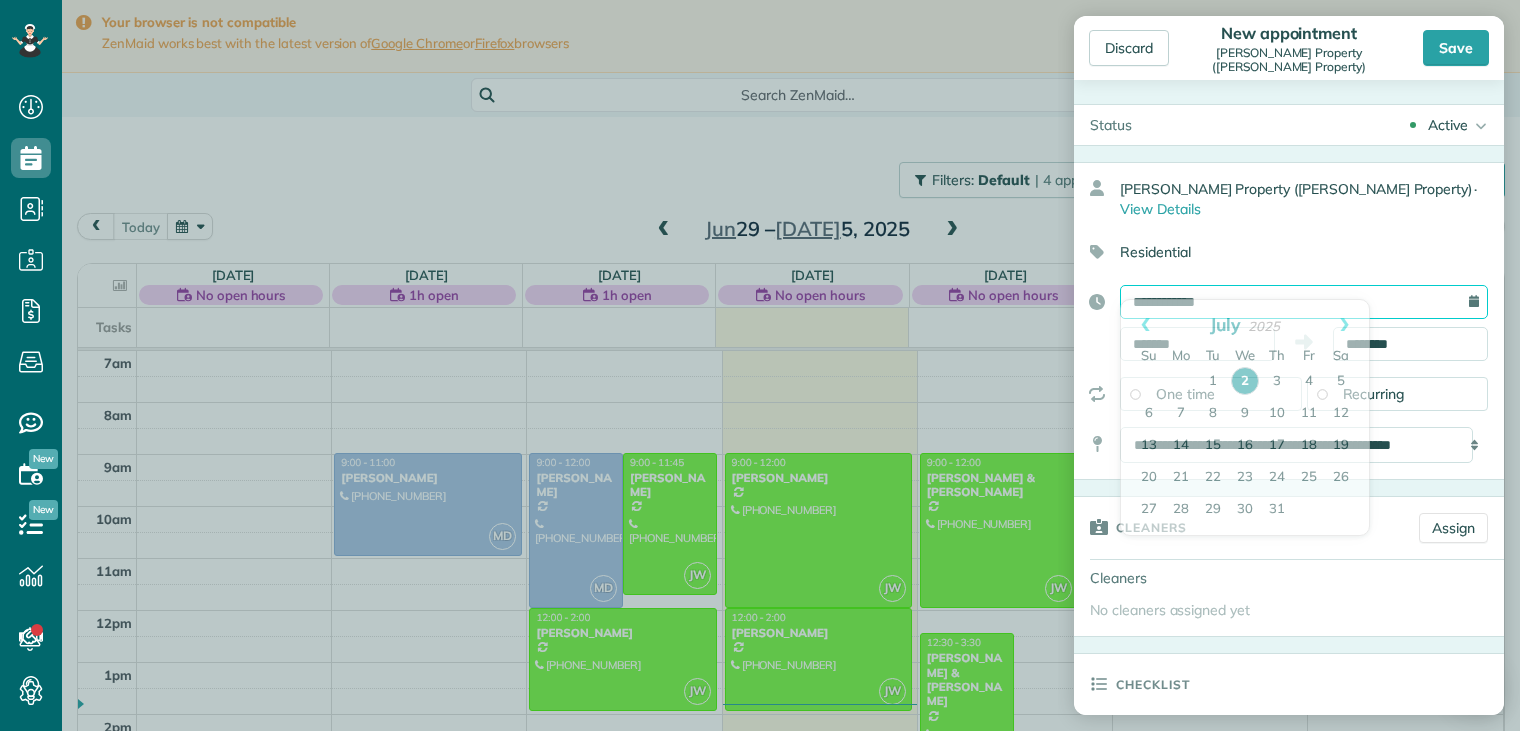 click on "**********" at bounding box center (1304, 302) 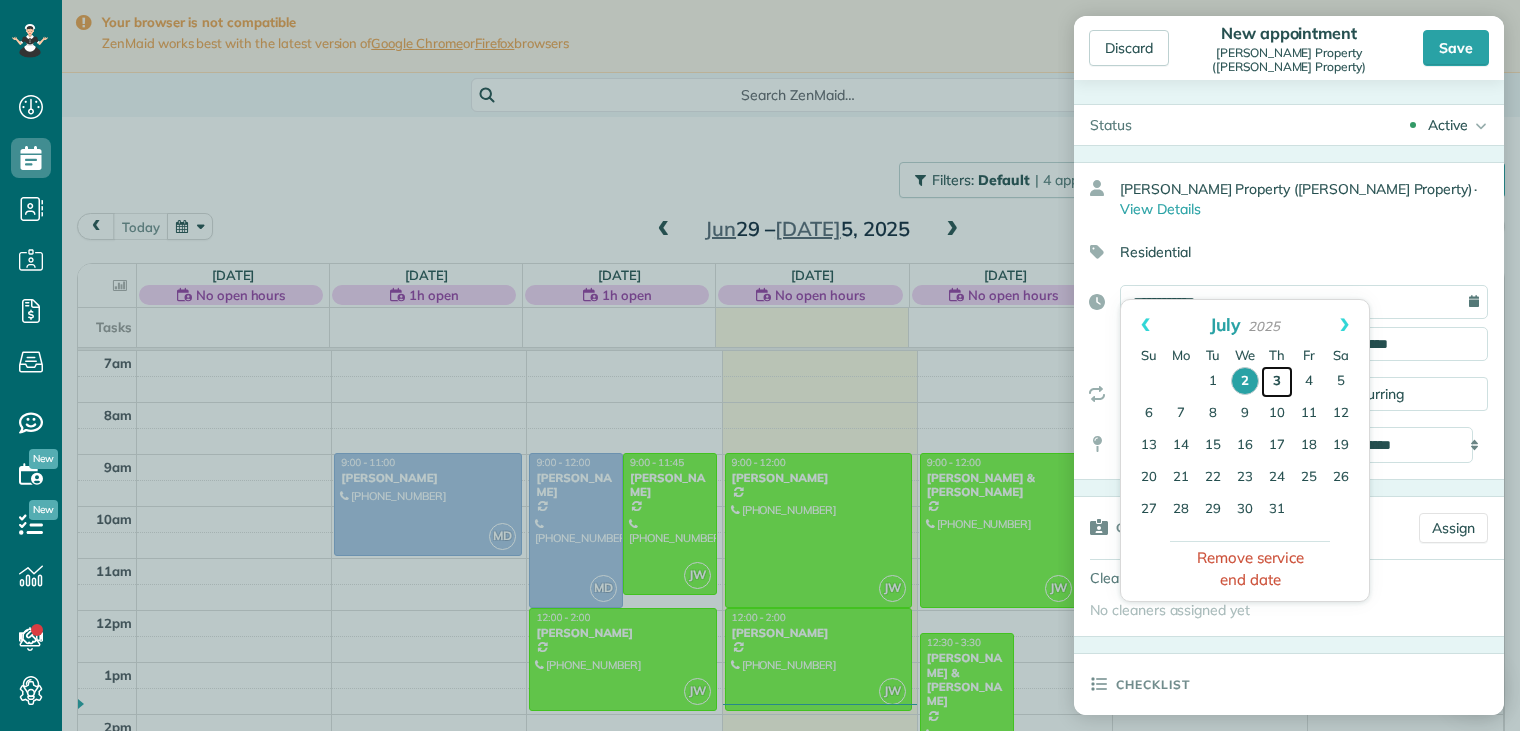 click on "3" at bounding box center (1277, 382) 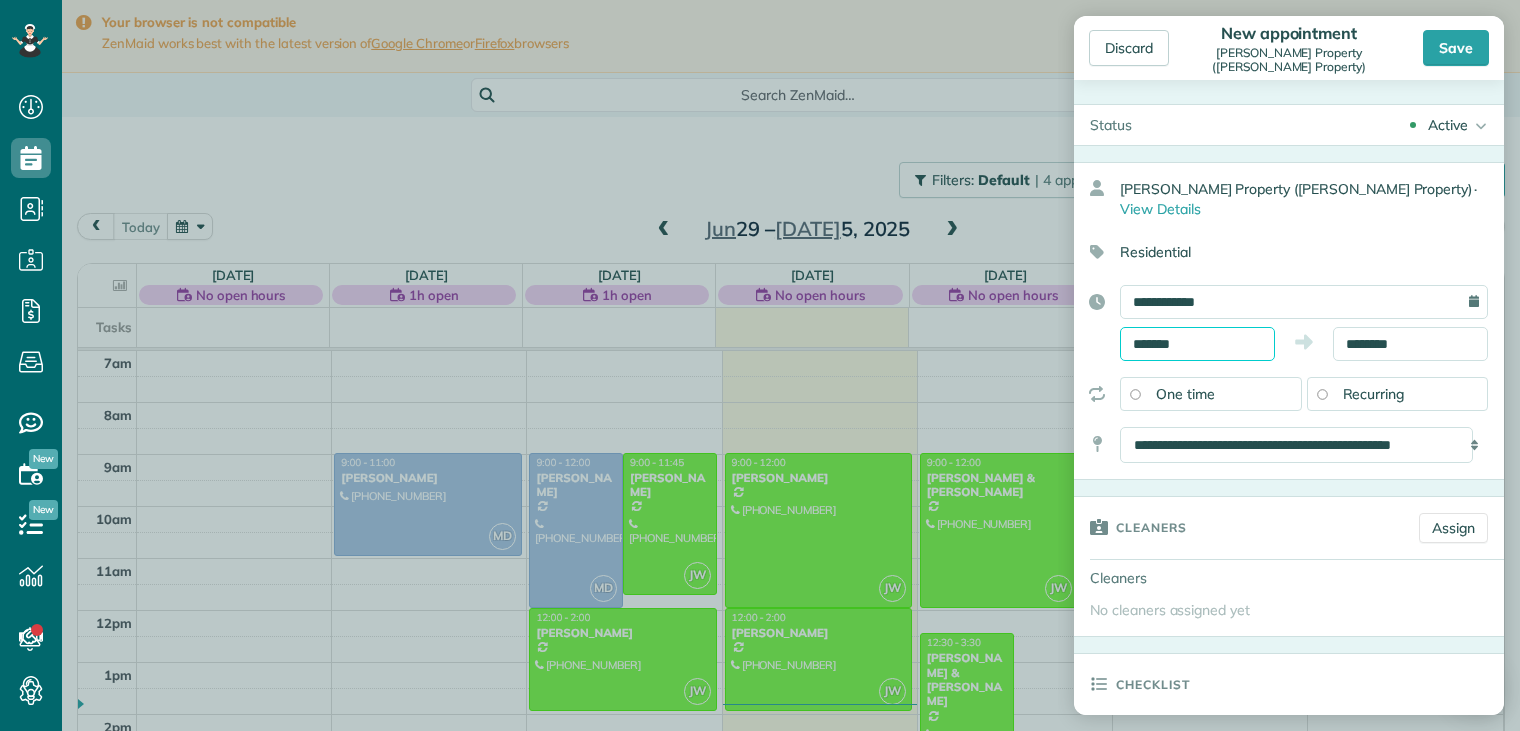 click on "Dashboard
Scheduling
Calendar View
List View
Dispatch View - Weekly scheduling (Beta)" at bounding box center (760, 365) 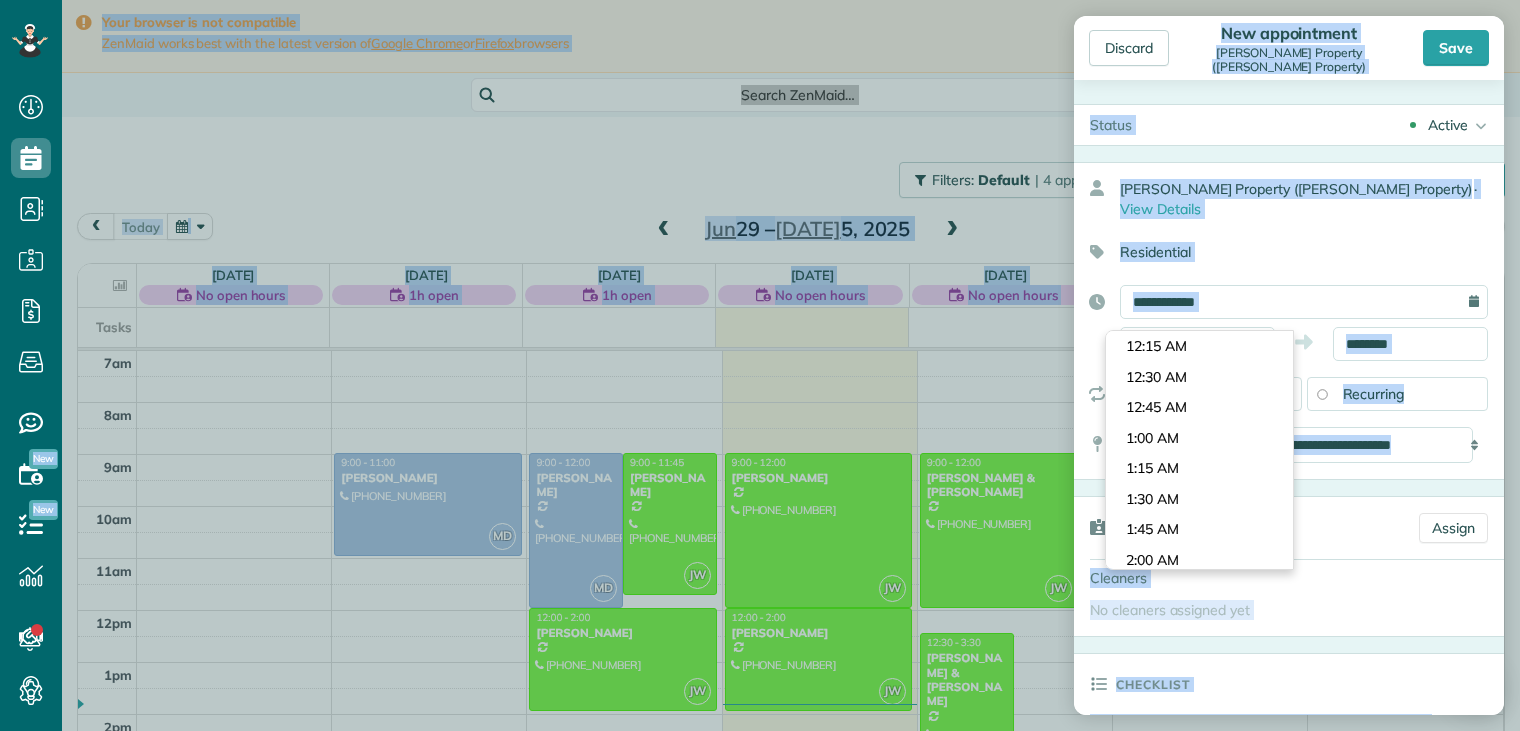 scroll, scrollTop: 1037, scrollLeft: 0, axis: vertical 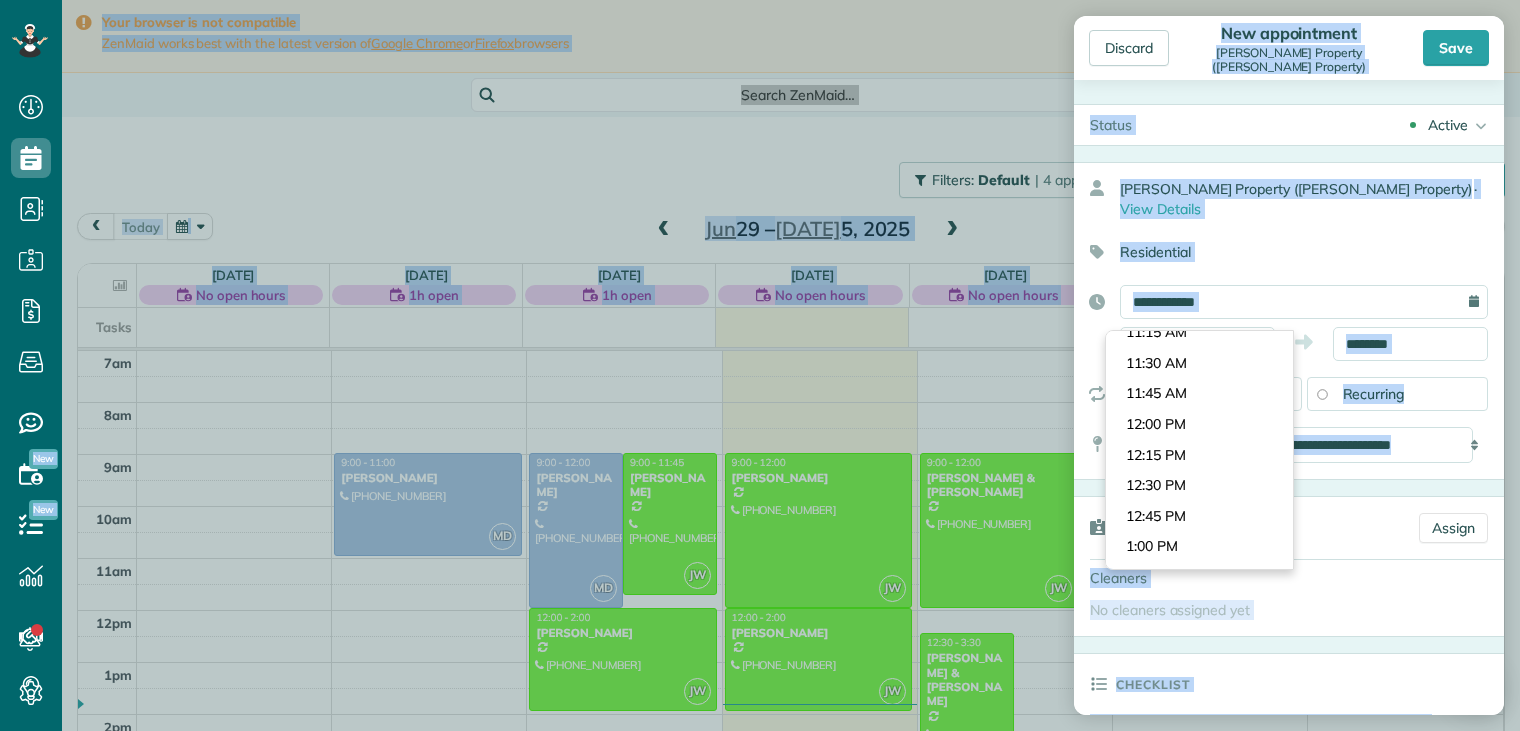 type on "********" 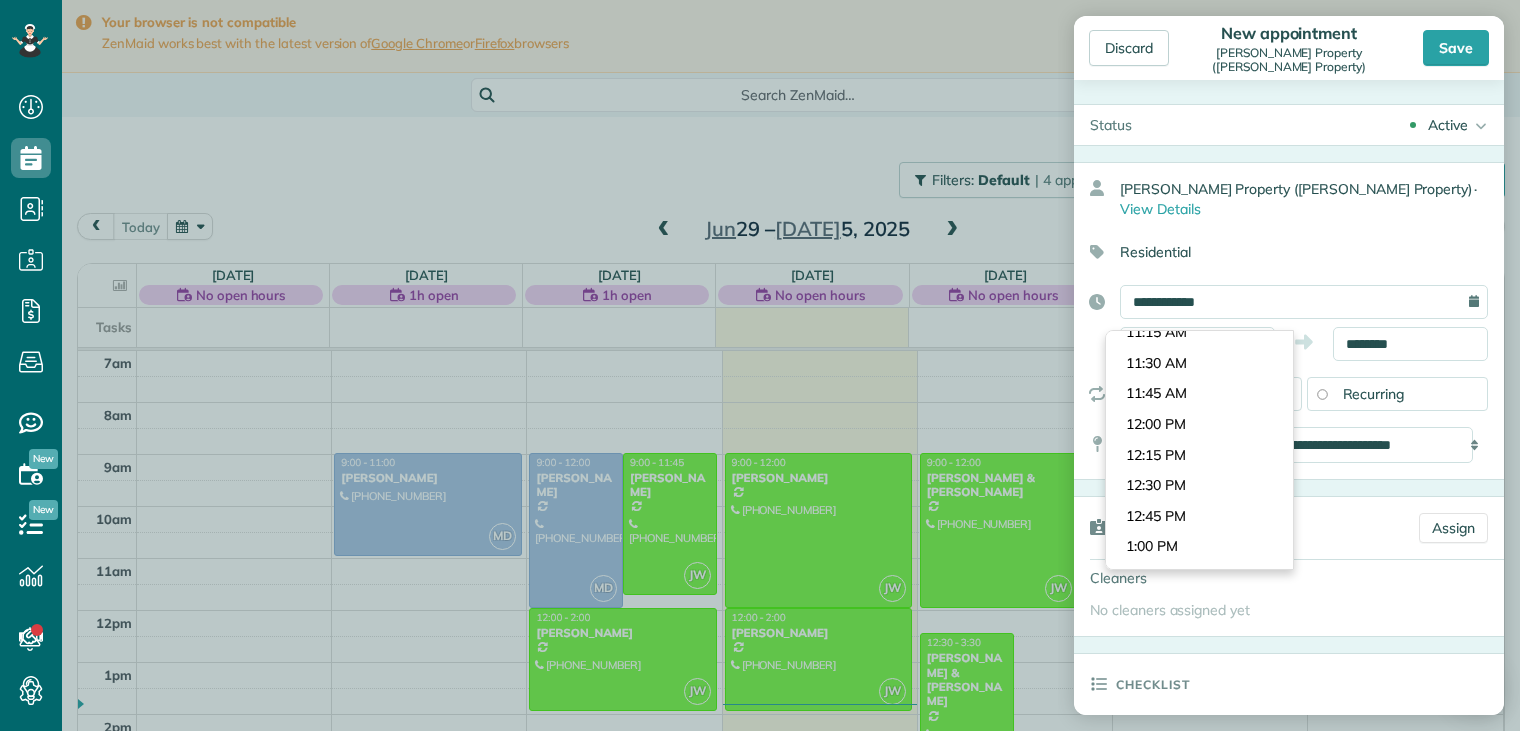 click on "Dashboard
Scheduling
Calendar View
List View
Dispatch View - Weekly scheduling (Beta)" at bounding box center (760, 365) 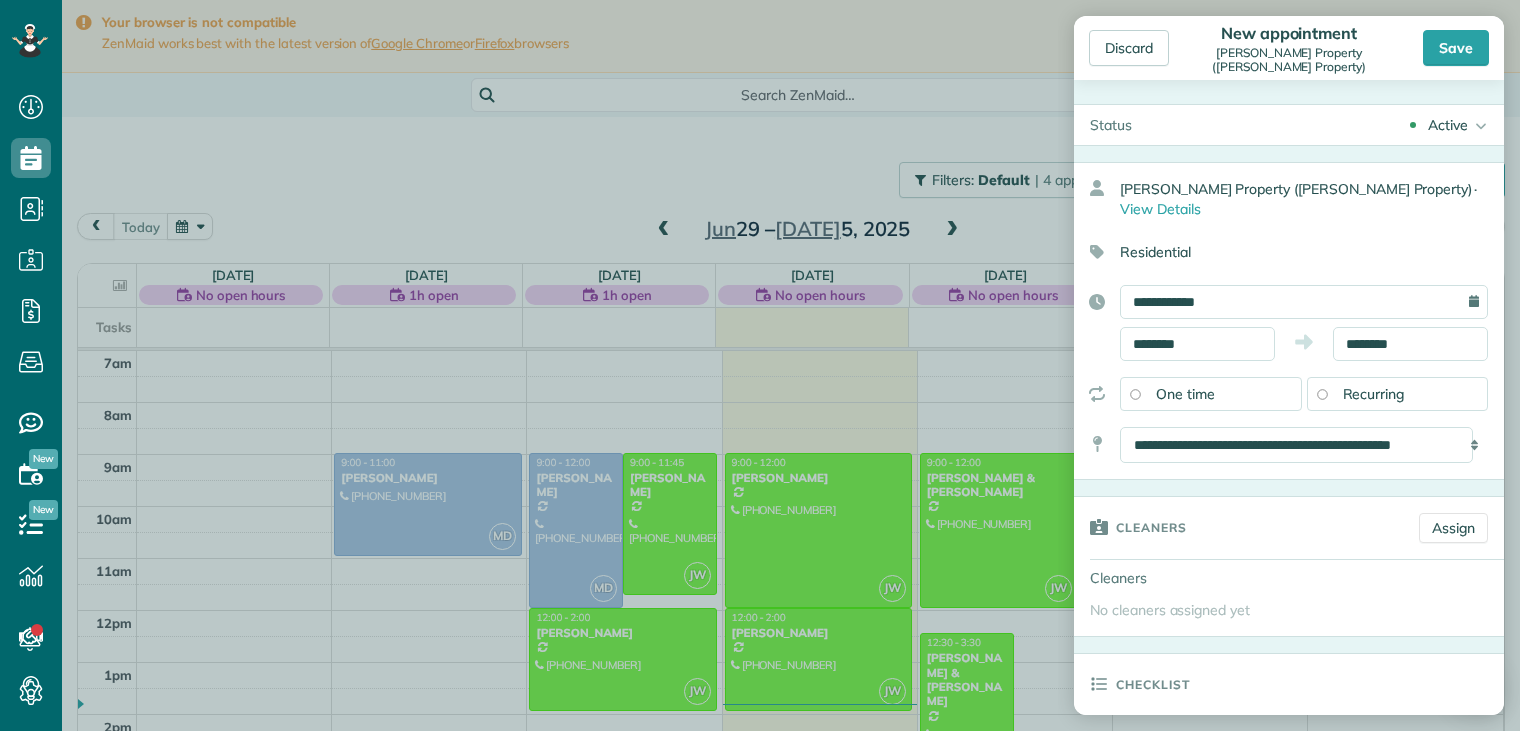 click on "Cleaners" at bounding box center [1151, 527] 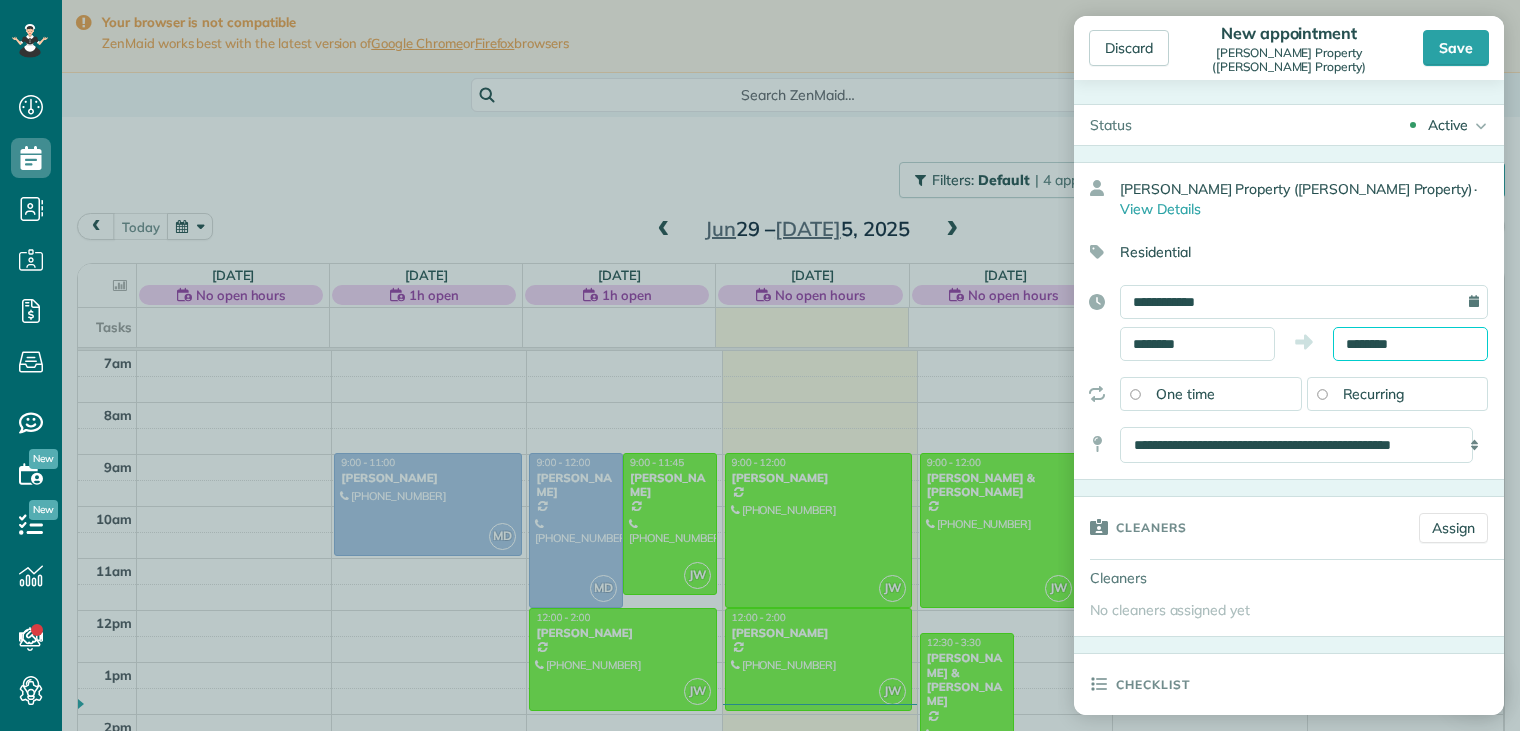 click on "********" at bounding box center (1410, 344) 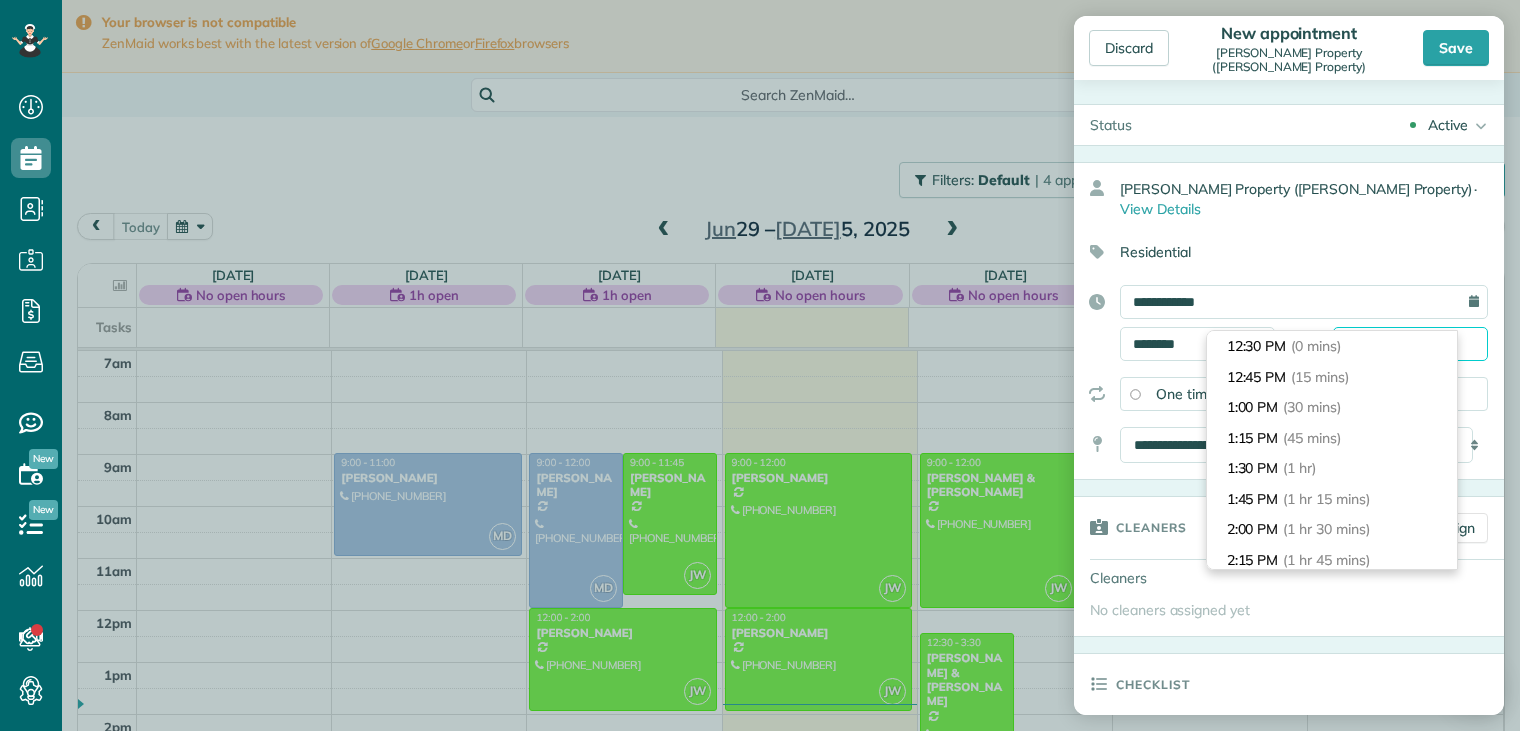 click on "********" at bounding box center (1410, 344) 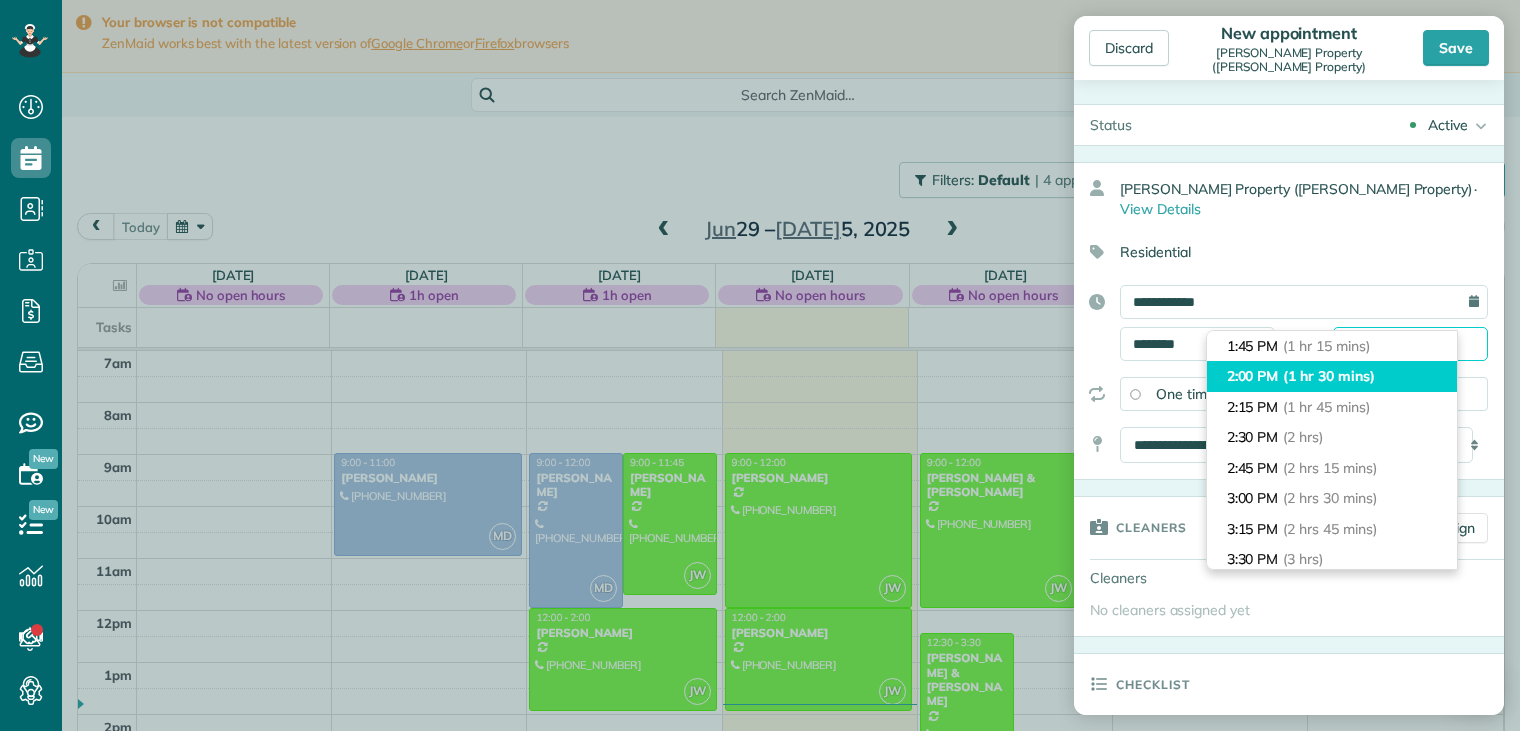 scroll, scrollTop: 200, scrollLeft: 0, axis: vertical 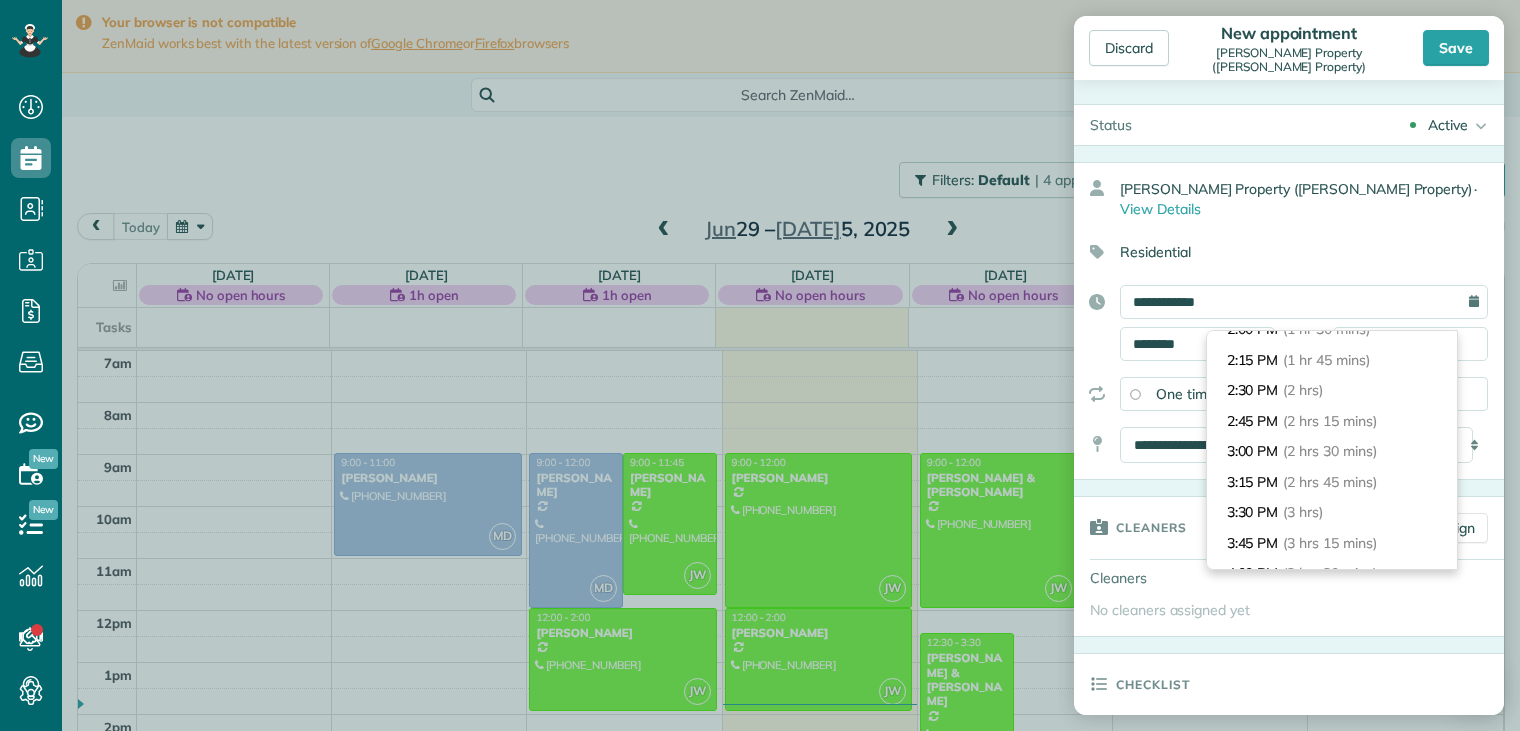 type on "*******" 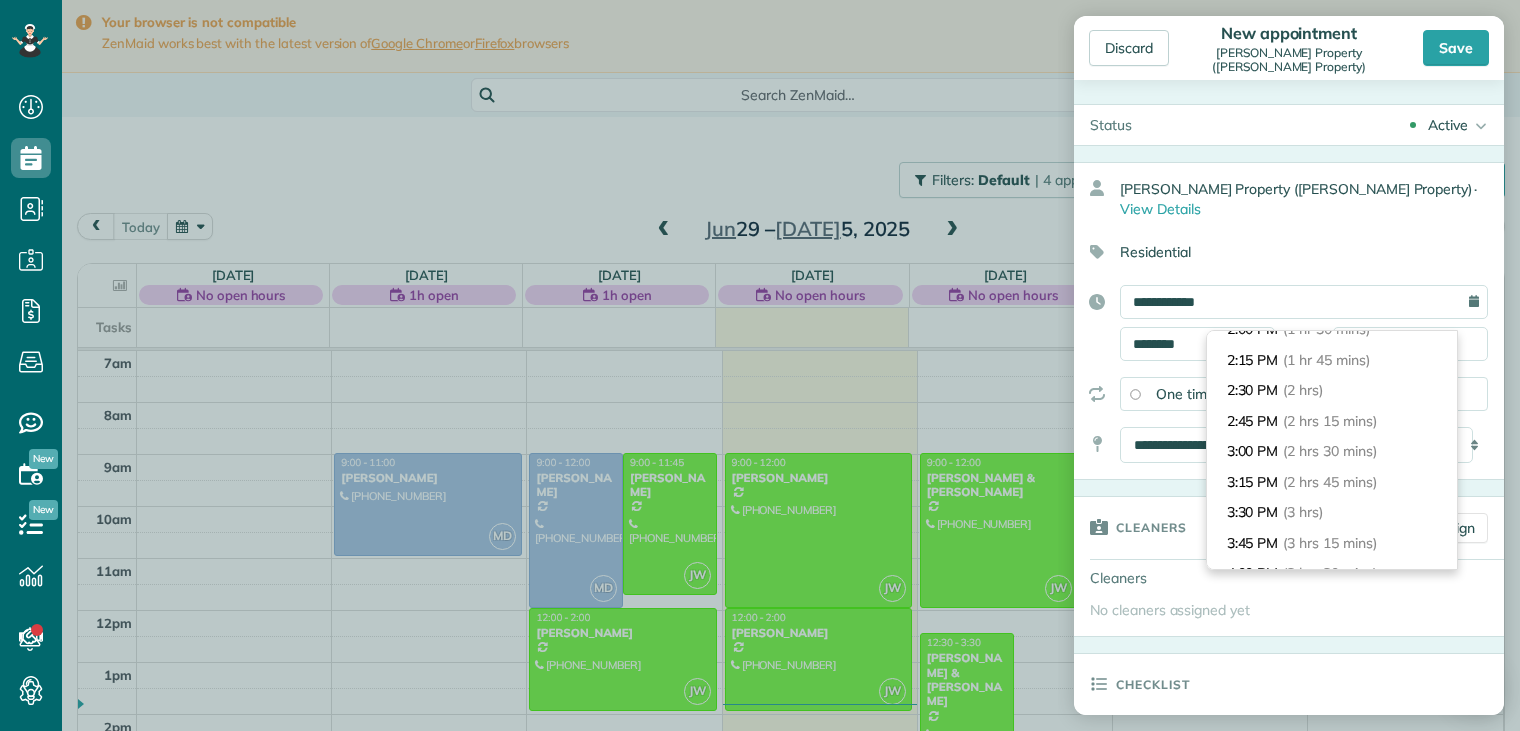 click on "(3 hrs)" at bounding box center (1303, 512) 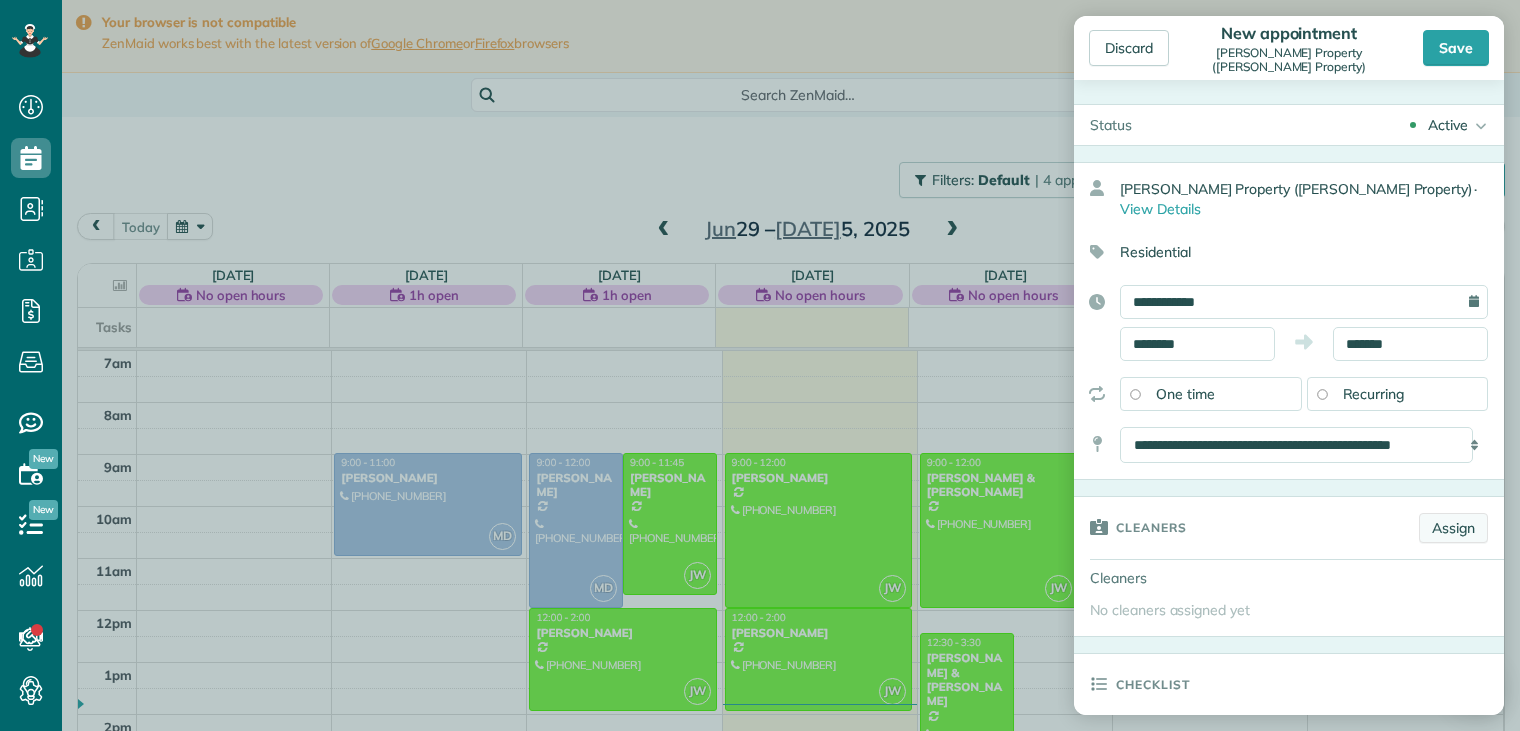 click on "Assign" at bounding box center (1453, 528) 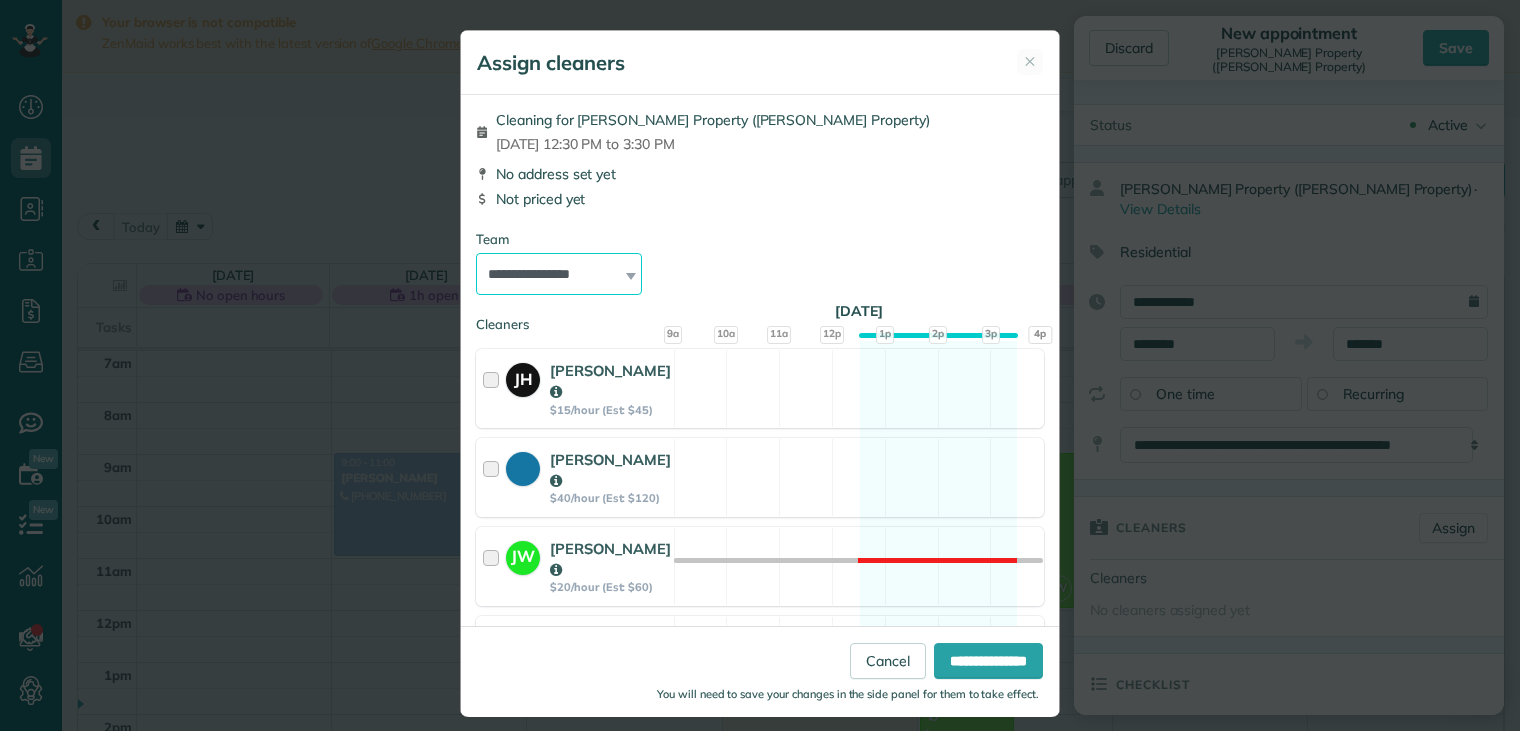 click on "**********" at bounding box center [559, 274] 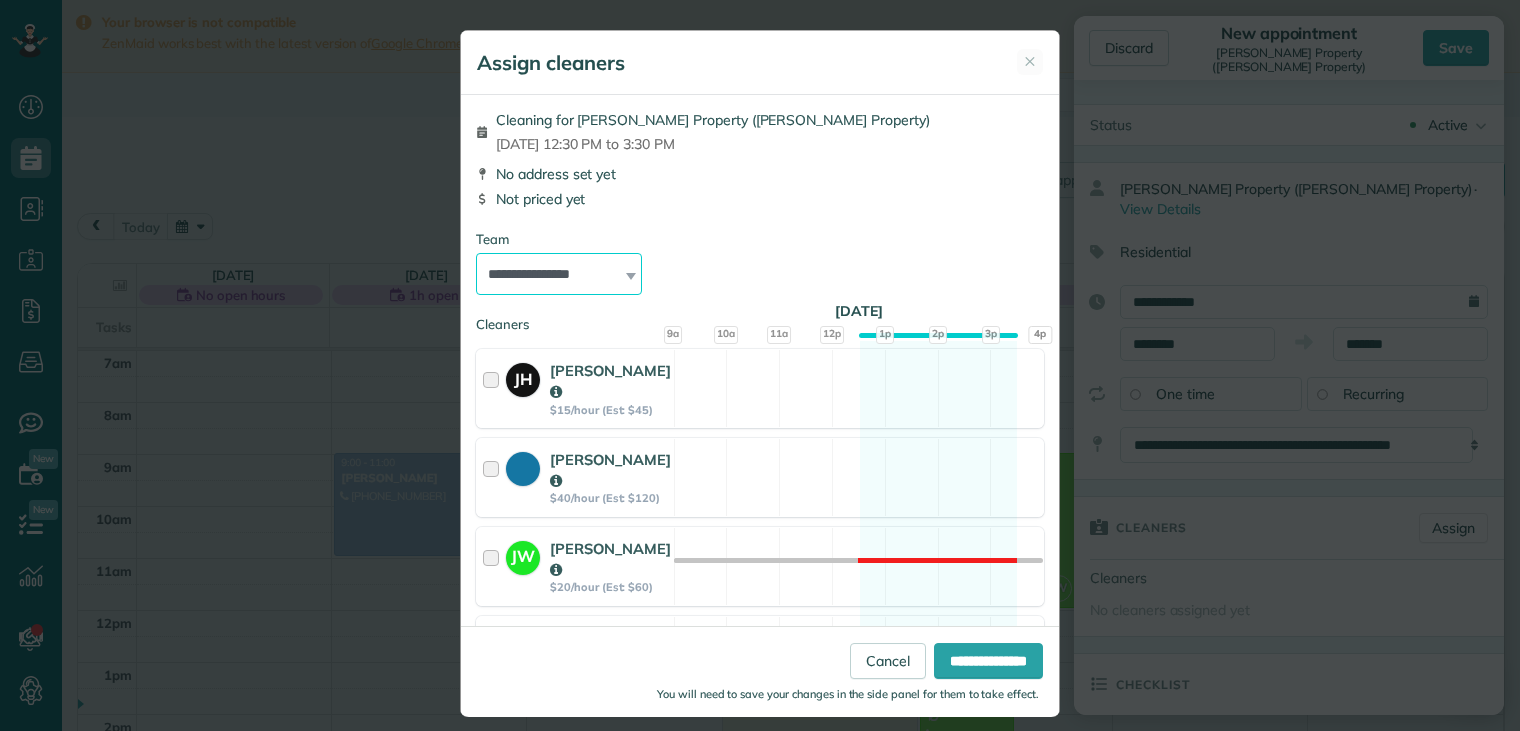 select on "*****" 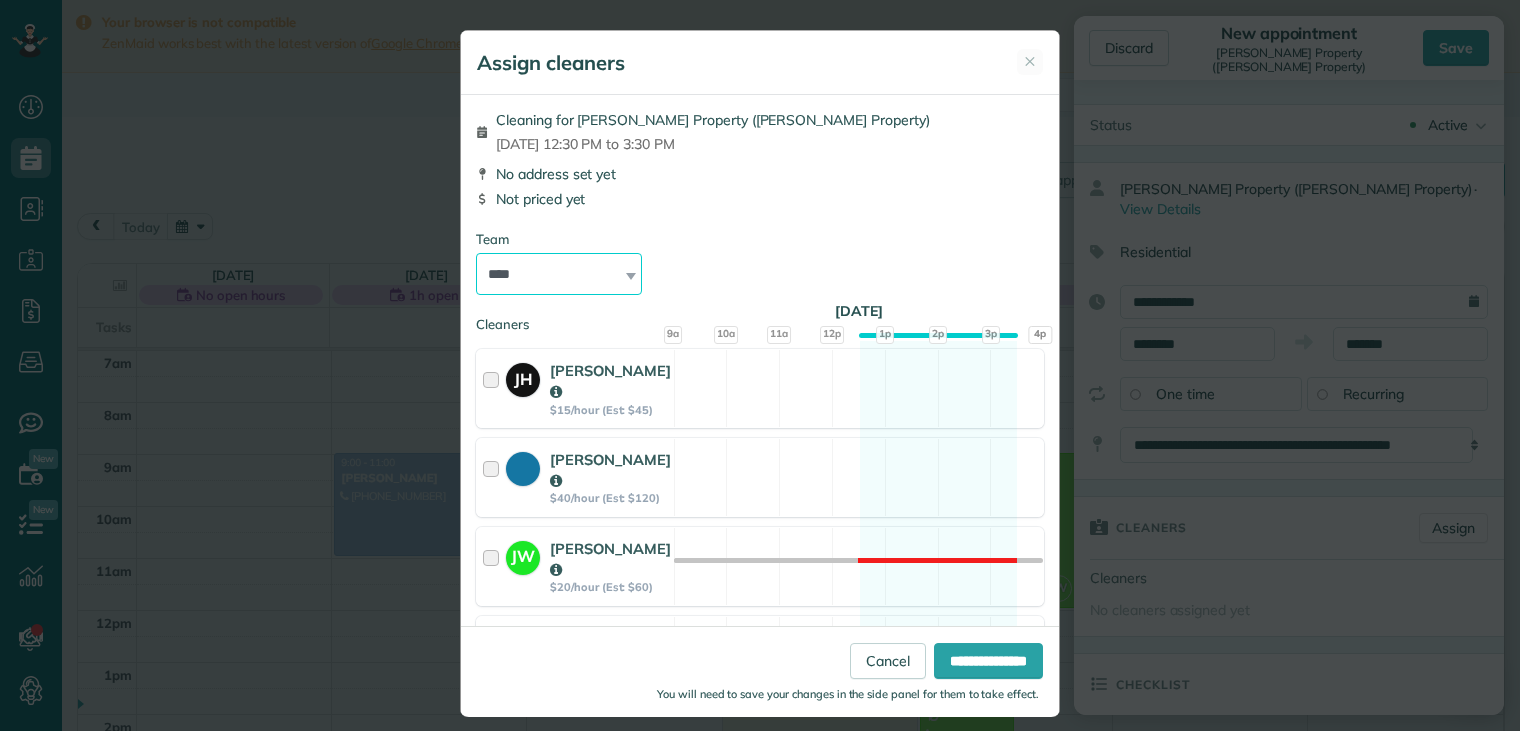 click on "**********" at bounding box center [559, 274] 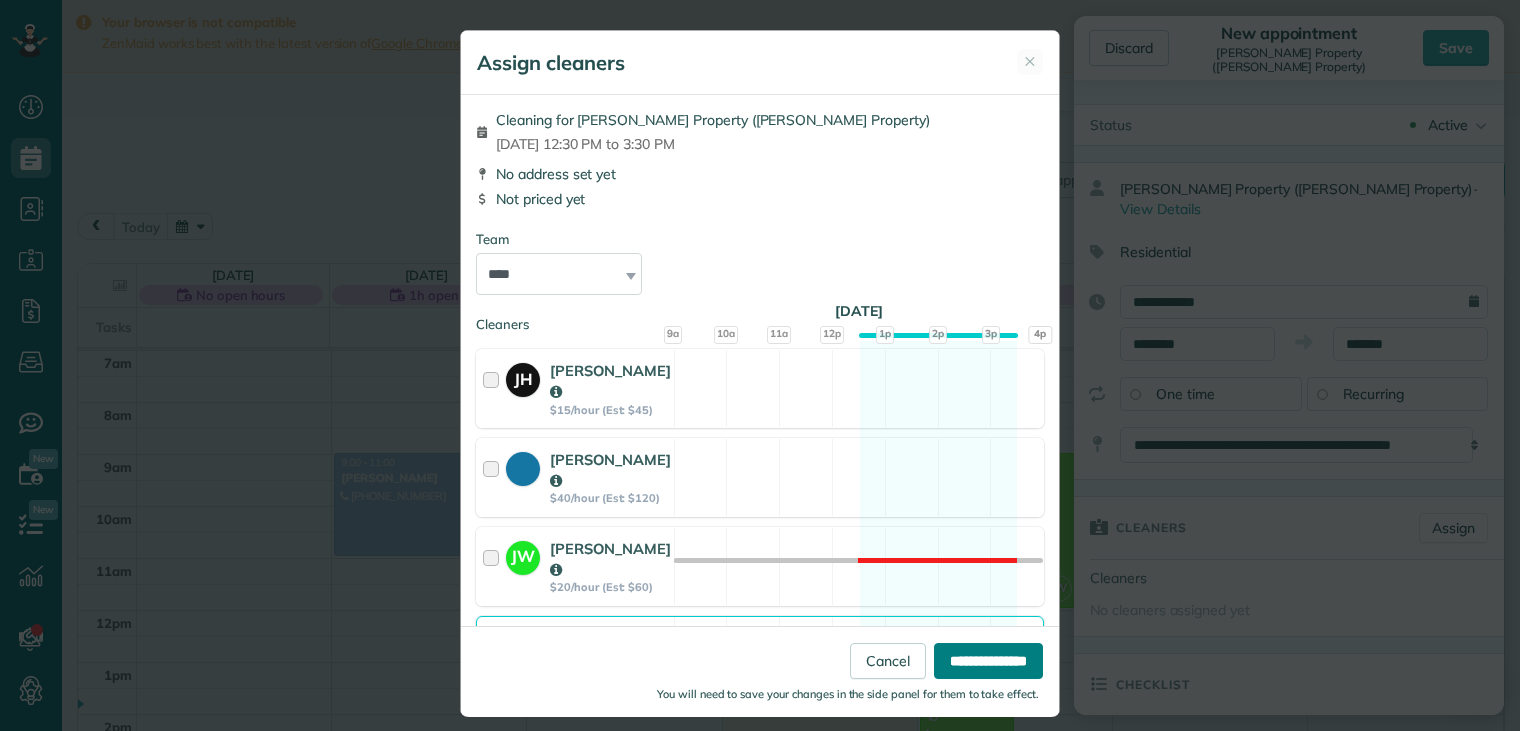 click on "**********" at bounding box center [988, 661] 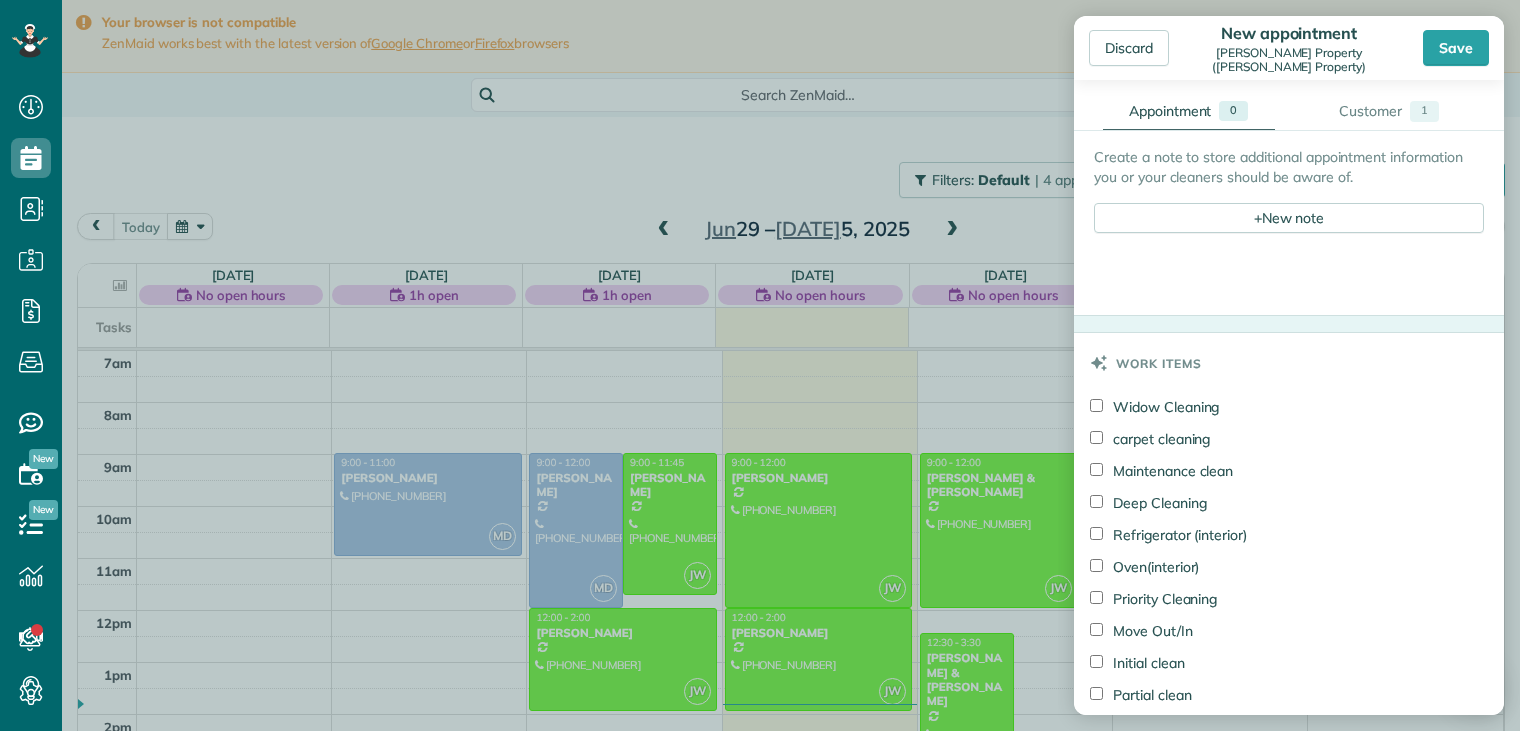 scroll, scrollTop: 800, scrollLeft: 0, axis: vertical 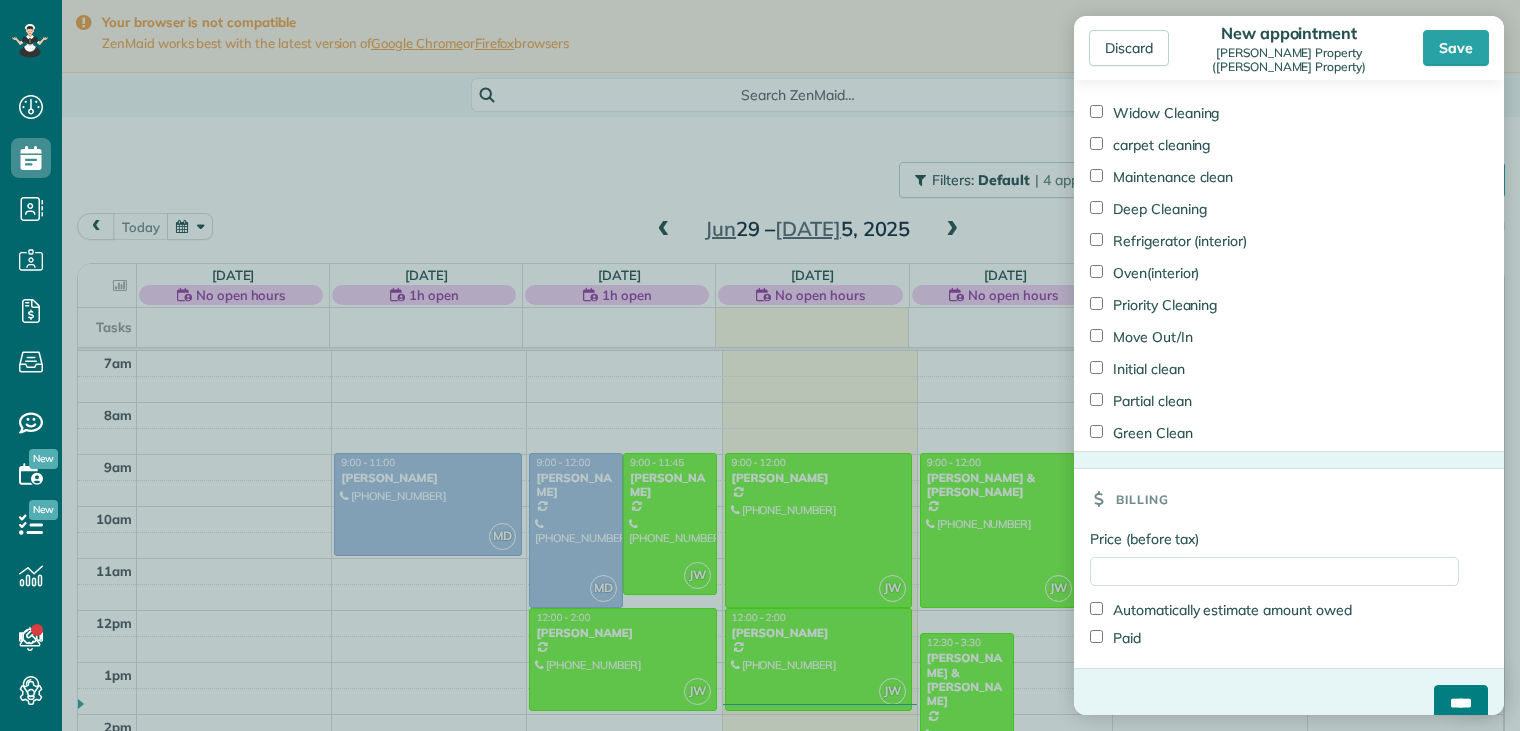 click on "****" at bounding box center [1461, 703] 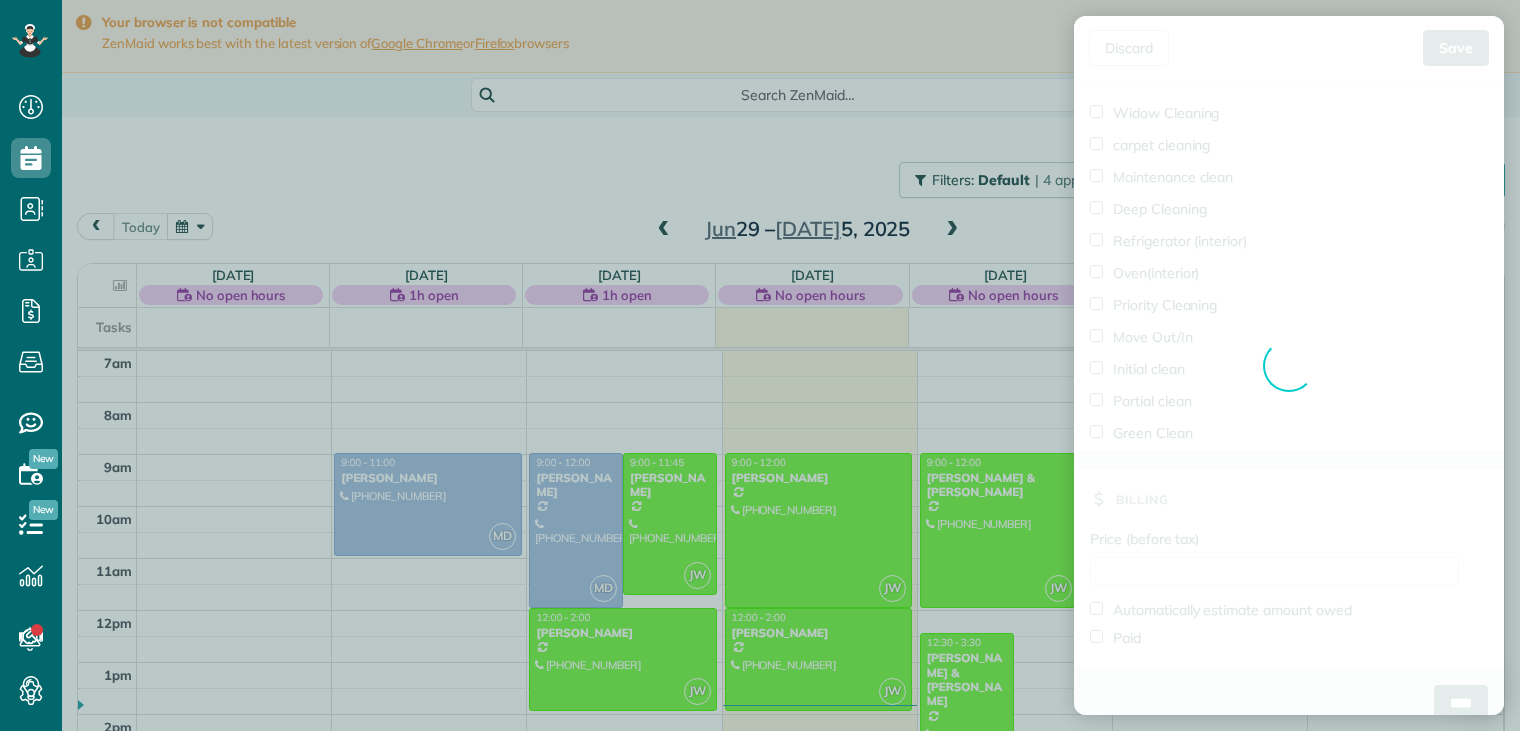 click on "Discard
New appointment
Guerin Property (Guerin Property)
Save
Status
Active
Active
Stand-By
Cancelled" at bounding box center (760, 365) 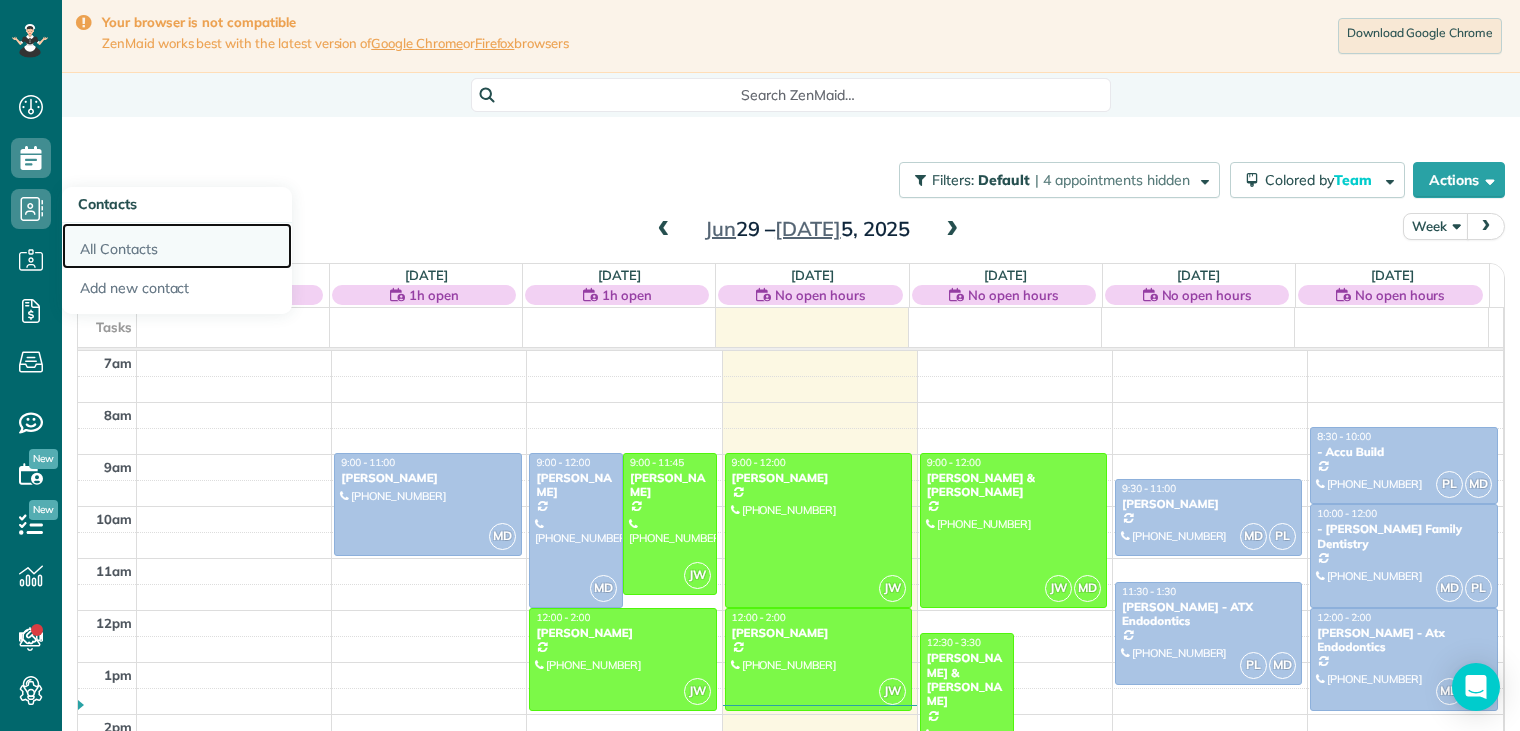 click on "All Contacts" at bounding box center (177, 246) 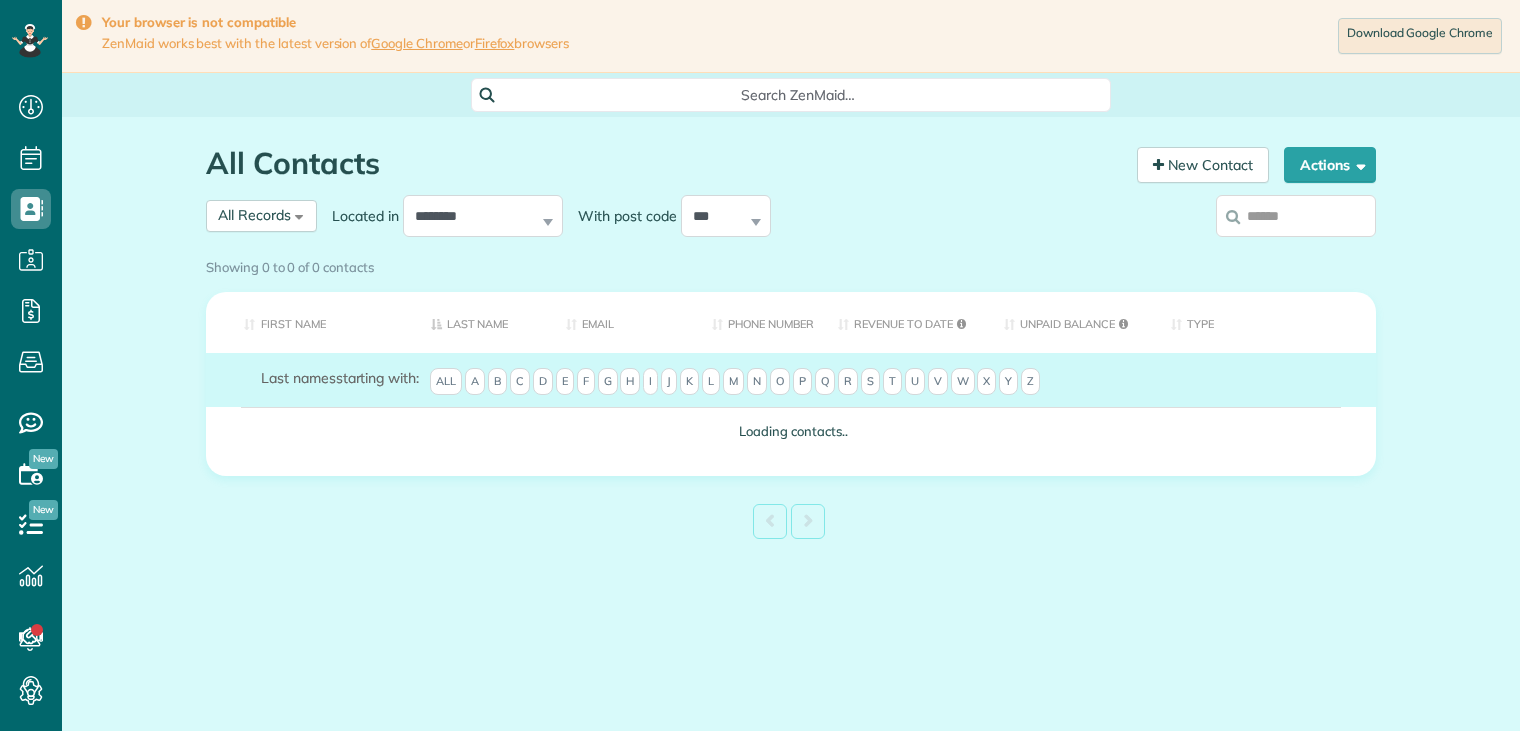 scroll, scrollTop: 0, scrollLeft: 0, axis: both 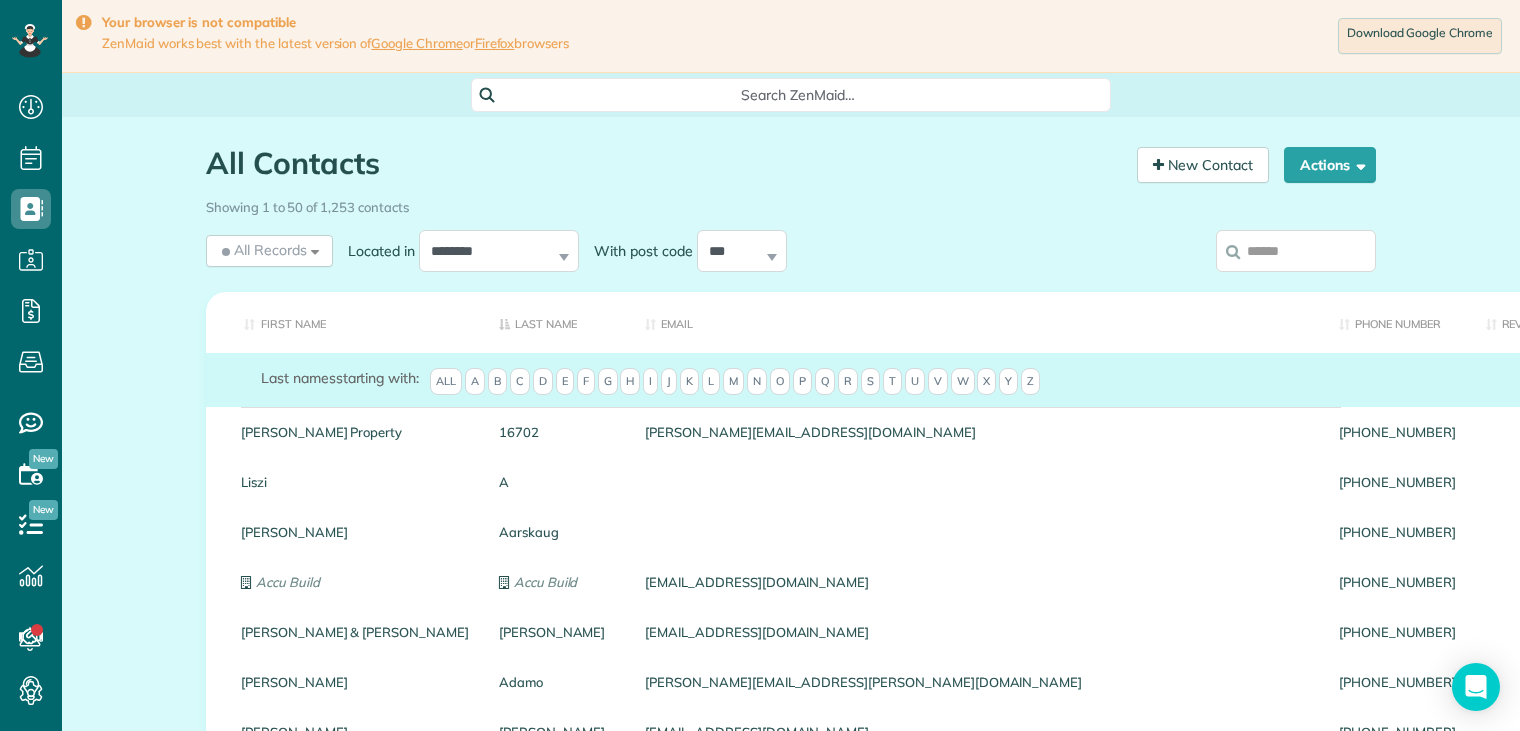 click at bounding box center [1296, 251] 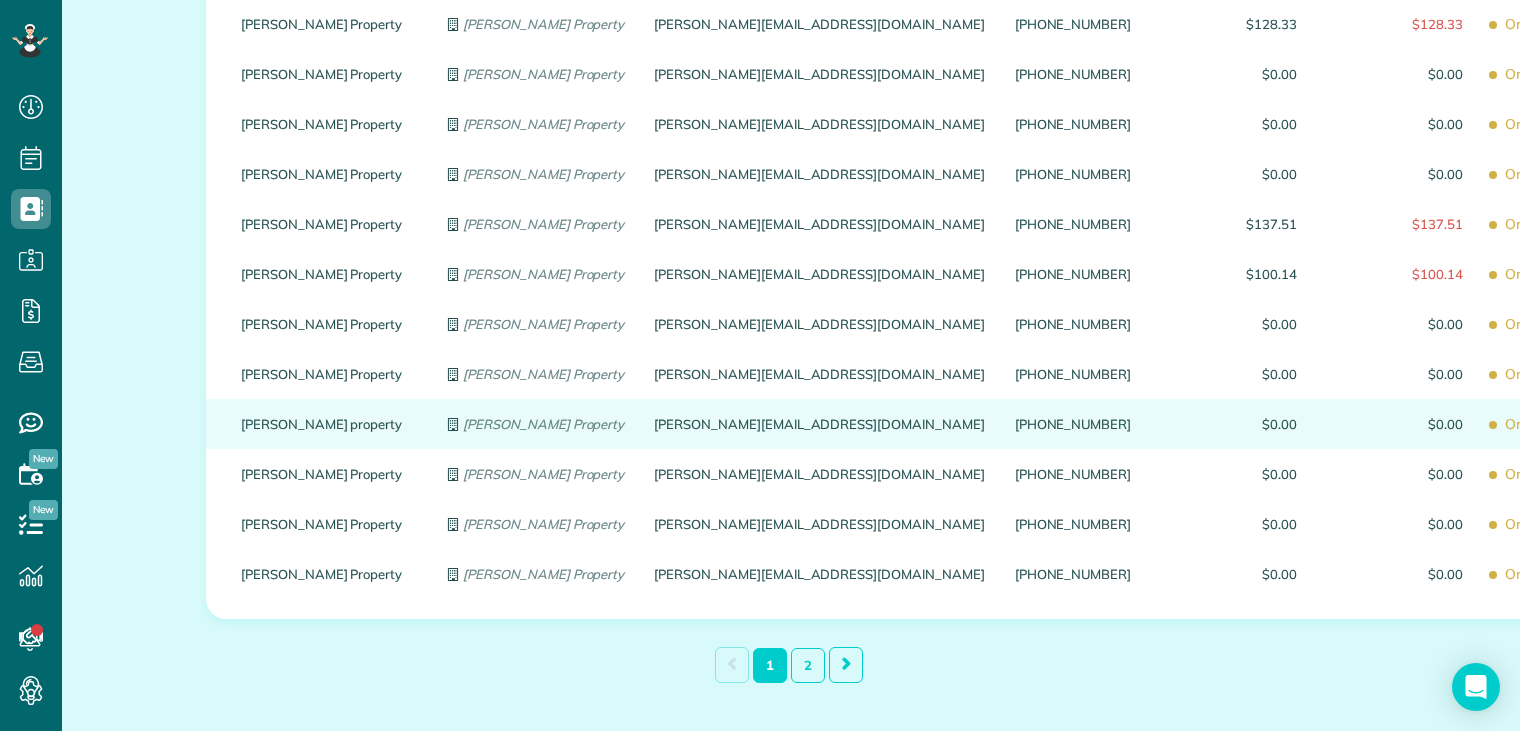 scroll, scrollTop: 2386, scrollLeft: 0, axis: vertical 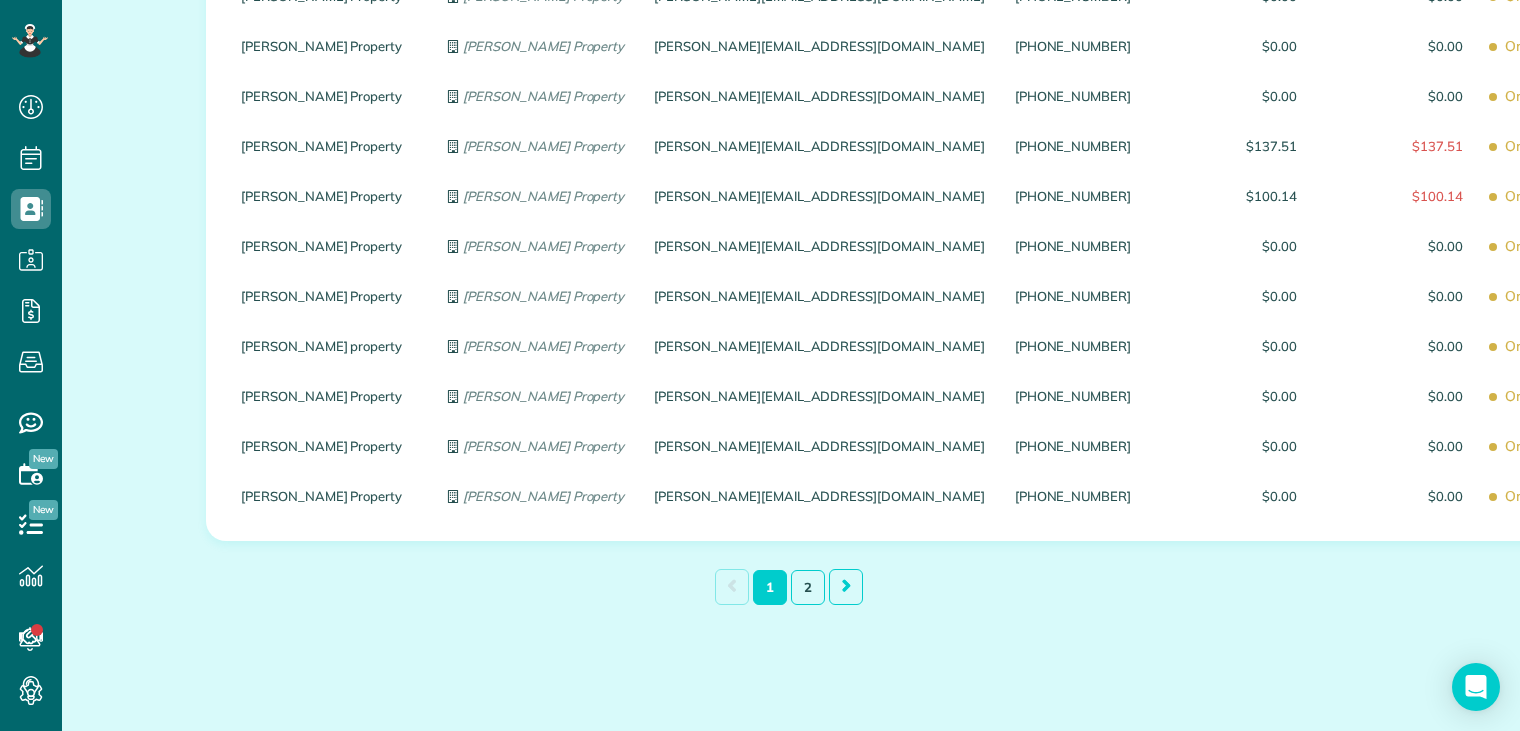 type on "**********" 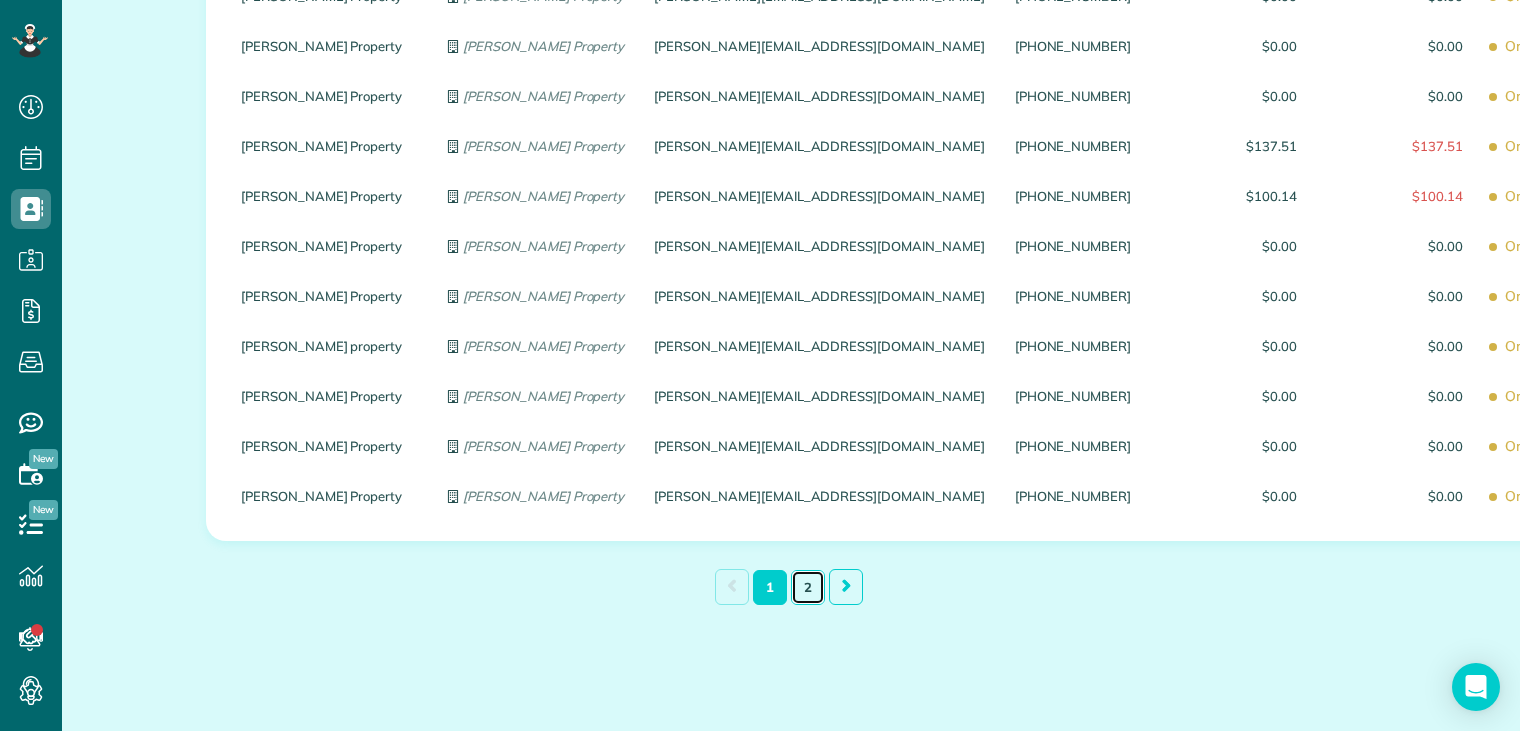 click on "2" at bounding box center (808, 587) 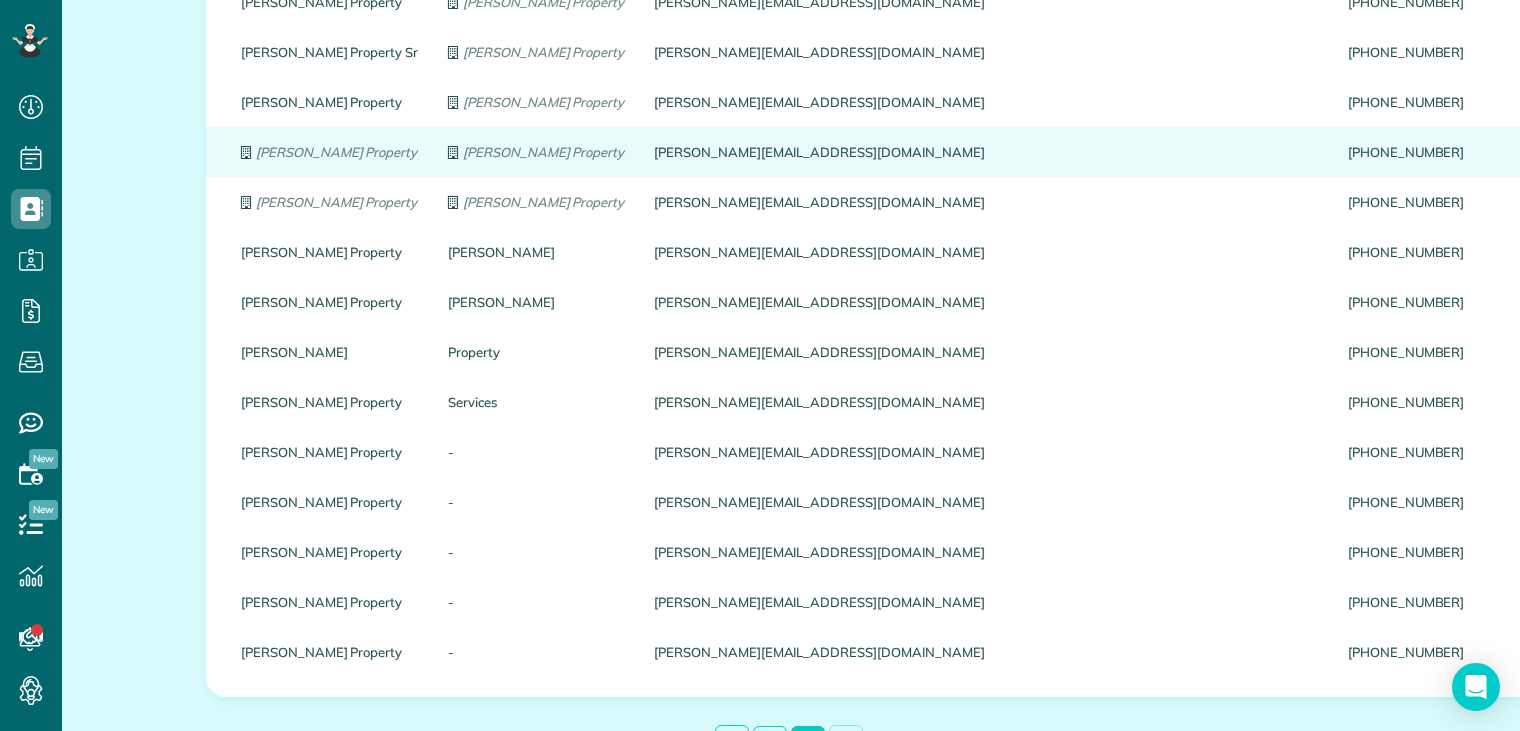 scroll, scrollTop: 1736, scrollLeft: 0, axis: vertical 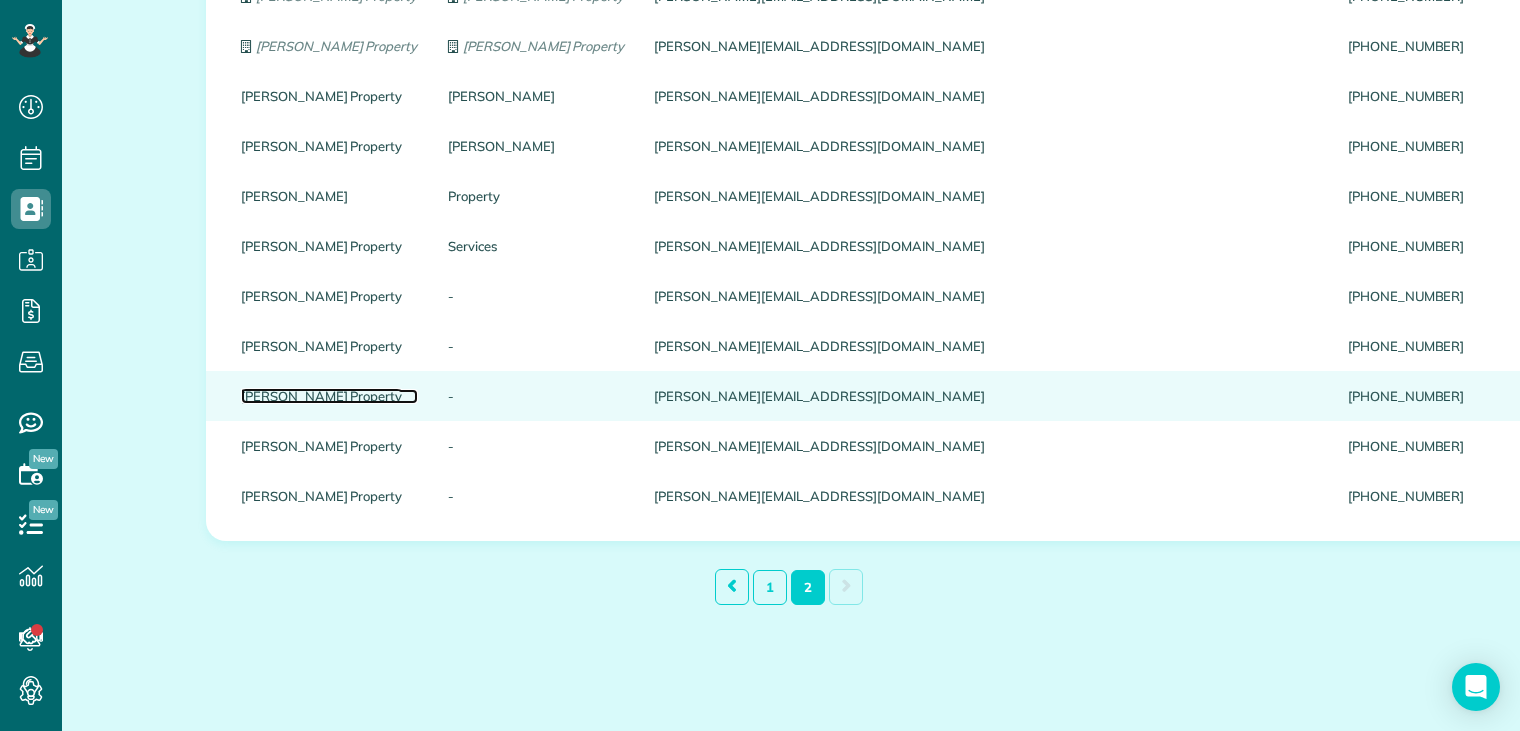 click on "Guerin Property" at bounding box center [329, 396] 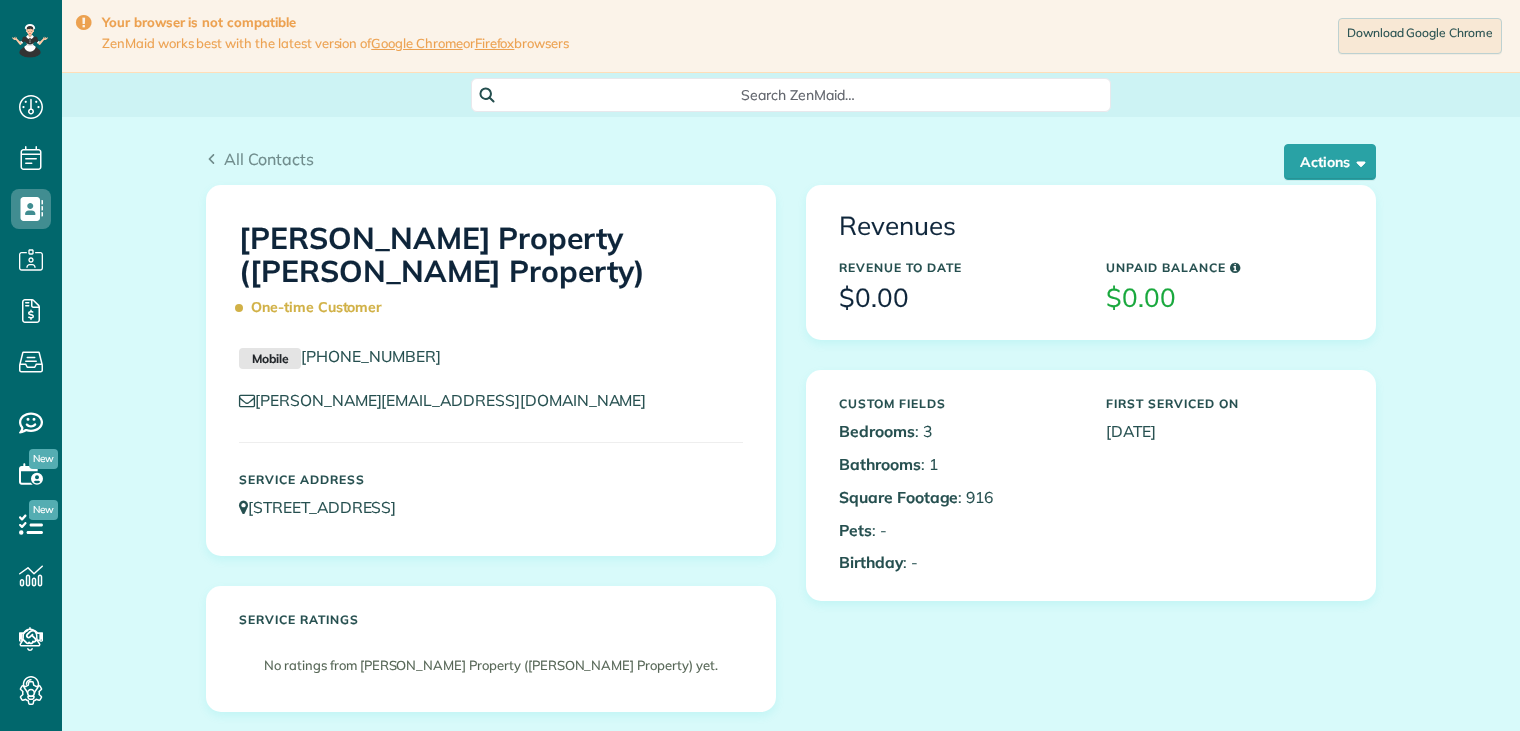 scroll, scrollTop: 0, scrollLeft: 0, axis: both 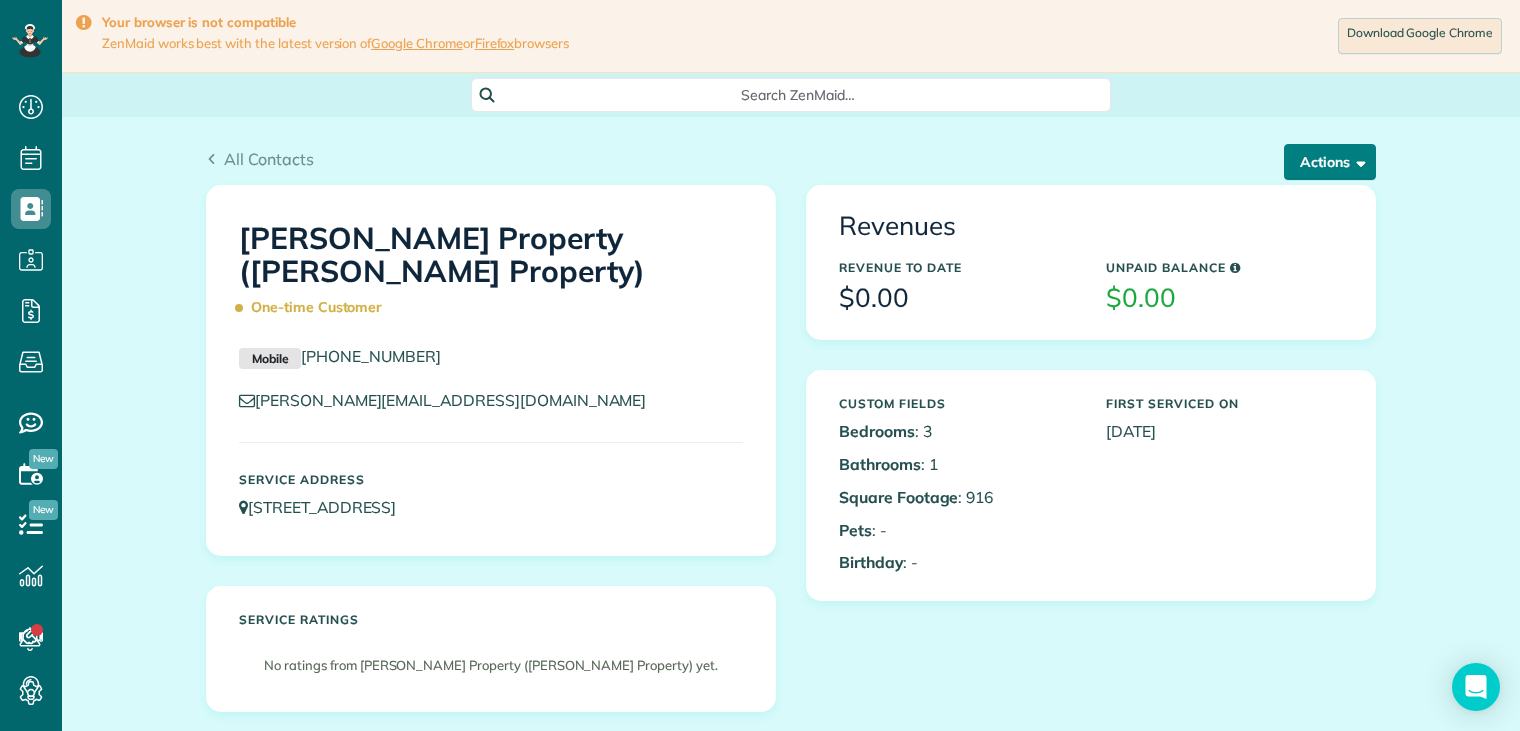 click on "Actions" at bounding box center (1330, 162) 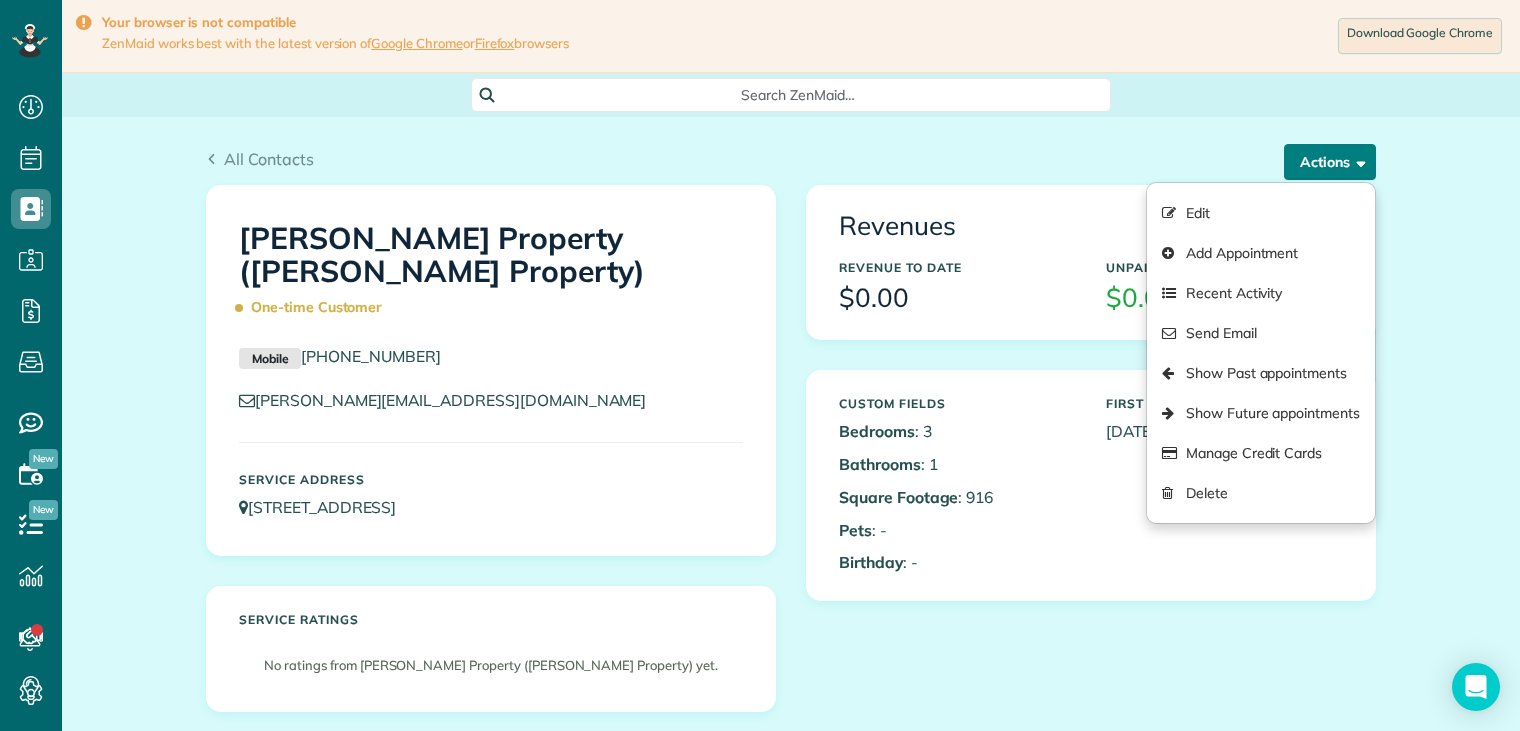 click on "Actions" at bounding box center (1330, 162) 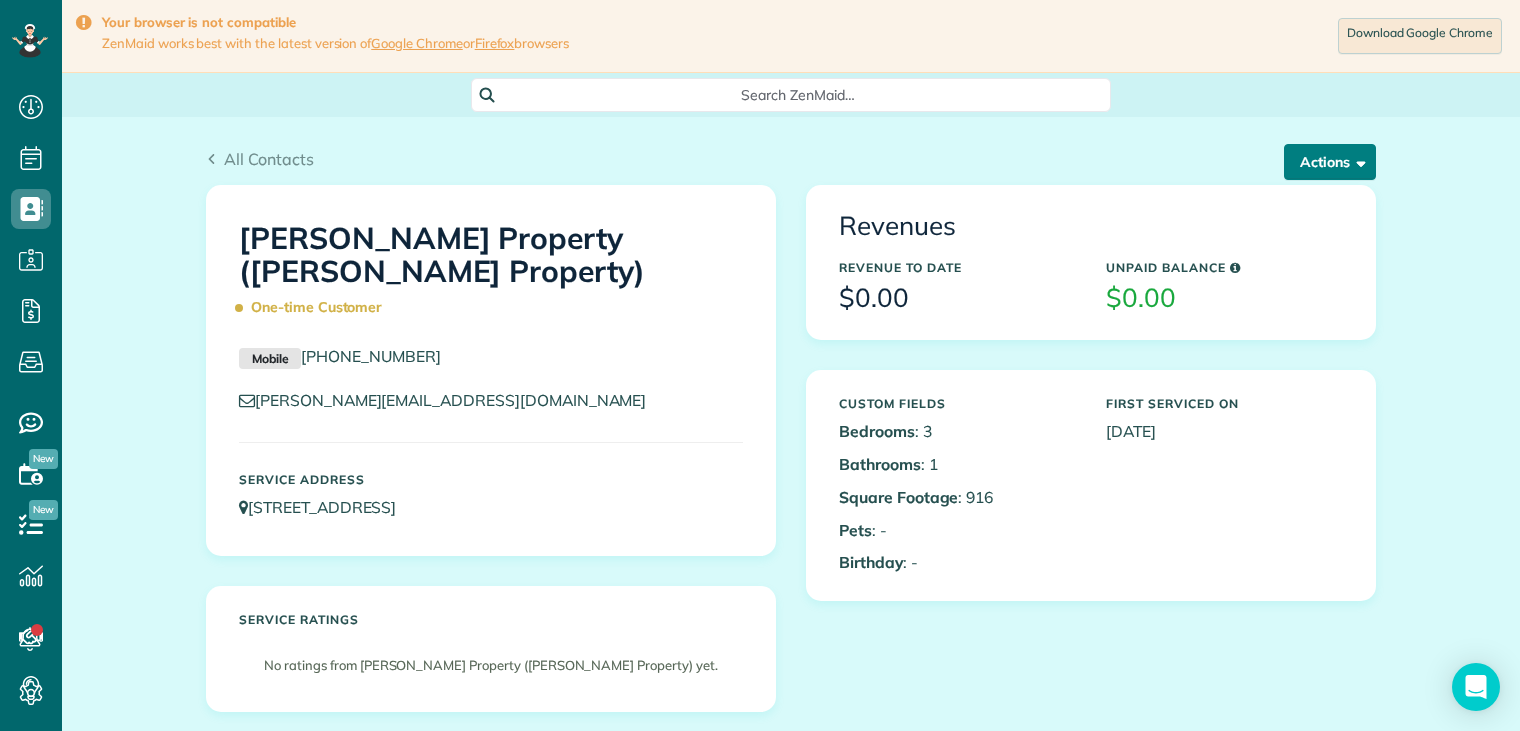 click on "Actions" at bounding box center [1330, 162] 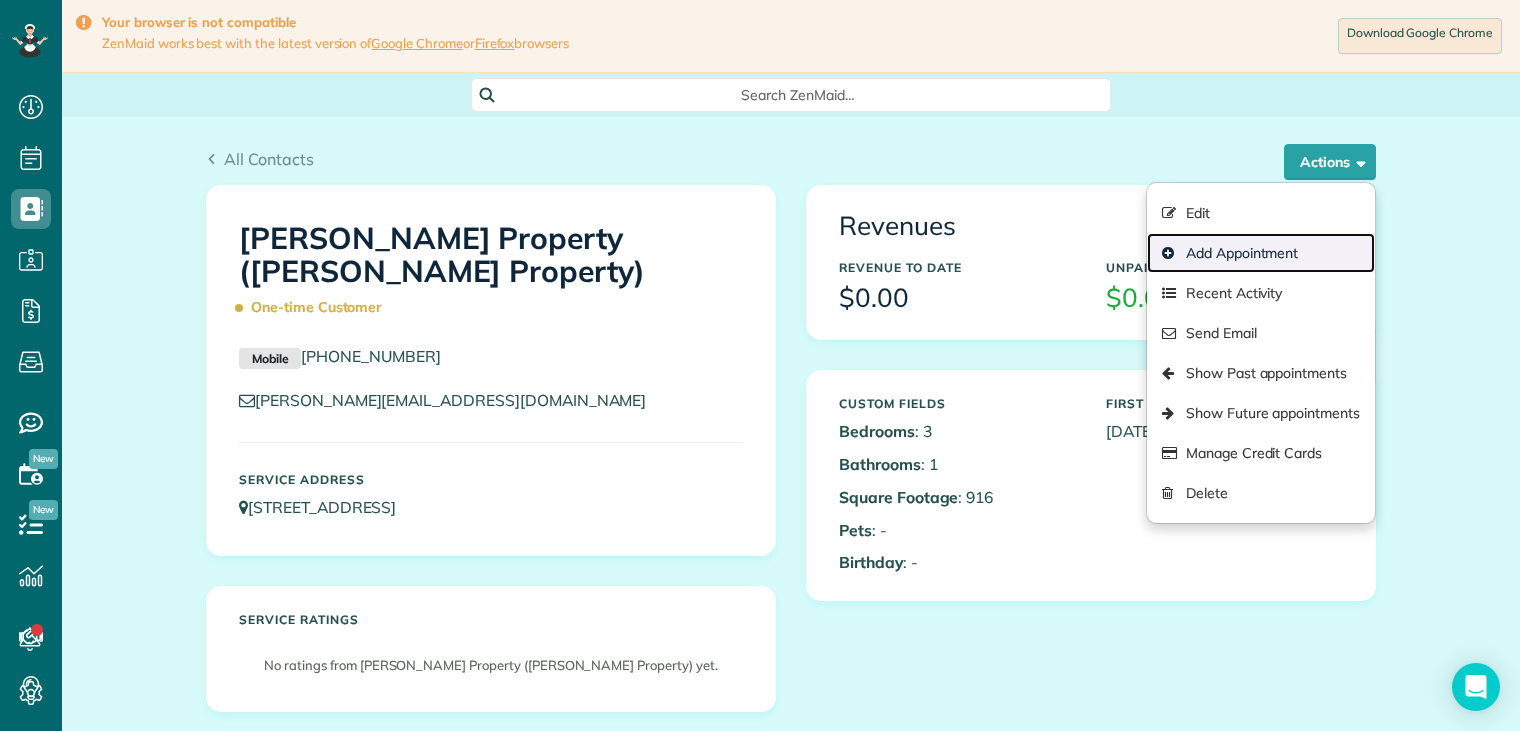 click on "Add Appointment" at bounding box center [1261, 253] 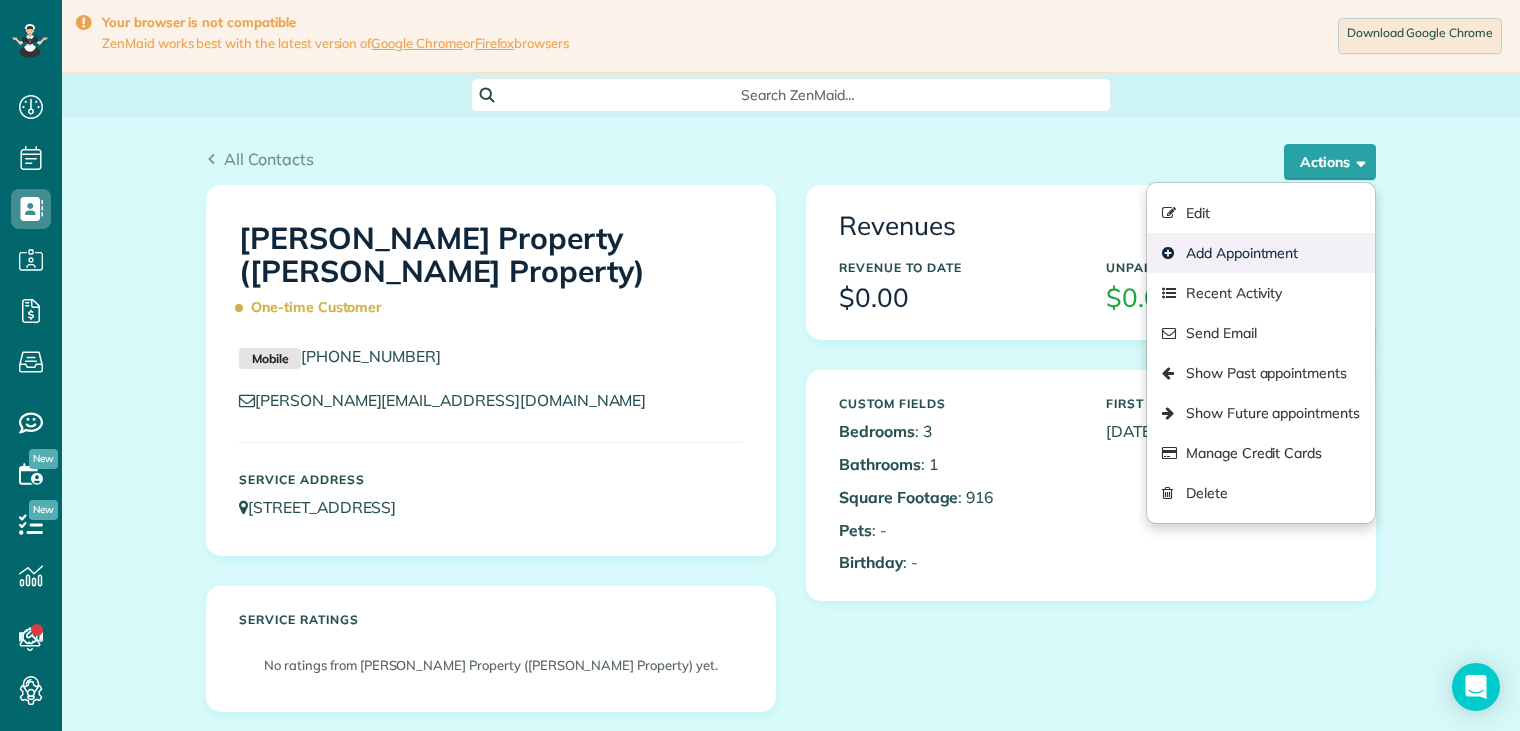click on "Revenues" at bounding box center [1091, 226] 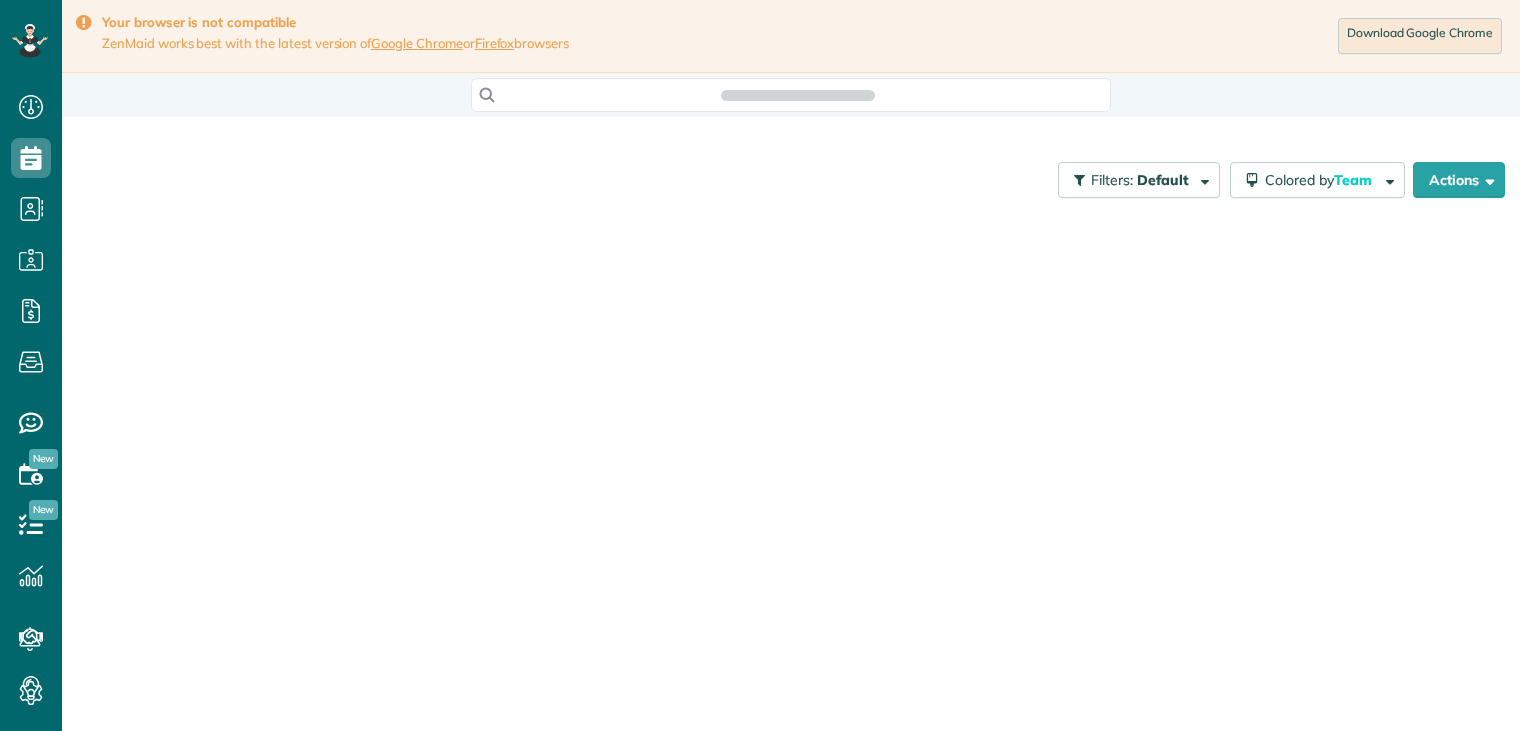 scroll, scrollTop: 0, scrollLeft: 0, axis: both 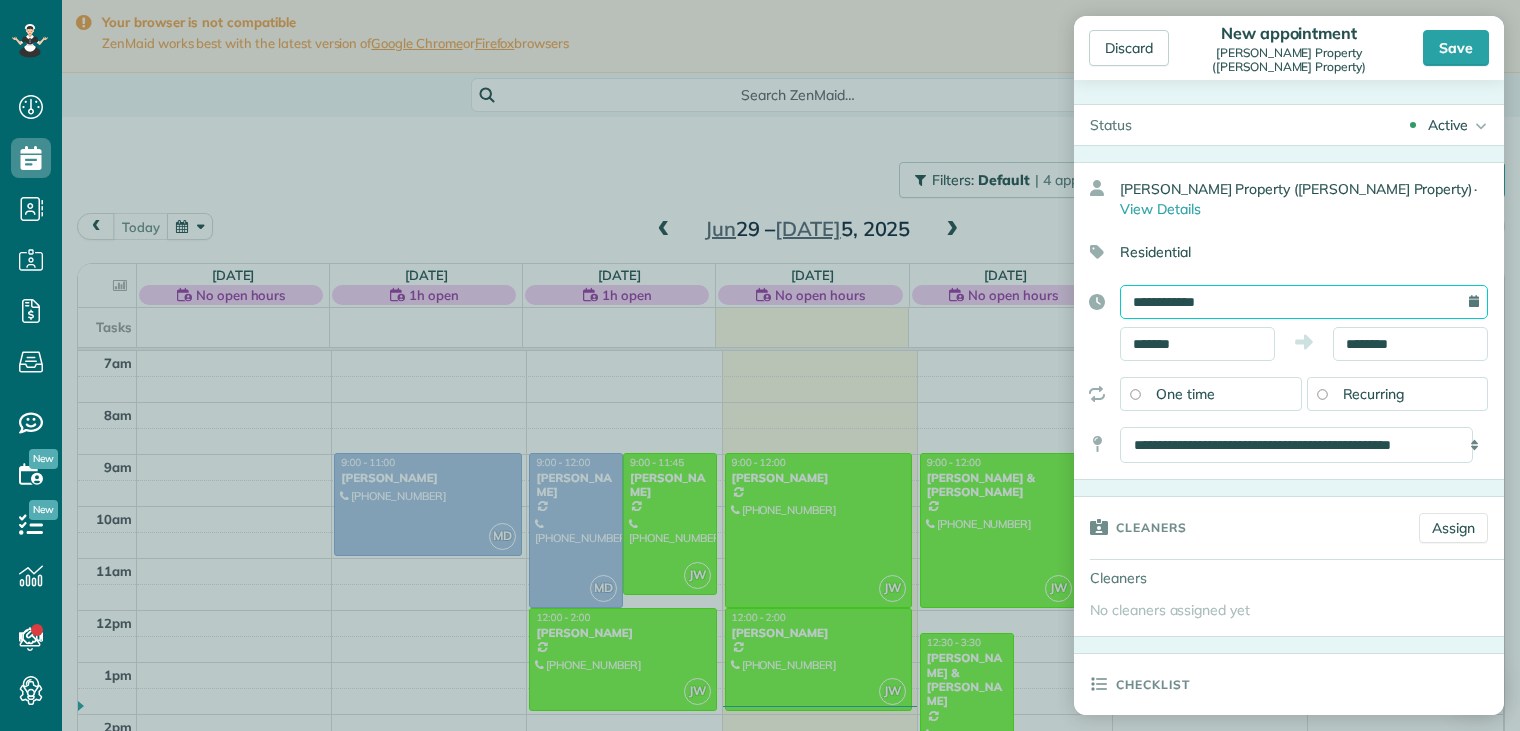 click on "**********" at bounding box center [1304, 302] 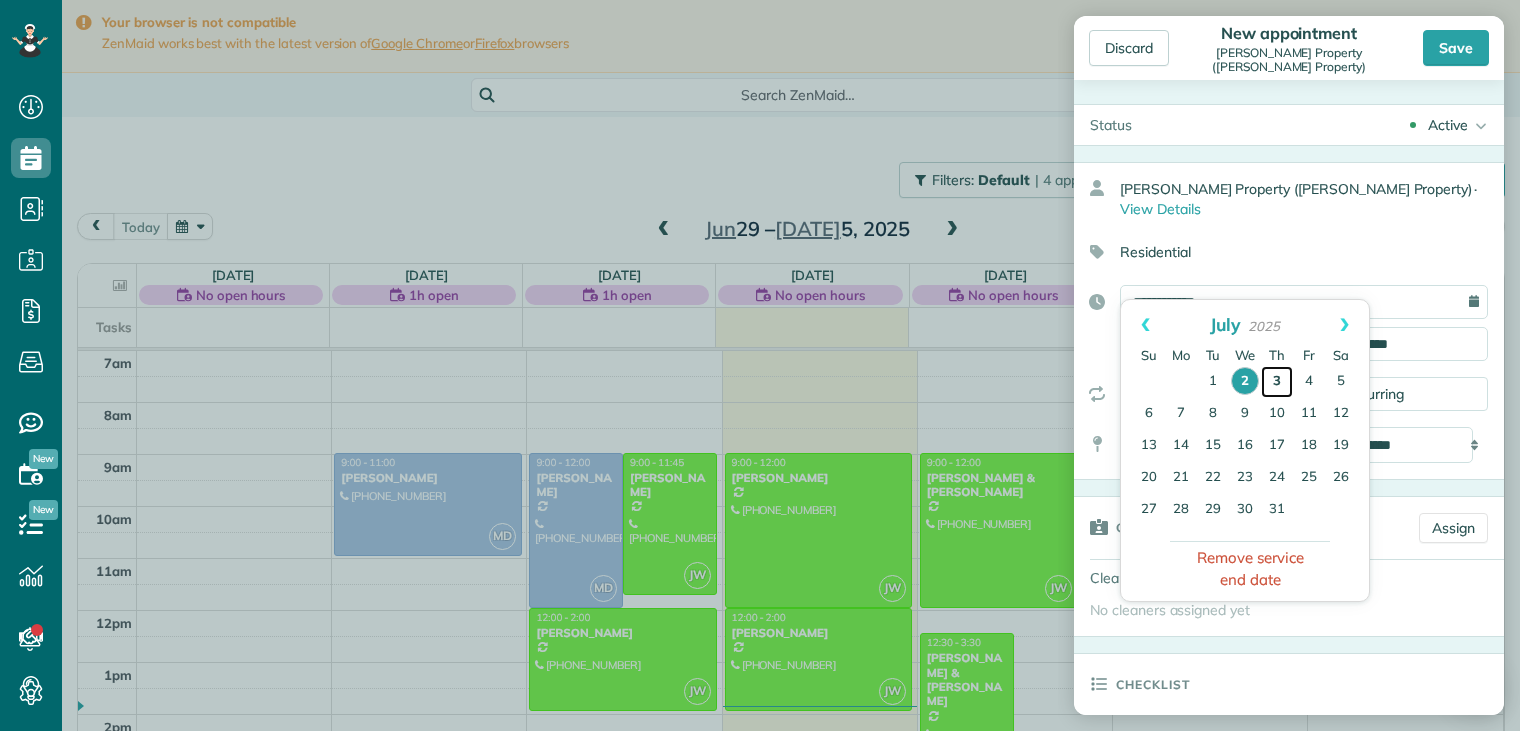 click on "3" at bounding box center [1277, 382] 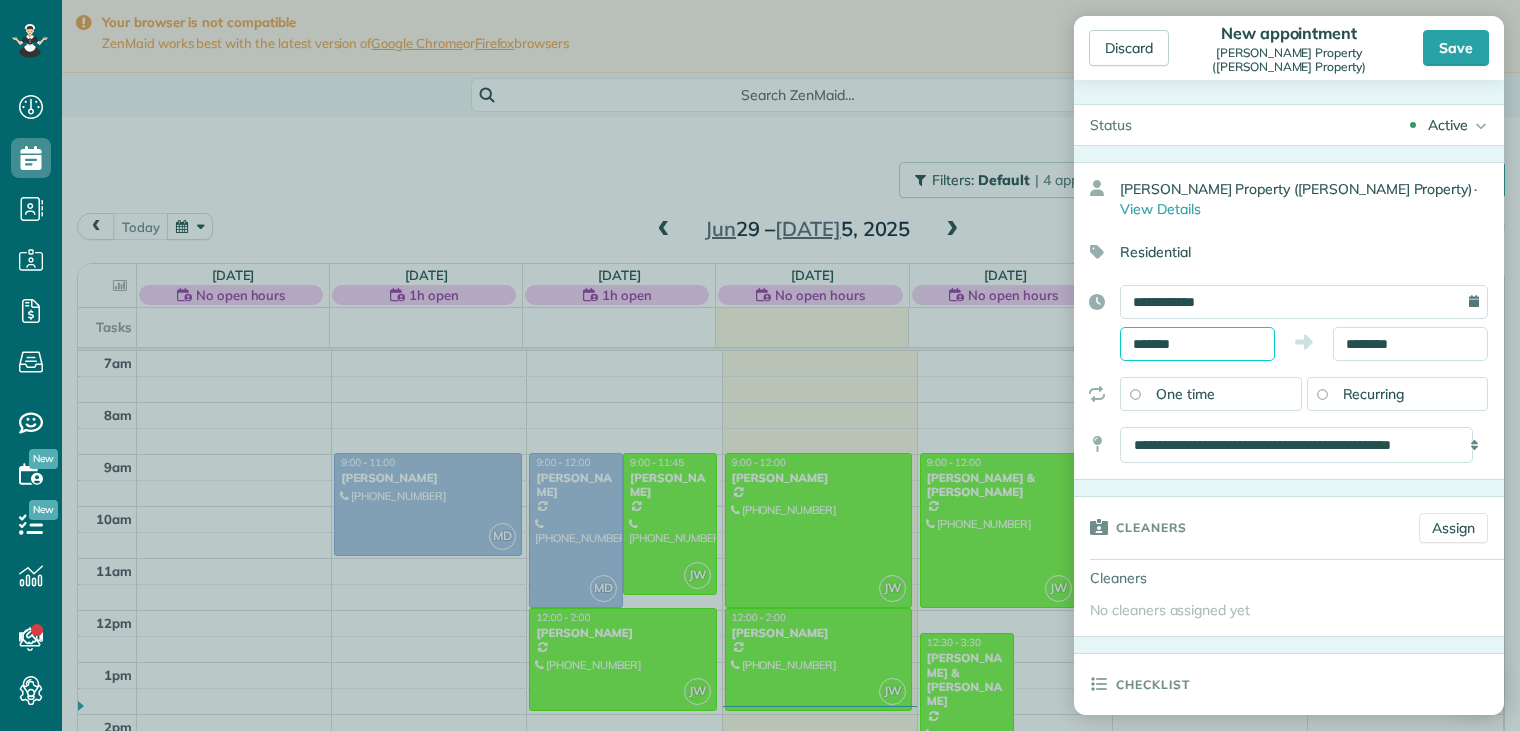 click on "*******" at bounding box center [1197, 344] 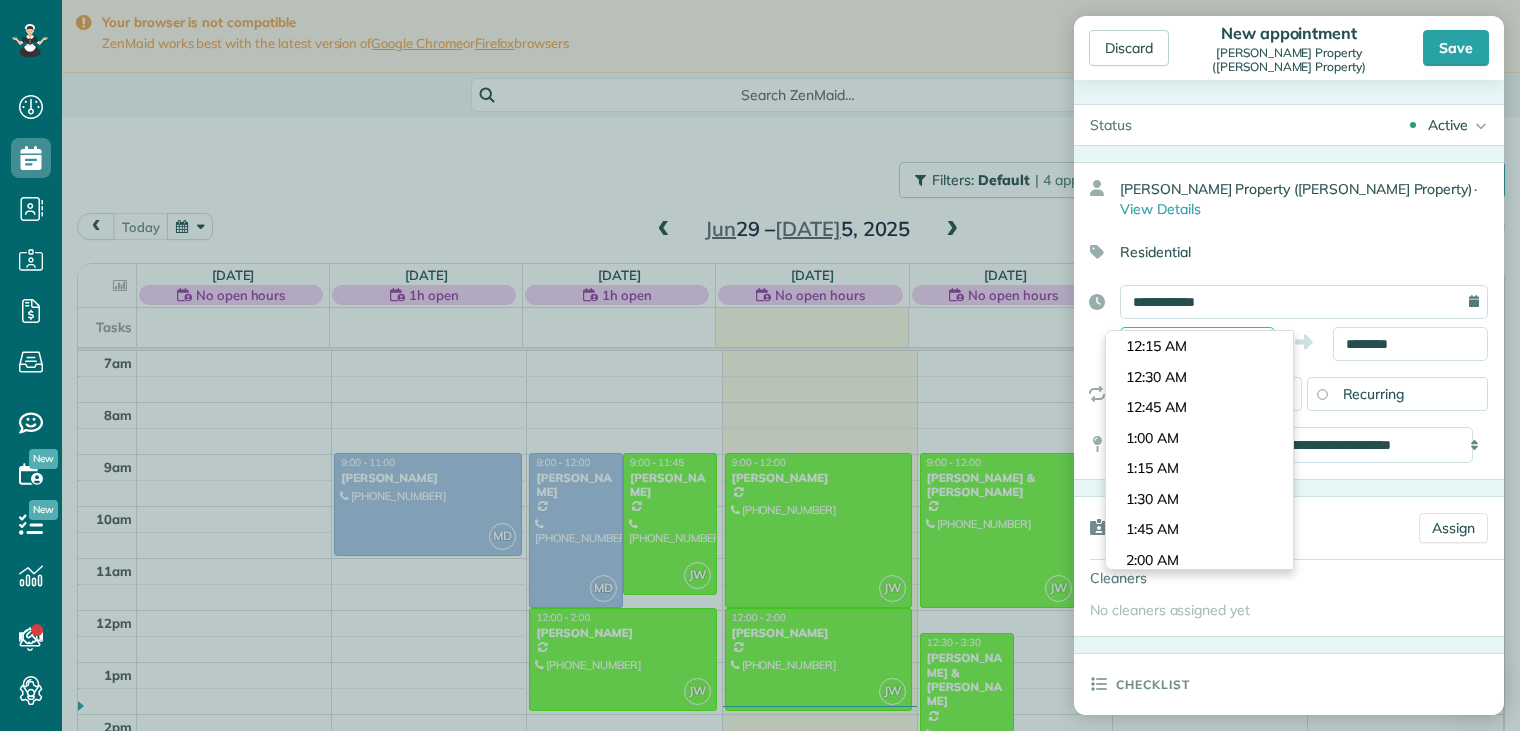 click on "*******" at bounding box center [1197, 344] 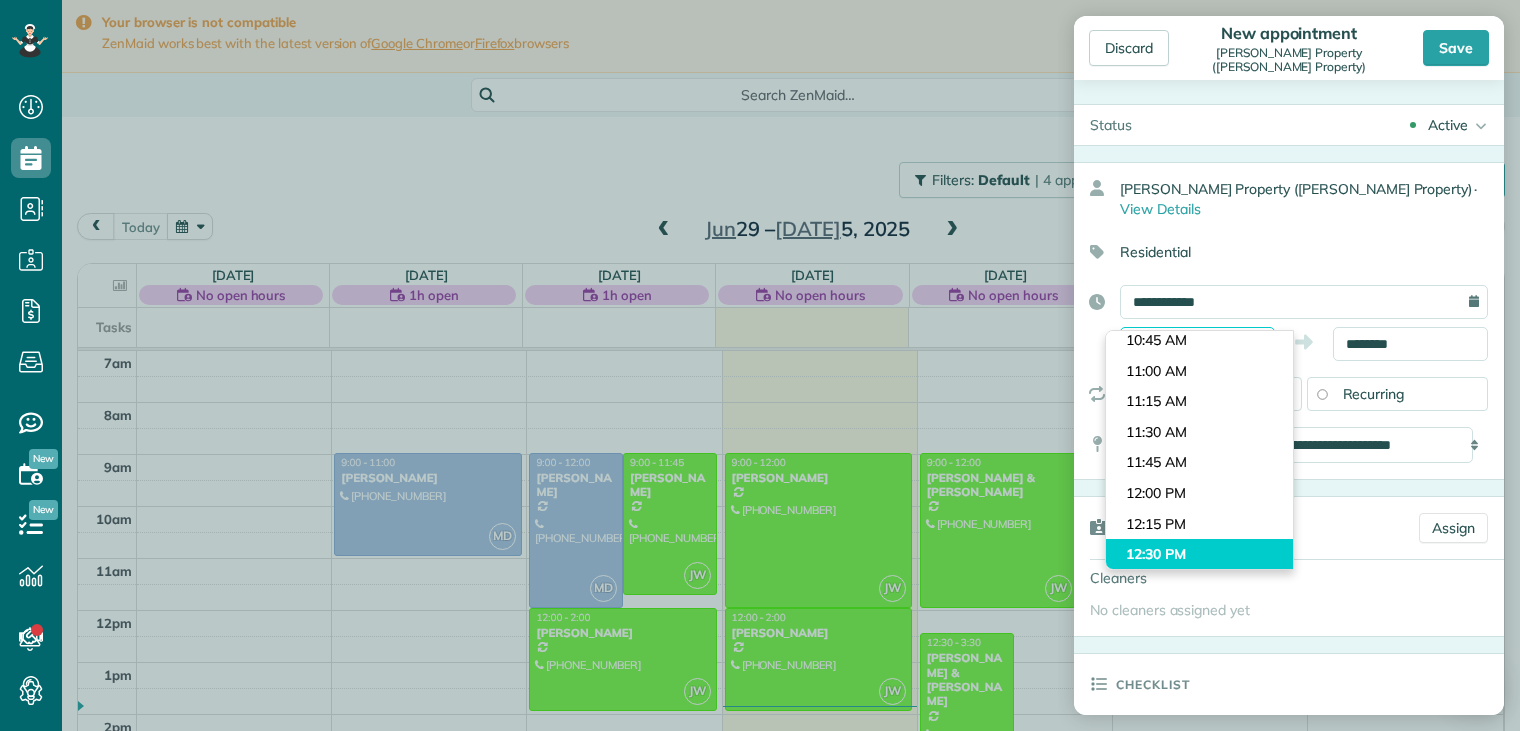 scroll, scrollTop: 1337, scrollLeft: 0, axis: vertical 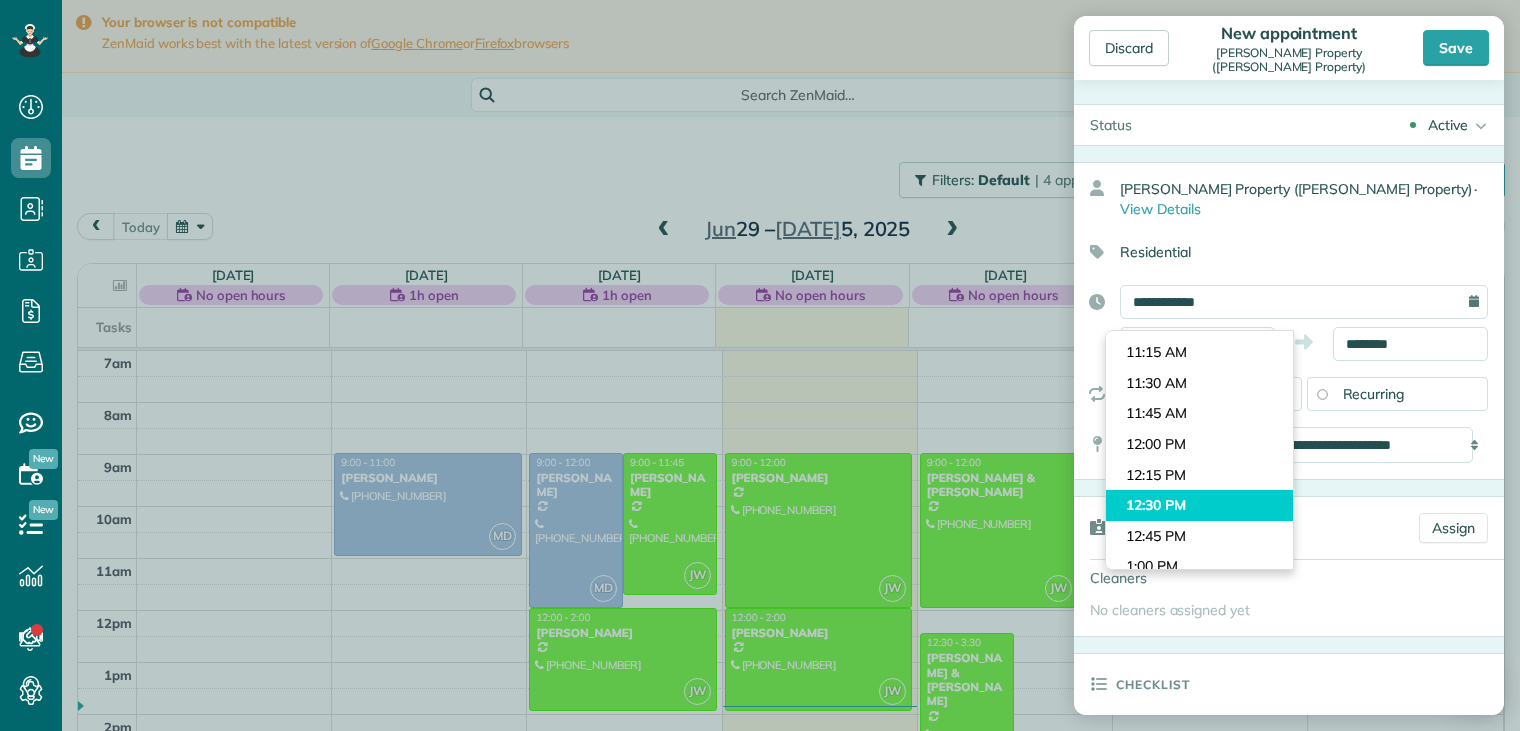 type on "********" 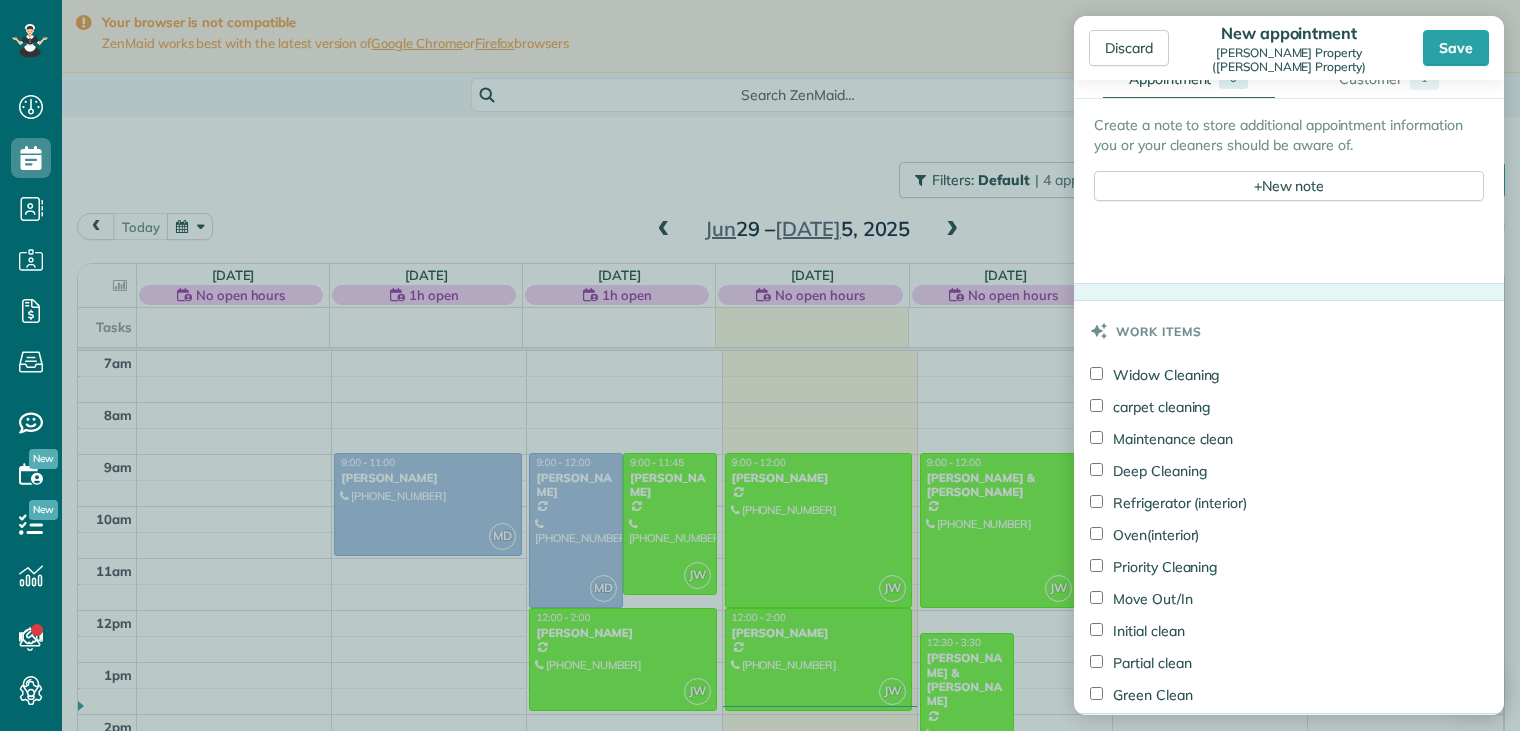 scroll, scrollTop: 800, scrollLeft: 0, axis: vertical 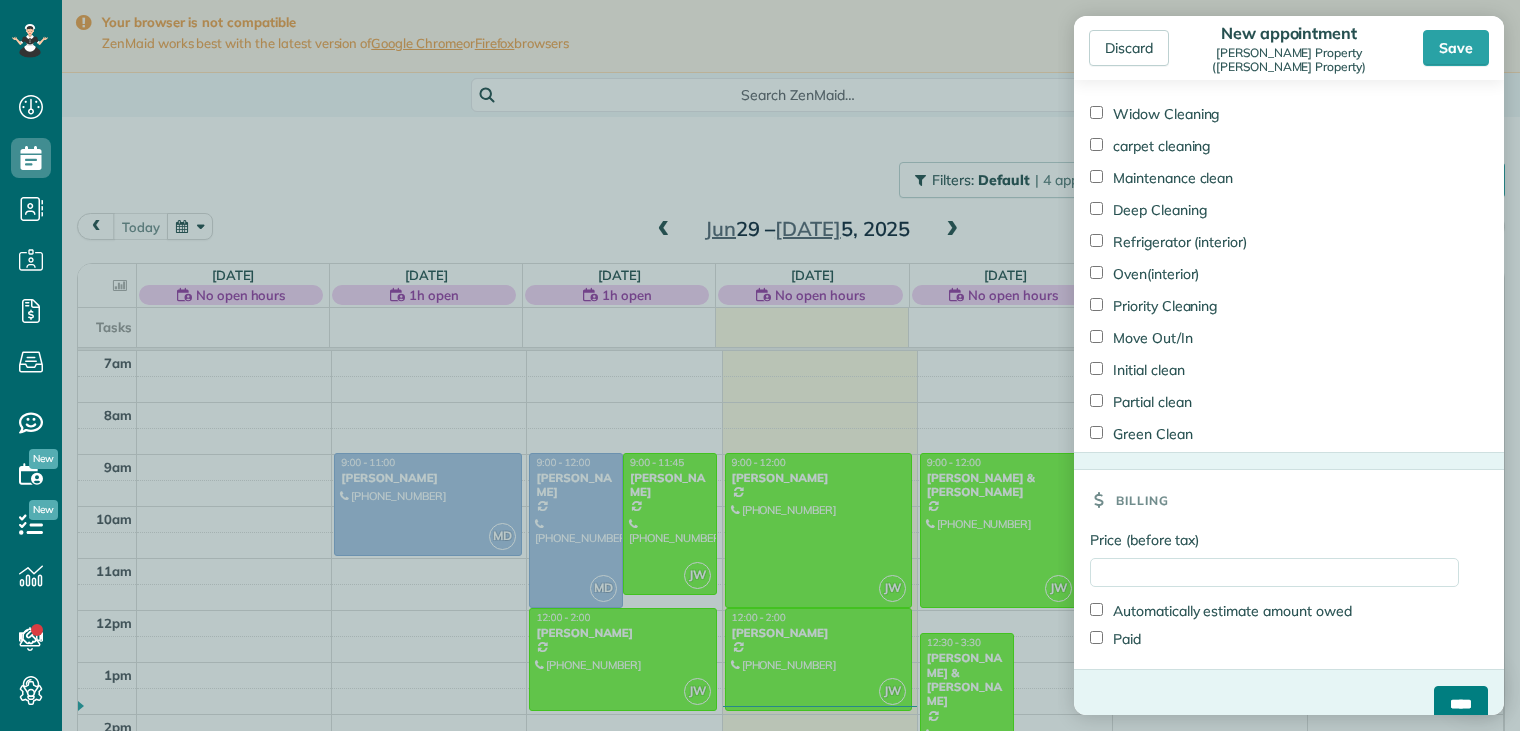 click on "****" at bounding box center (1461, 704) 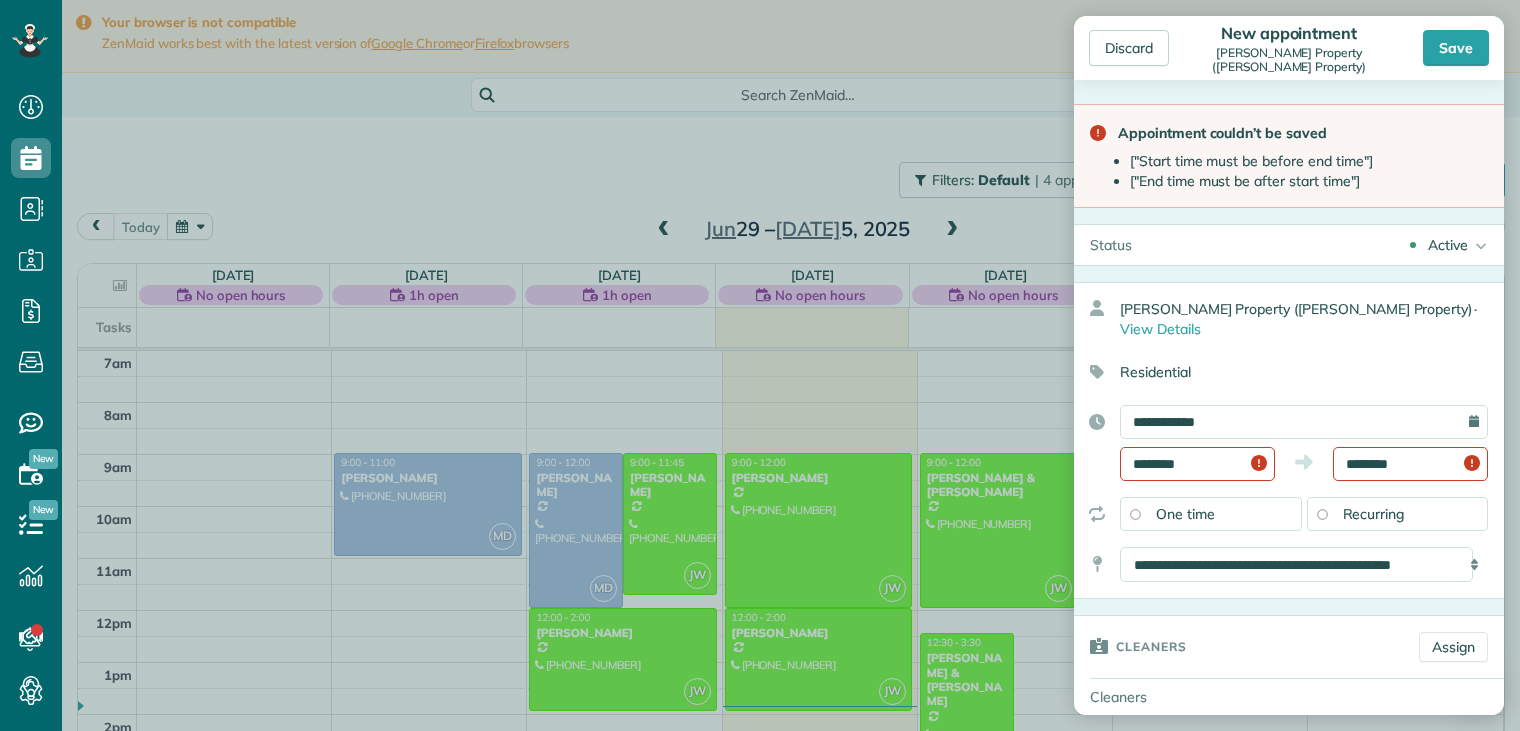 click on "********" at bounding box center (1410, 464) 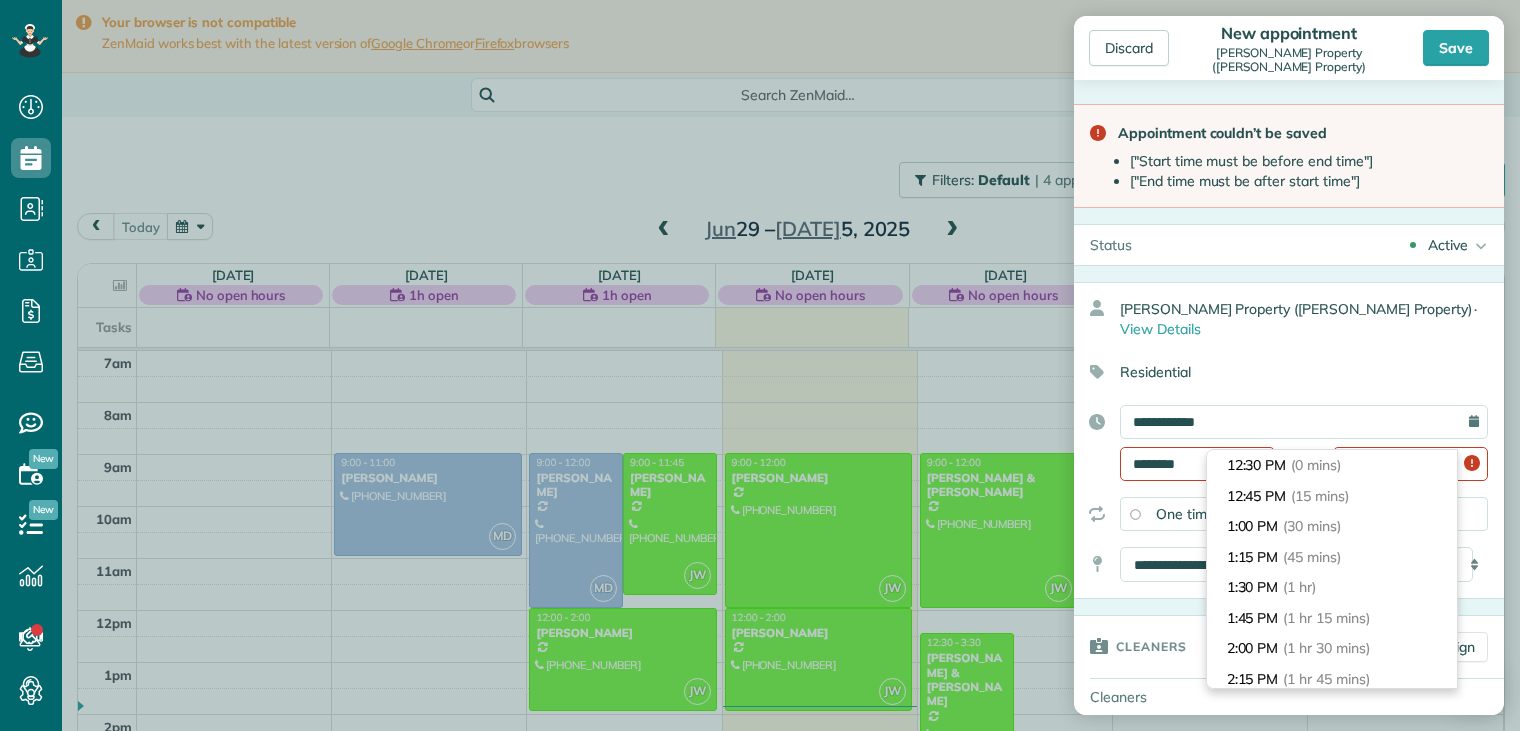 click on "********" at bounding box center [1410, 464] 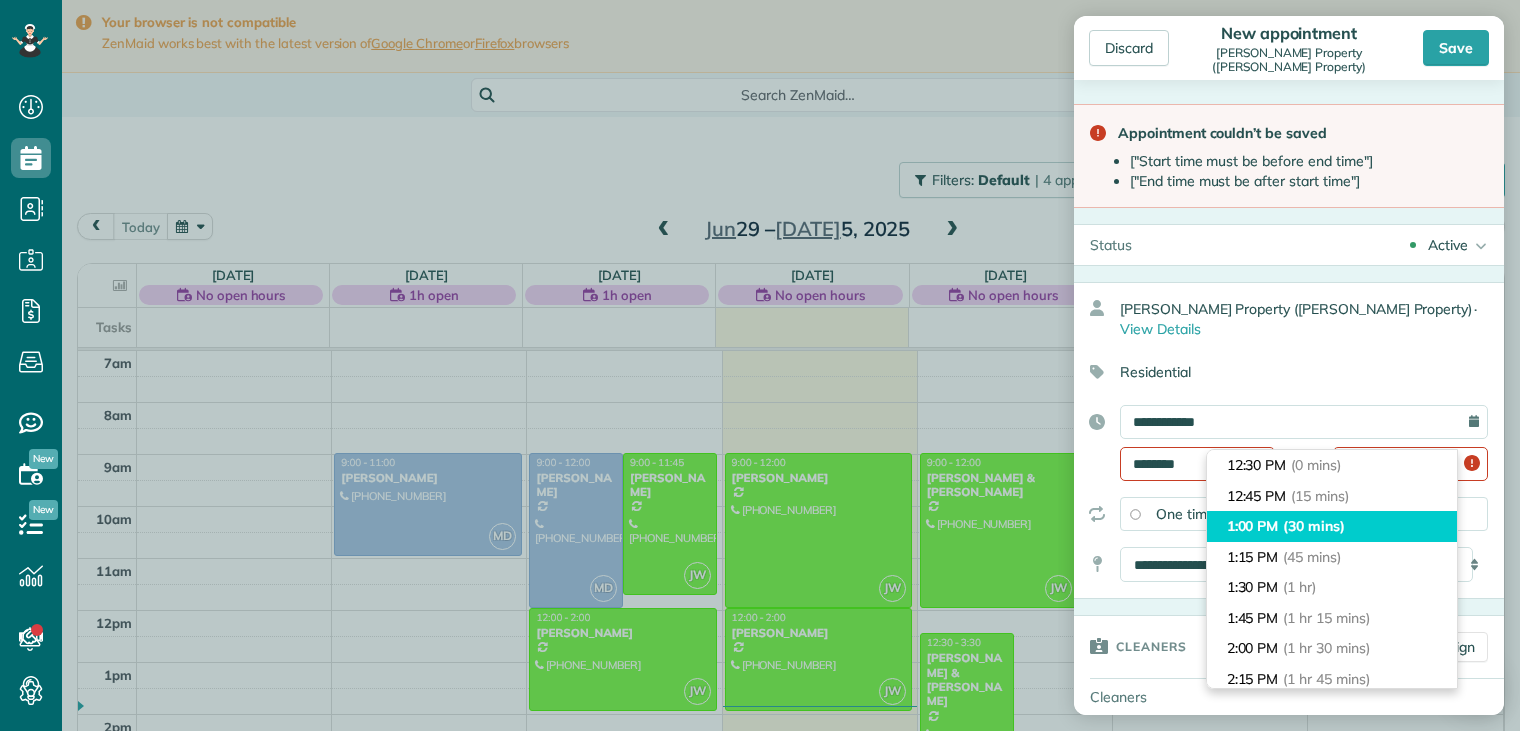 scroll, scrollTop: 200, scrollLeft: 0, axis: vertical 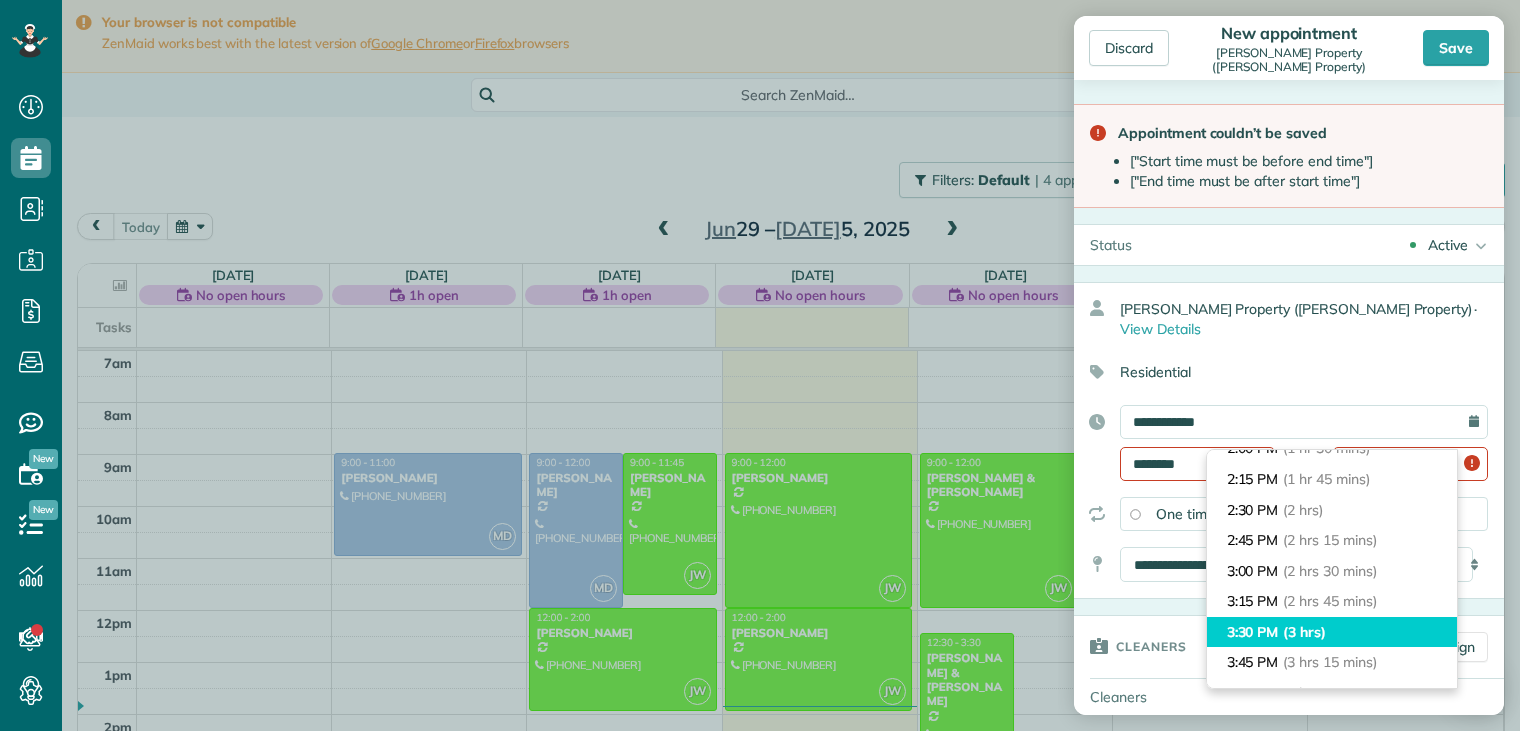 type on "*******" 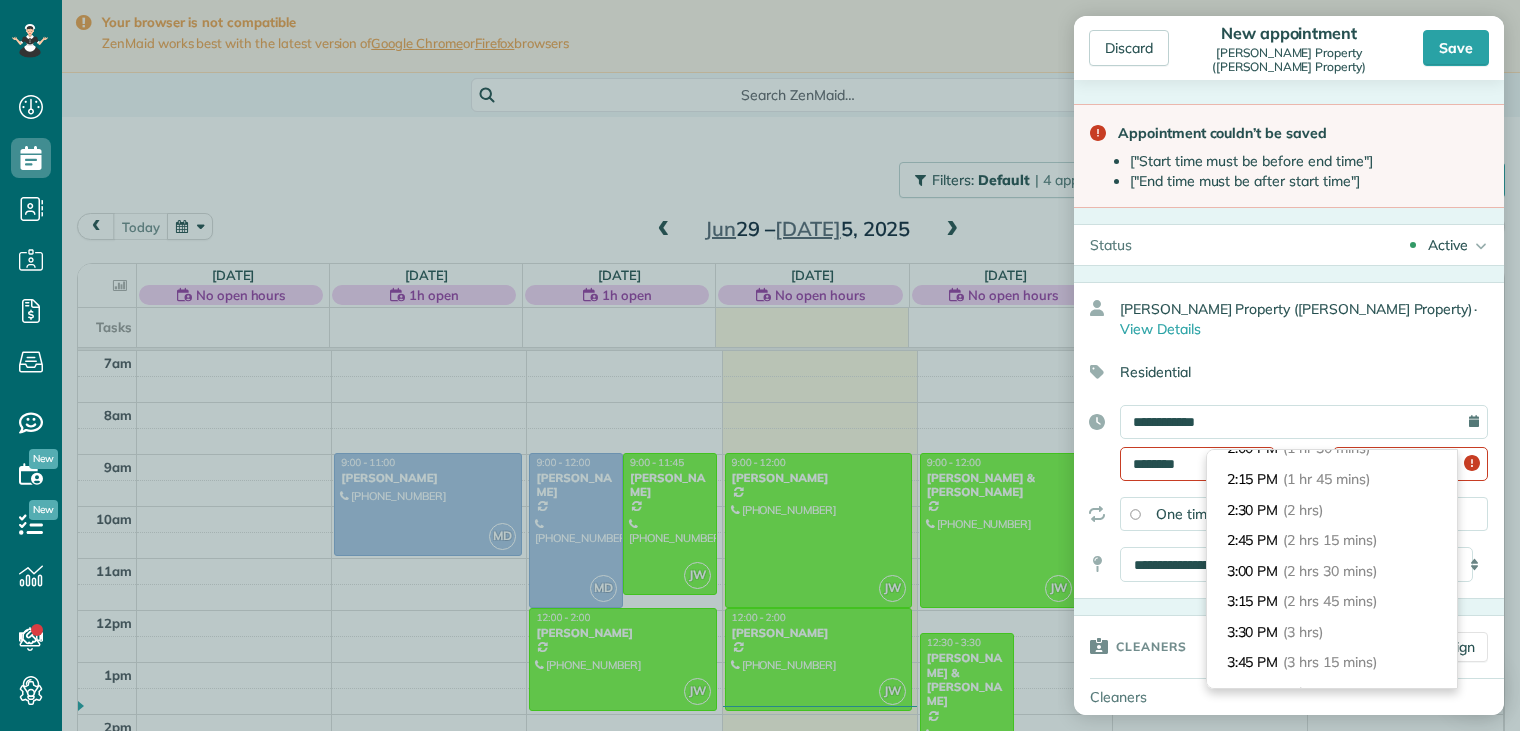 click on "Cleaners" at bounding box center (1238, 646) 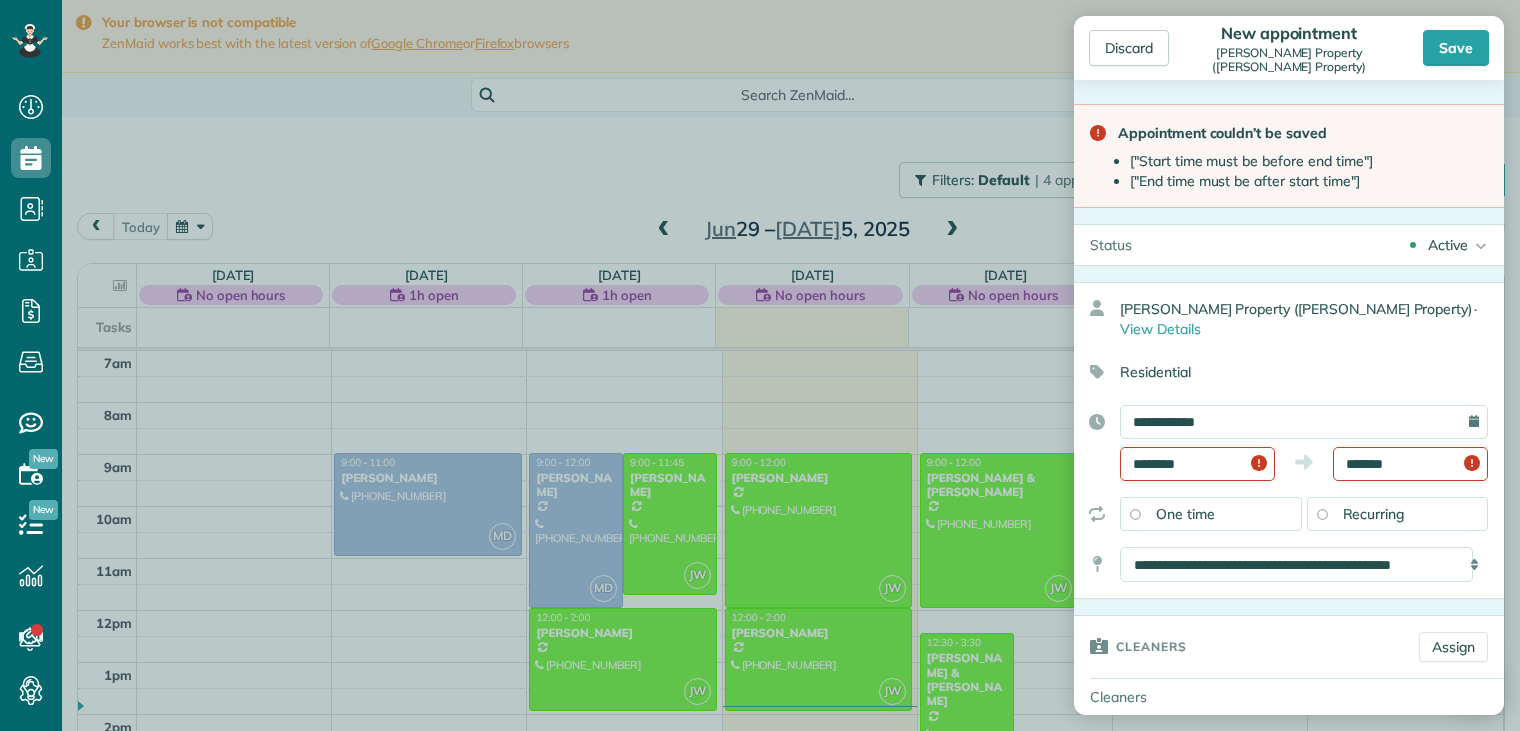 drag, startPoint x: 1256, startPoint y: 632, endPoint x: 1334, endPoint y: 354, distance: 288.73517 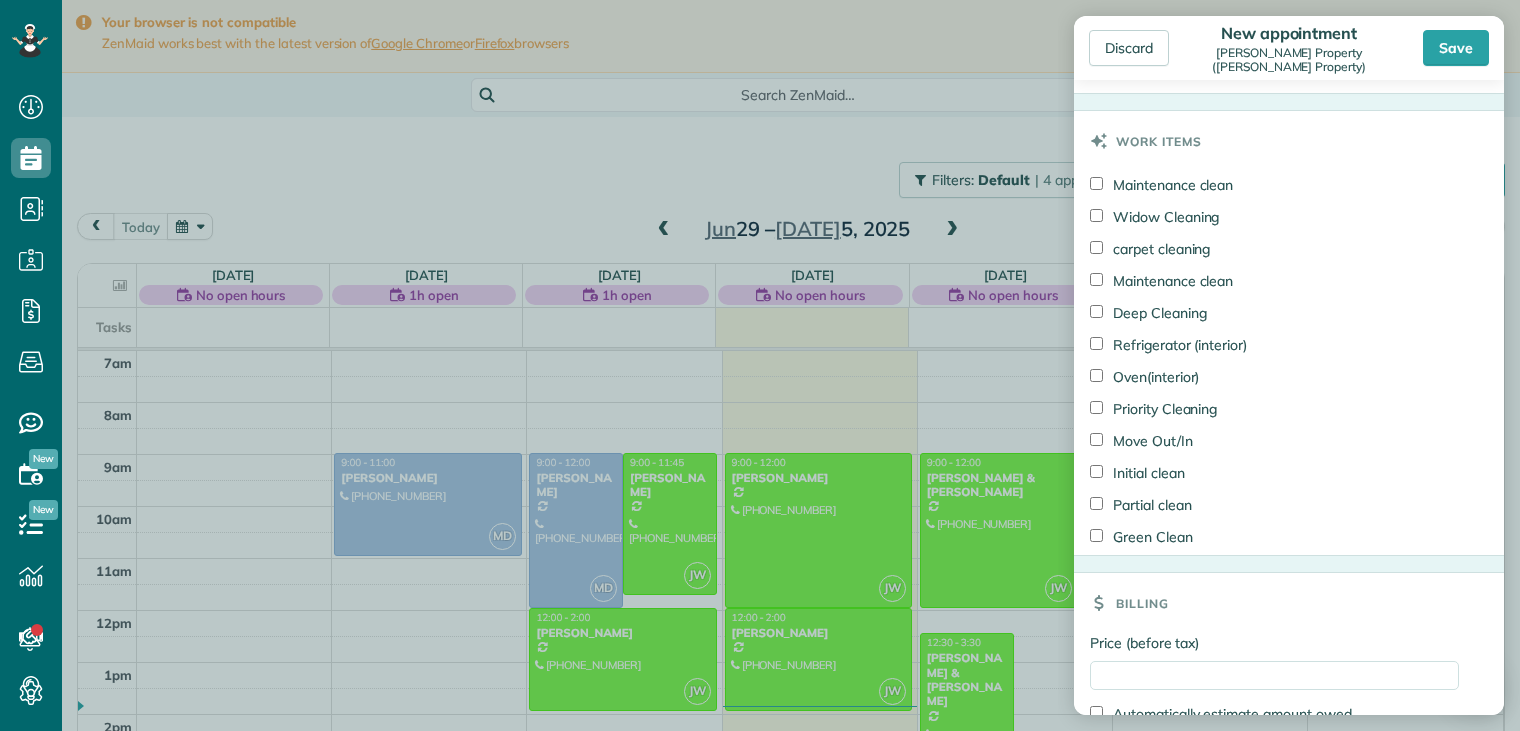 scroll, scrollTop: 1208, scrollLeft: 0, axis: vertical 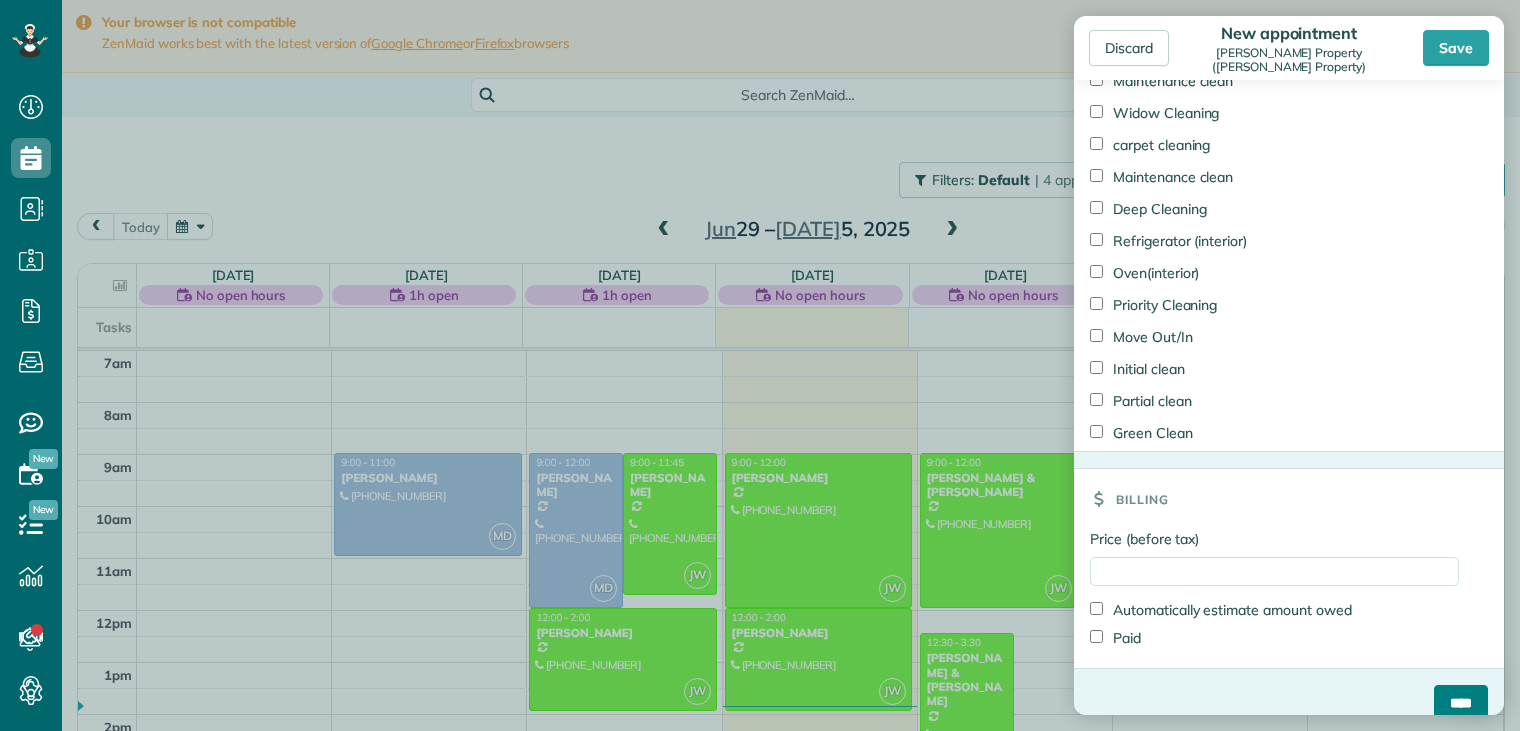 click on "****" at bounding box center [1461, 703] 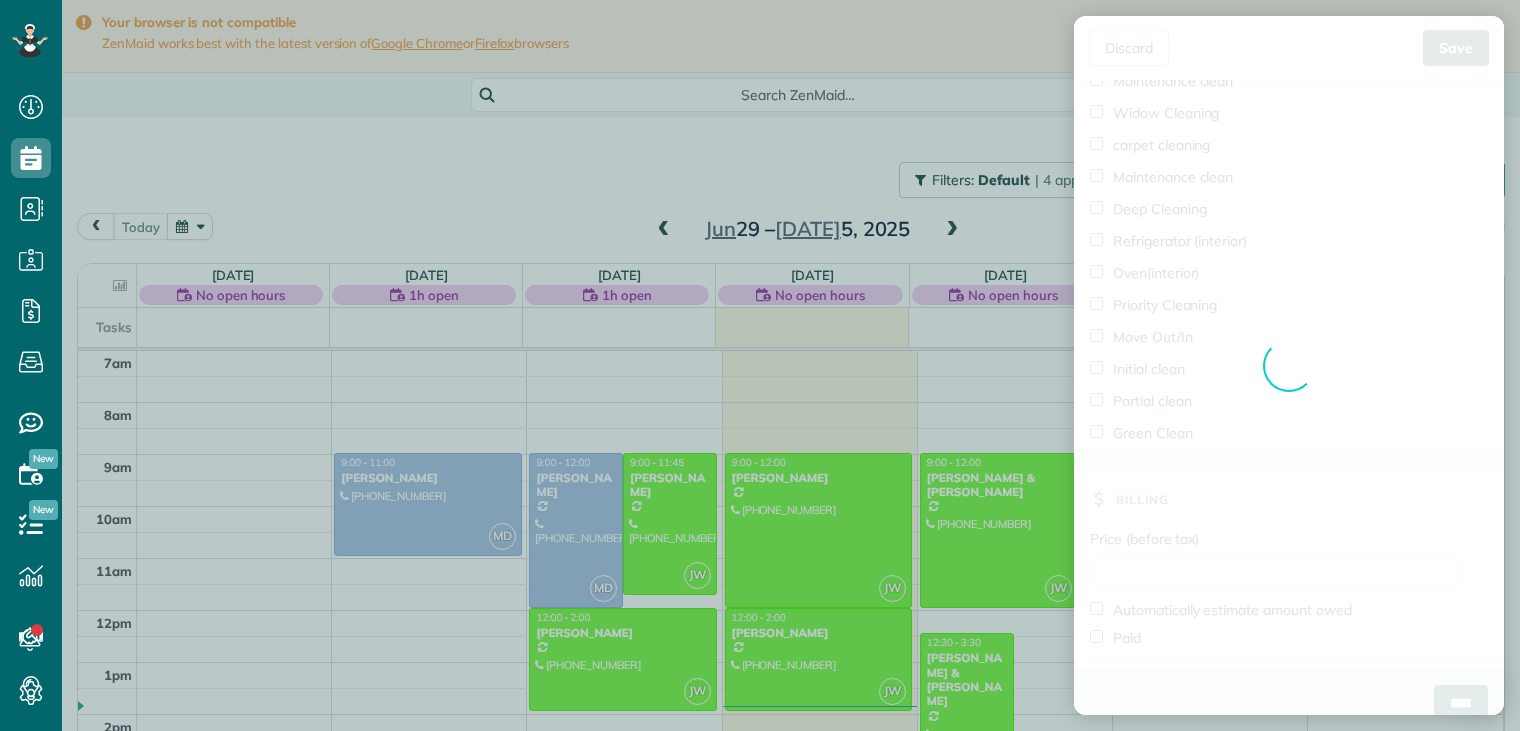 click on "Discard
New appointment
Guerin Property (Guerin Property)
Save
Appointment couldn’t be saved
["Start time must be before end time"]
["End time must be after start time"]
Status
Active
Active
Stand-By" at bounding box center [760, 365] 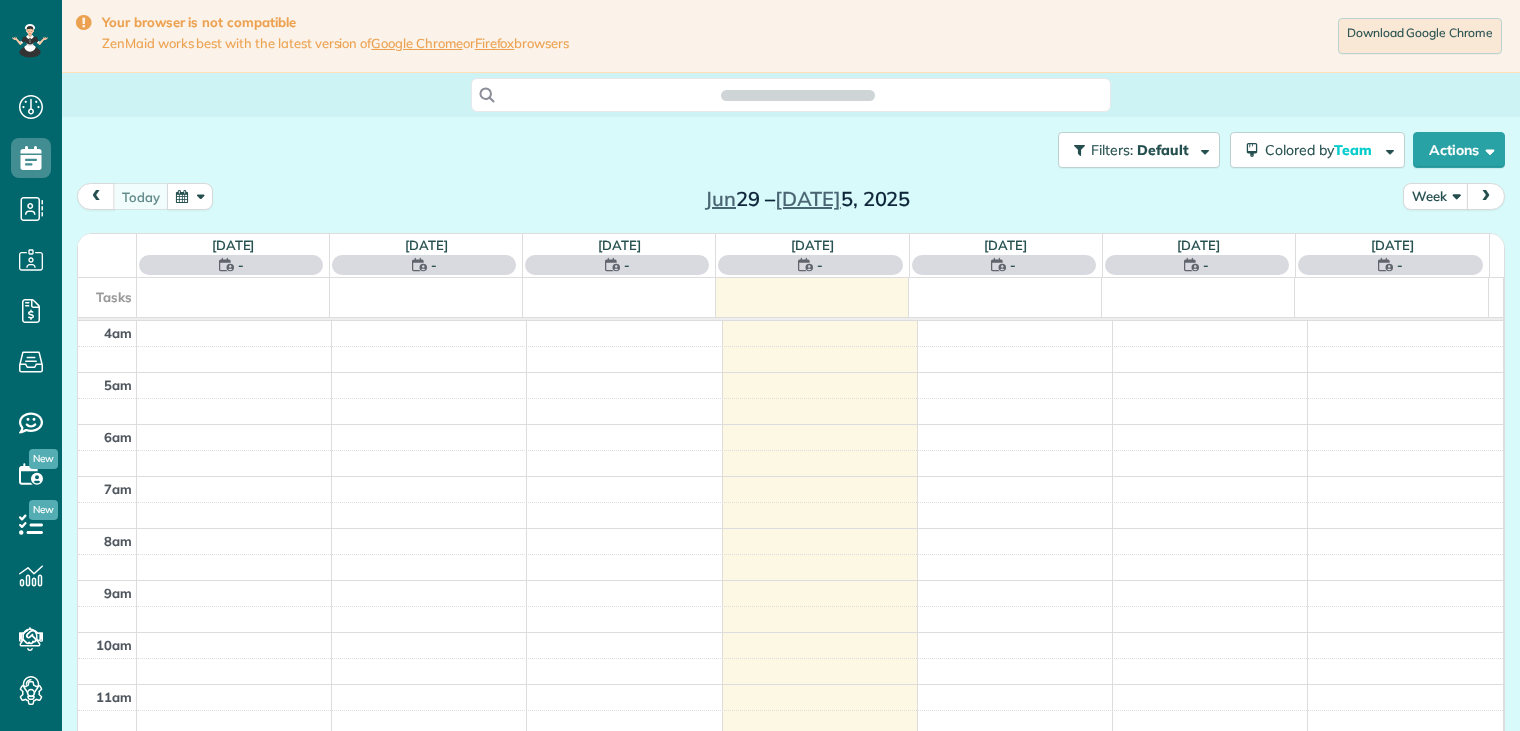 scroll, scrollTop: 0, scrollLeft: 0, axis: both 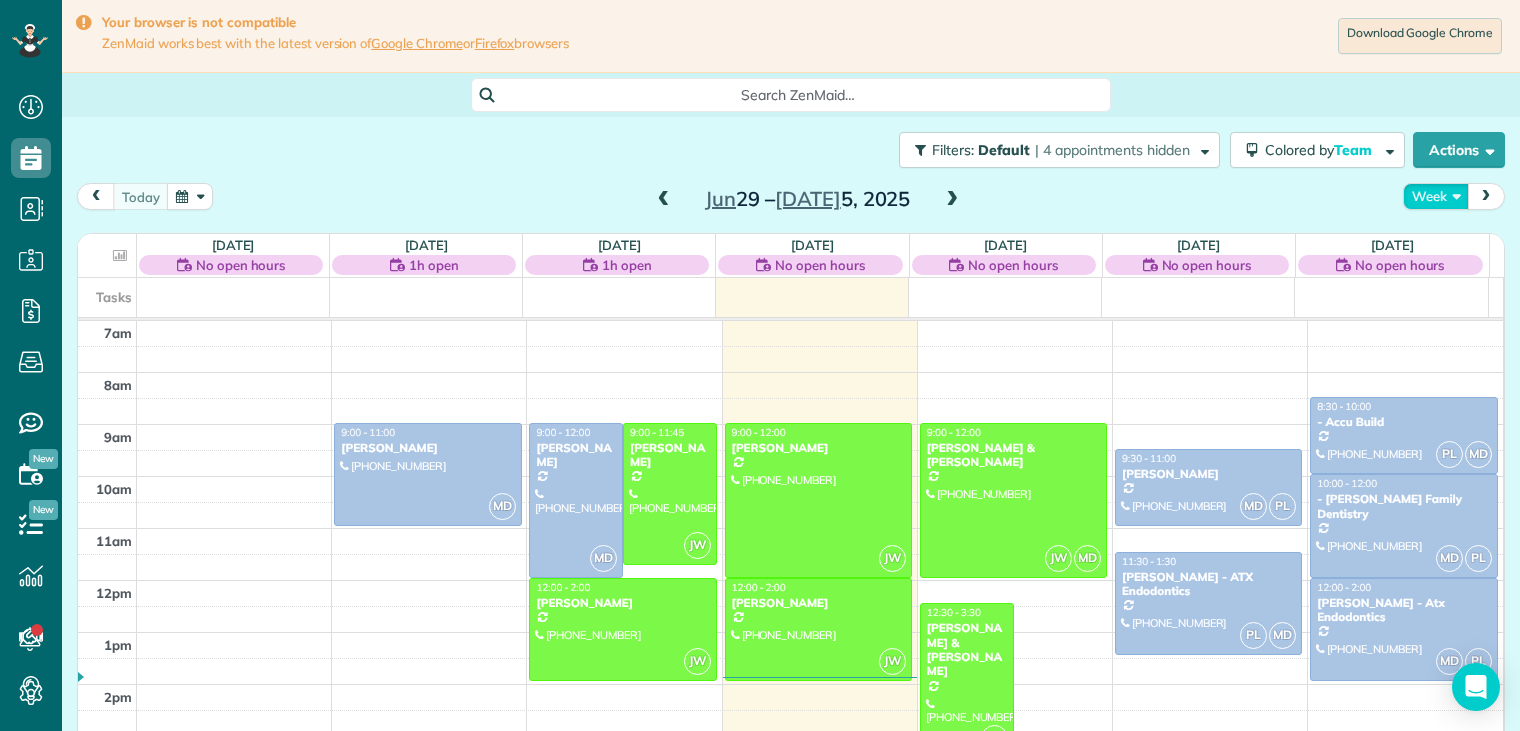 click on "Week" at bounding box center (1436, 196) 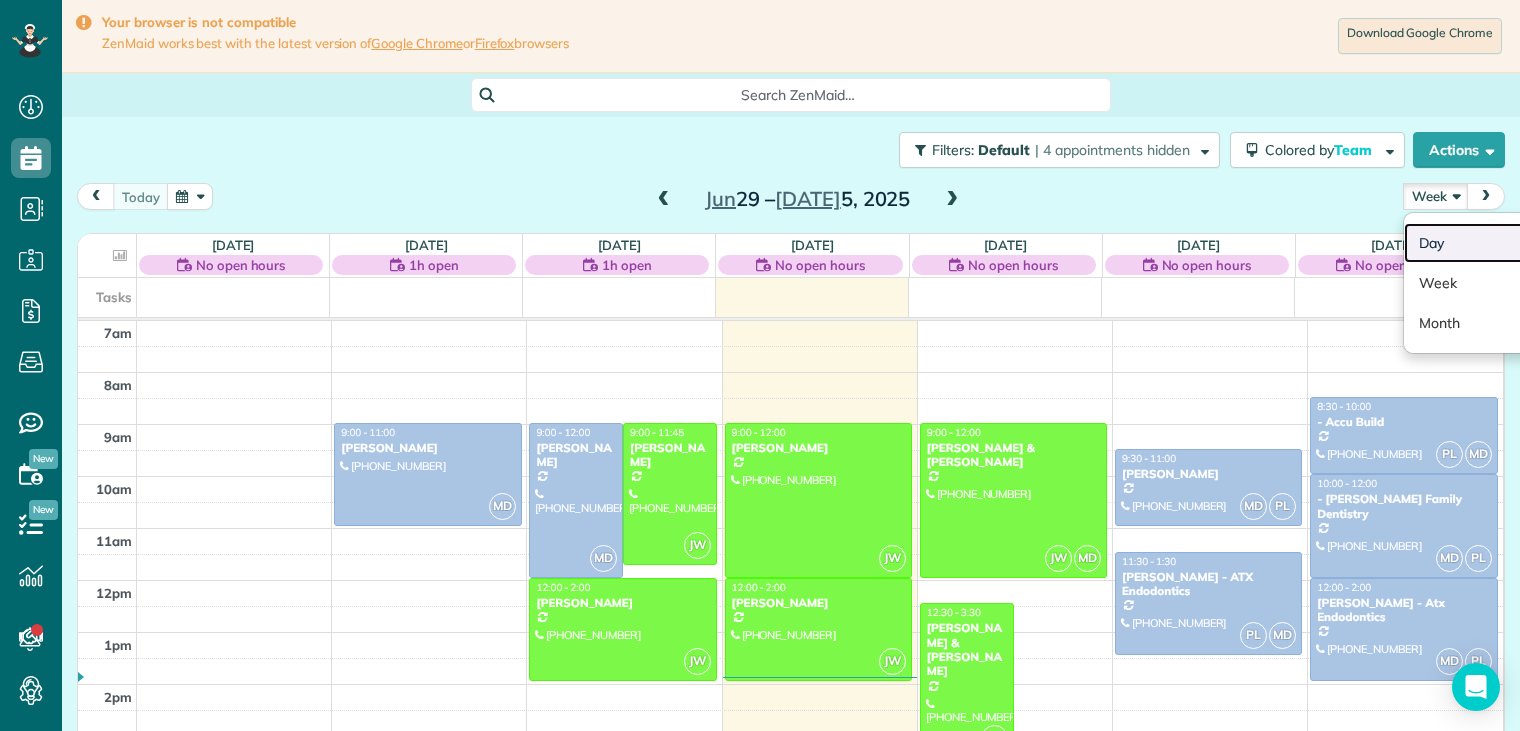 click on "Day" at bounding box center (1483, 243) 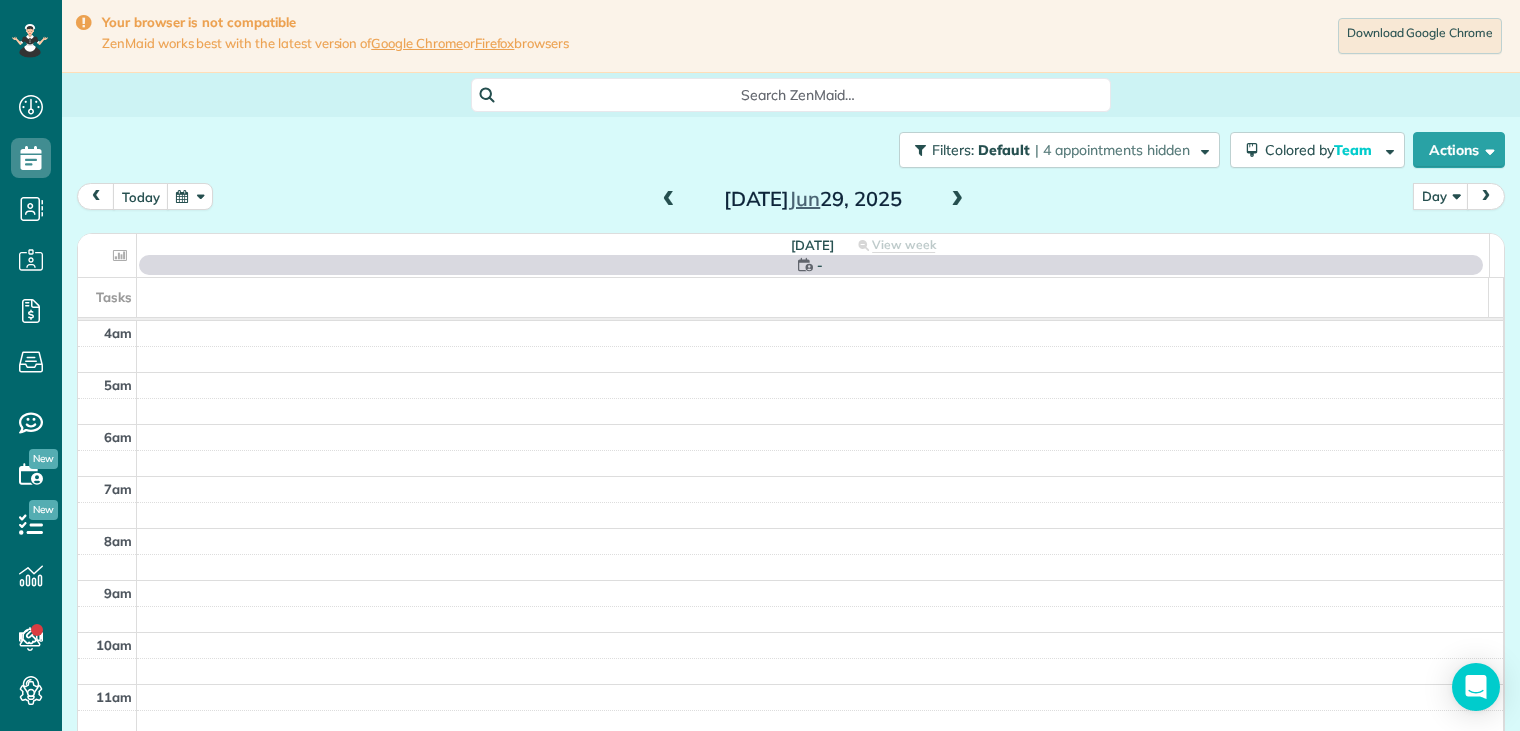 scroll, scrollTop: 156, scrollLeft: 0, axis: vertical 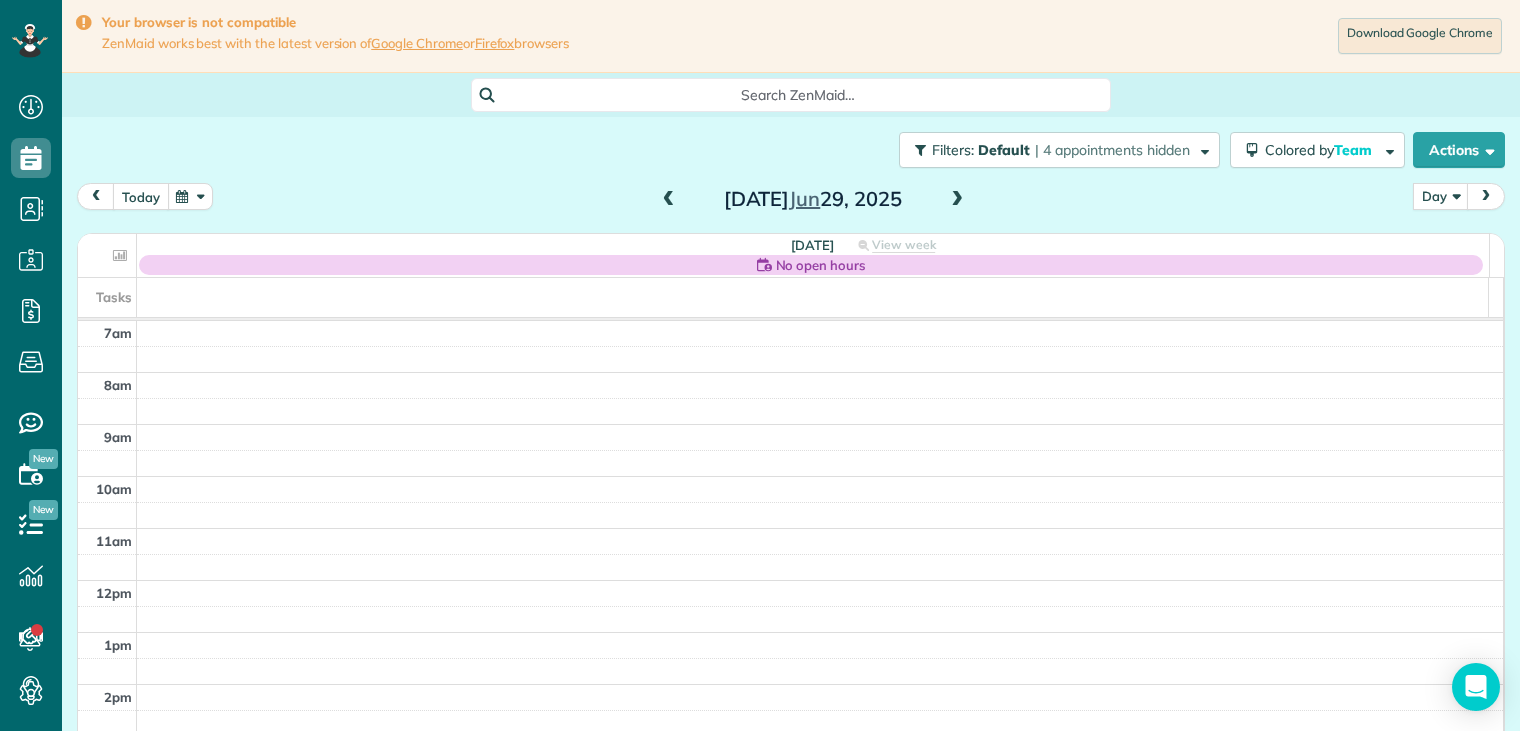 click on "today" at bounding box center (141, 196) 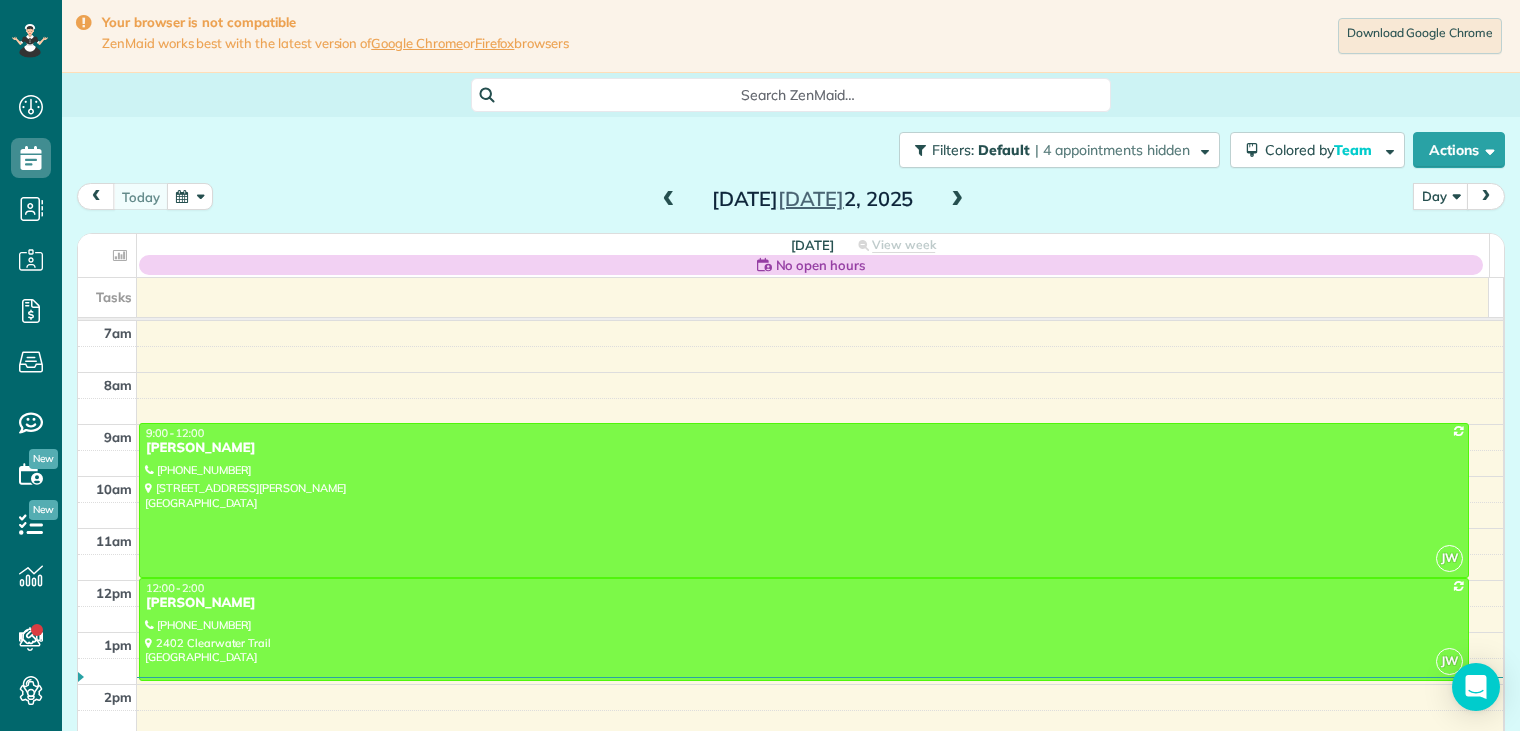 click at bounding box center [957, 200] 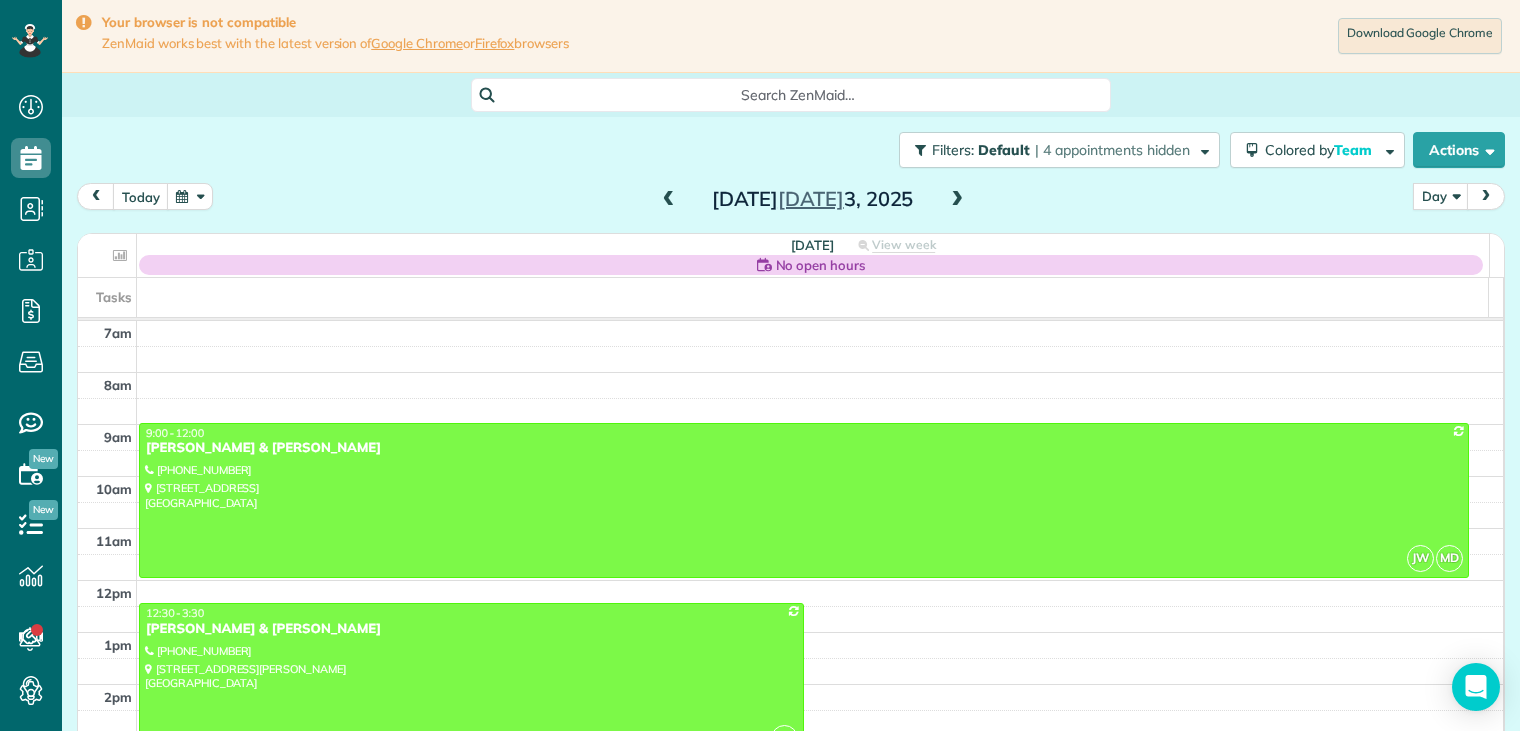 scroll, scrollTop: 99, scrollLeft: 0, axis: vertical 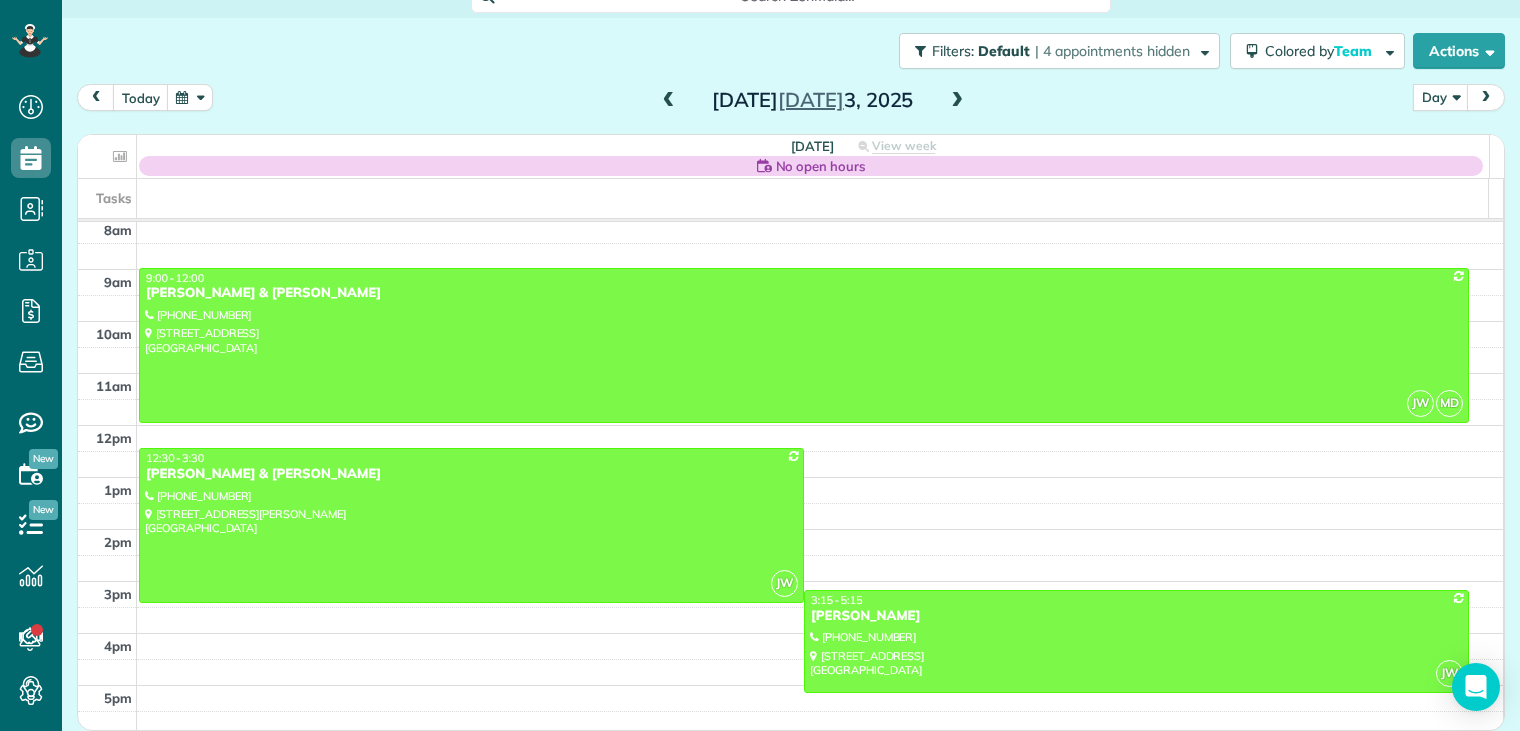 click at bounding box center (957, 101) 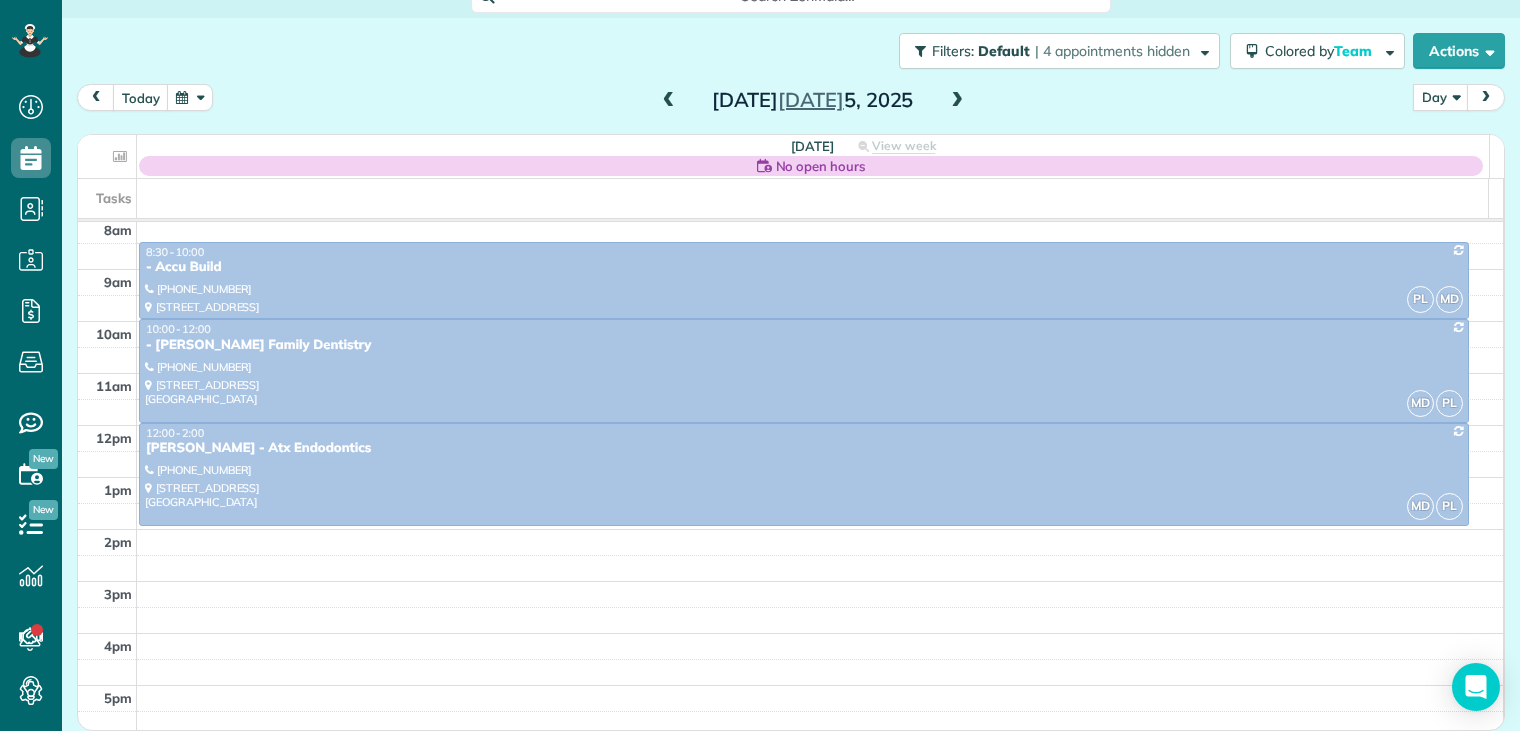 scroll, scrollTop: 156, scrollLeft: 0, axis: vertical 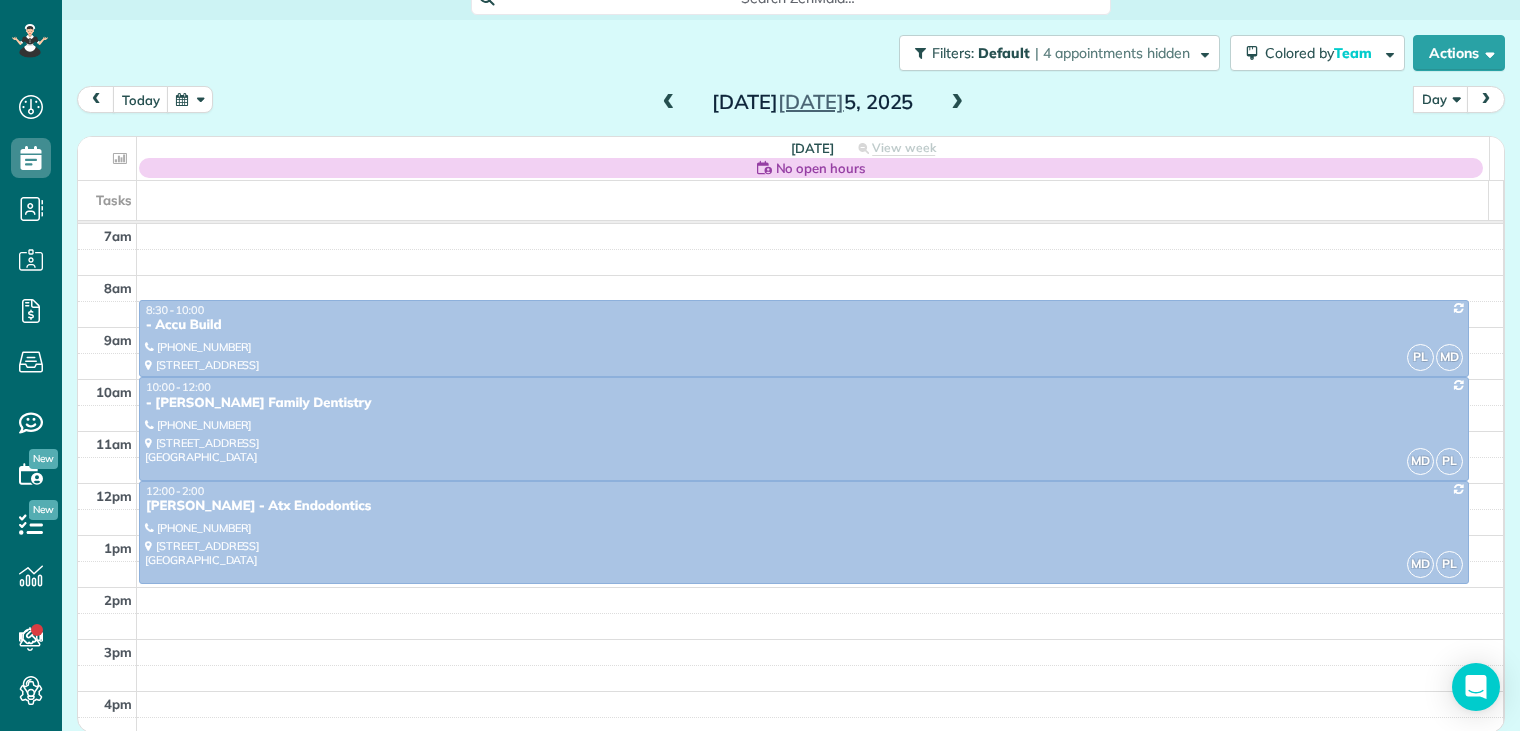 click at bounding box center [669, 103] 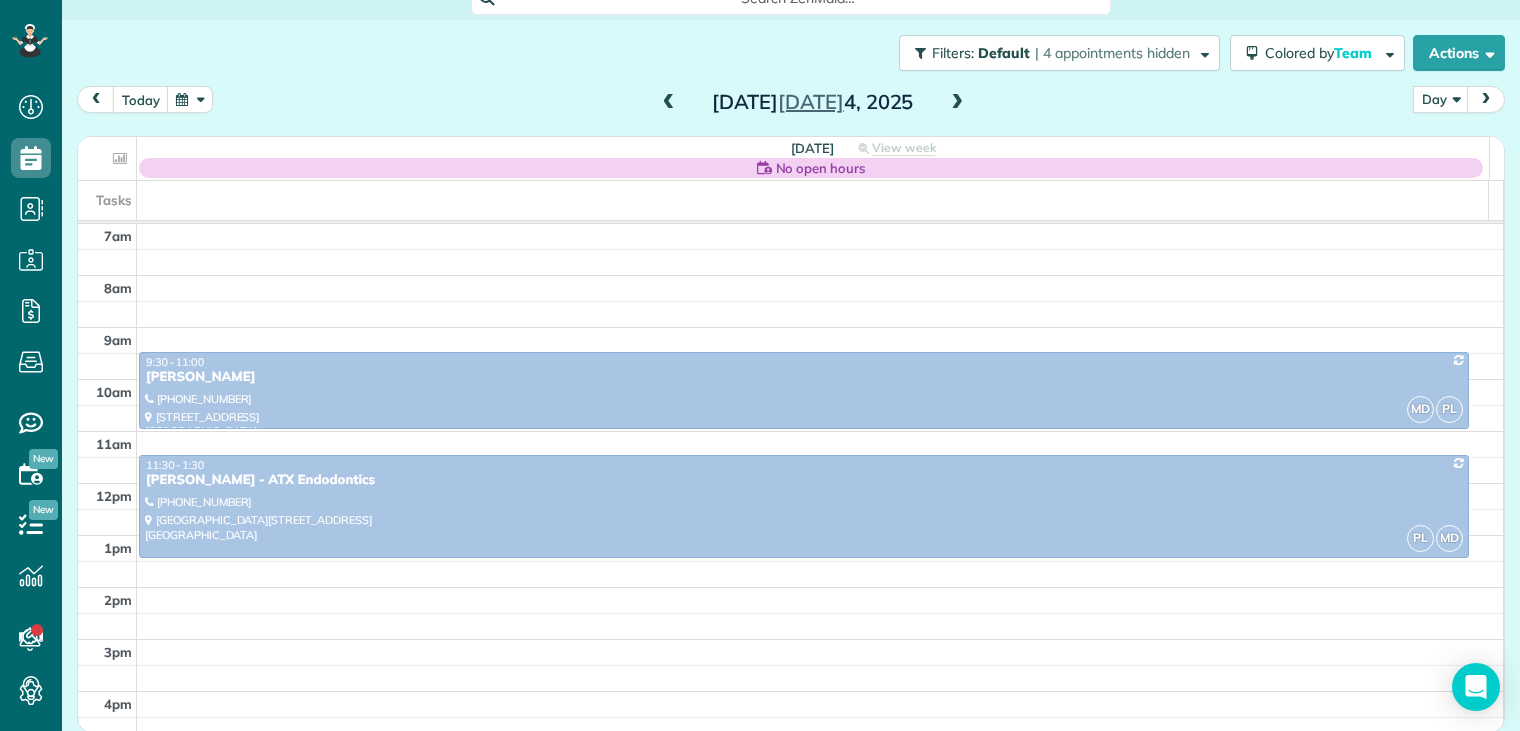 click at bounding box center [669, 103] 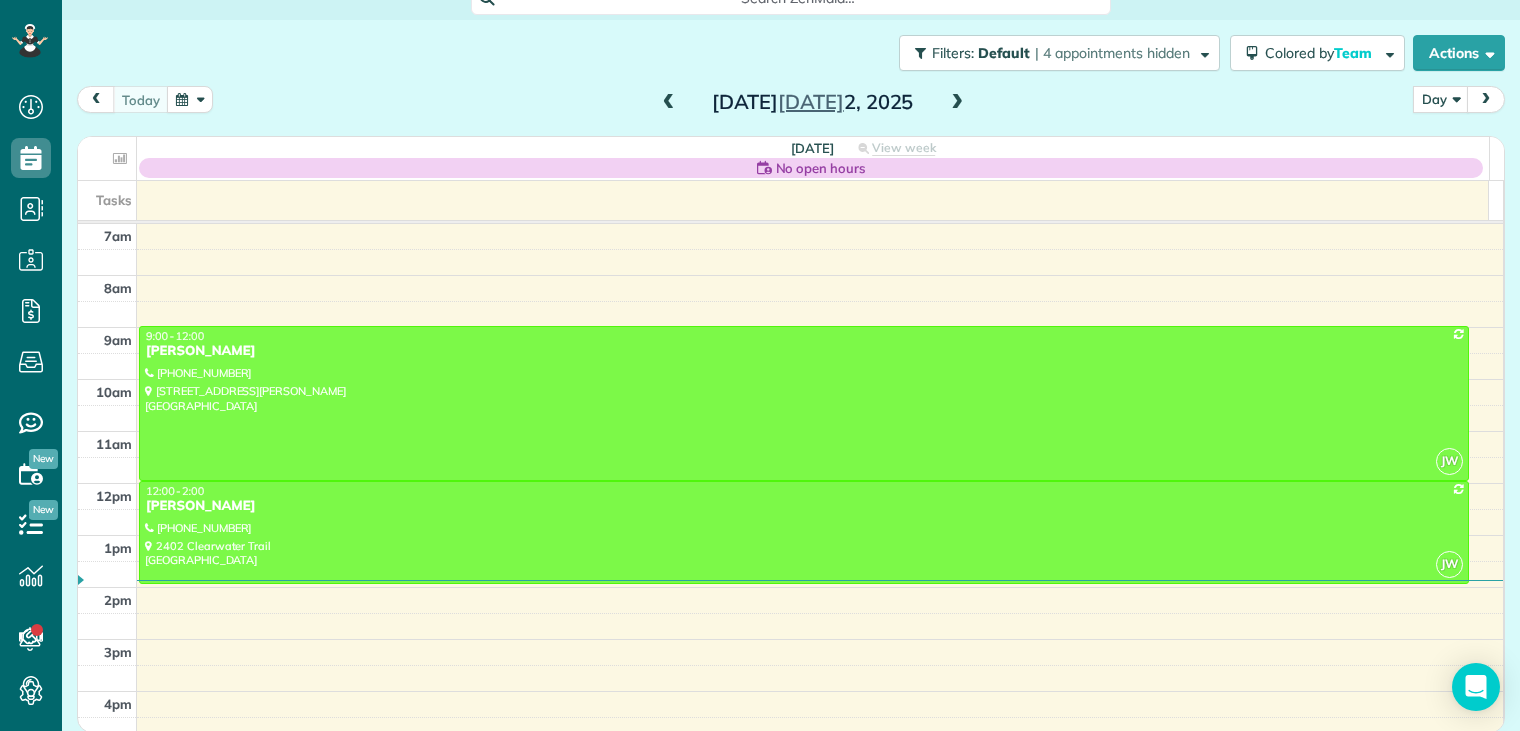 click at bounding box center [669, 103] 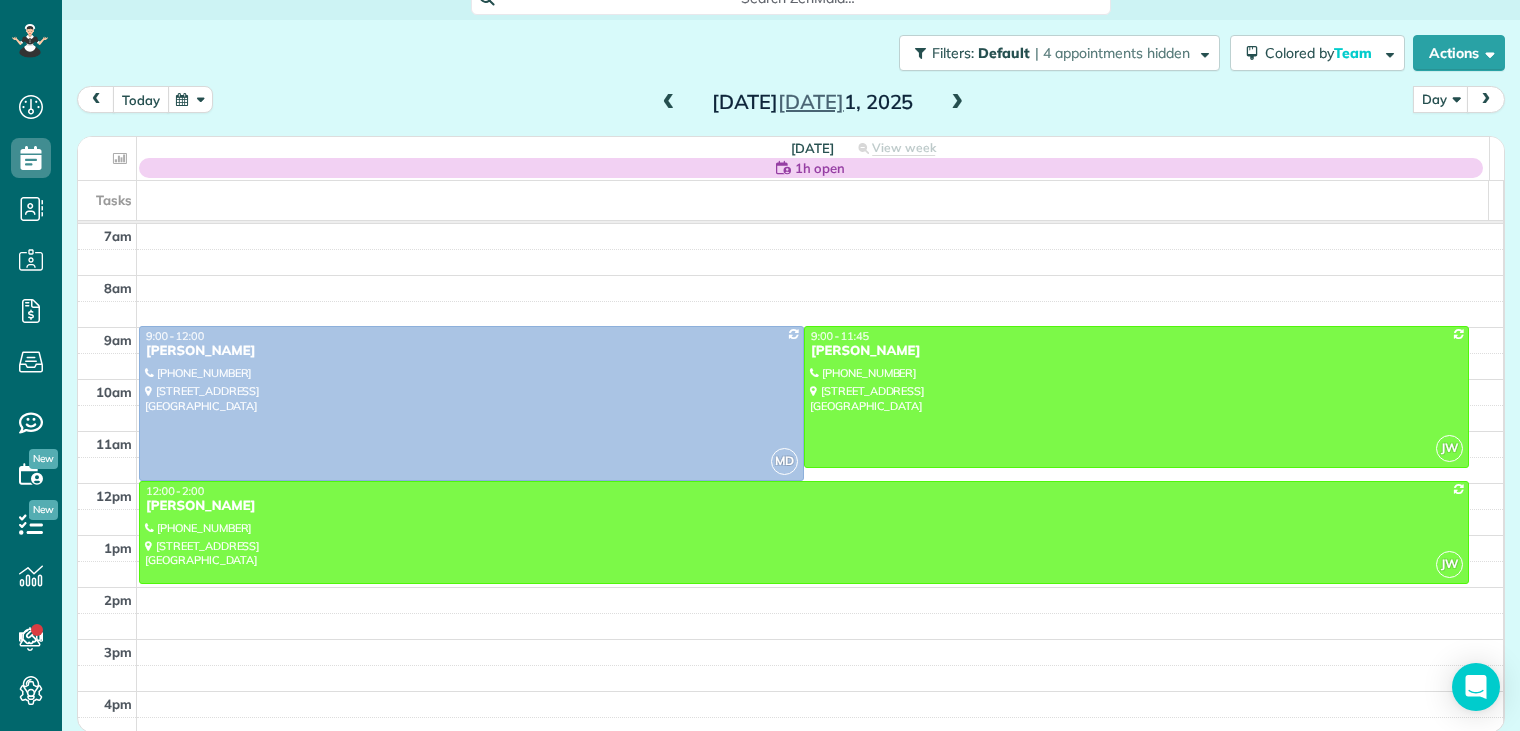 click on "today" at bounding box center [141, 99] 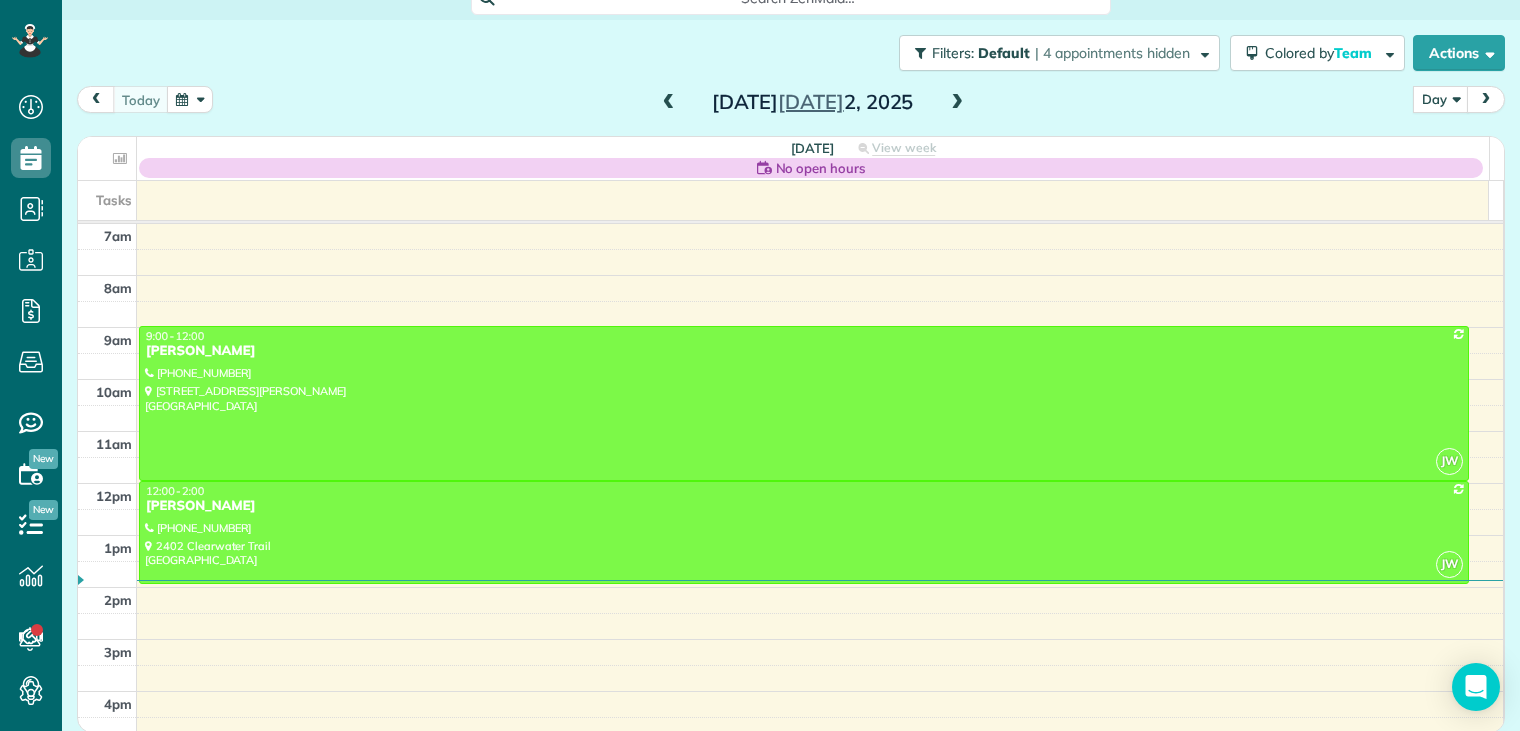 click at bounding box center [669, 103] 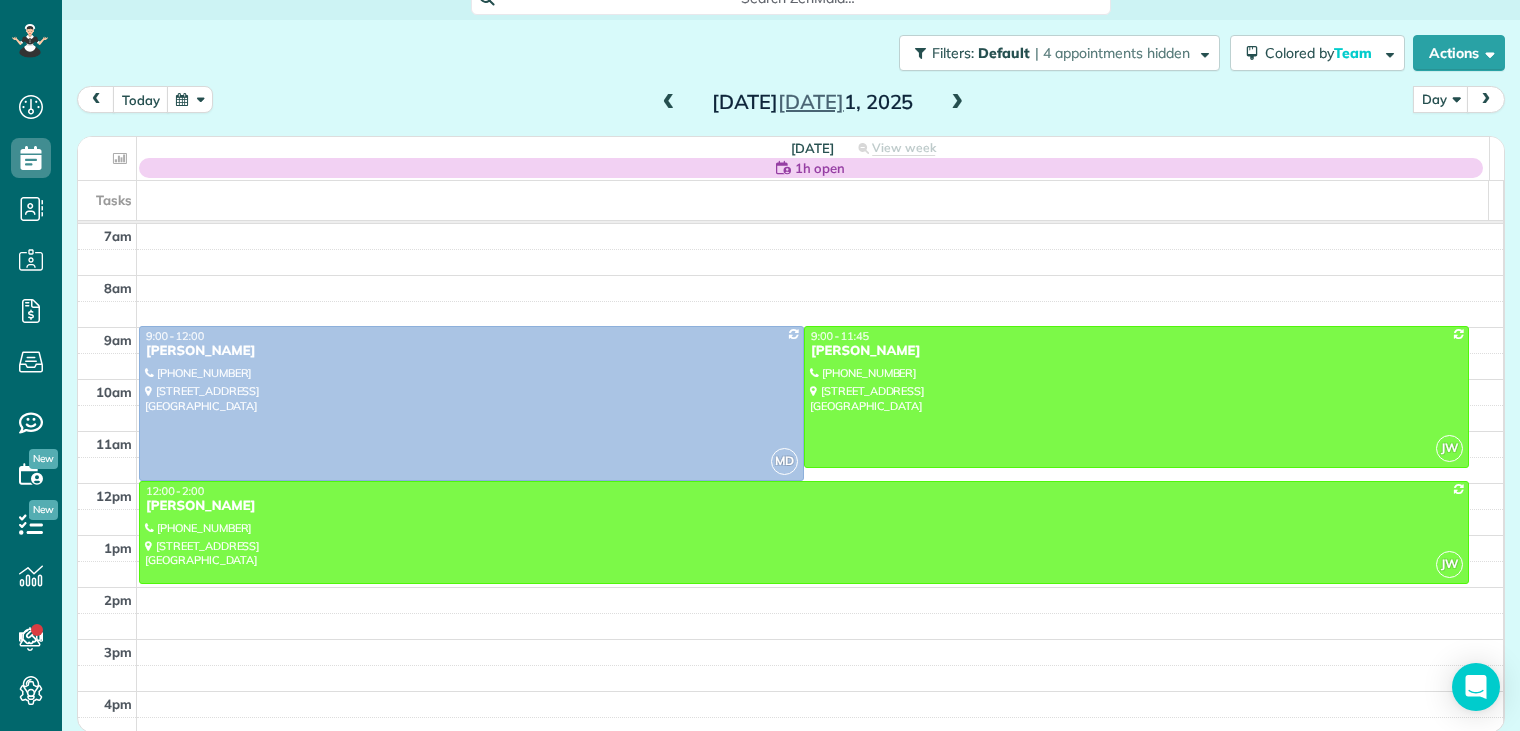 click at bounding box center (957, 103) 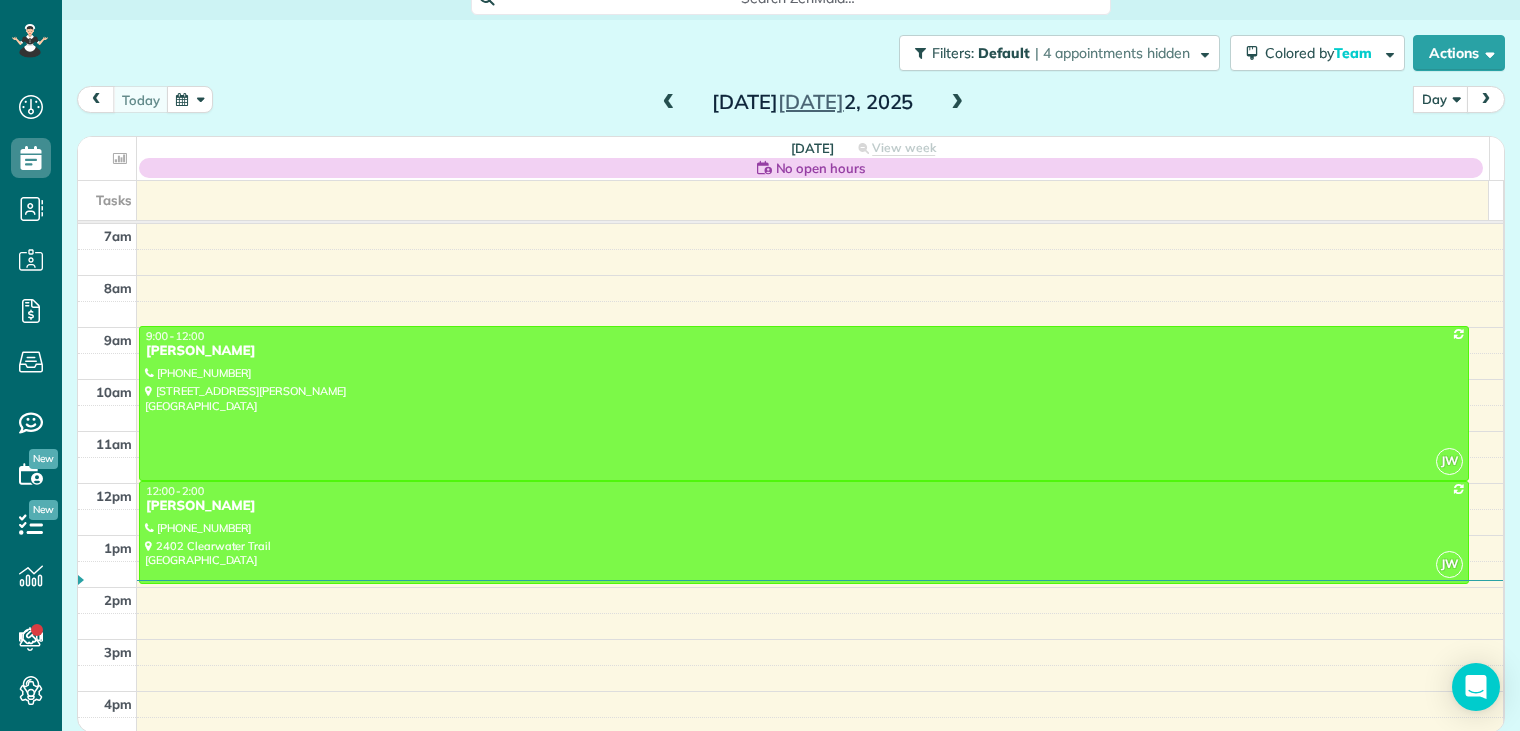 click at bounding box center (957, 103) 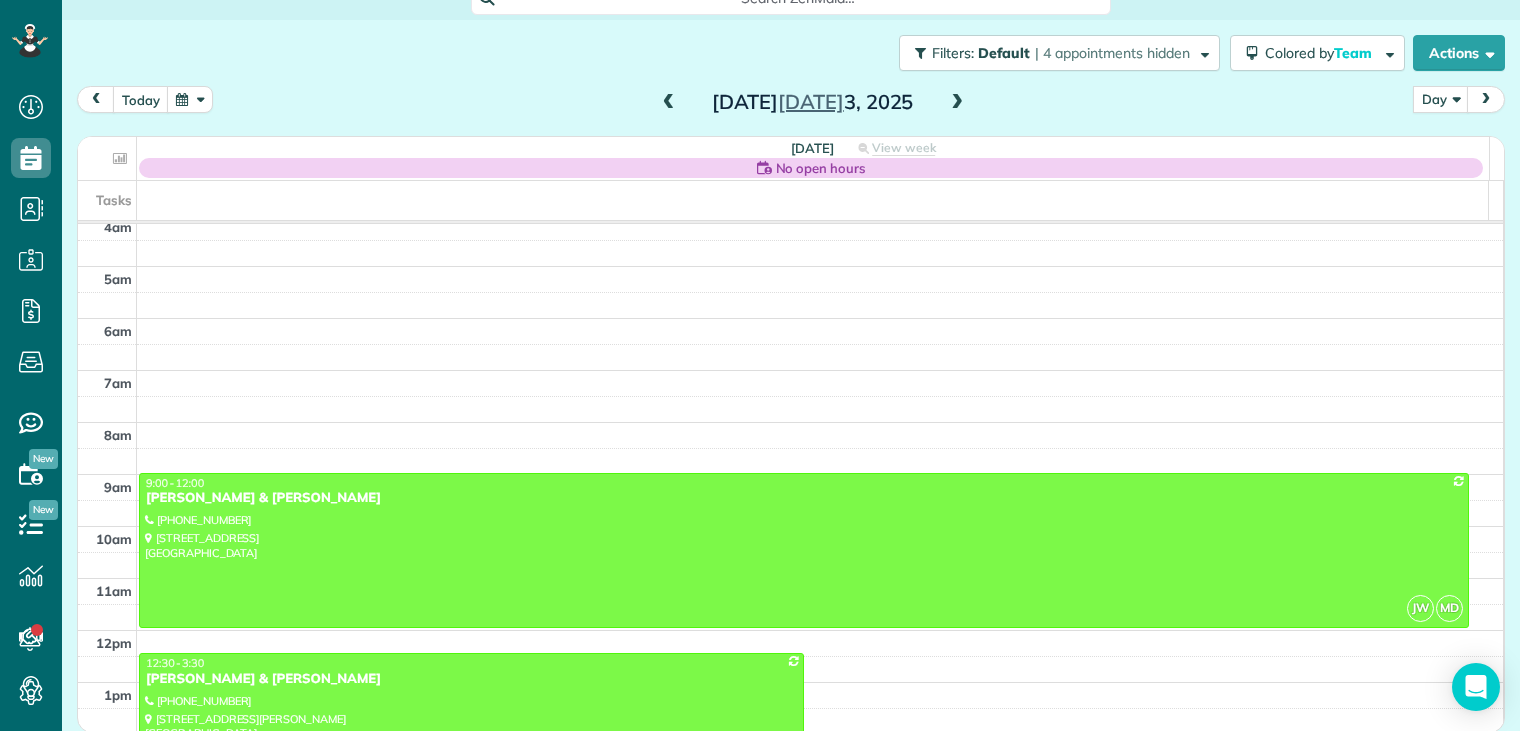scroll, scrollTop: 0, scrollLeft: 0, axis: both 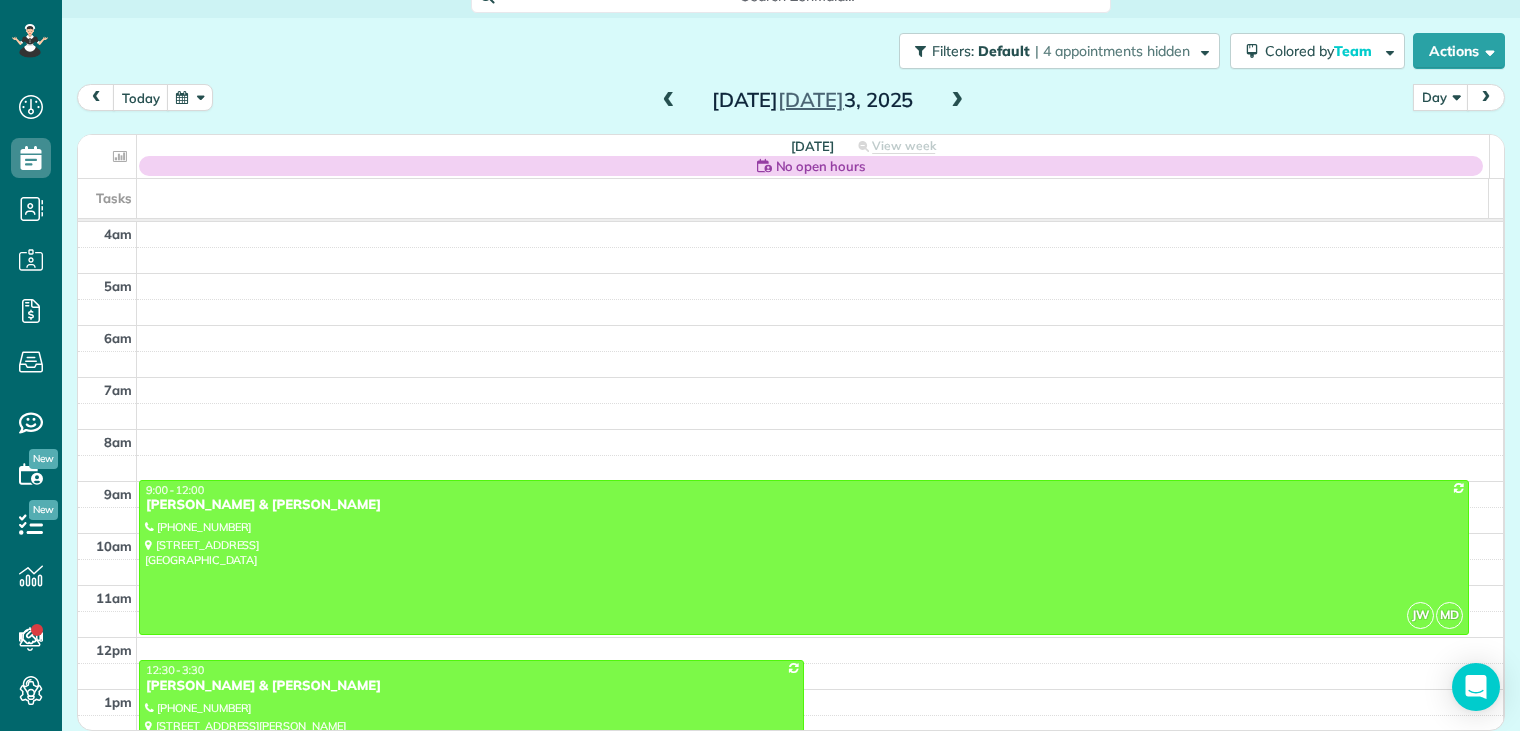 click at bounding box center (957, 101) 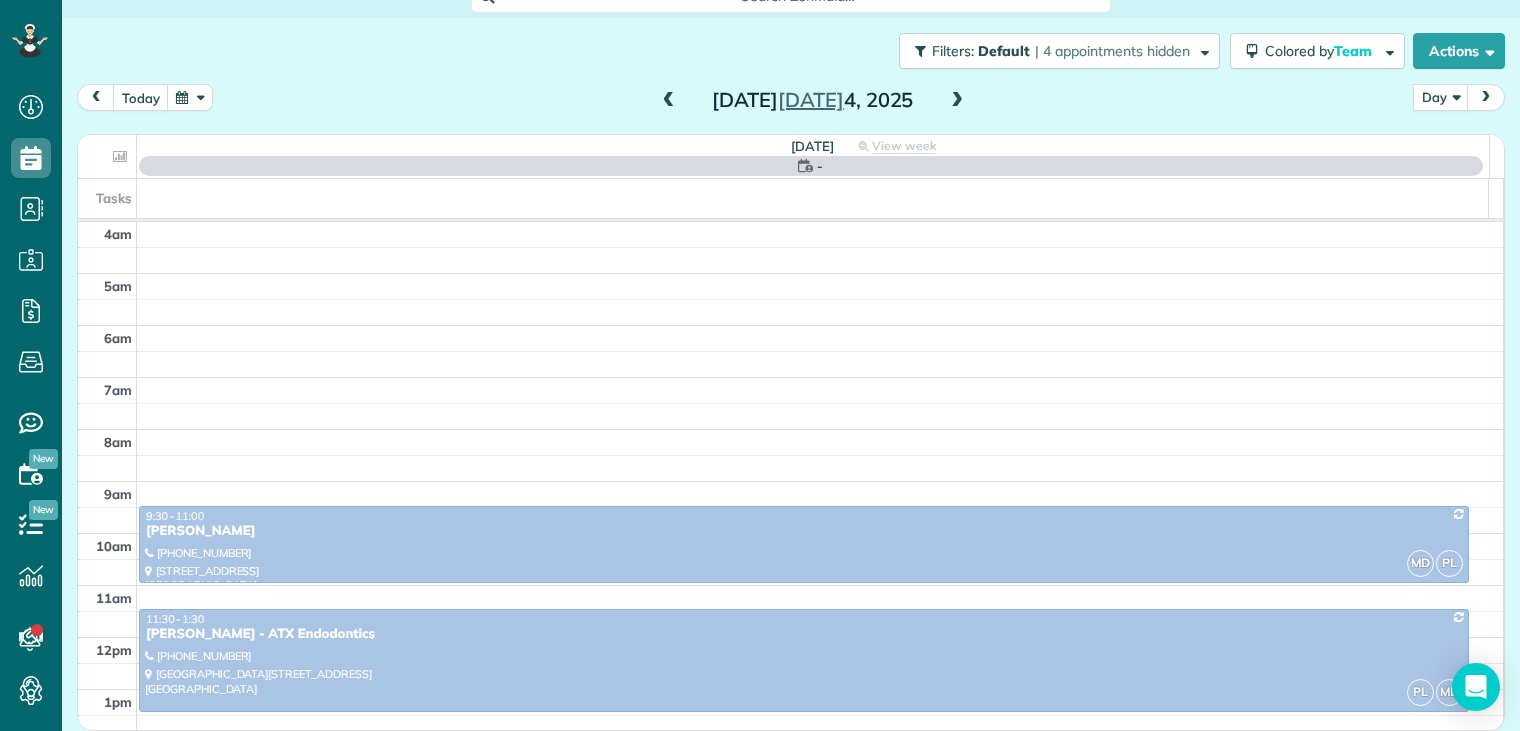 scroll, scrollTop: 156, scrollLeft: 0, axis: vertical 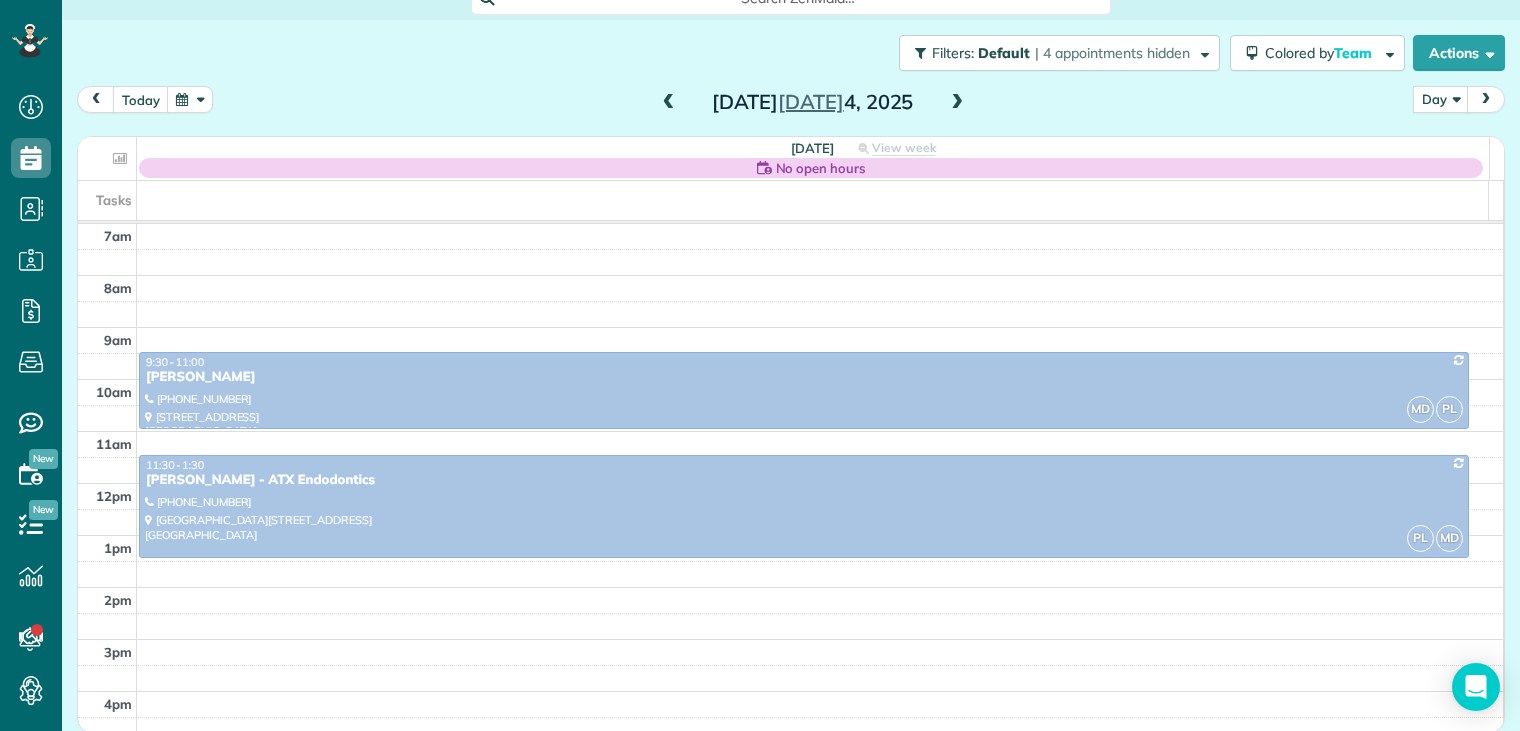 click at bounding box center [957, 103] 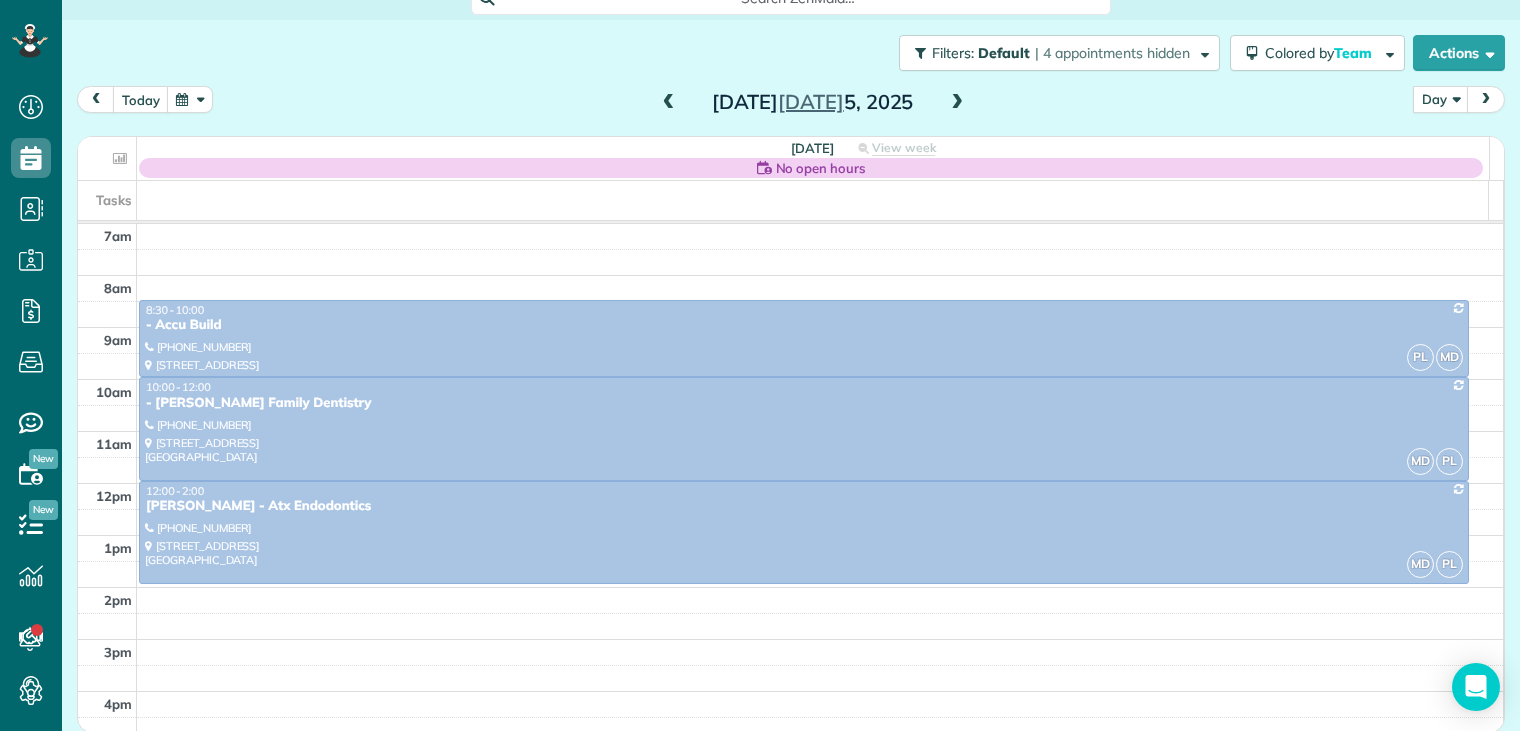 click at bounding box center [957, 103] 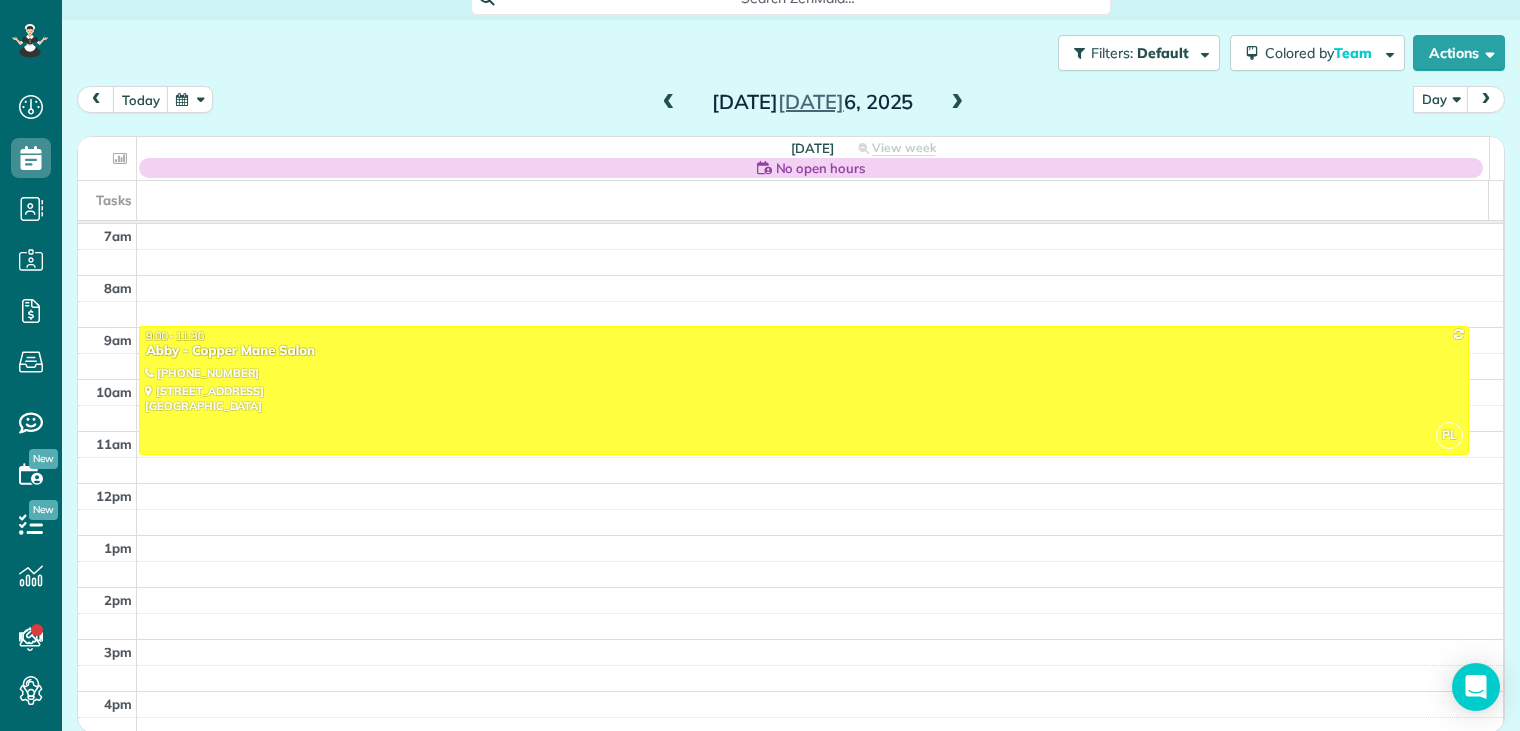 click at bounding box center [957, 103] 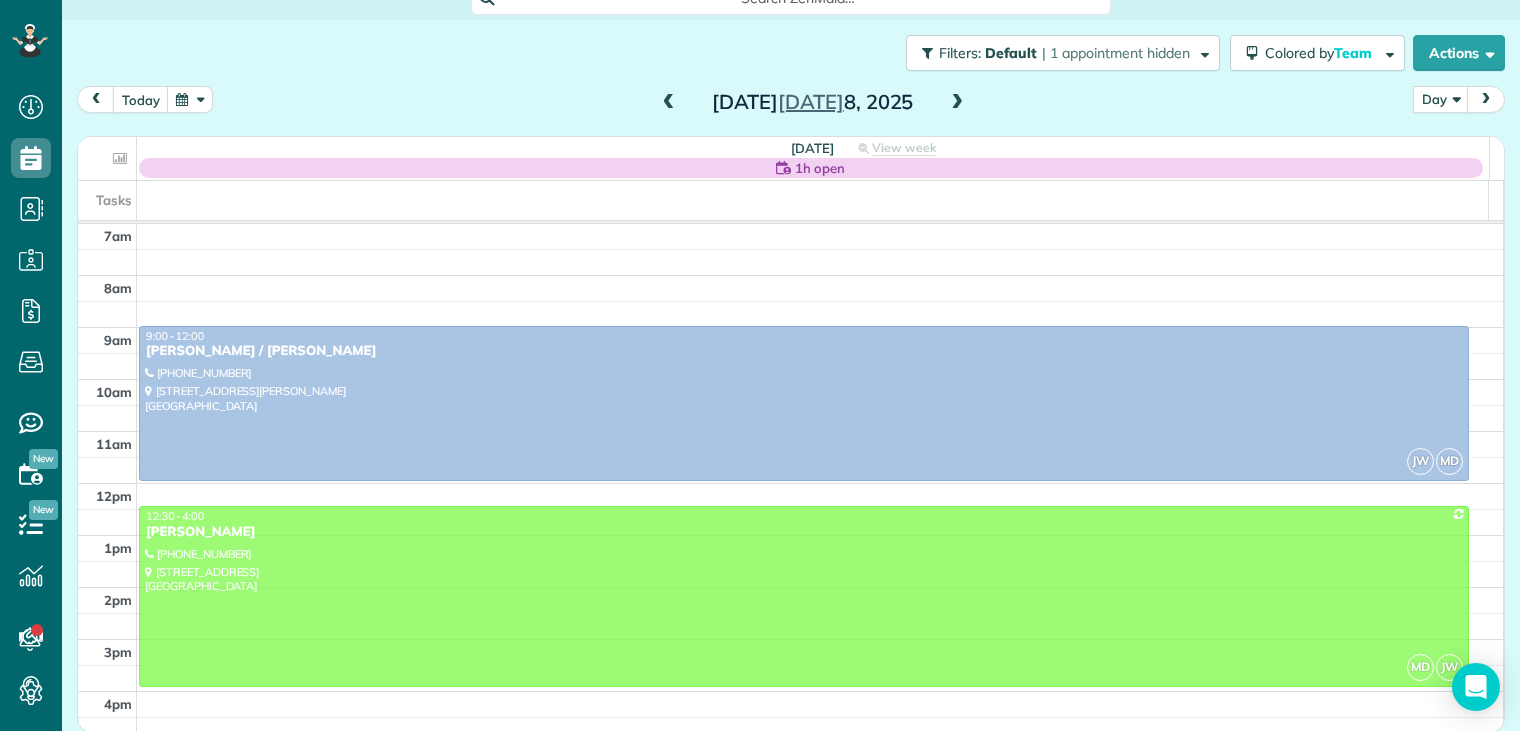 drag, startPoint x: 218, startPoint y: 541, endPoint x: 227, endPoint y: 515, distance: 27.513634 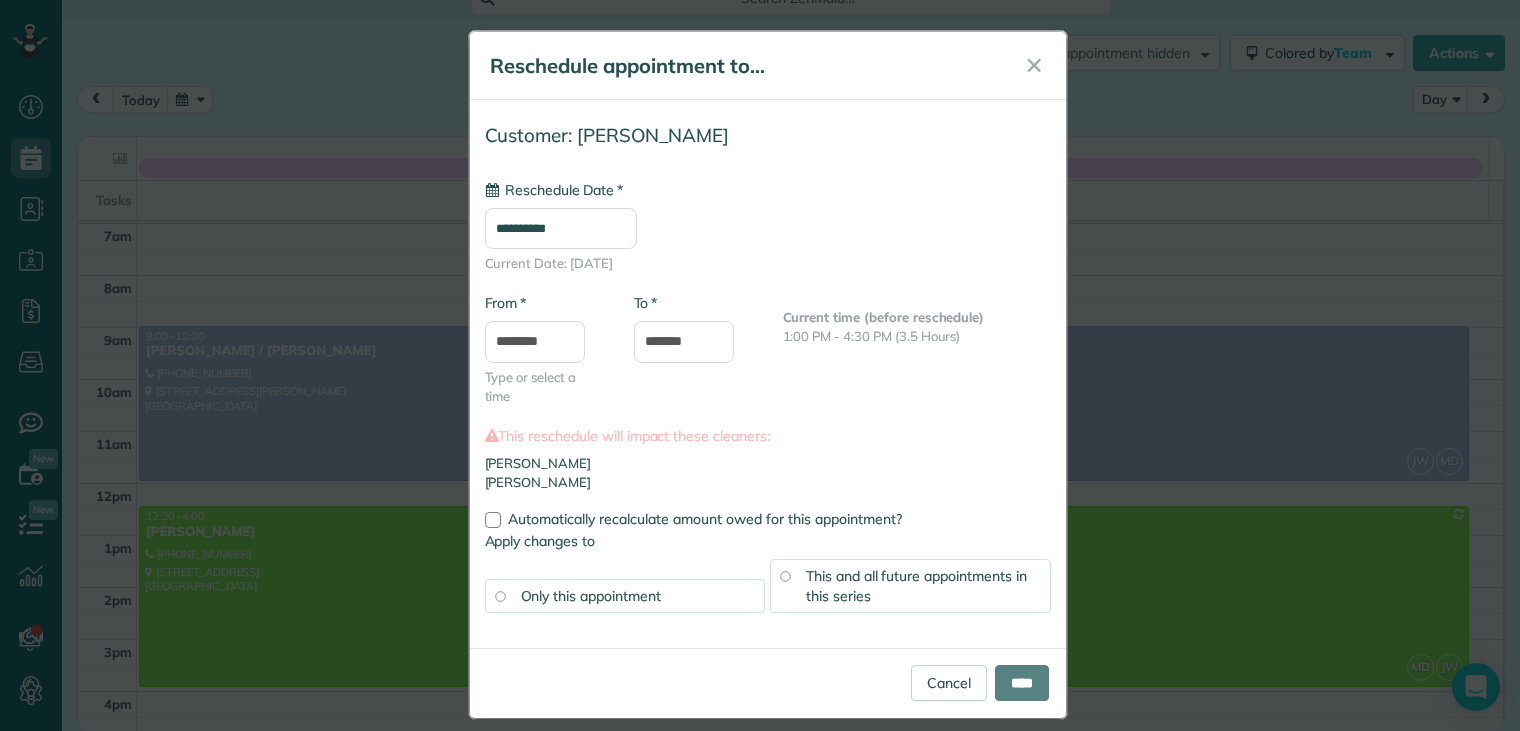 type on "**********" 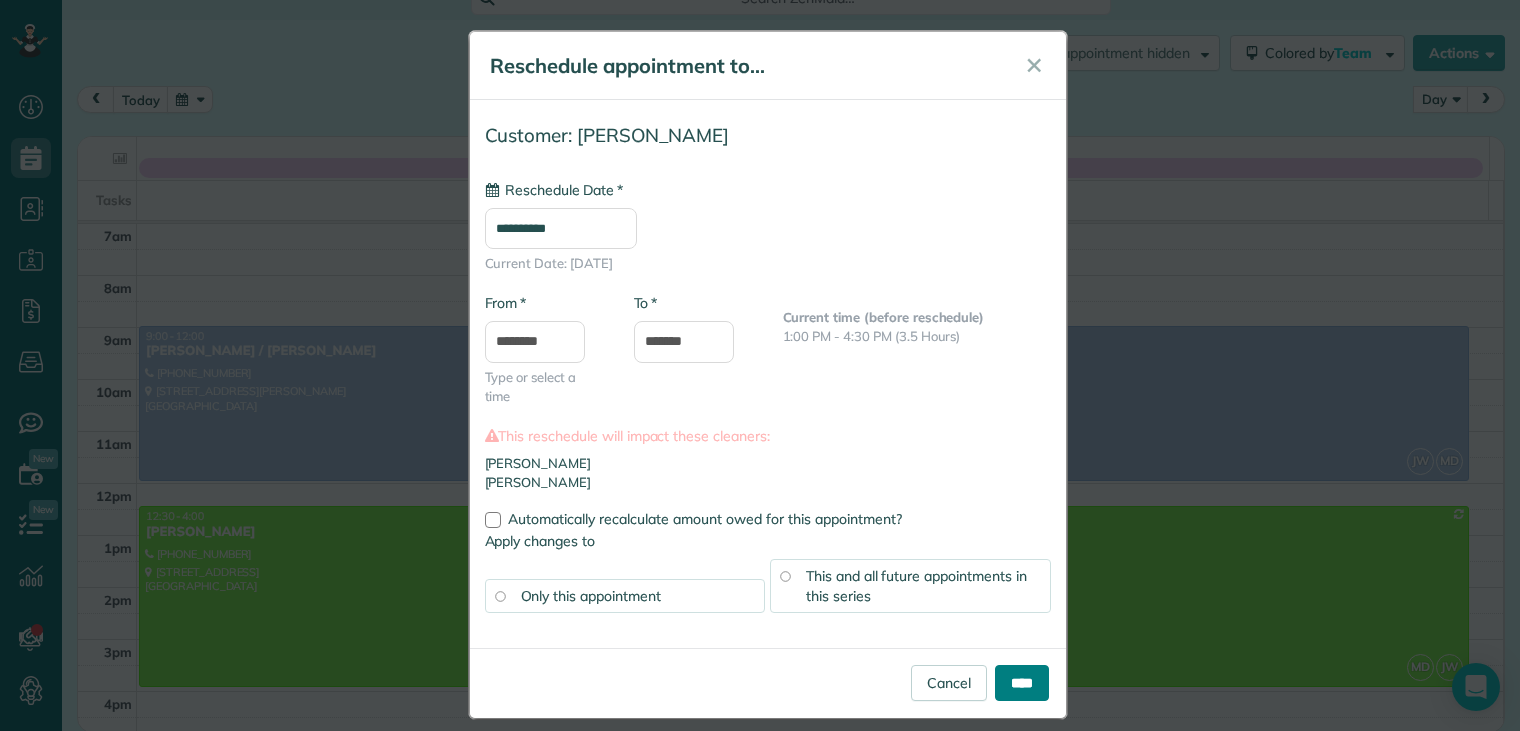 click on "****" at bounding box center [1022, 683] 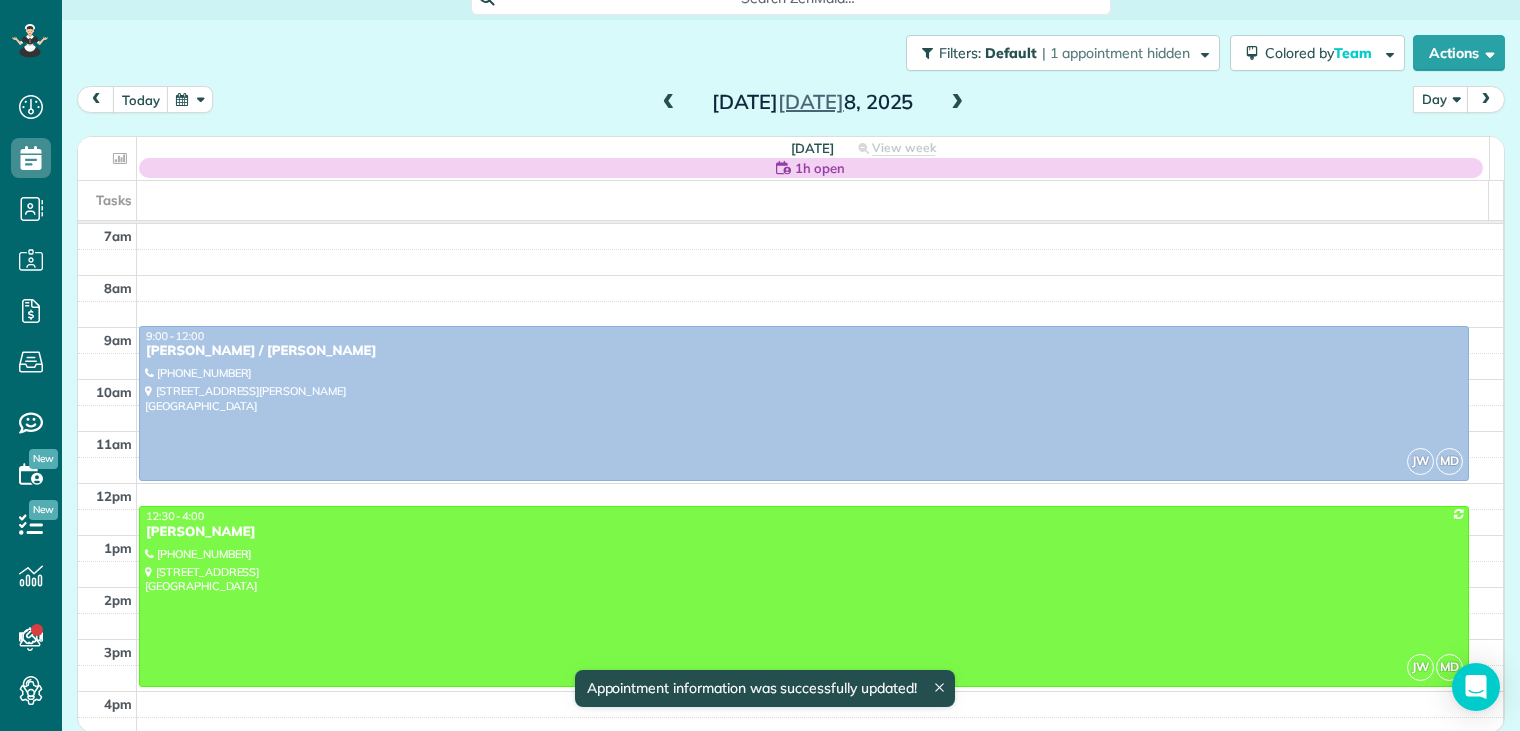 click at bounding box center [669, 103] 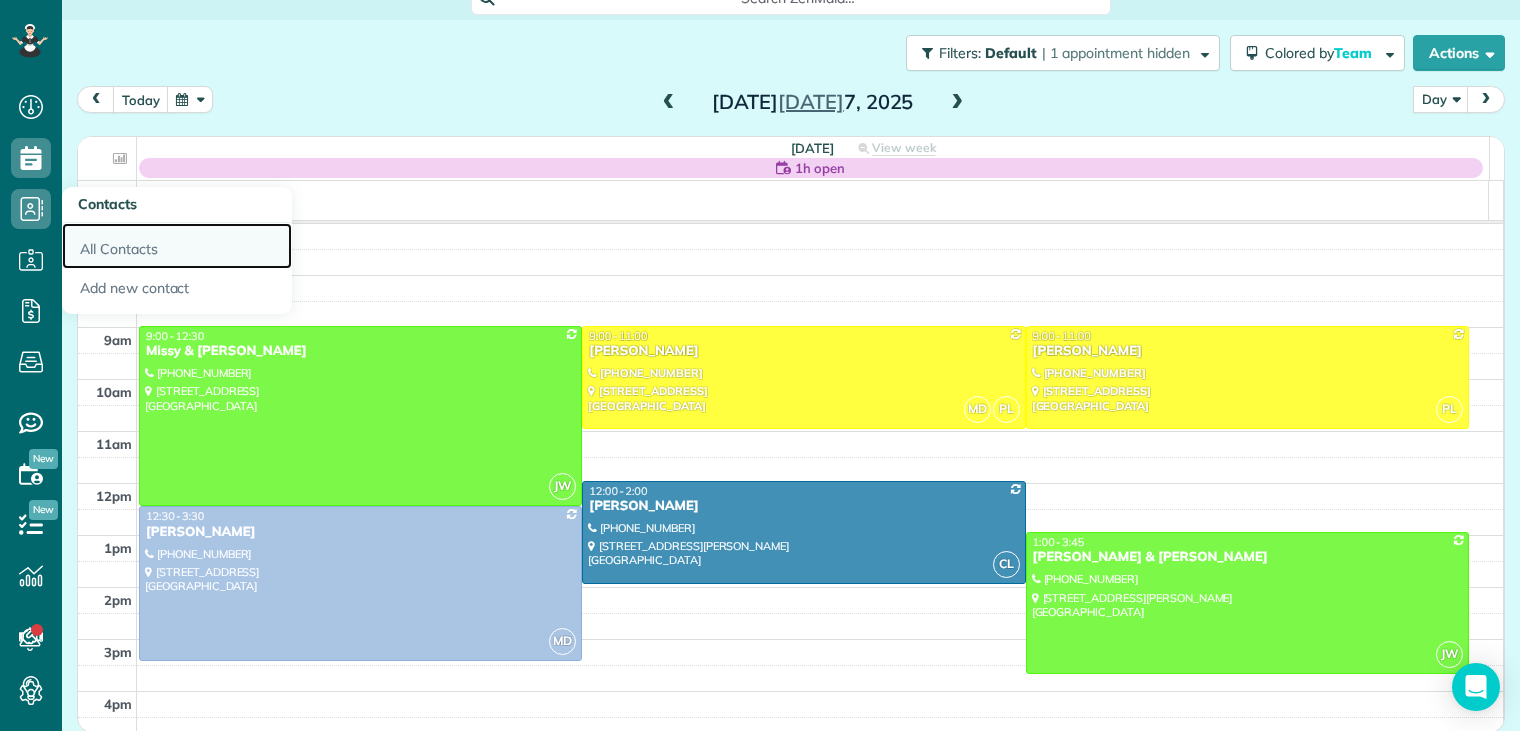 click on "All Contacts" at bounding box center (177, 246) 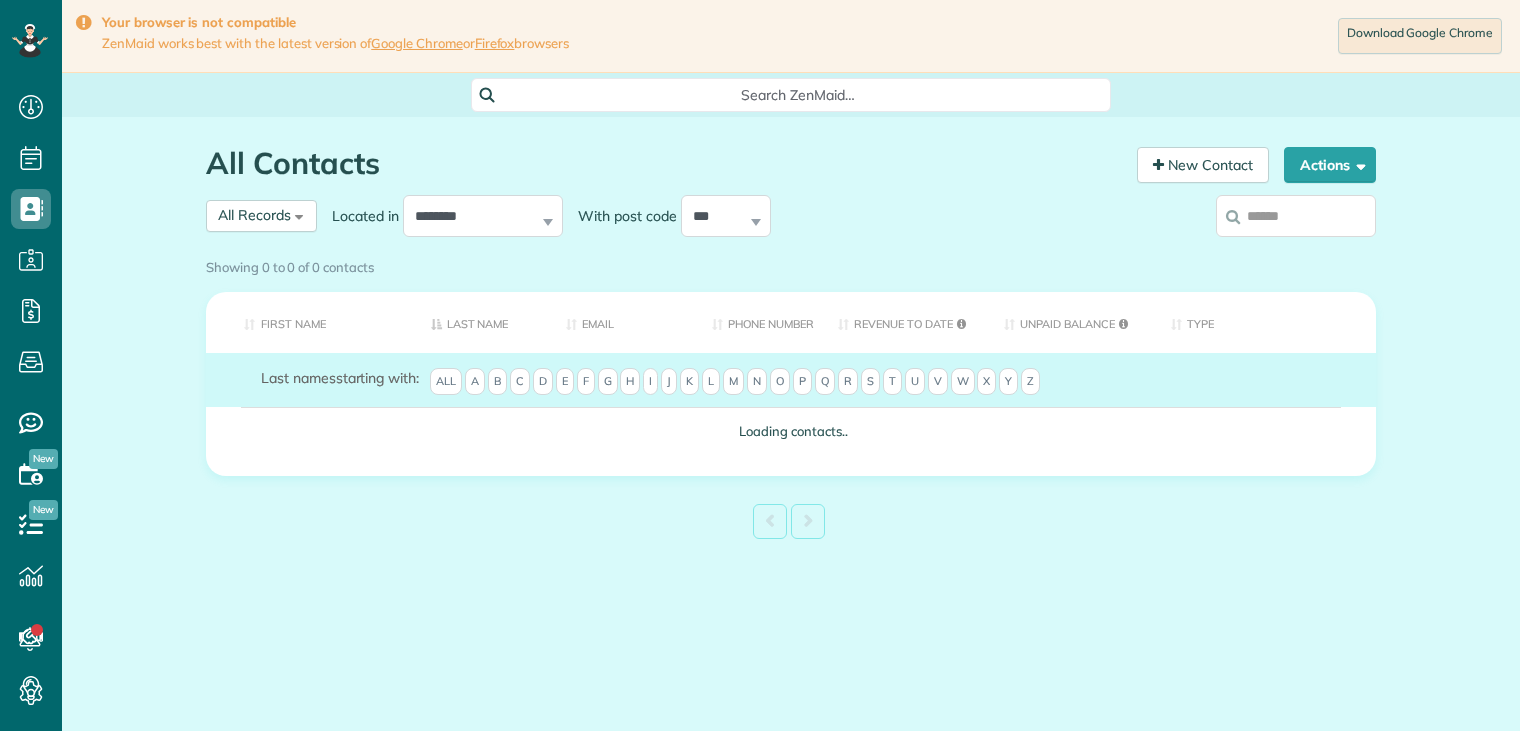 scroll, scrollTop: 0, scrollLeft: 0, axis: both 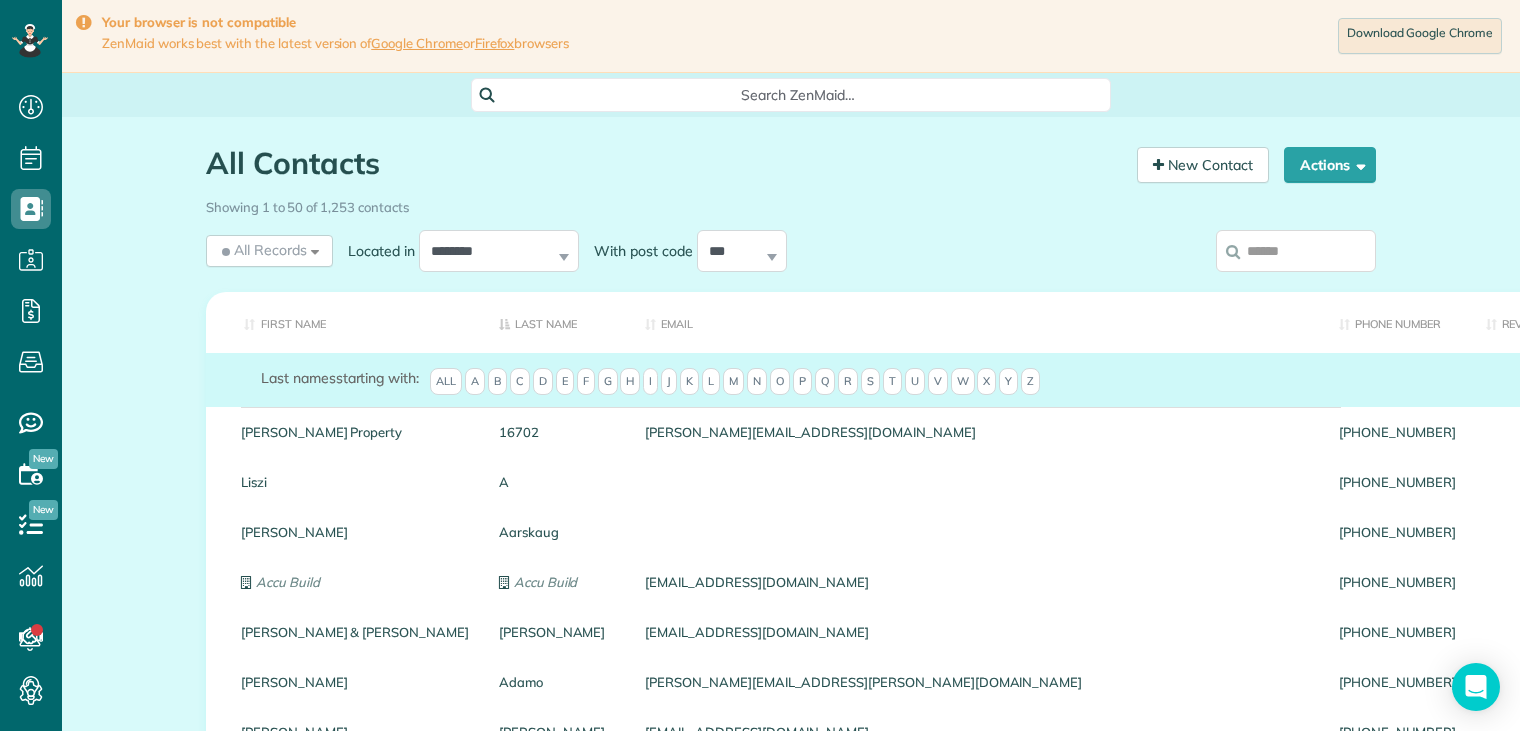 click at bounding box center [1296, 251] 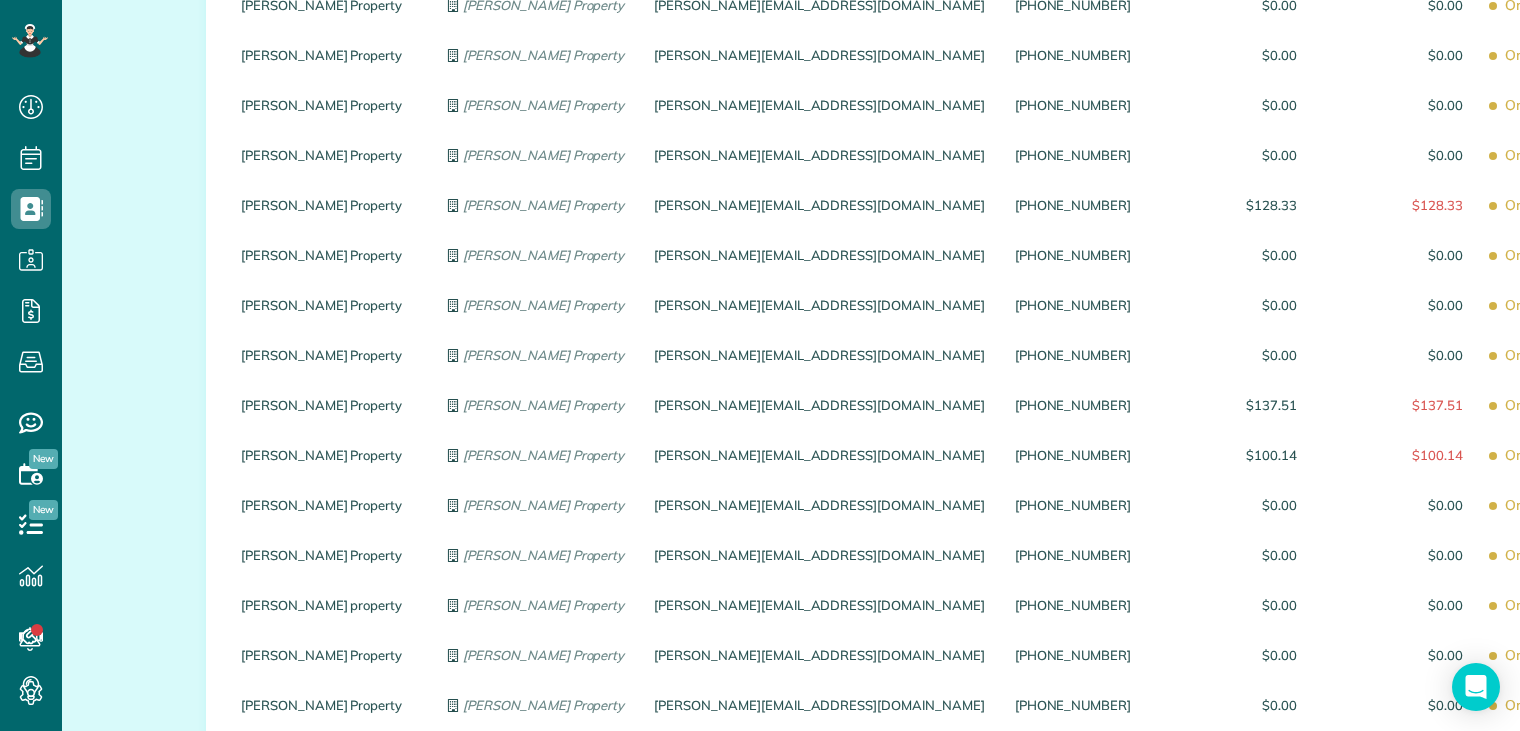 scroll, scrollTop: 2386, scrollLeft: 0, axis: vertical 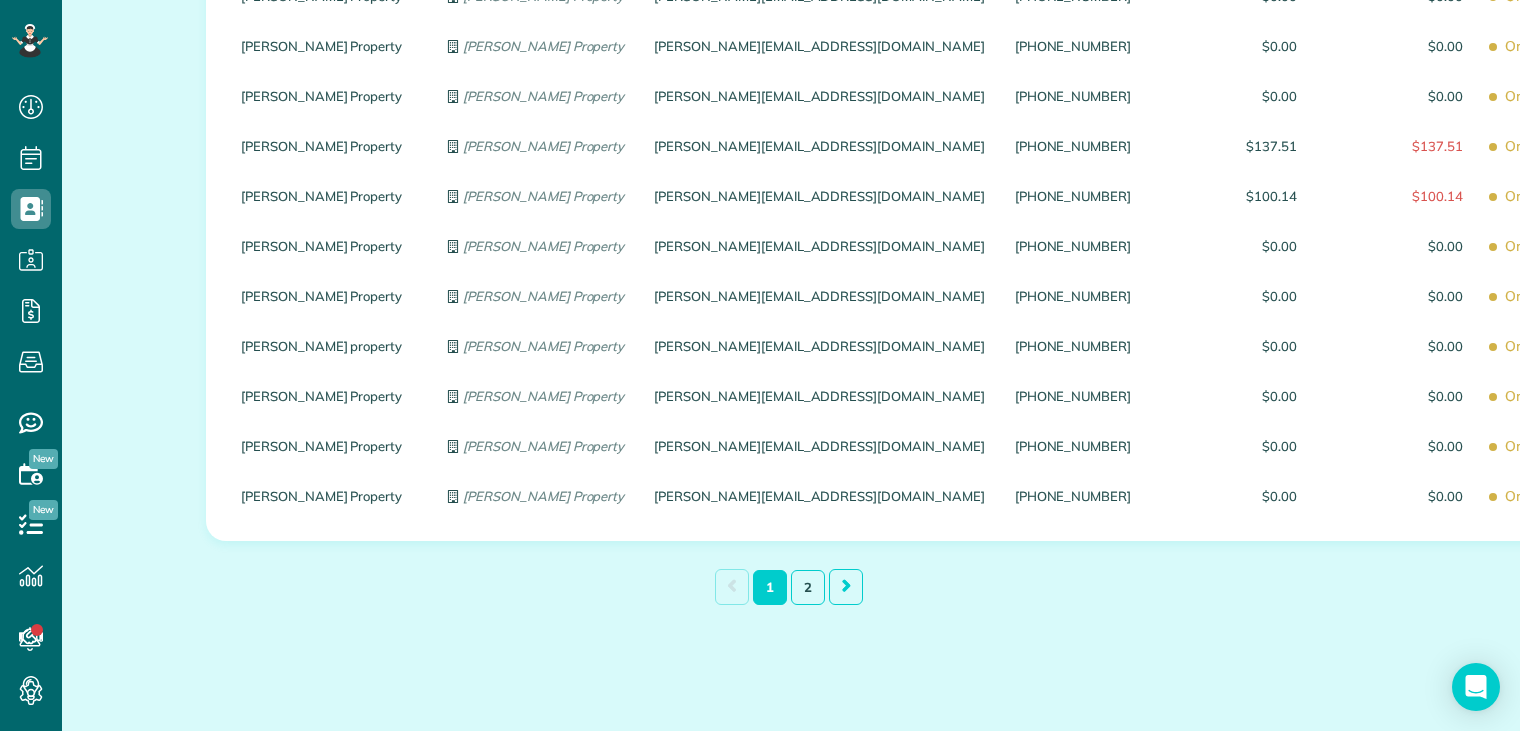 type on "**********" 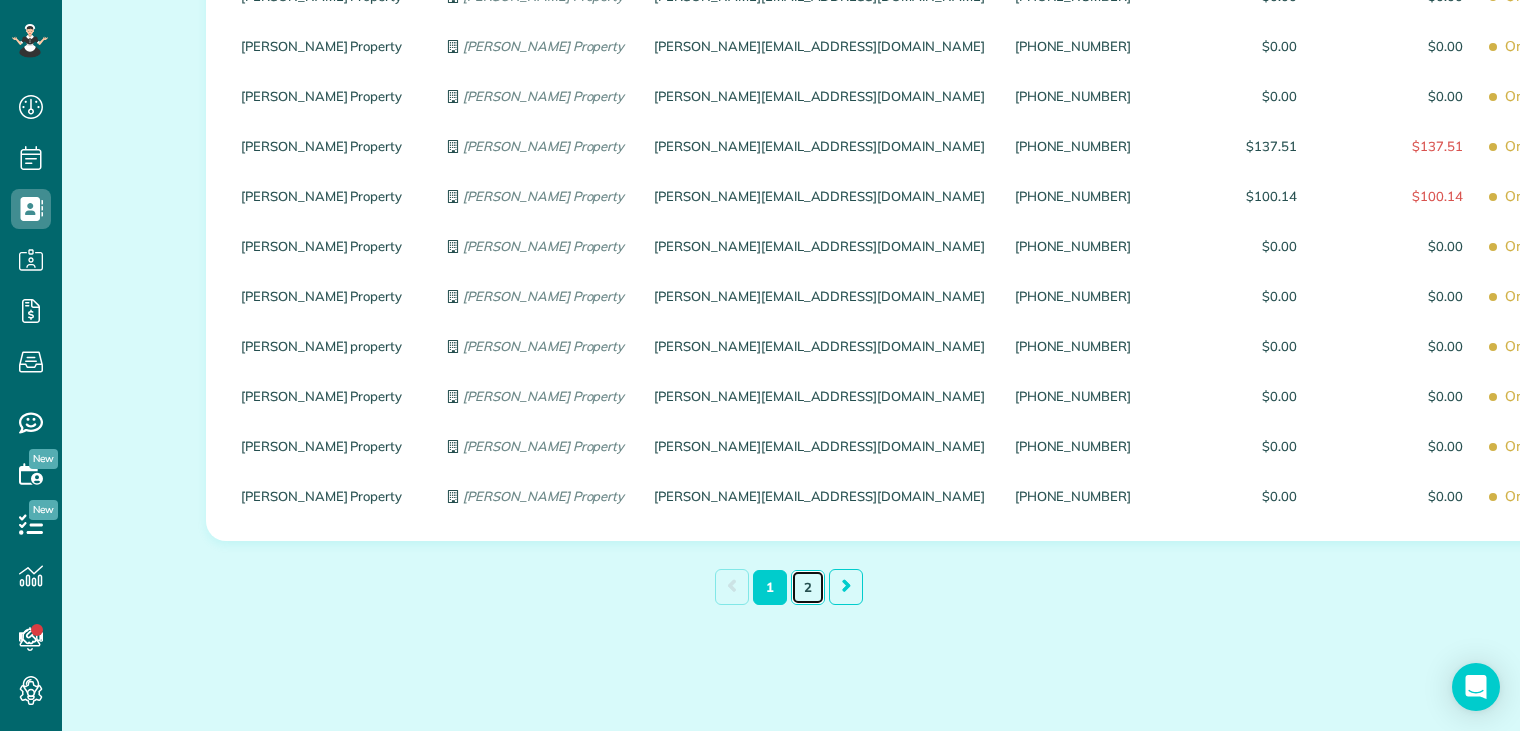 click on "2" at bounding box center [808, 587] 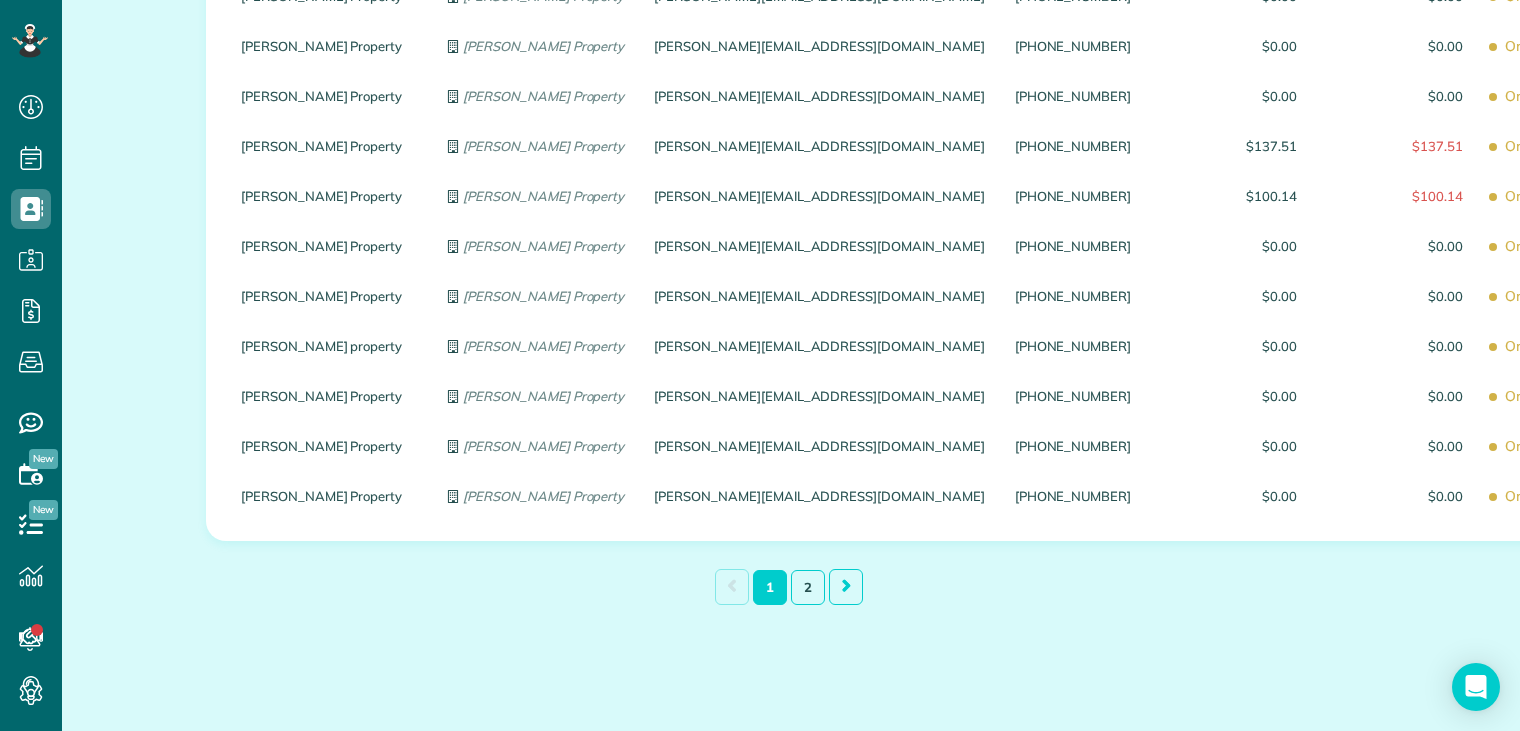 scroll, scrollTop: 1736, scrollLeft: 0, axis: vertical 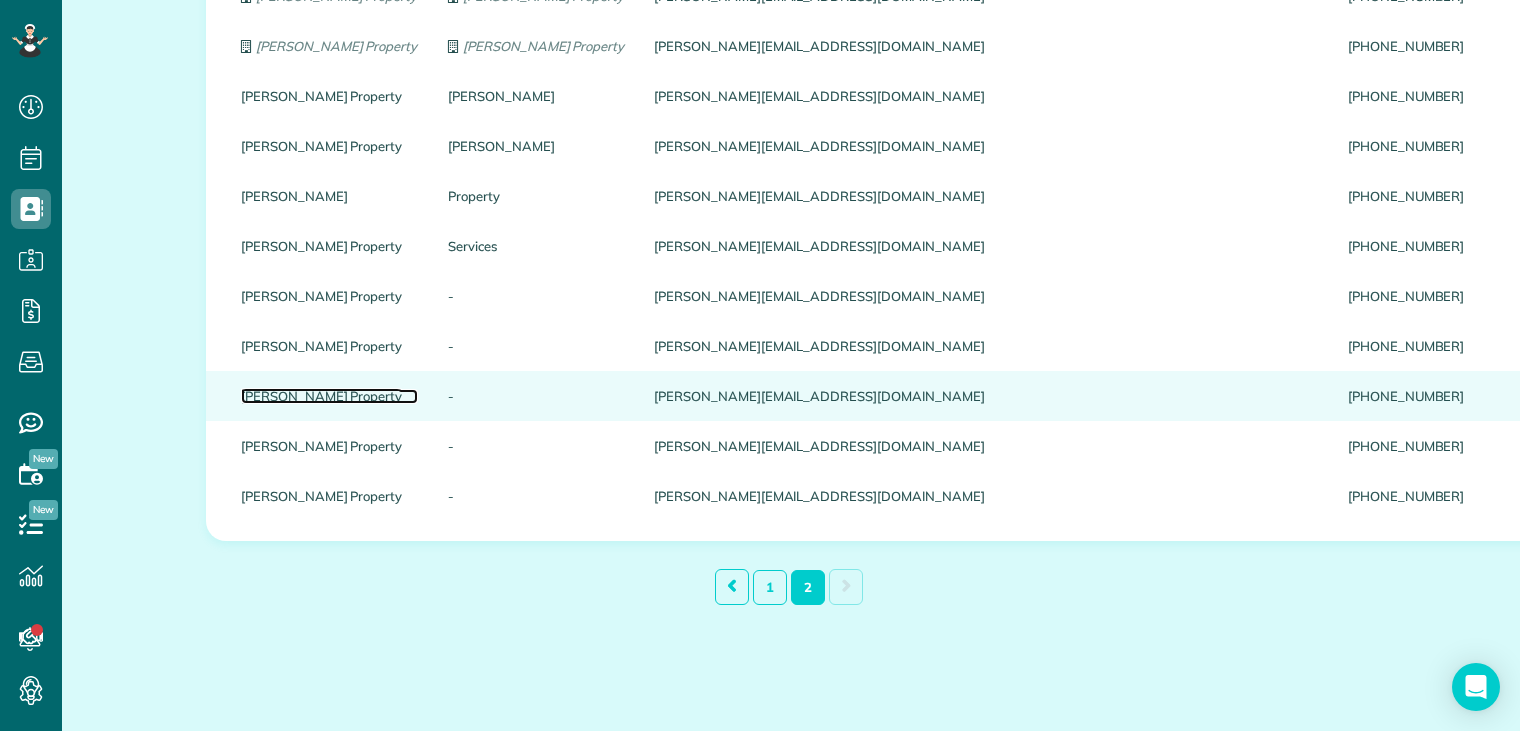 click on "[PERSON_NAME] Property" at bounding box center [329, 396] 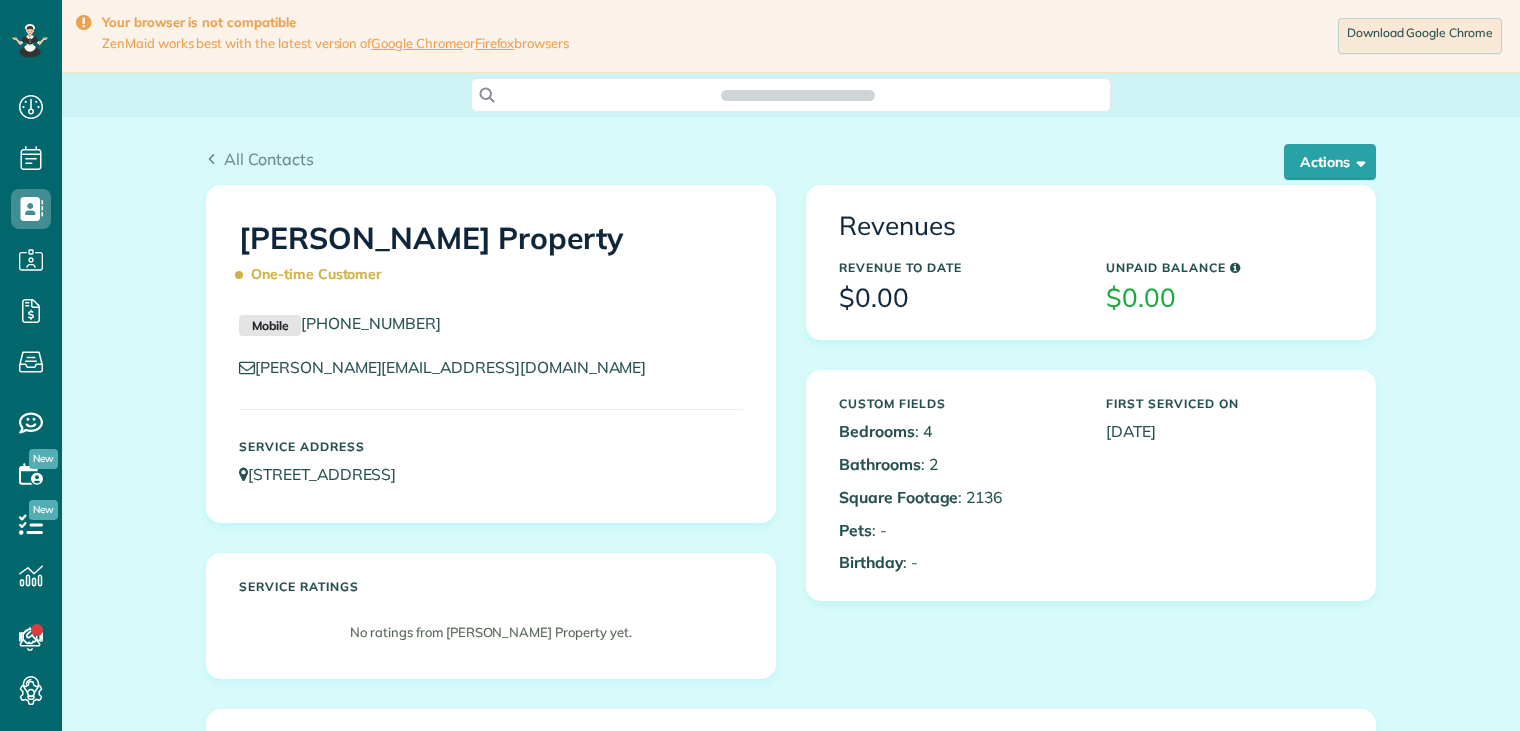 scroll, scrollTop: 0, scrollLeft: 0, axis: both 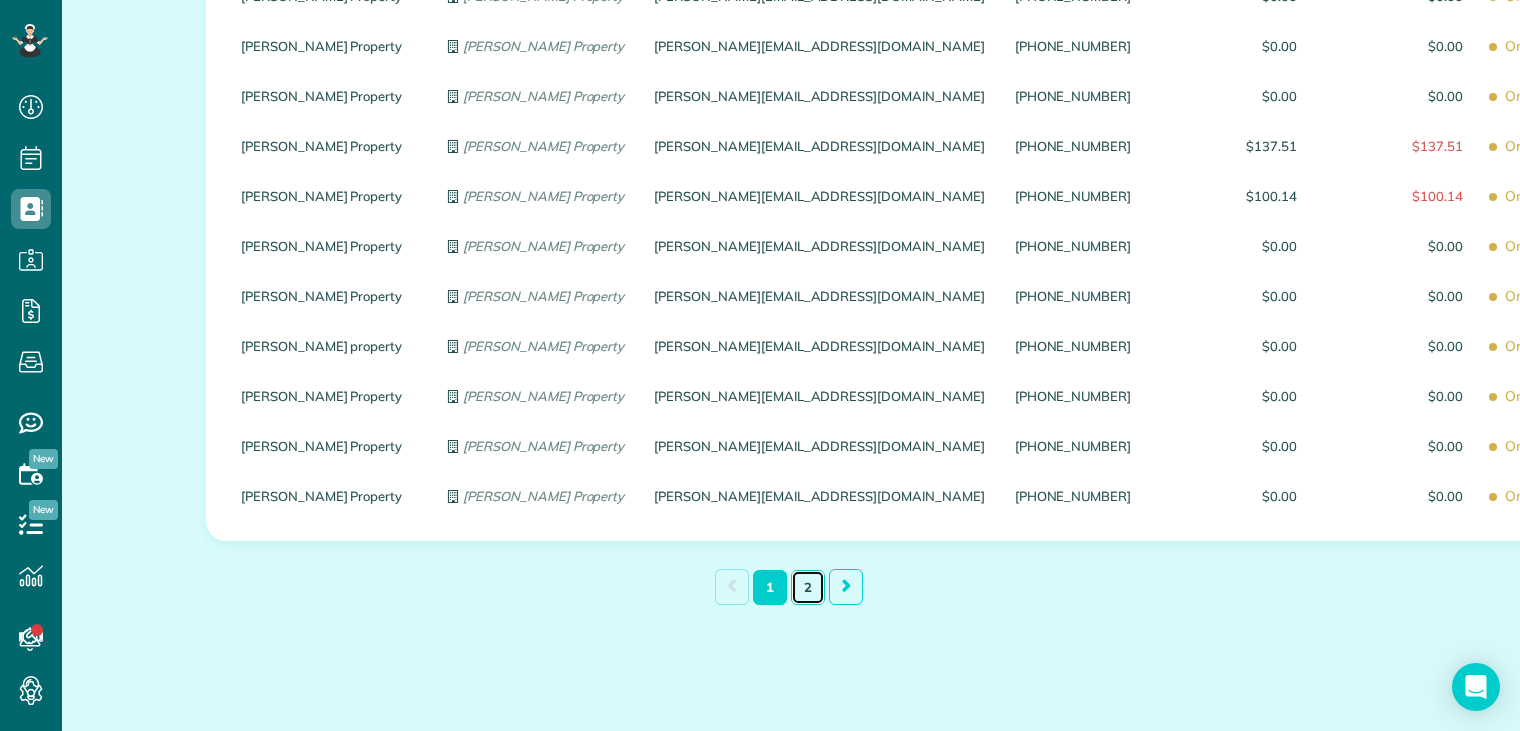 click on "2" at bounding box center [808, 587] 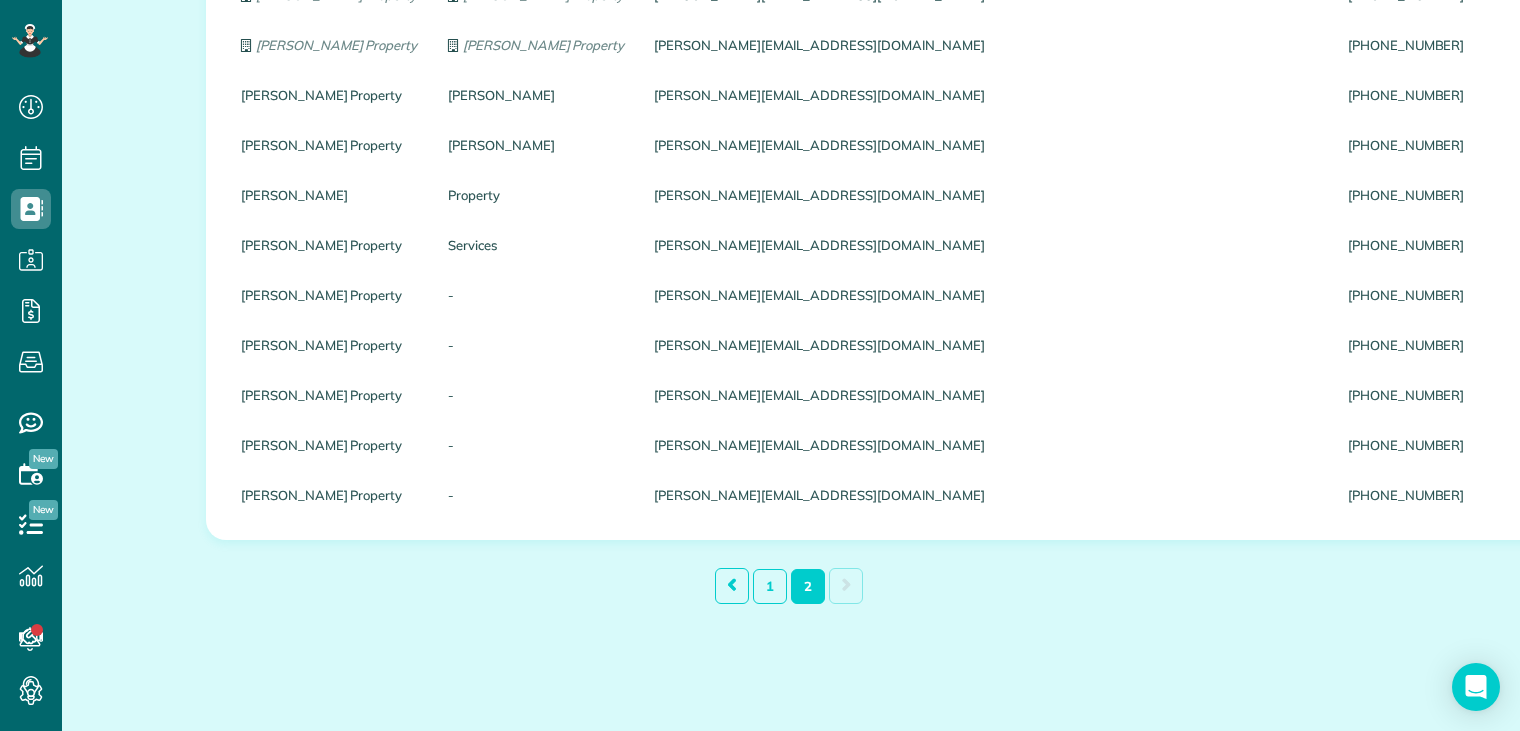 scroll, scrollTop: 1736, scrollLeft: 0, axis: vertical 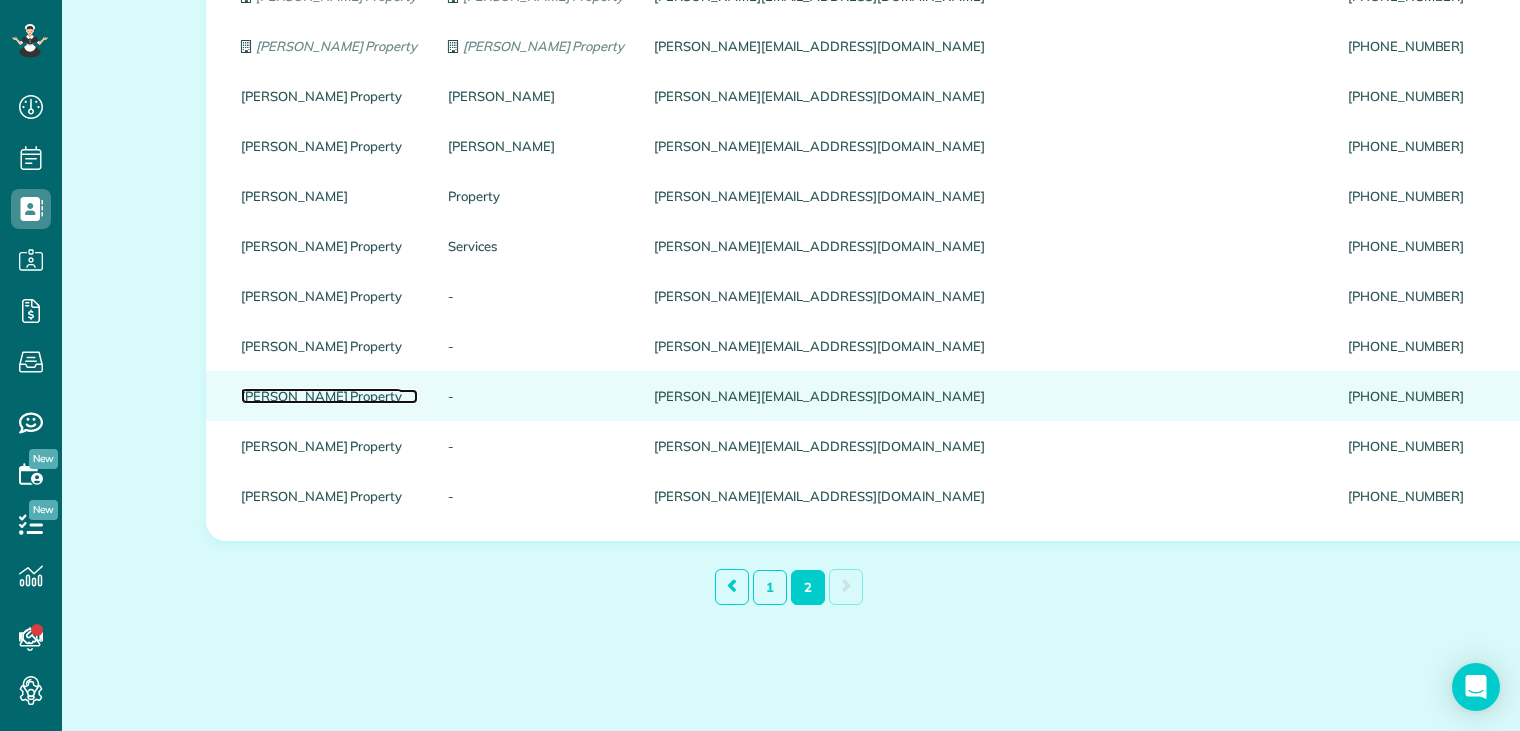 click on "[PERSON_NAME] Property" at bounding box center (329, 396) 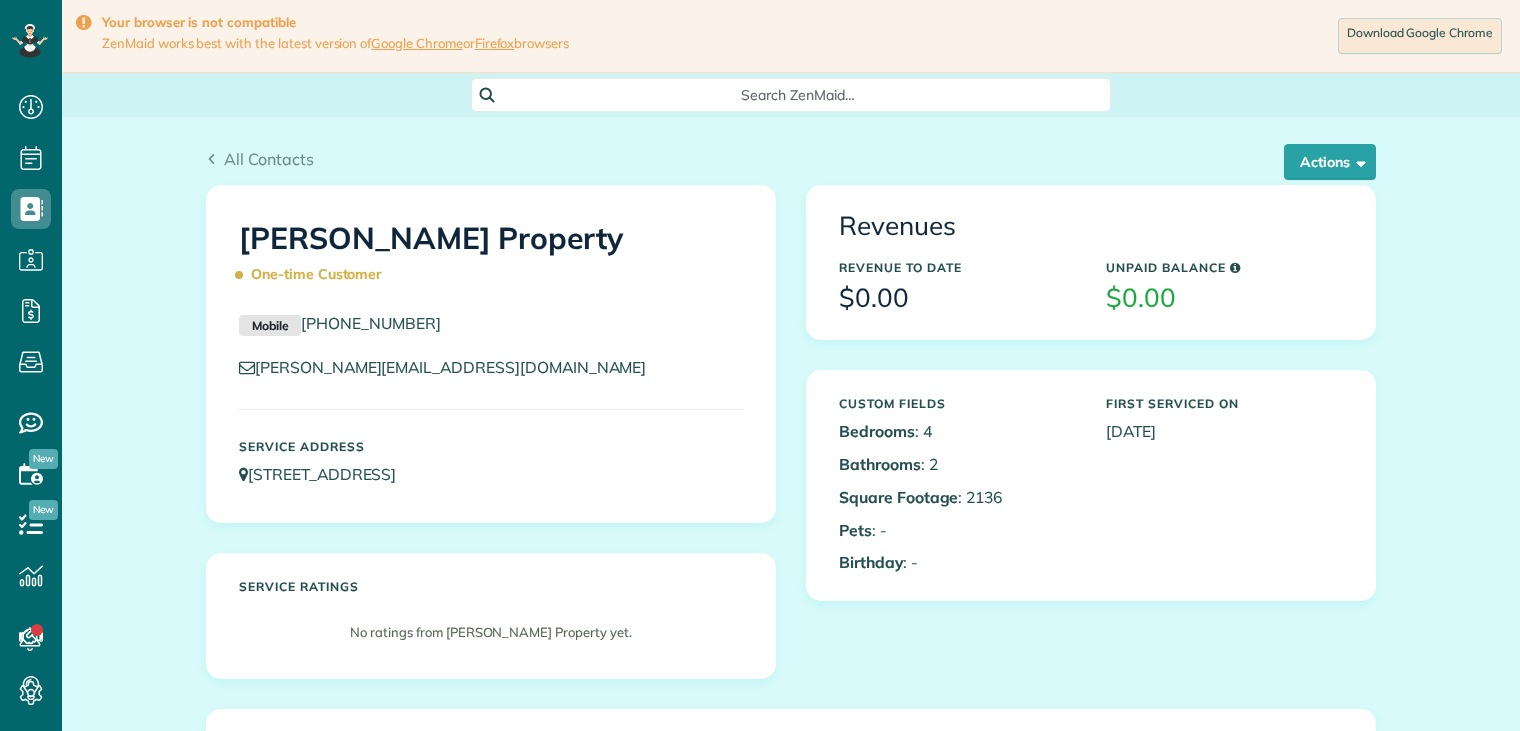 scroll, scrollTop: 0, scrollLeft: 0, axis: both 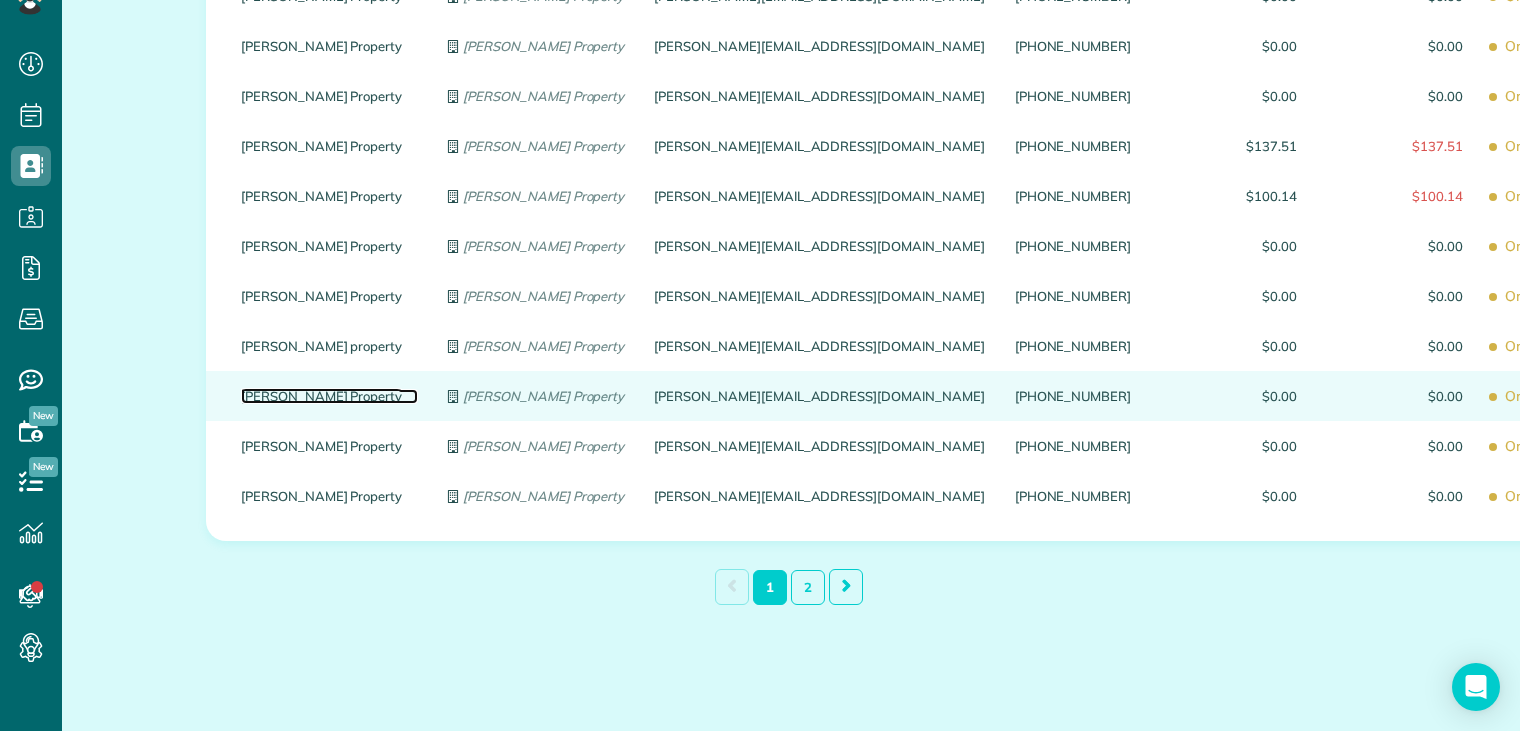 click on "Guerin Property" at bounding box center [329, 396] 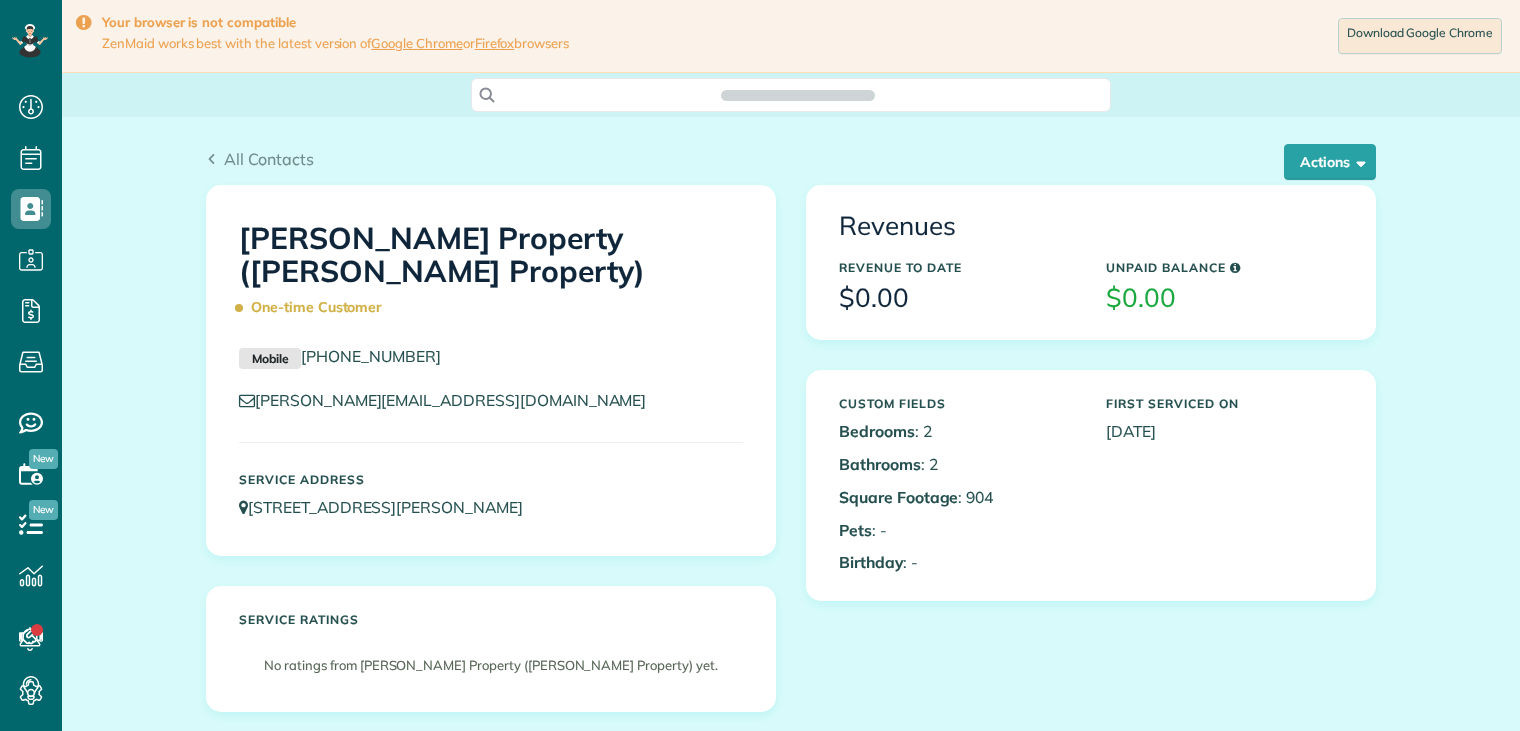 scroll, scrollTop: 0, scrollLeft: 0, axis: both 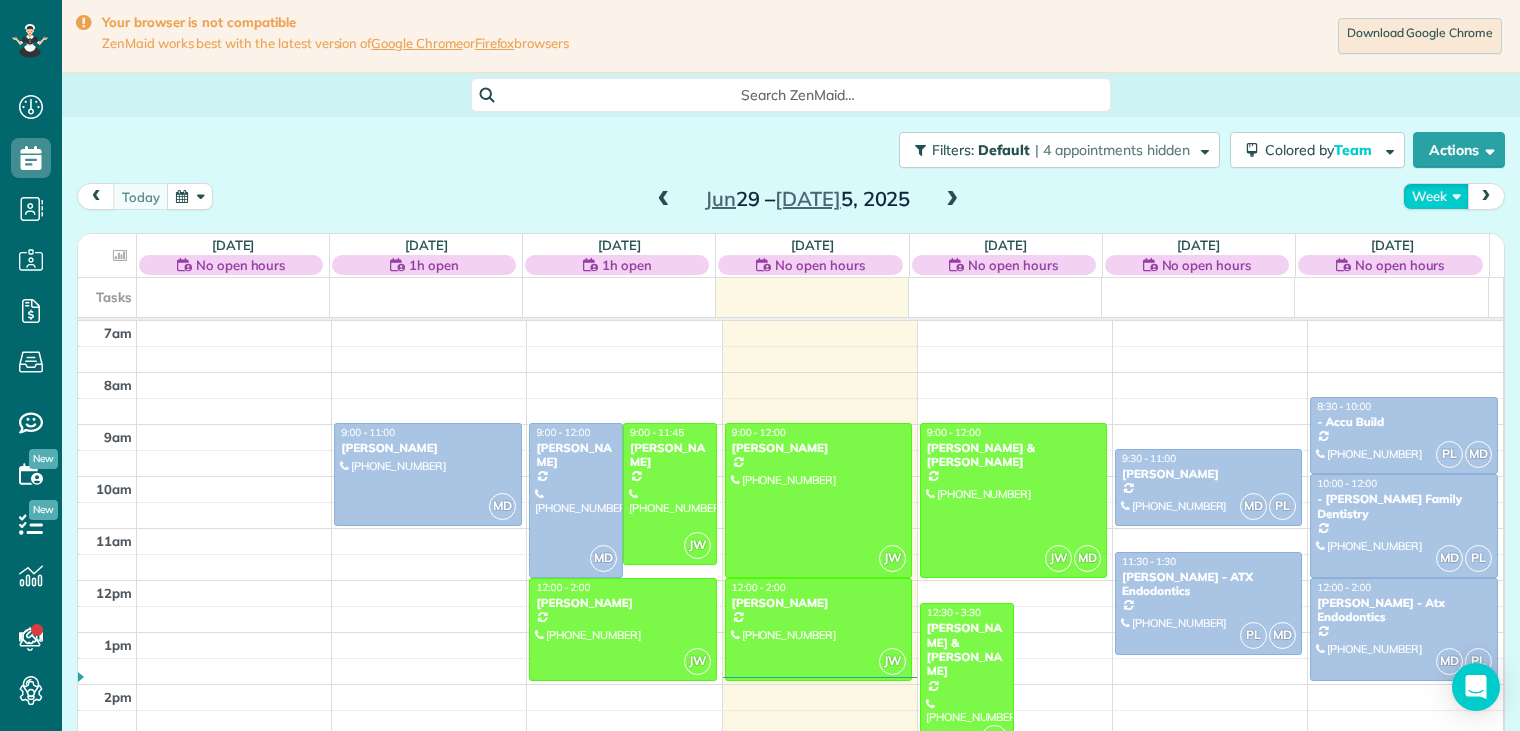 click on "Week" at bounding box center (1436, 196) 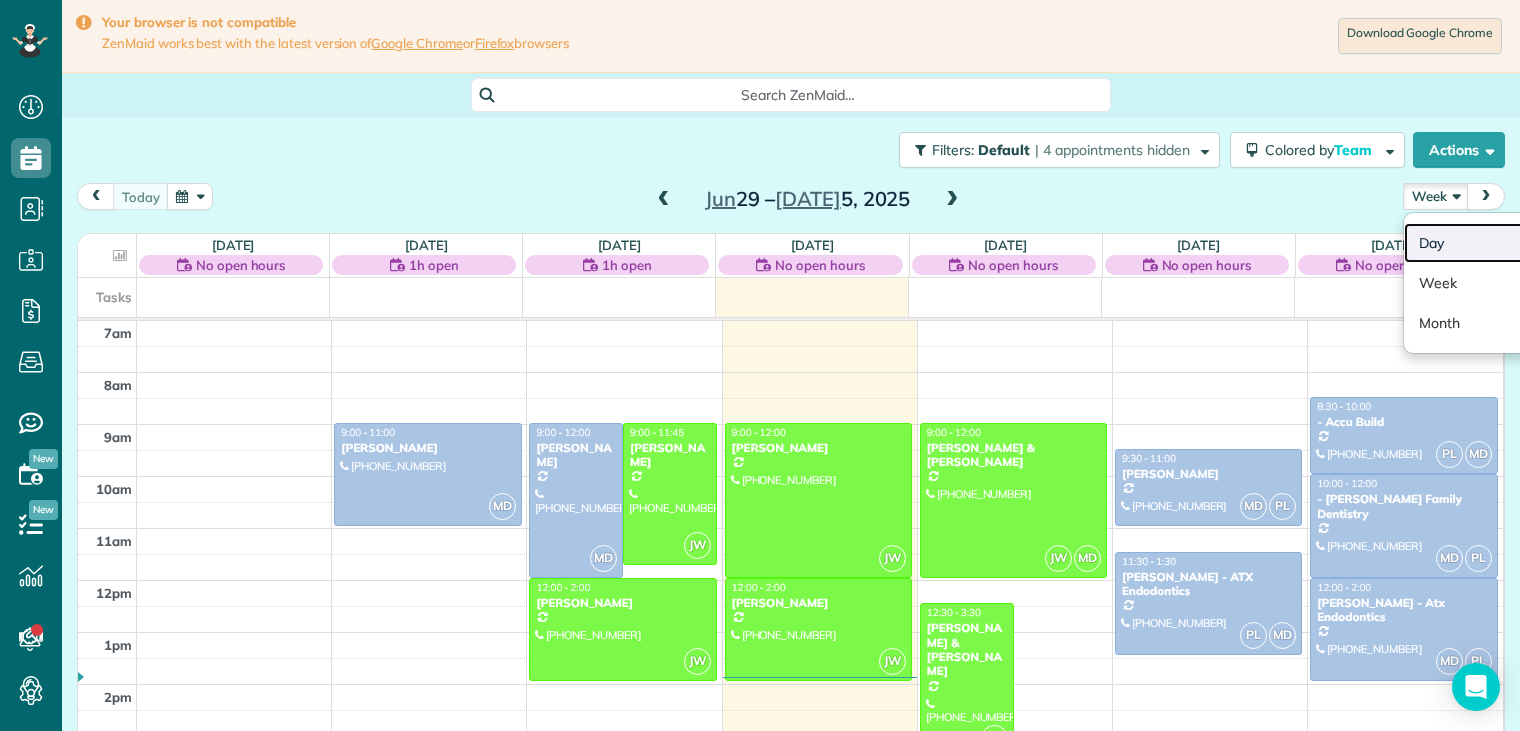click on "Day" at bounding box center [1483, 243] 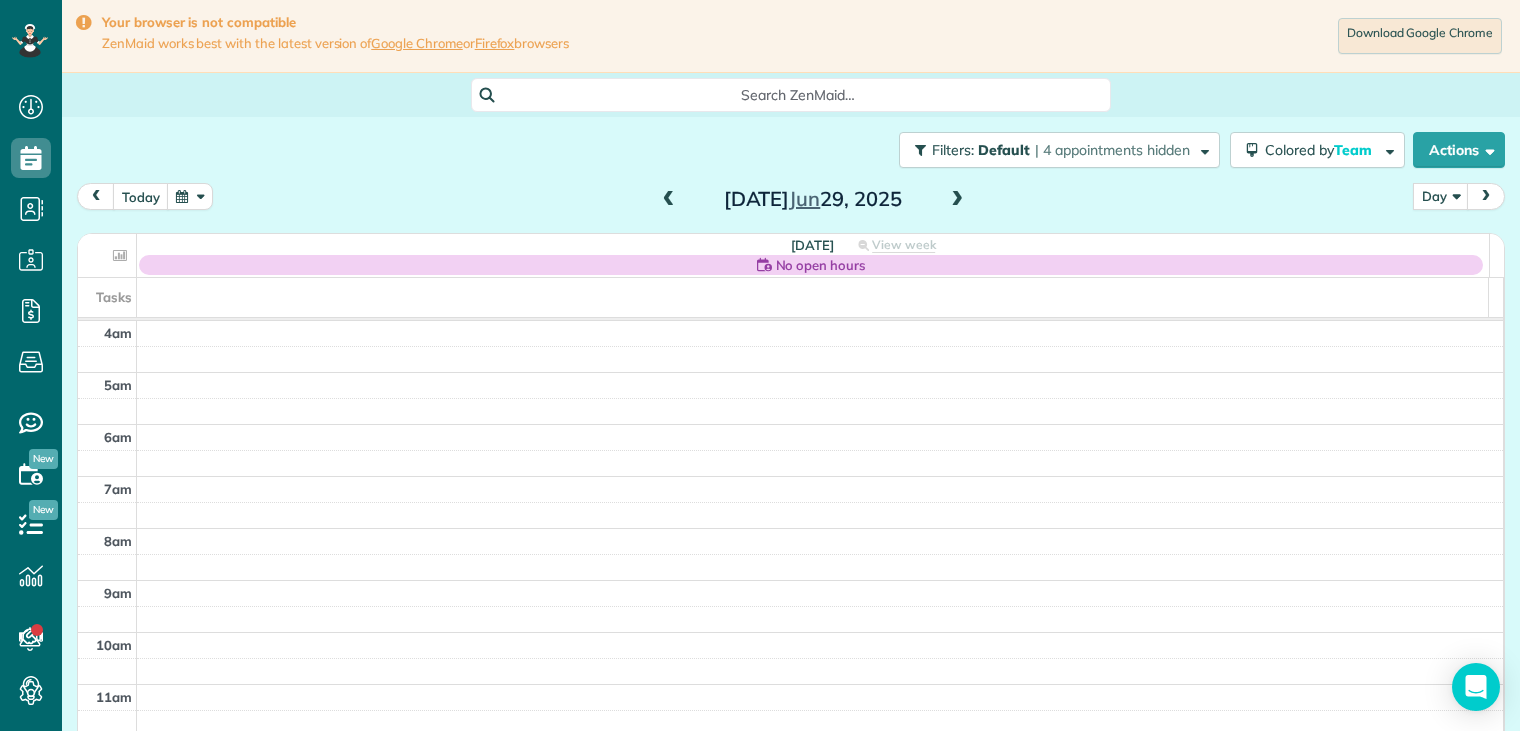 scroll, scrollTop: 156, scrollLeft: 0, axis: vertical 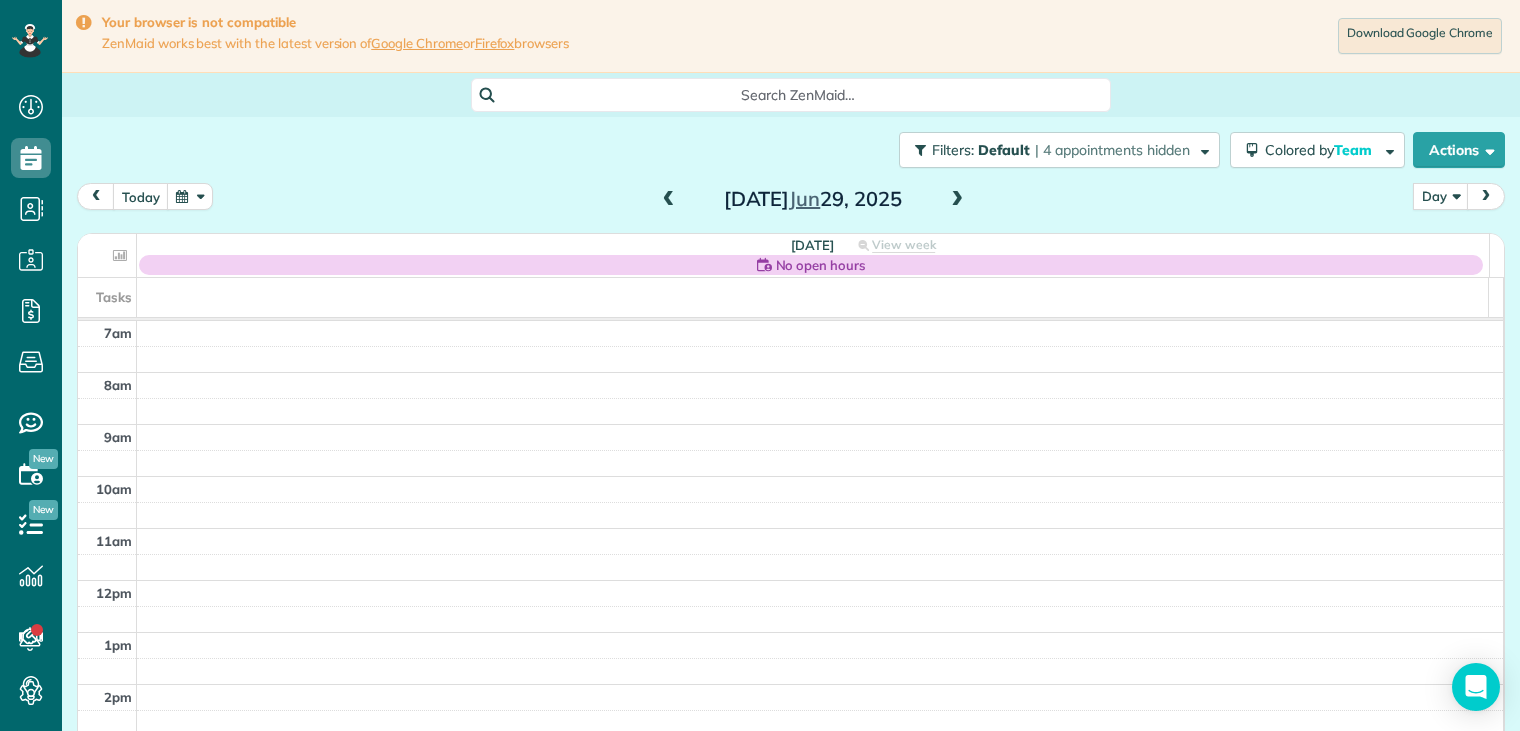 click at bounding box center [957, 200] 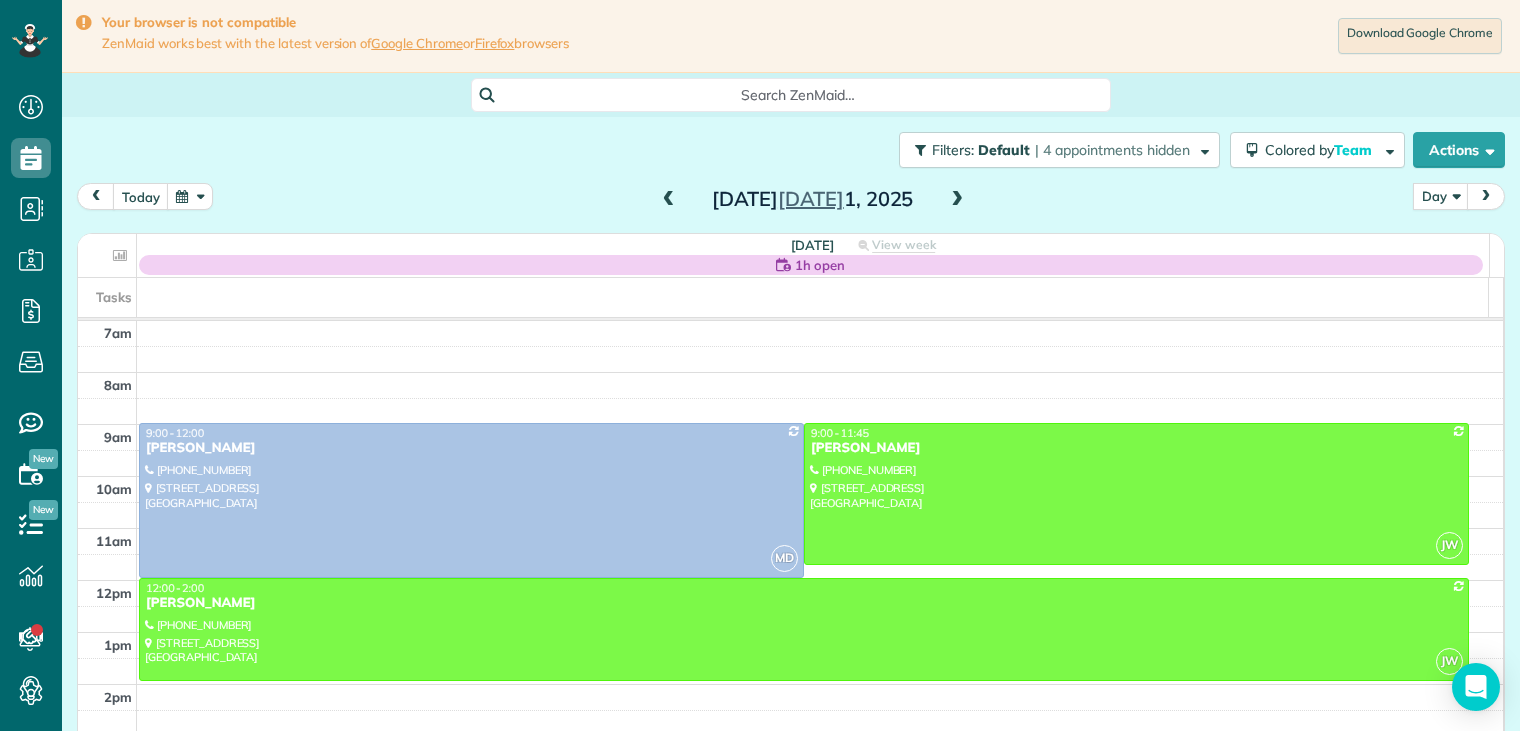 click at bounding box center [669, 200] 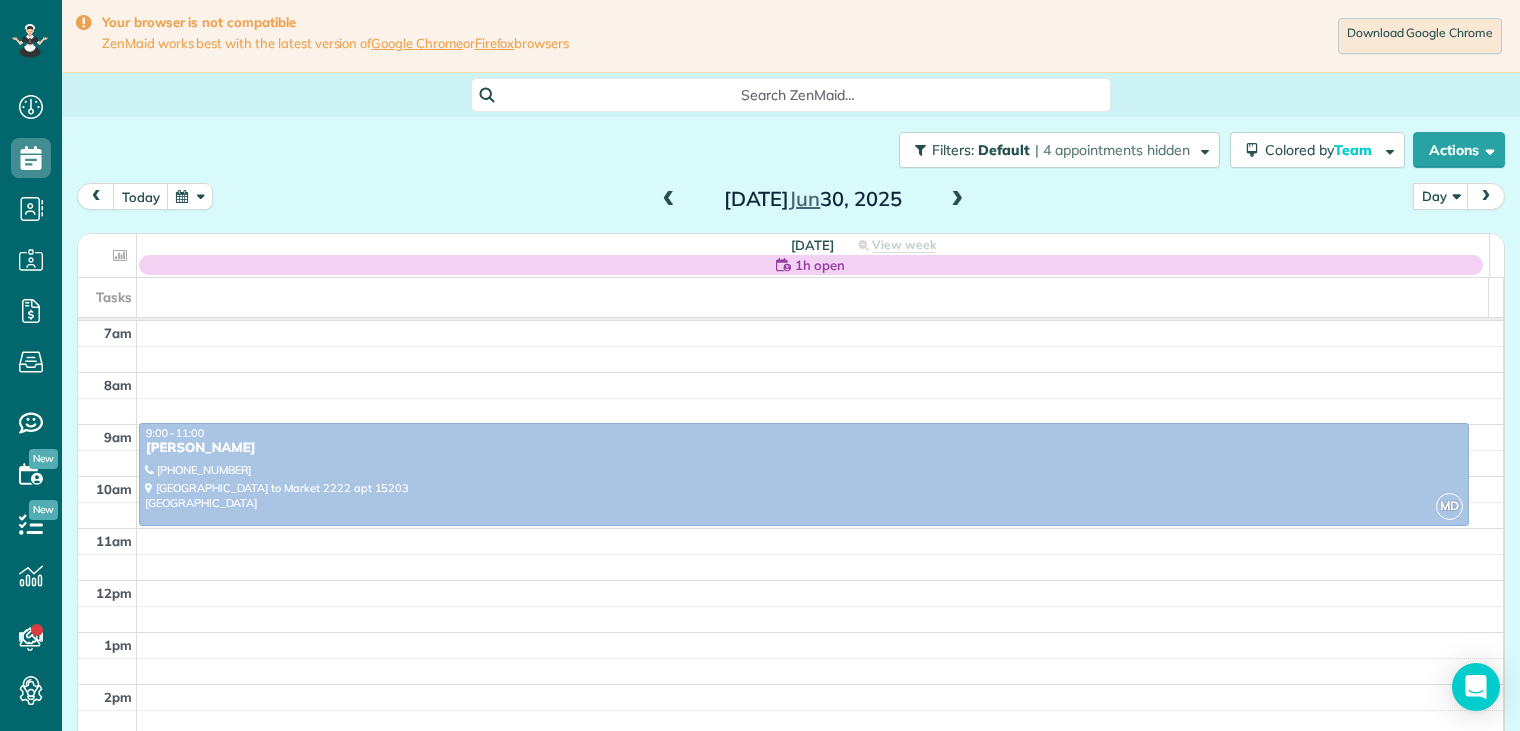 click at bounding box center (957, 200) 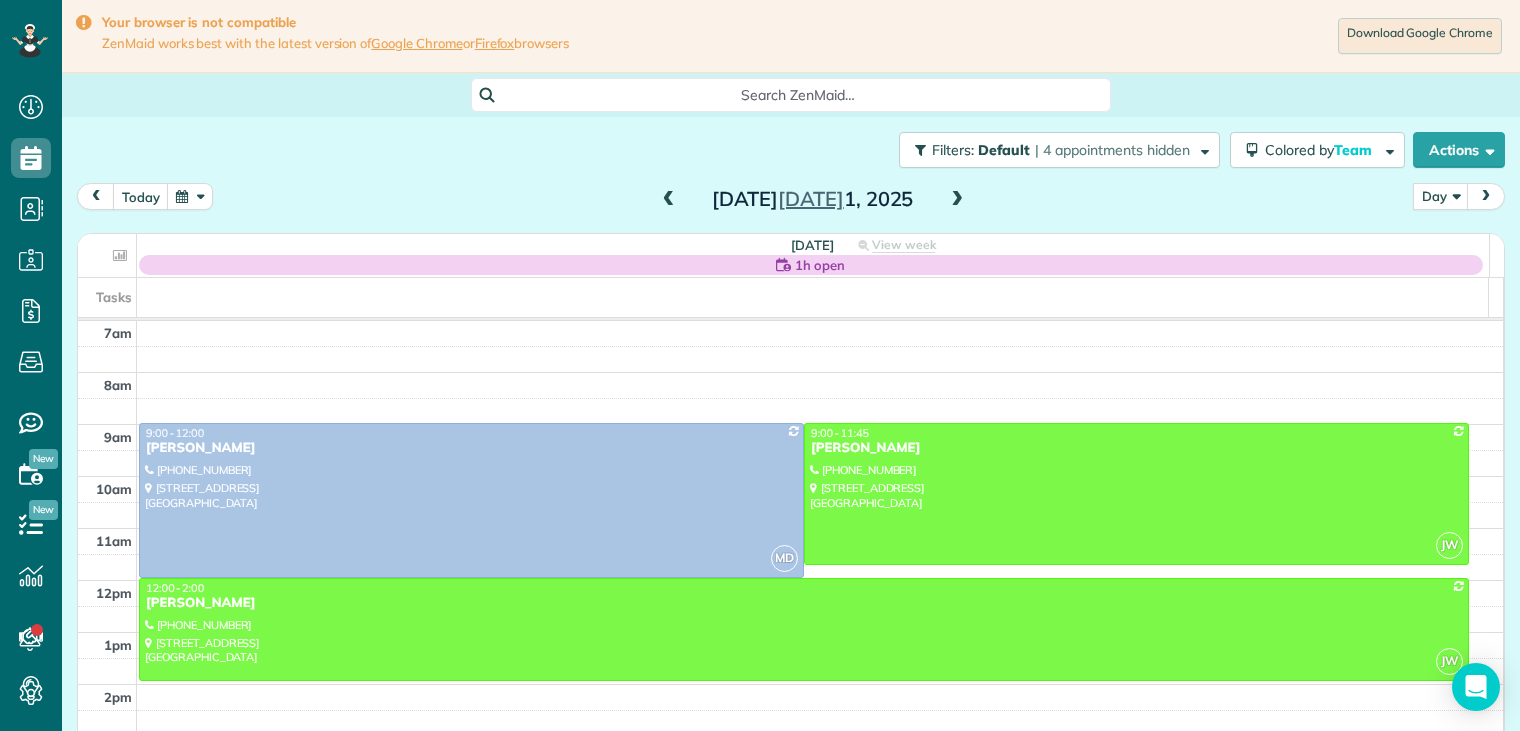 click at bounding box center [957, 200] 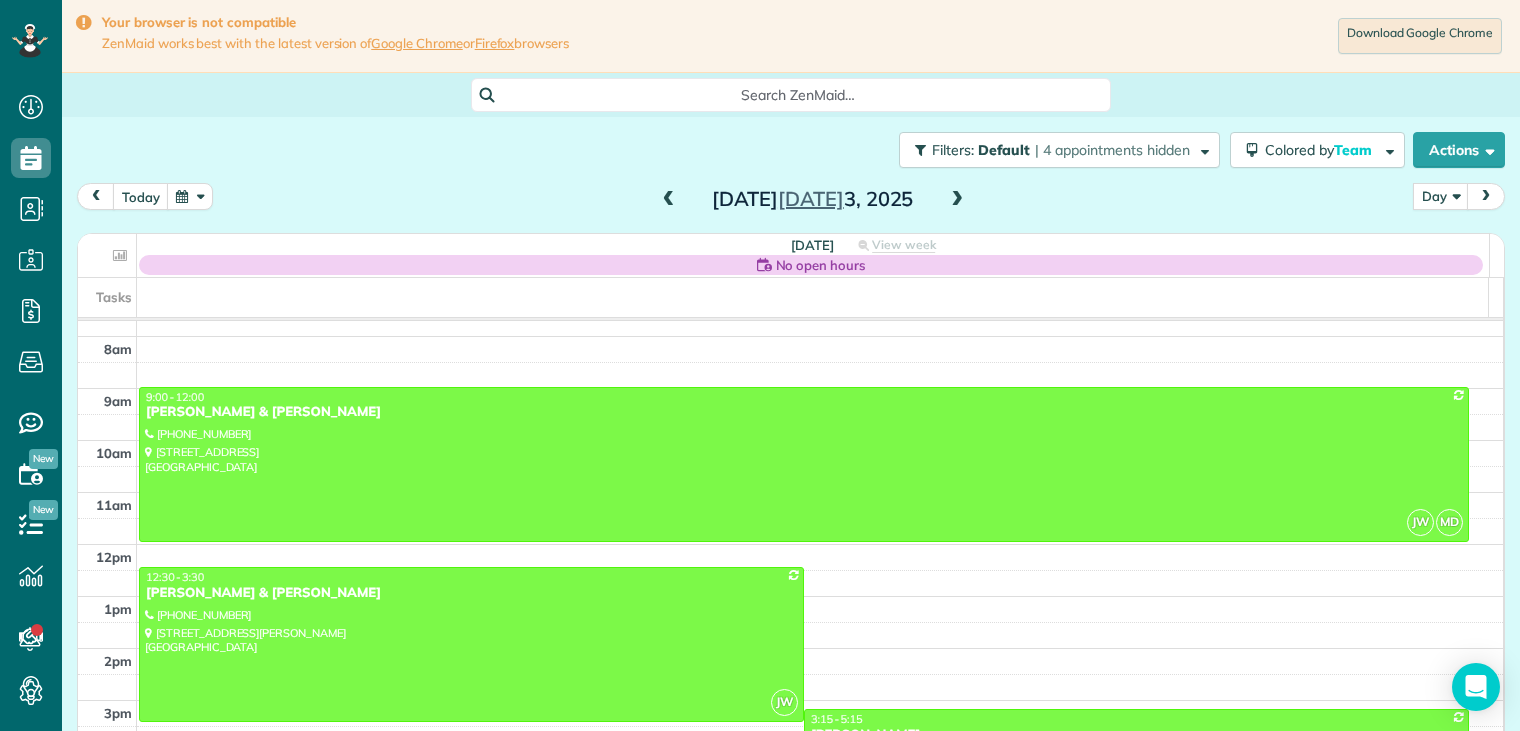 scroll, scrollTop: 212, scrollLeft: 0, axis: vertical 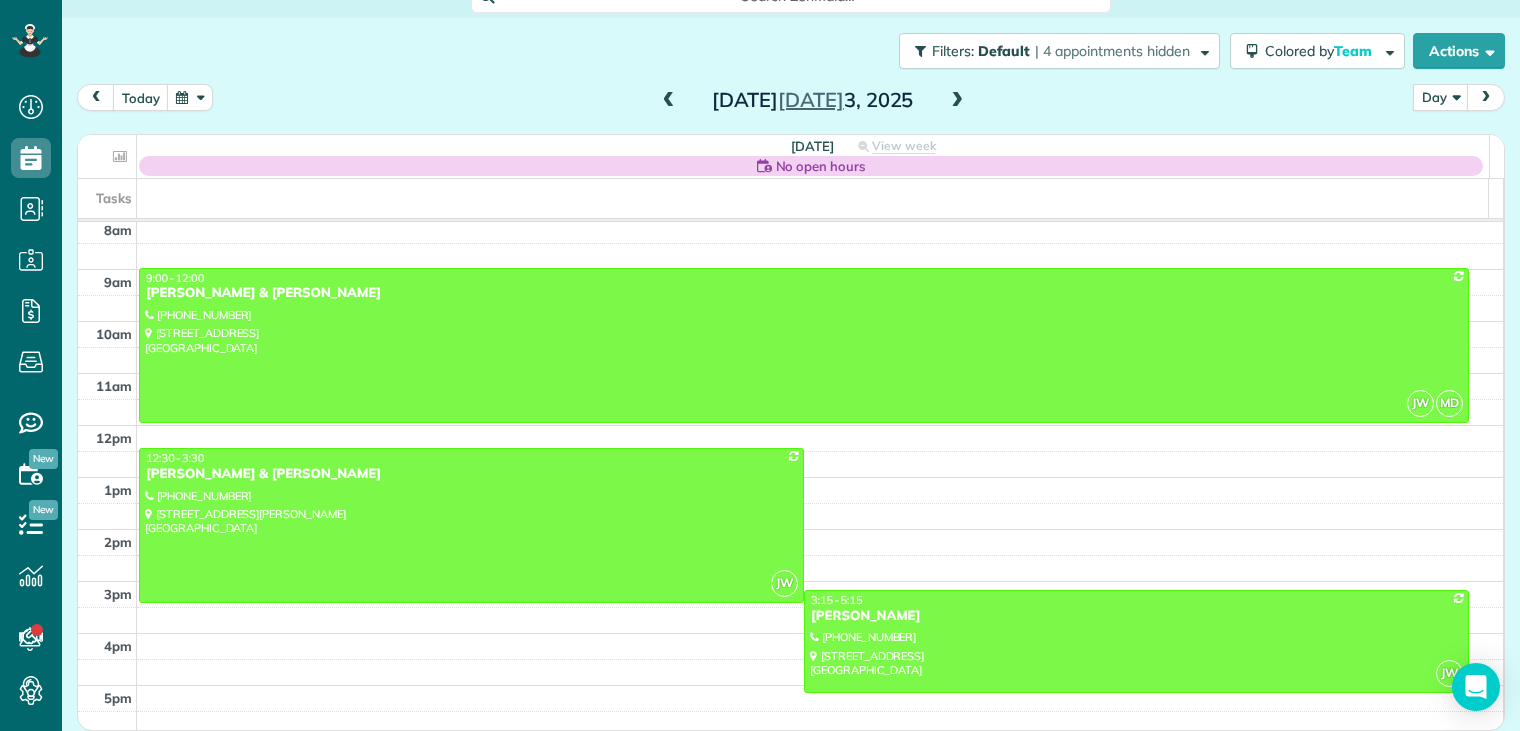 click at bounding box center [957, 101] 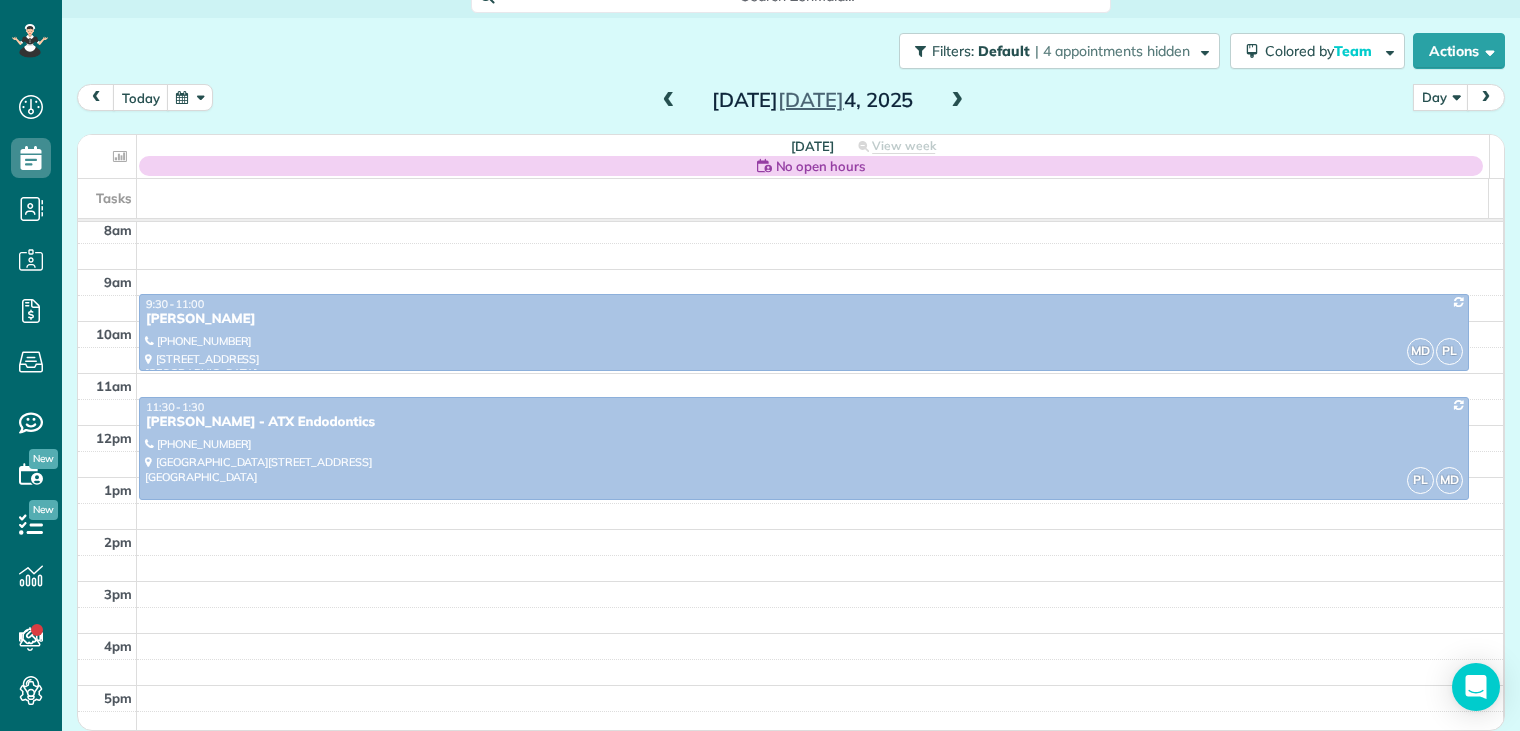 scroll, scrollTop: 156, scrollLeft: 0, axis: vertical 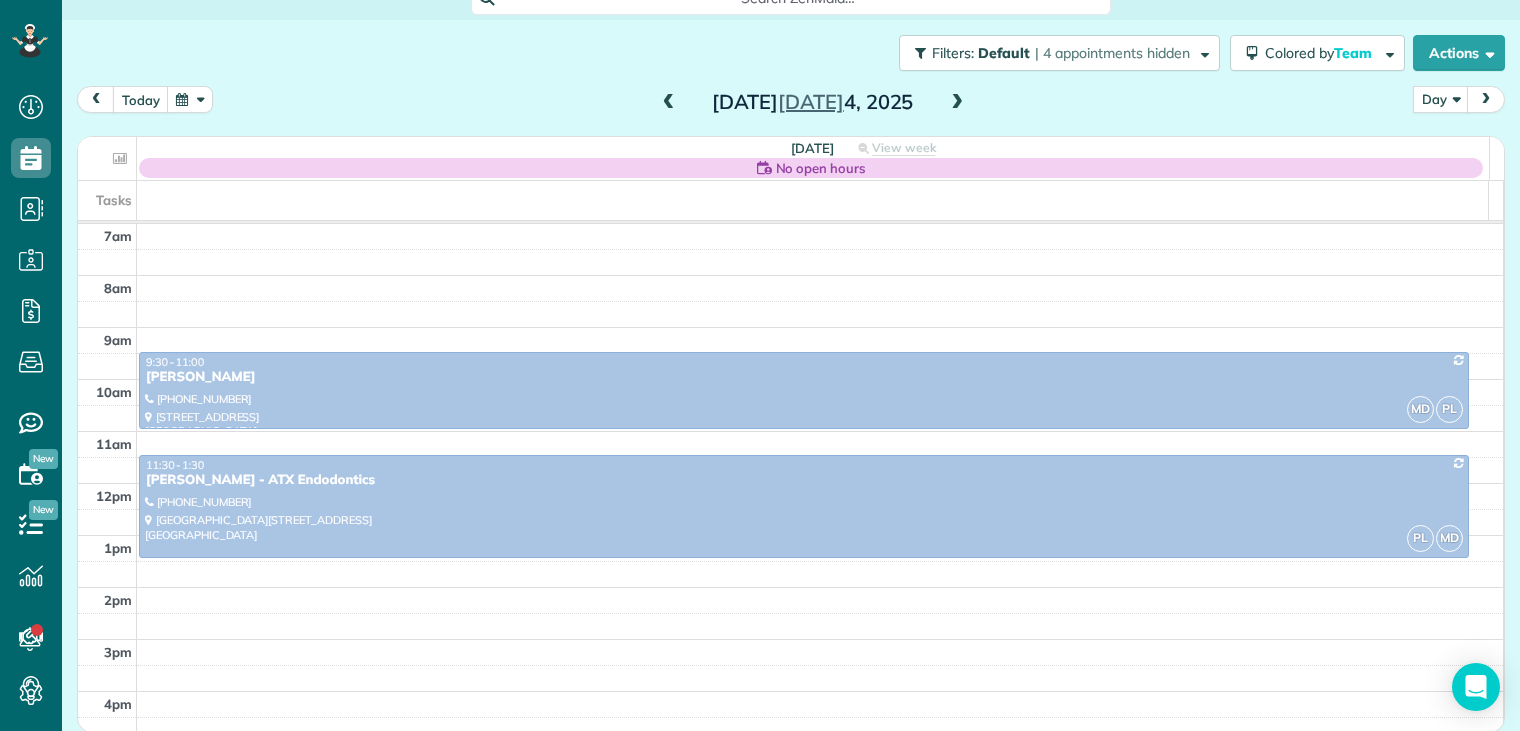 click at bounding box center (957, 103) 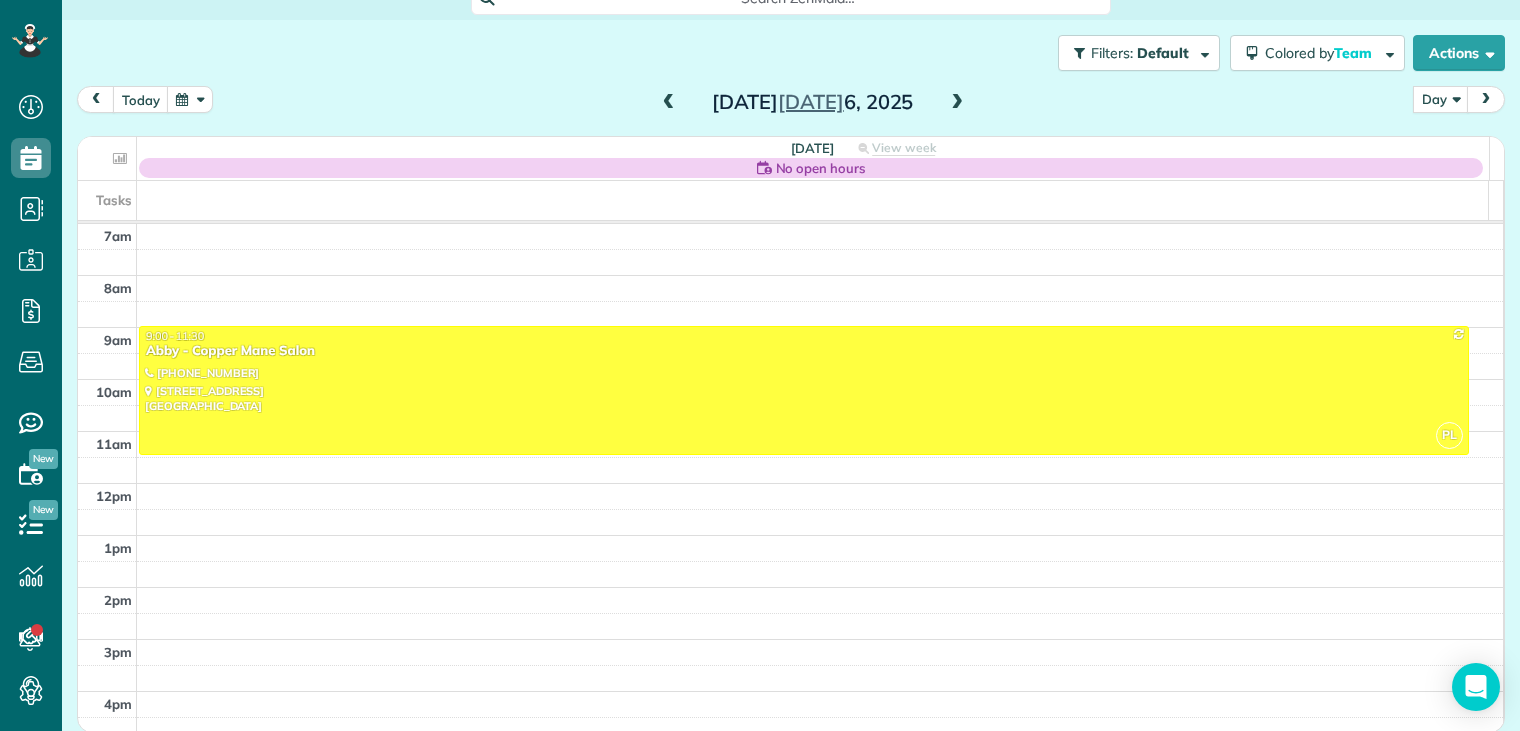 click at bounding box center [957, 103] 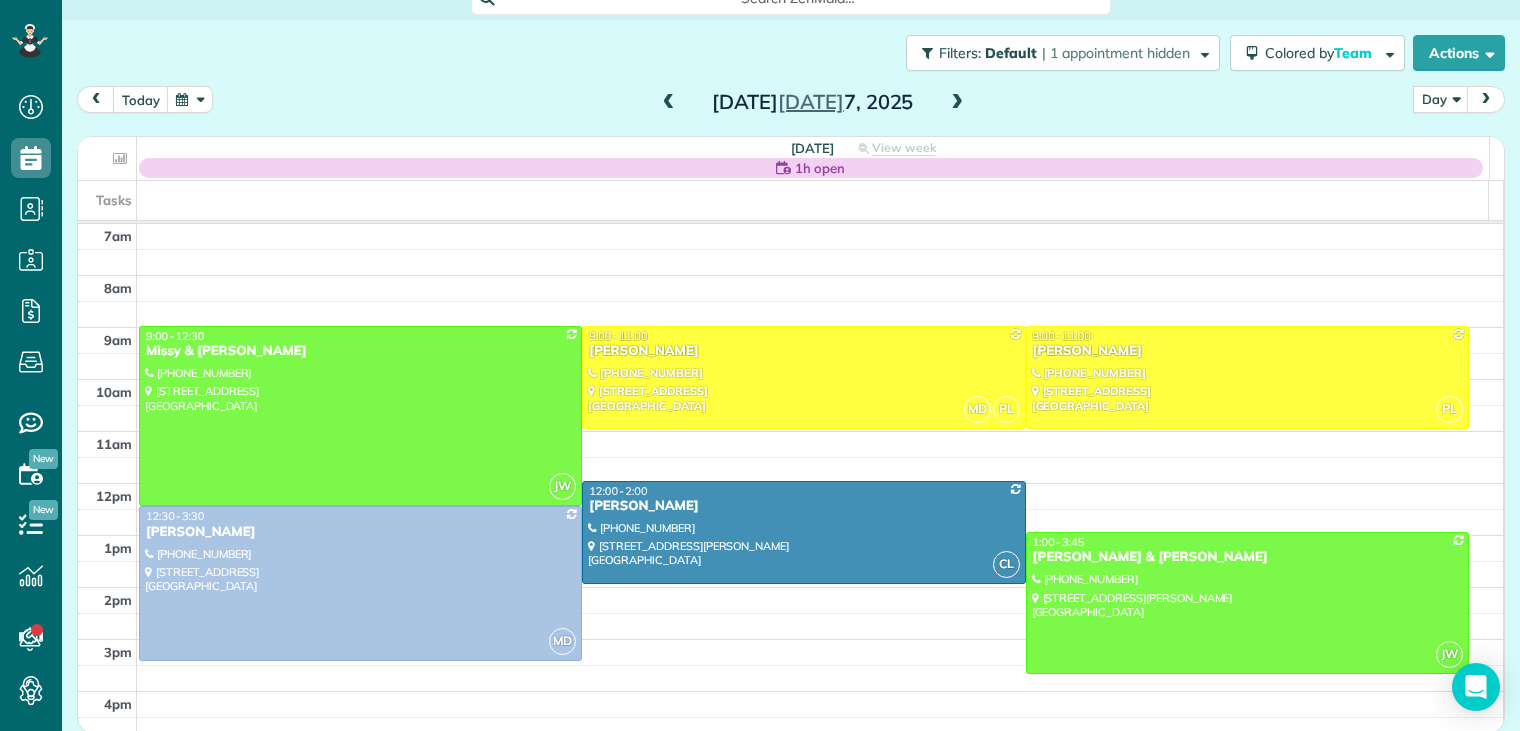 click at bounding box center [957, 103] 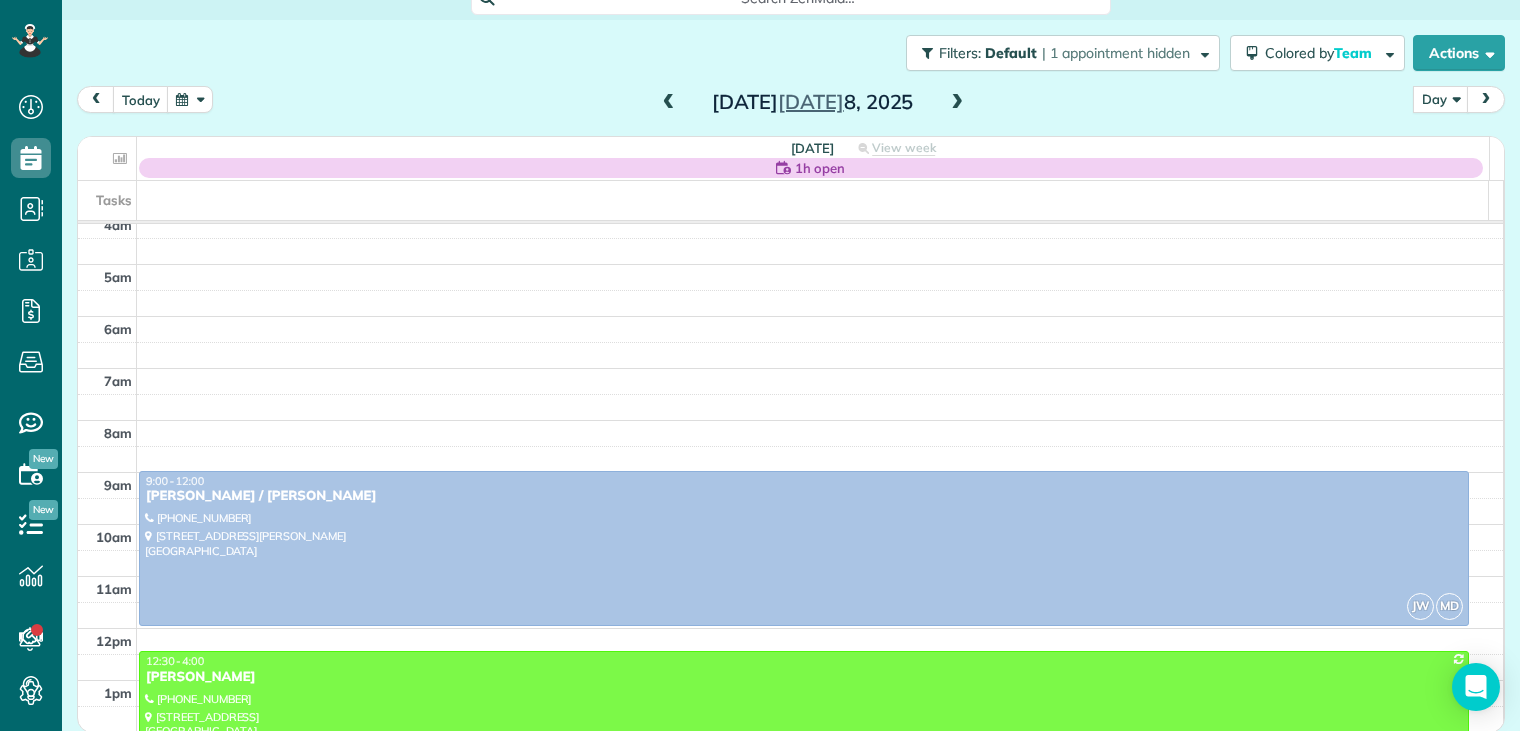 scroll, scrollTop: 0, scrollLeft: 0, axis: both 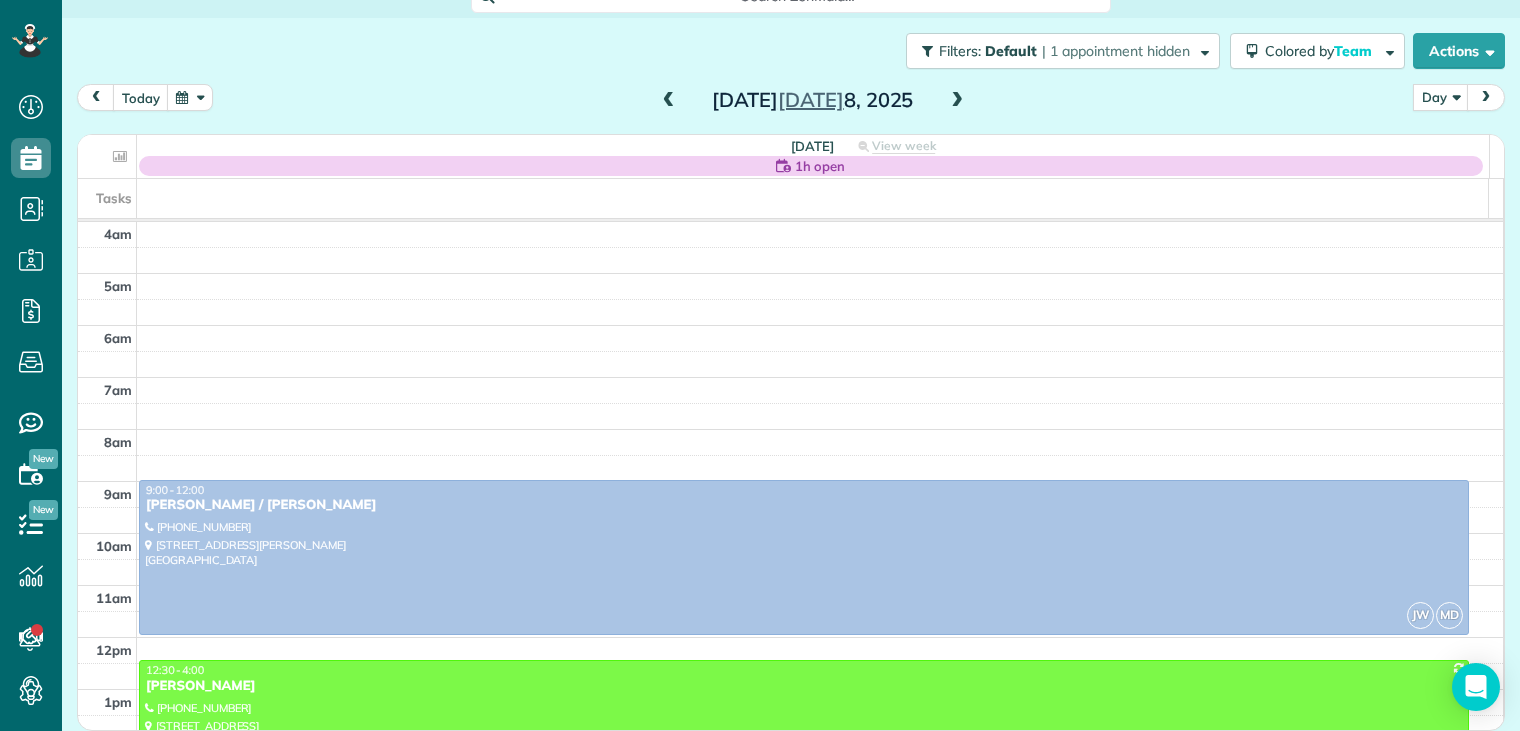 click at bounding box center [957, 101] 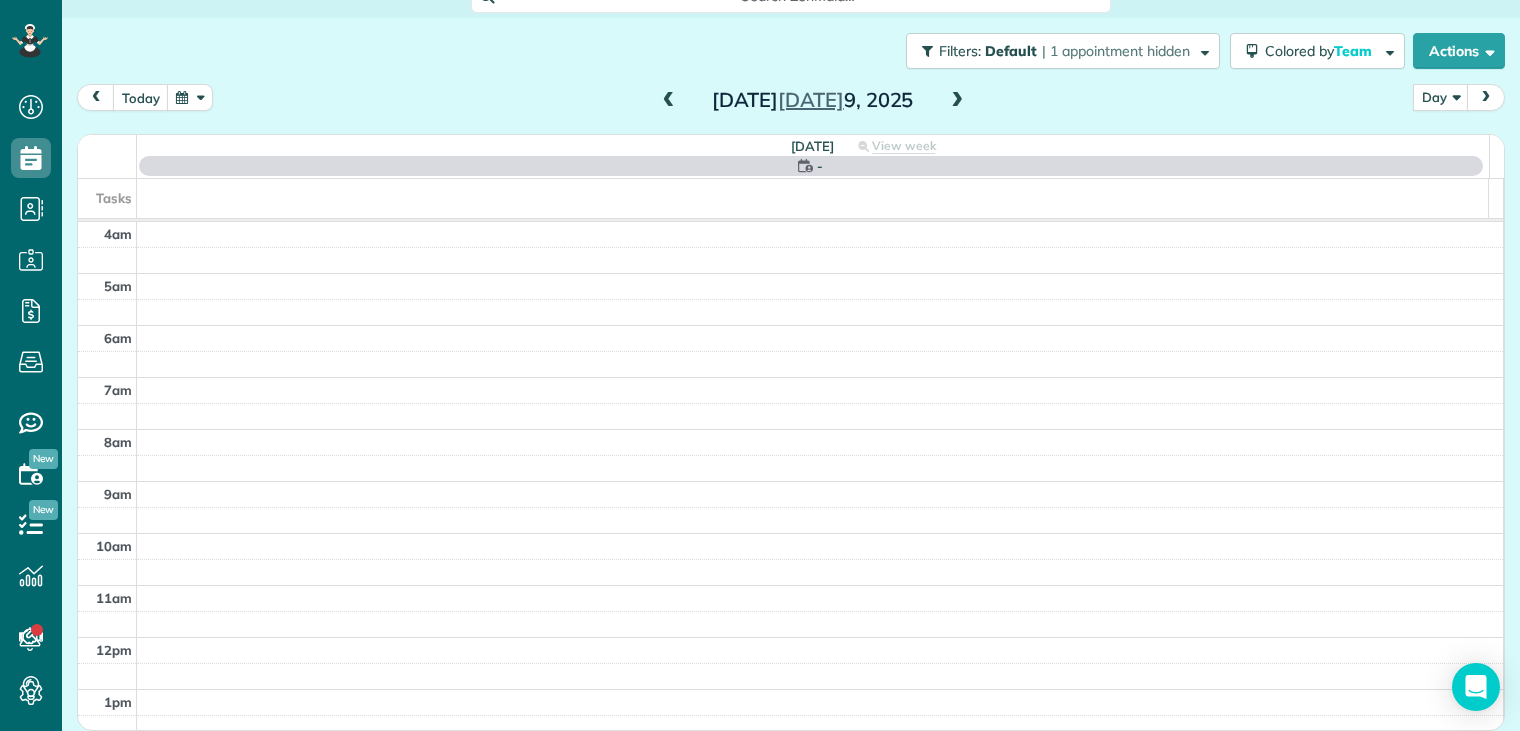 scroll, scrollTop: 156, scrollLeft: 0, axis: vertical 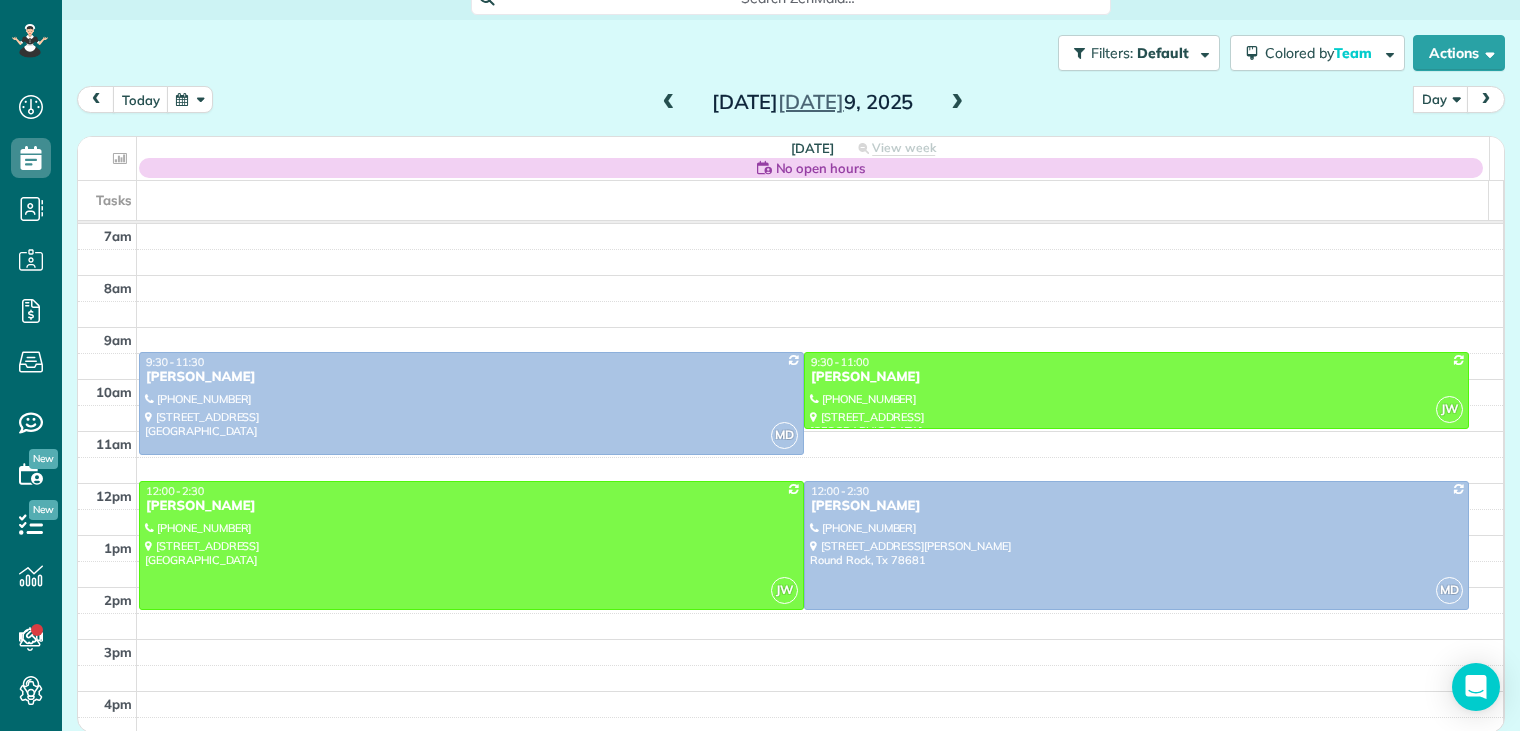 click at bounding box center (957, 103) 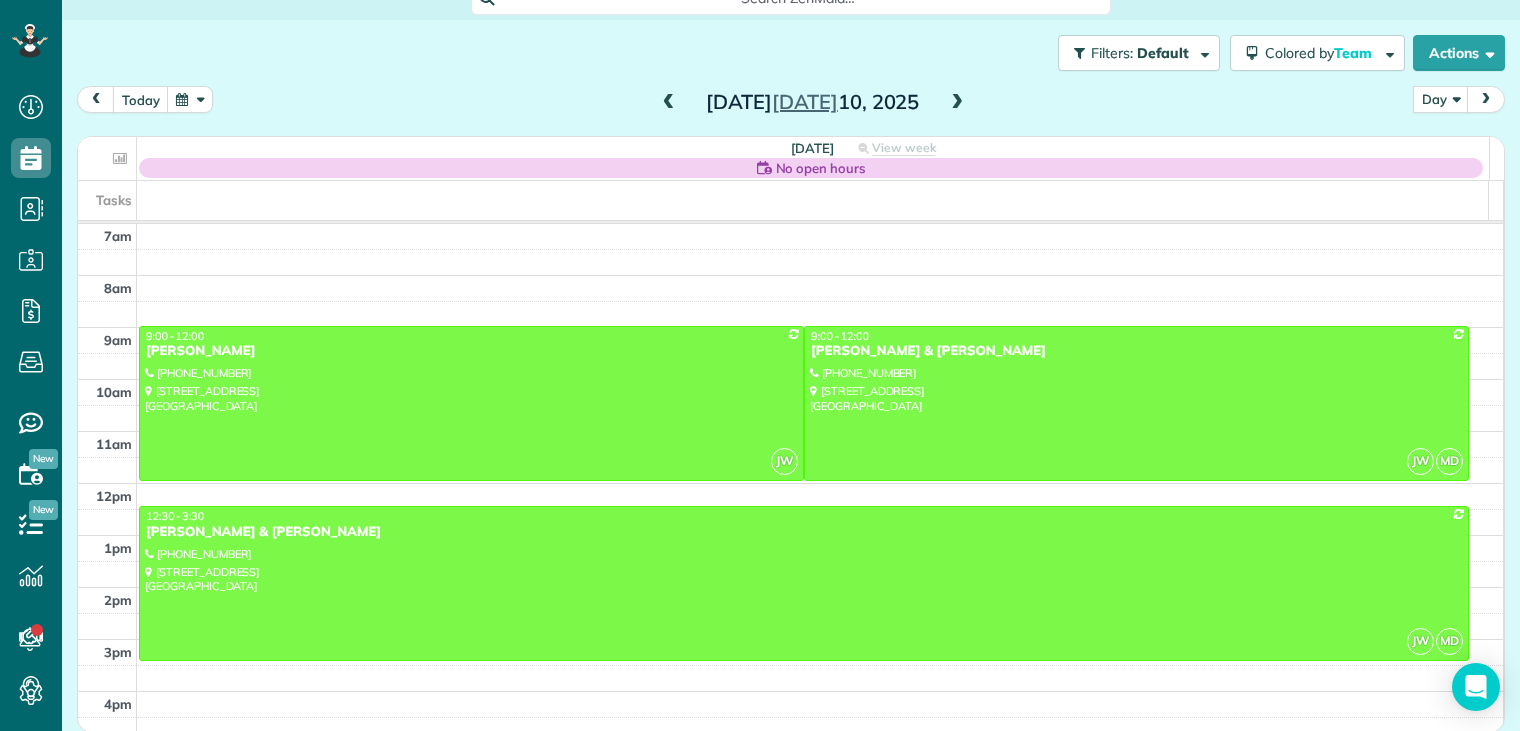 click at bounding box center (957, 103) 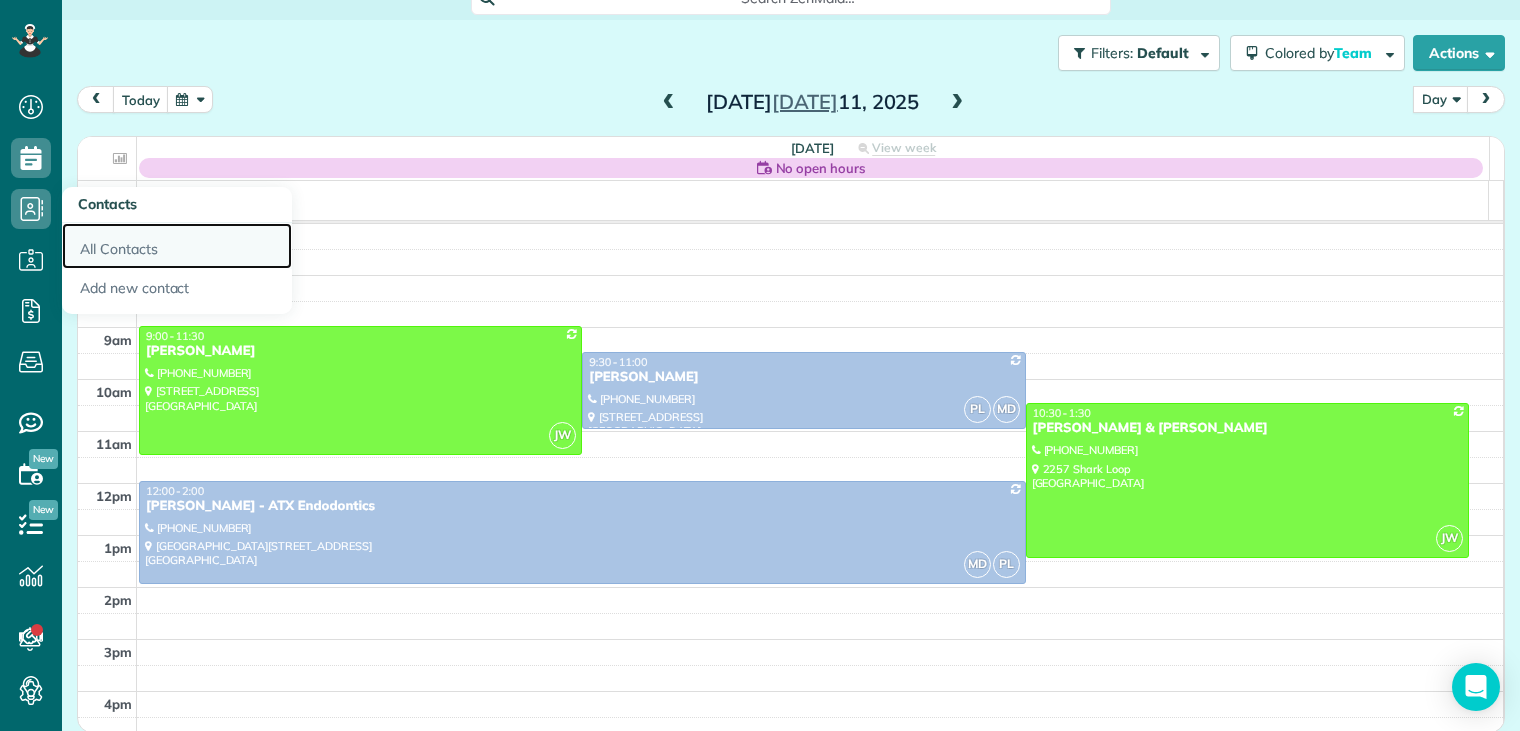 click on "All Contacts" at bounding box center [177, 246] 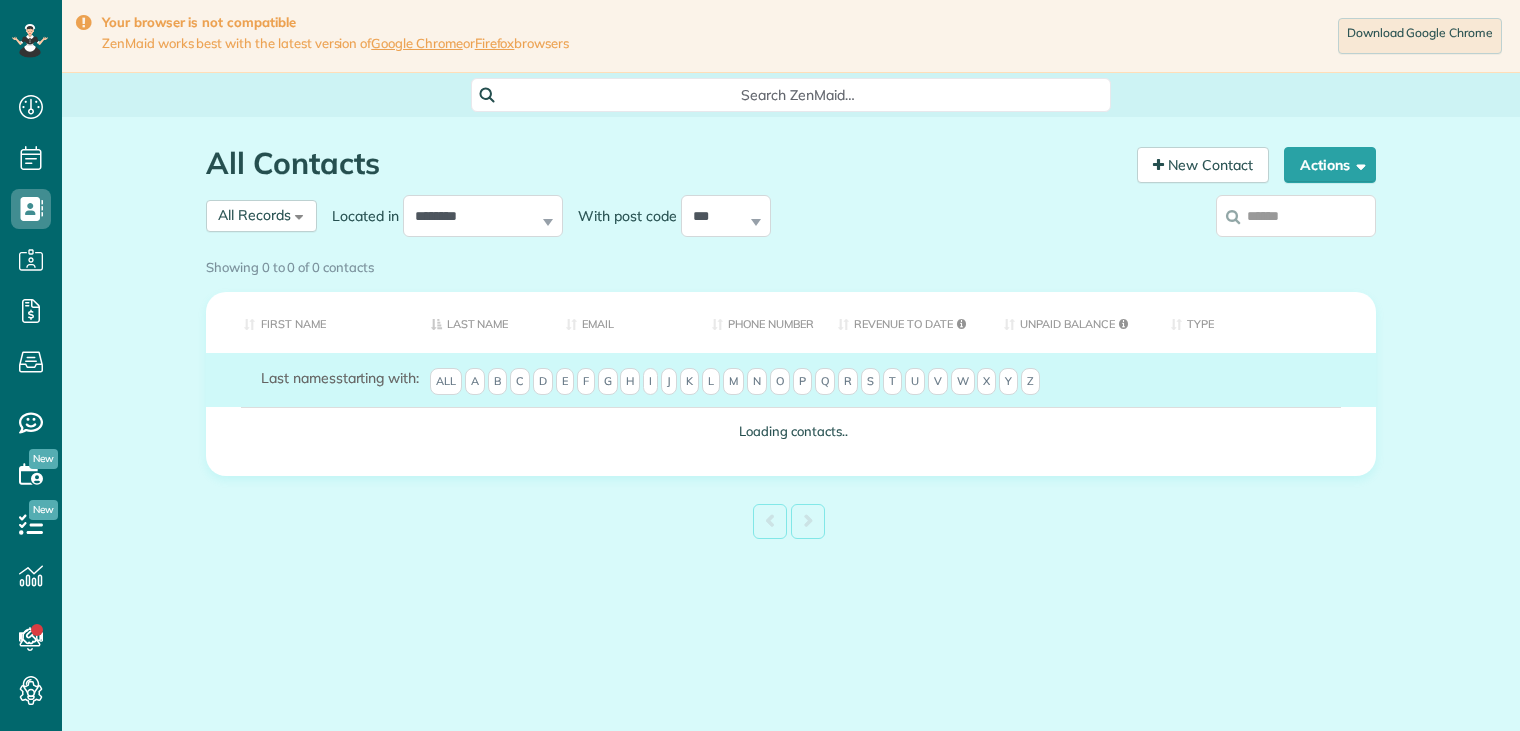 scroll, scrollTop: 0, scrollLeft: 0, axis: both 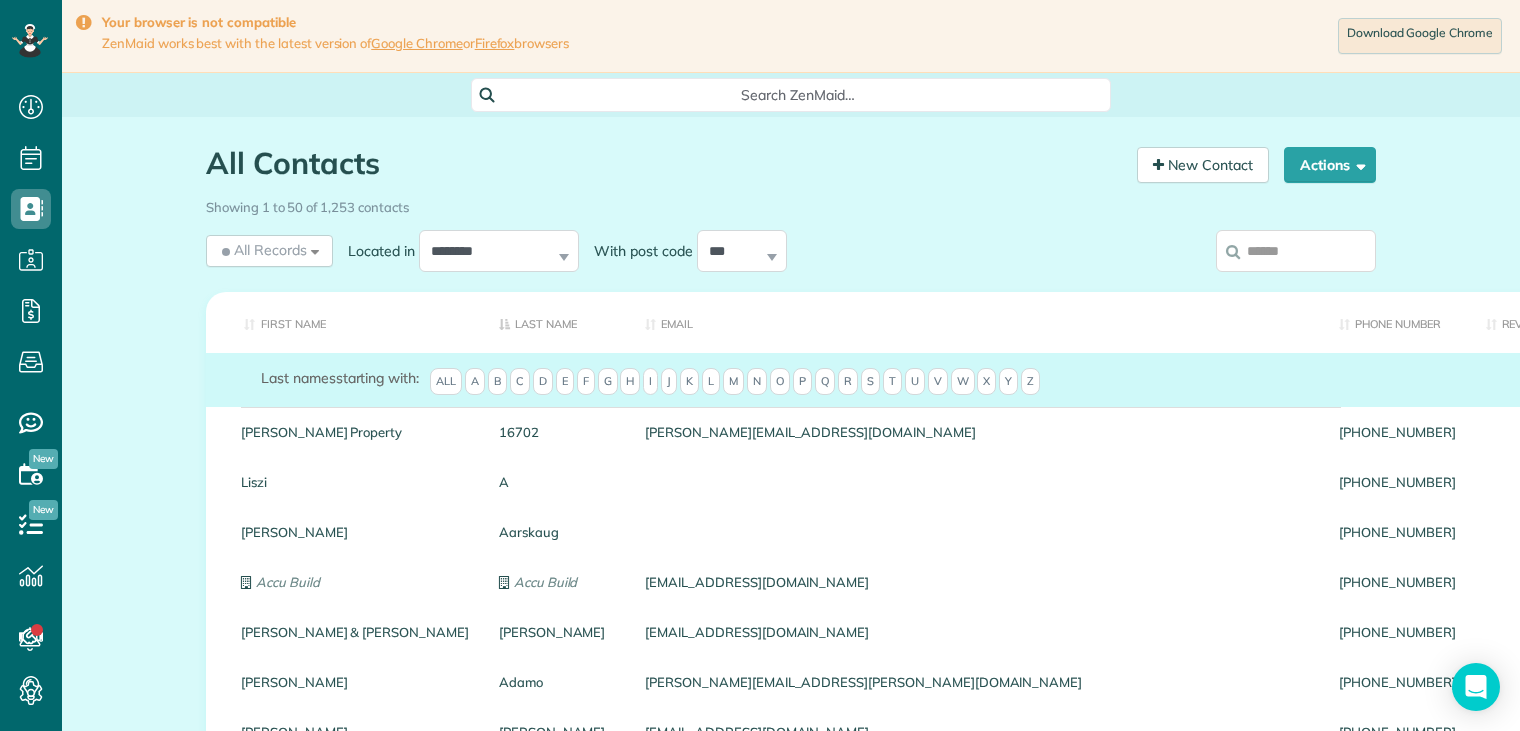 click at bounding box center (1296, 251) 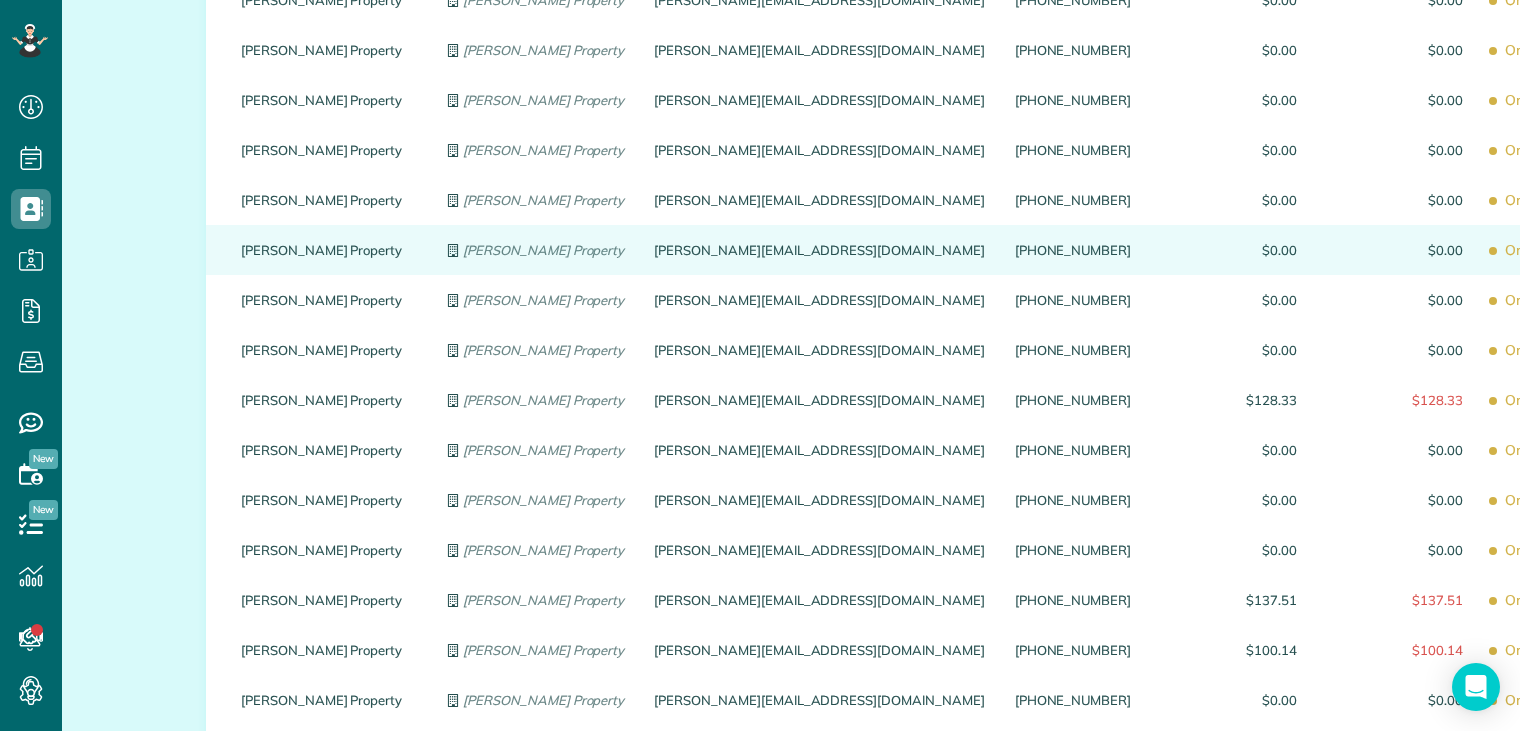 scroll, scrollTop: 2300, scrollLeft: 0, axis: vertical 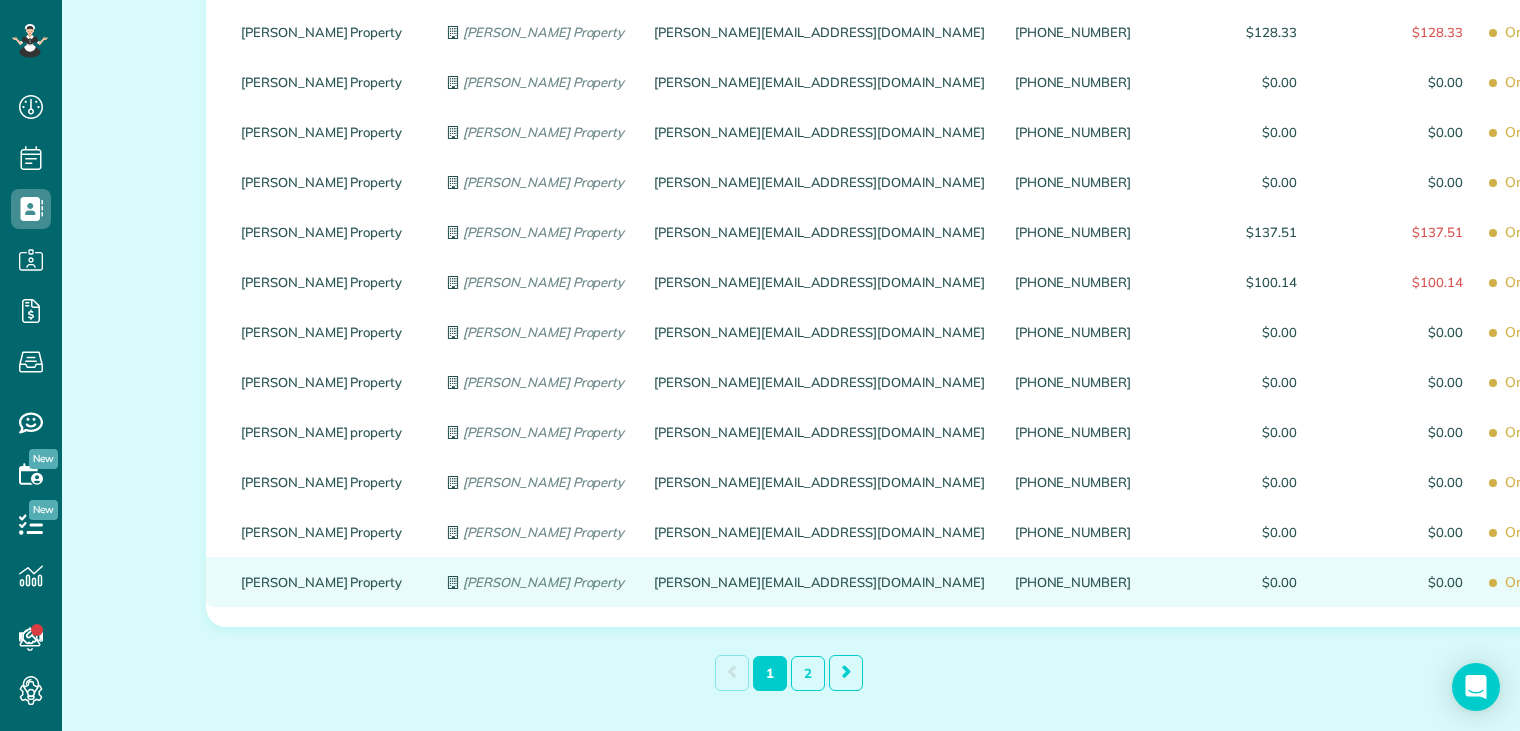 type on "**********" 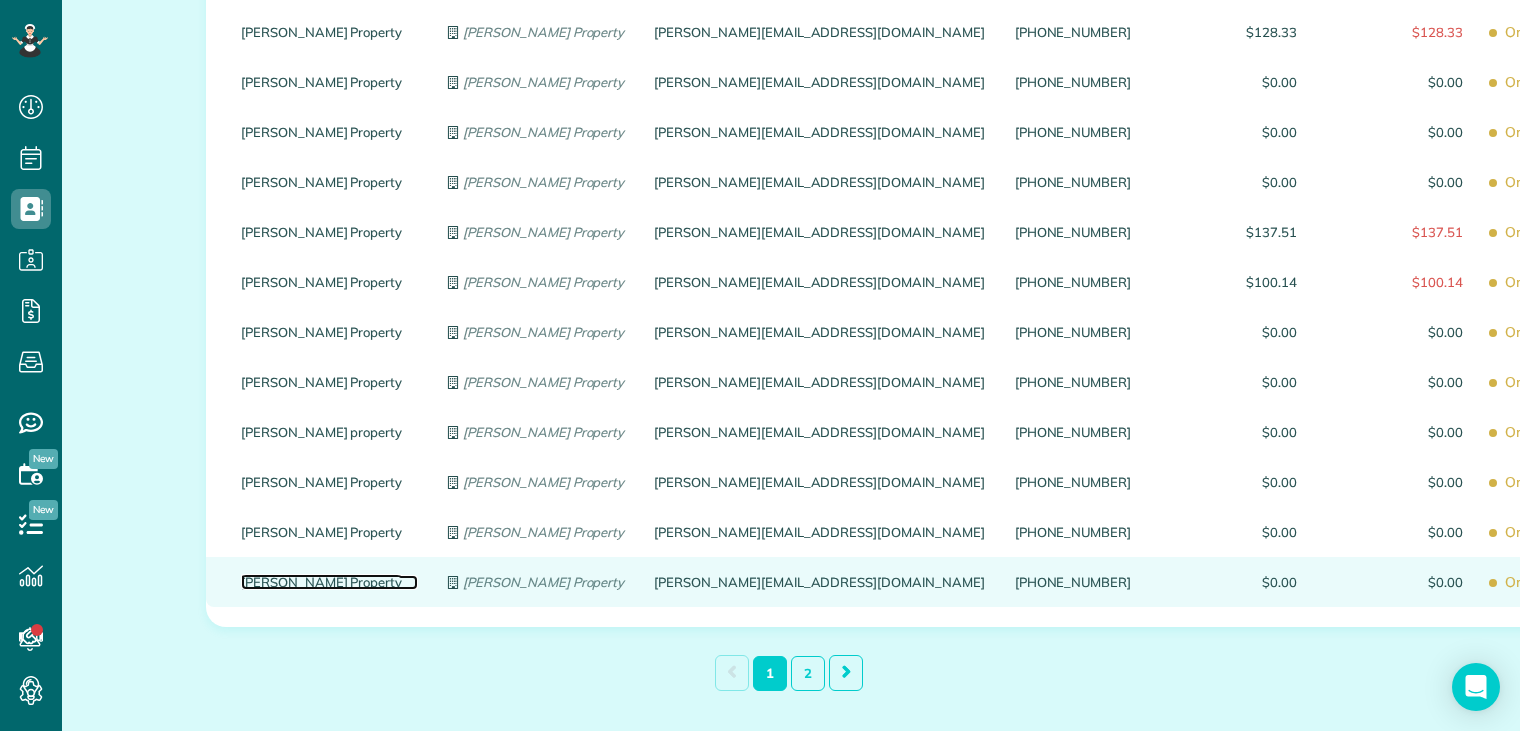 click on "[PERSON_NAME] Property" at bounding box center (329, 582) 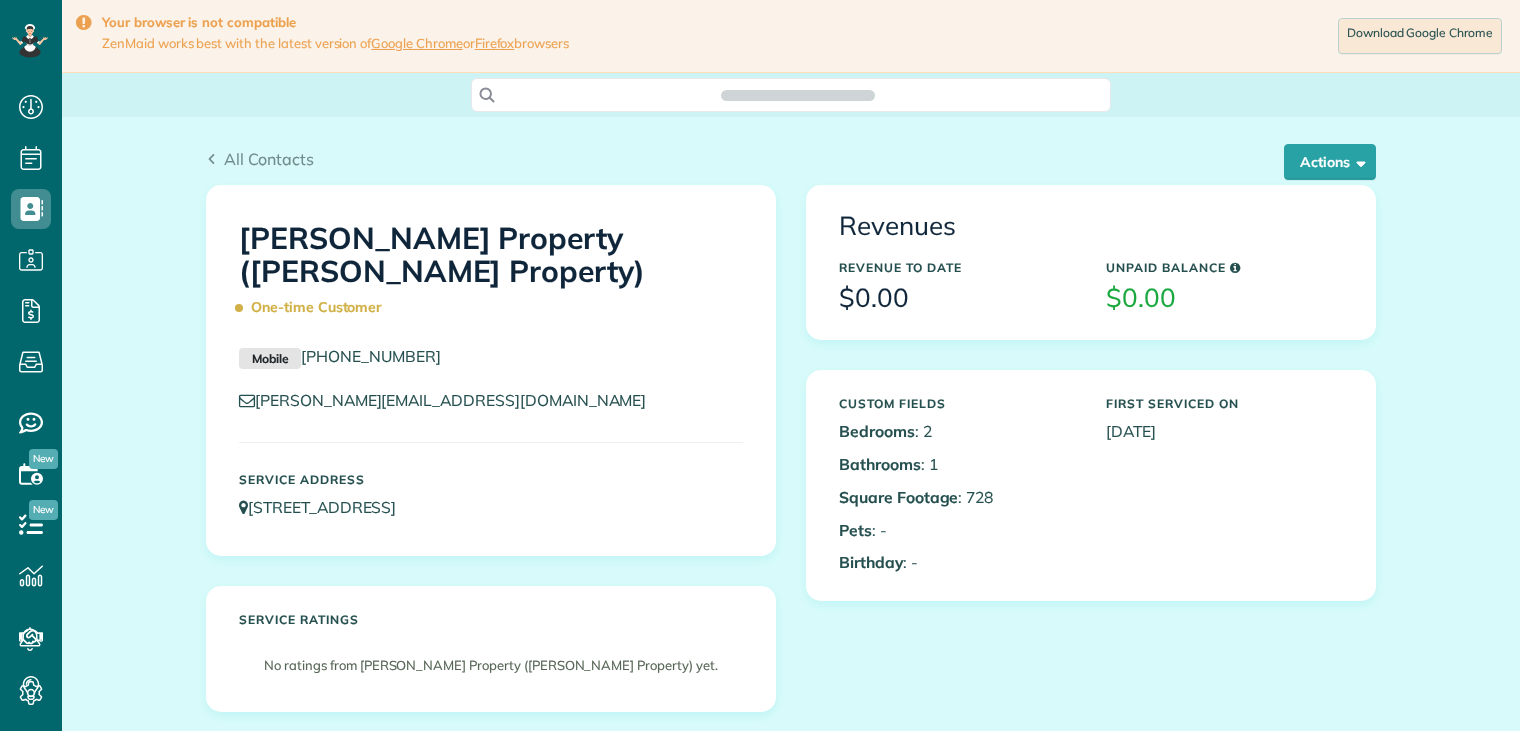 scroll, scrollTop: 0, scrollLeft: 0, axis: both 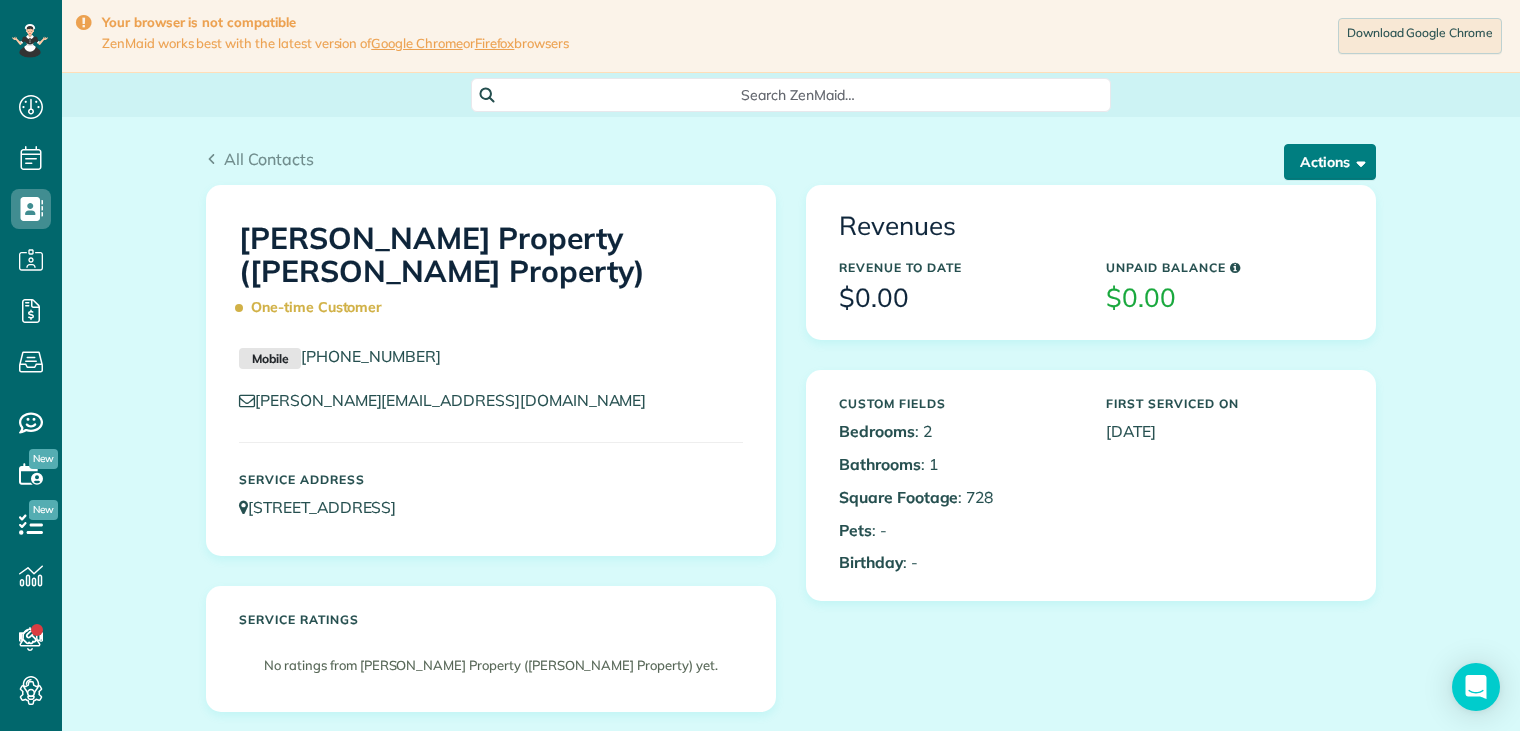click on "Actions" at bounding box center [1330, 162] 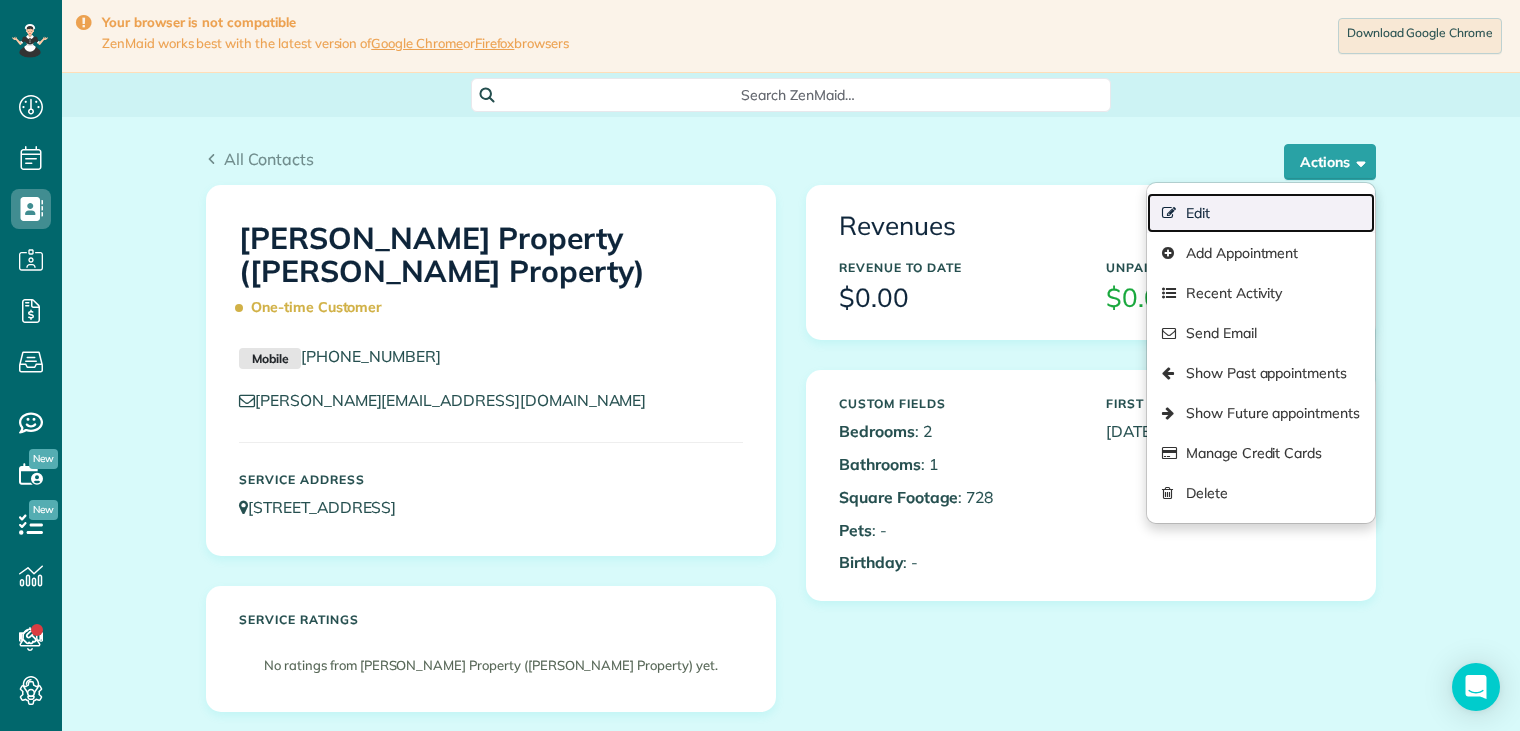 click on "Edit" at bounding box center [1261, 213] 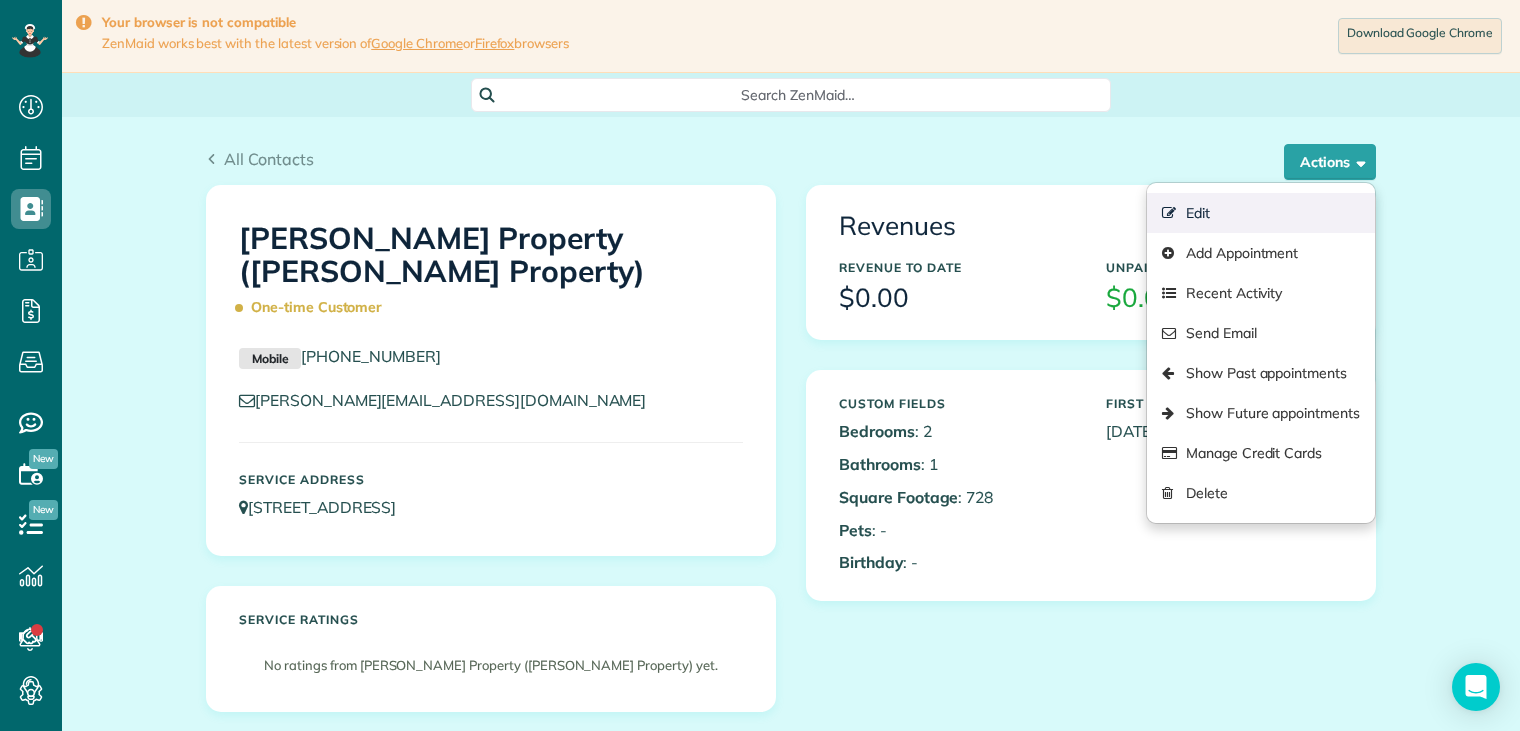 click on "Revenues" at bounding box center [1091, 226] 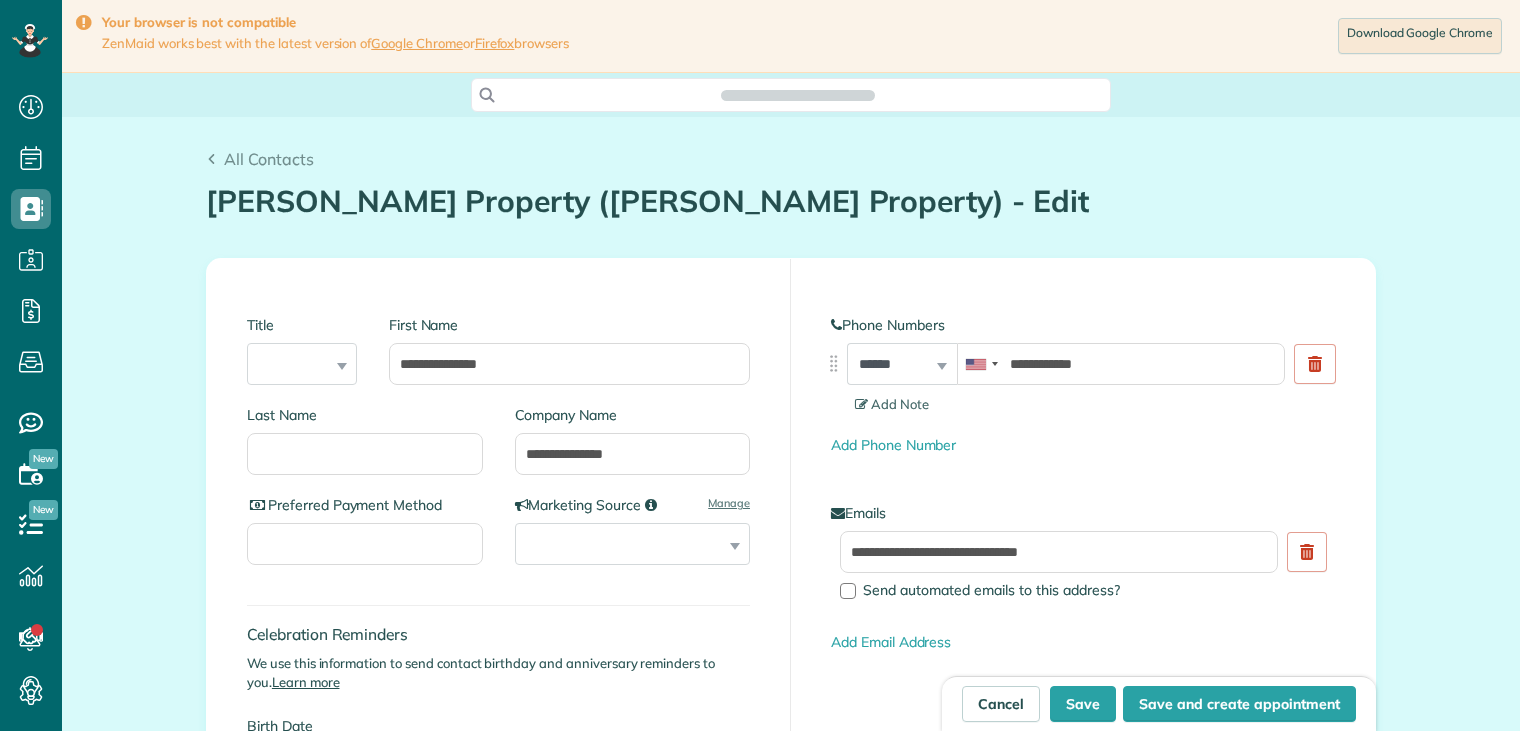 type on "**********" 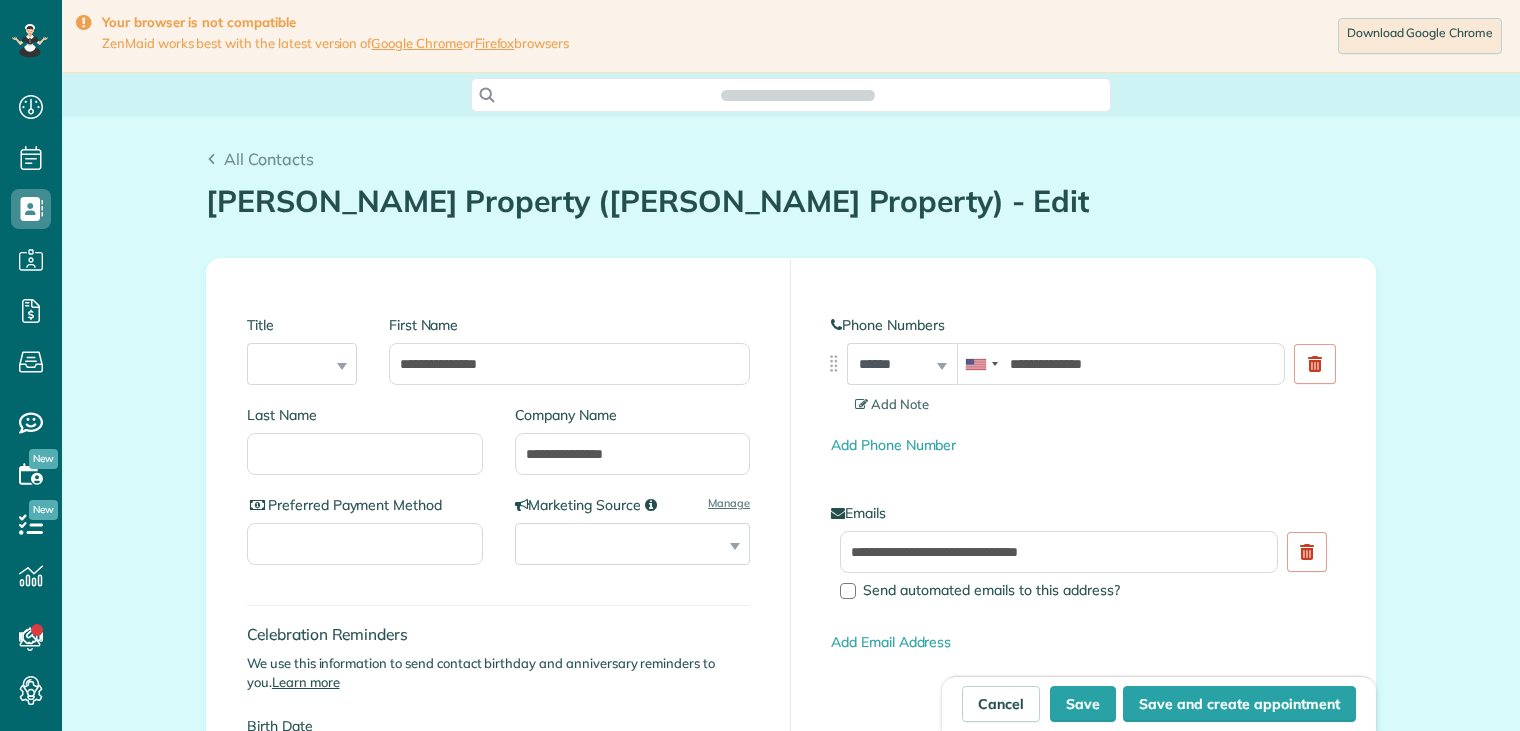 scroll, scrollTop: 0, scrollLeft: 0, axis: both 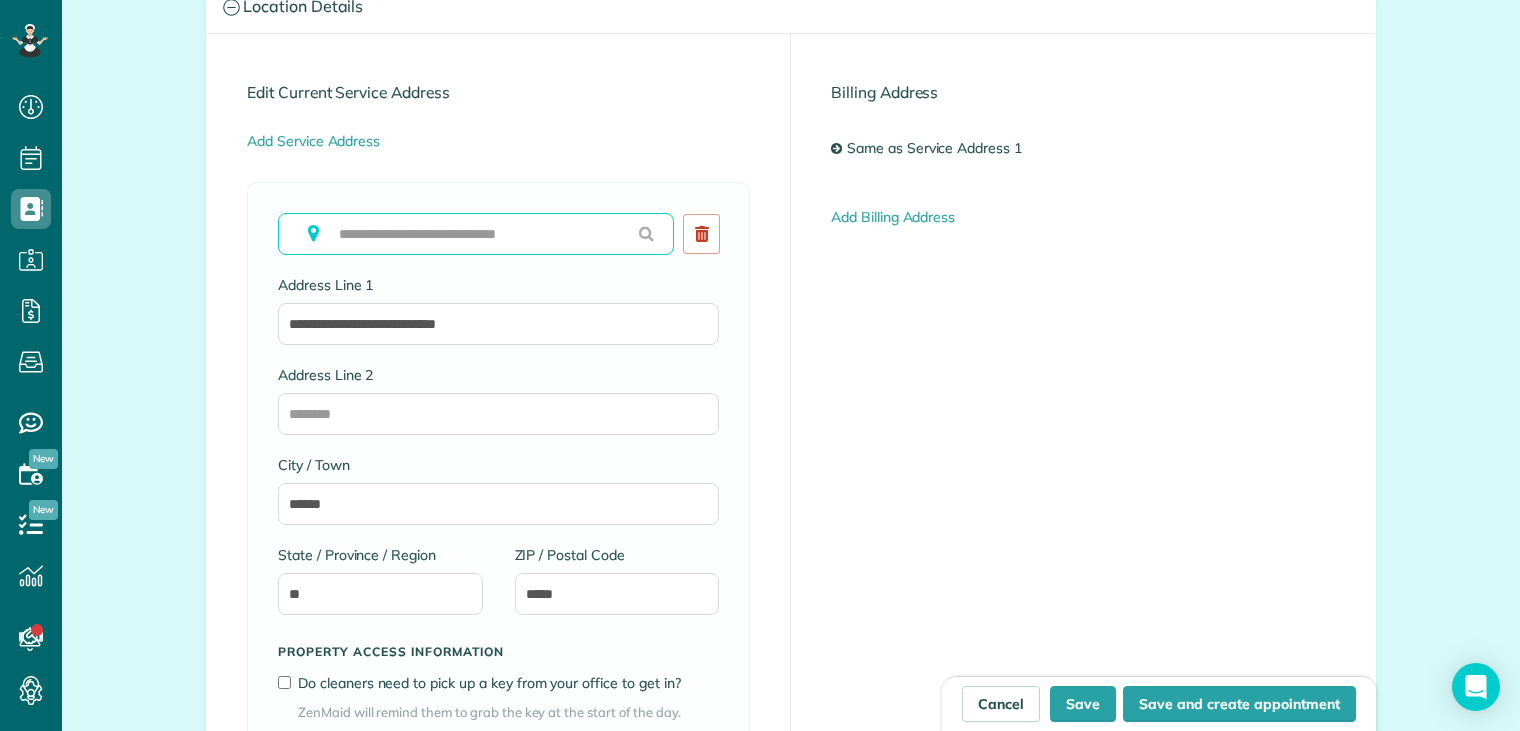 click at bounding box center (476, 234) 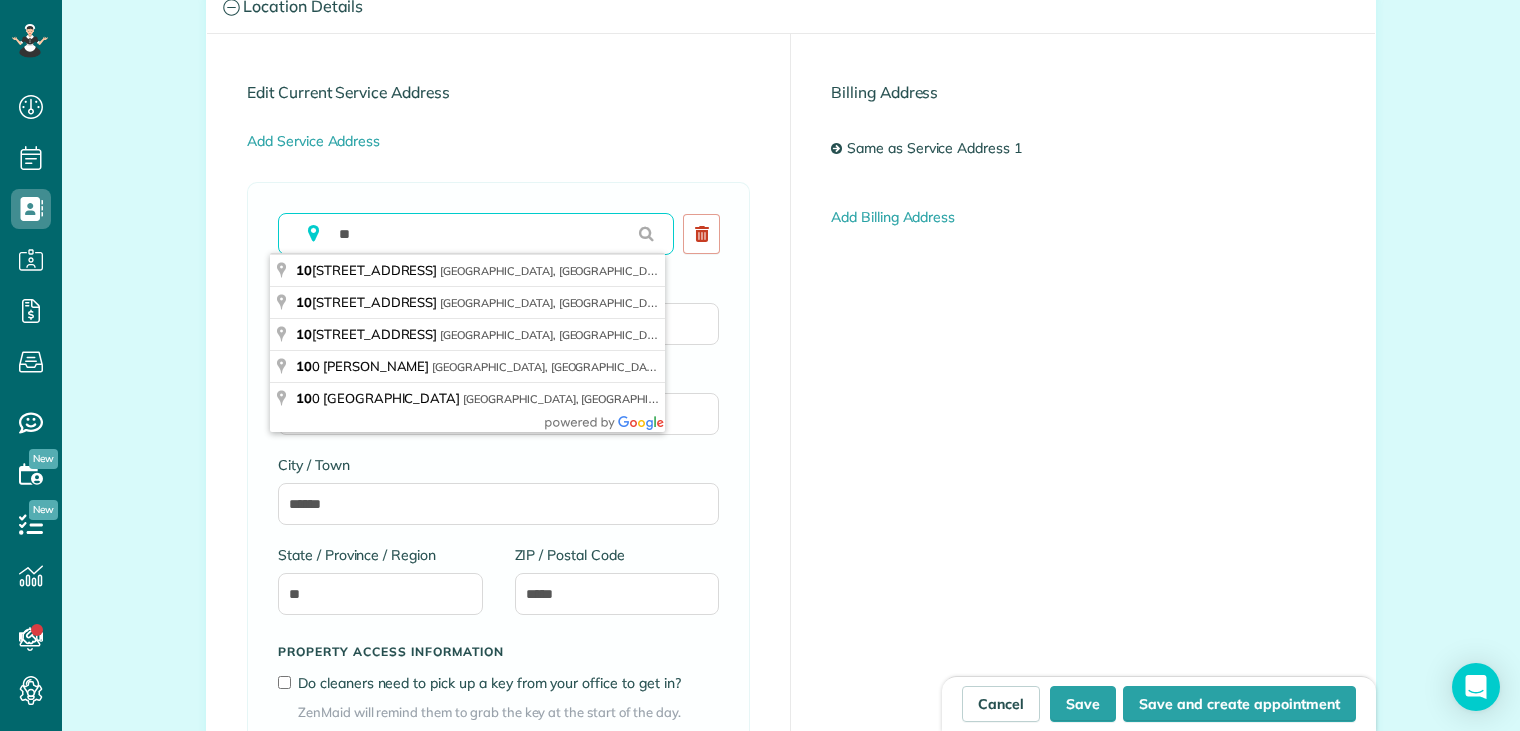 type on "**********" 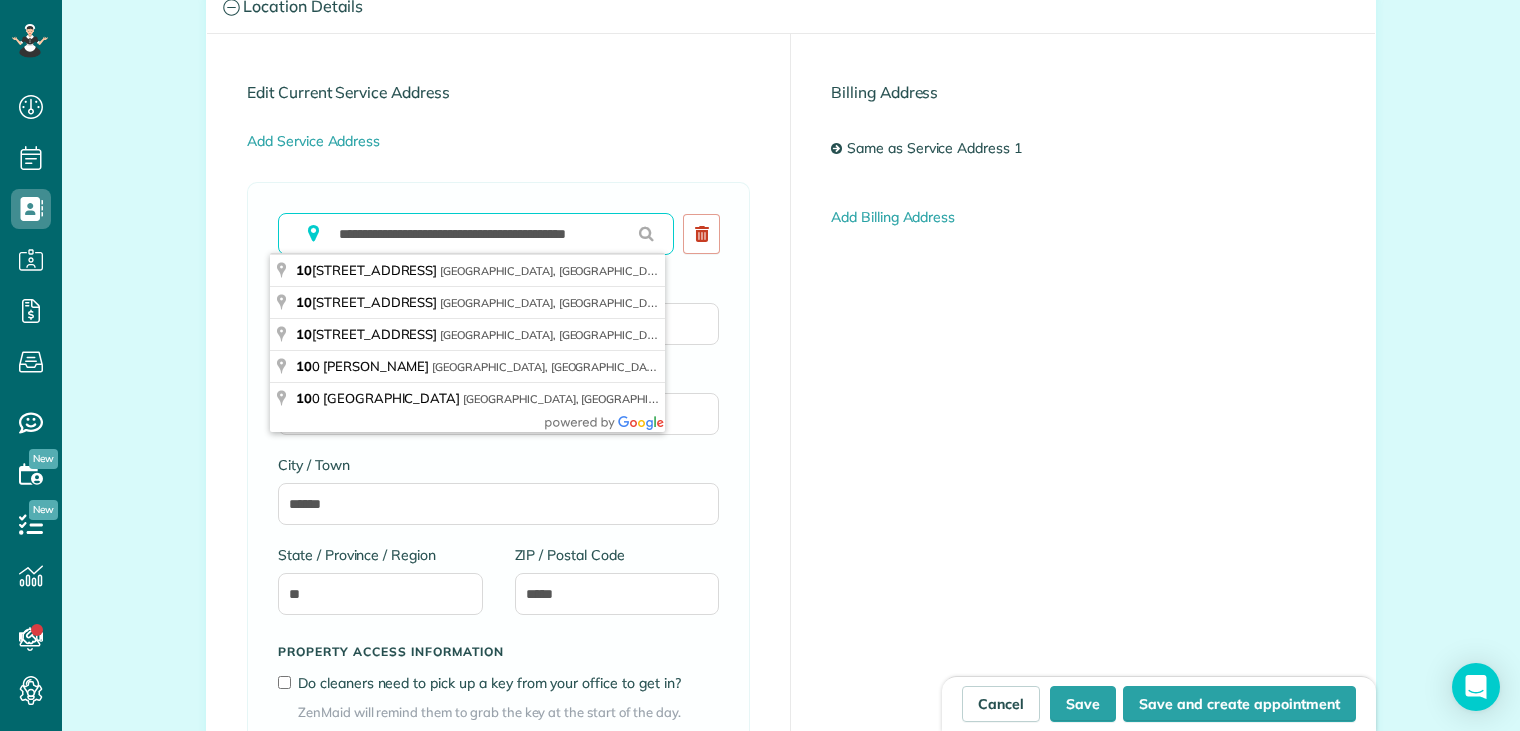 click on "**********" at bounding box center [476, 234] 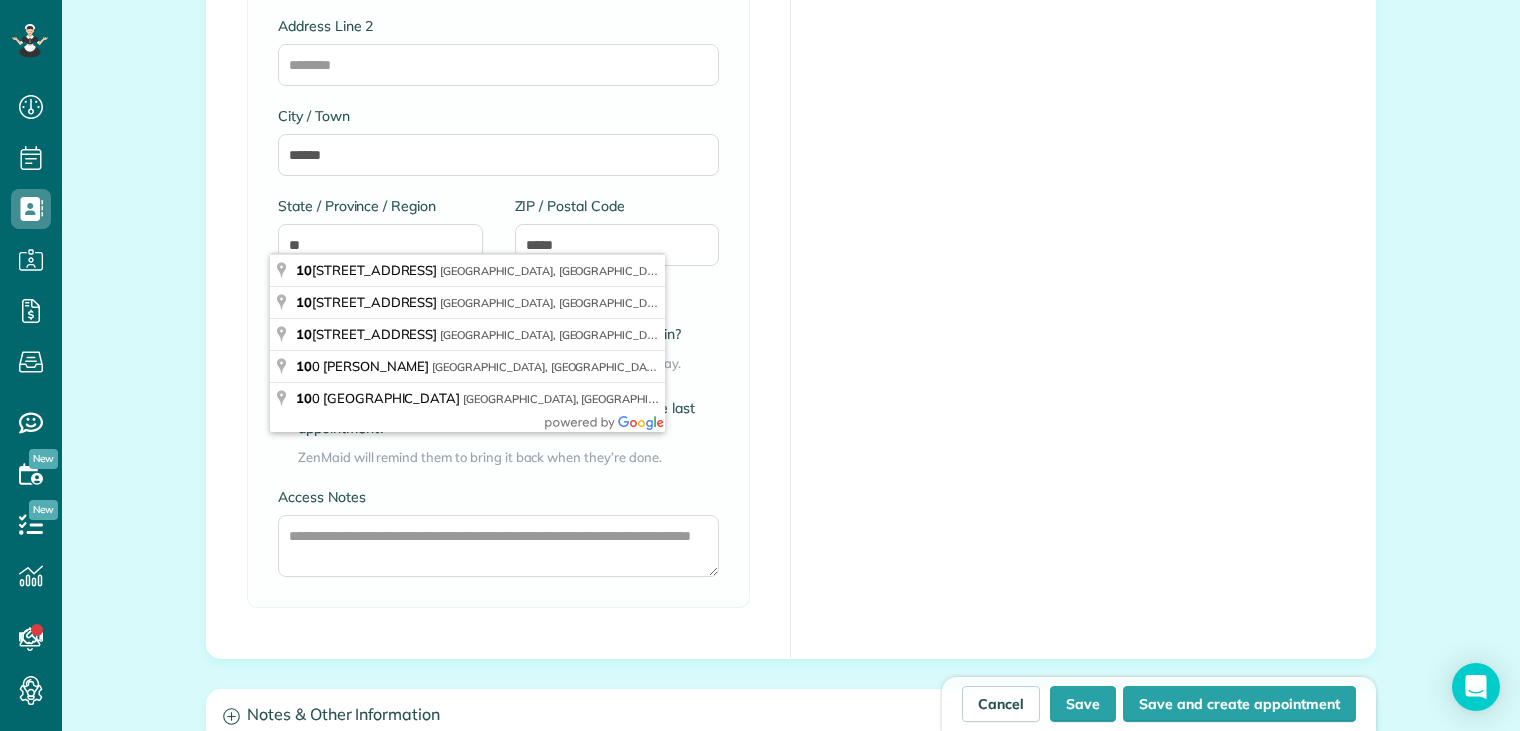 scroll, scrollTop: 1400, scrollLeft: 0, axis: vertical 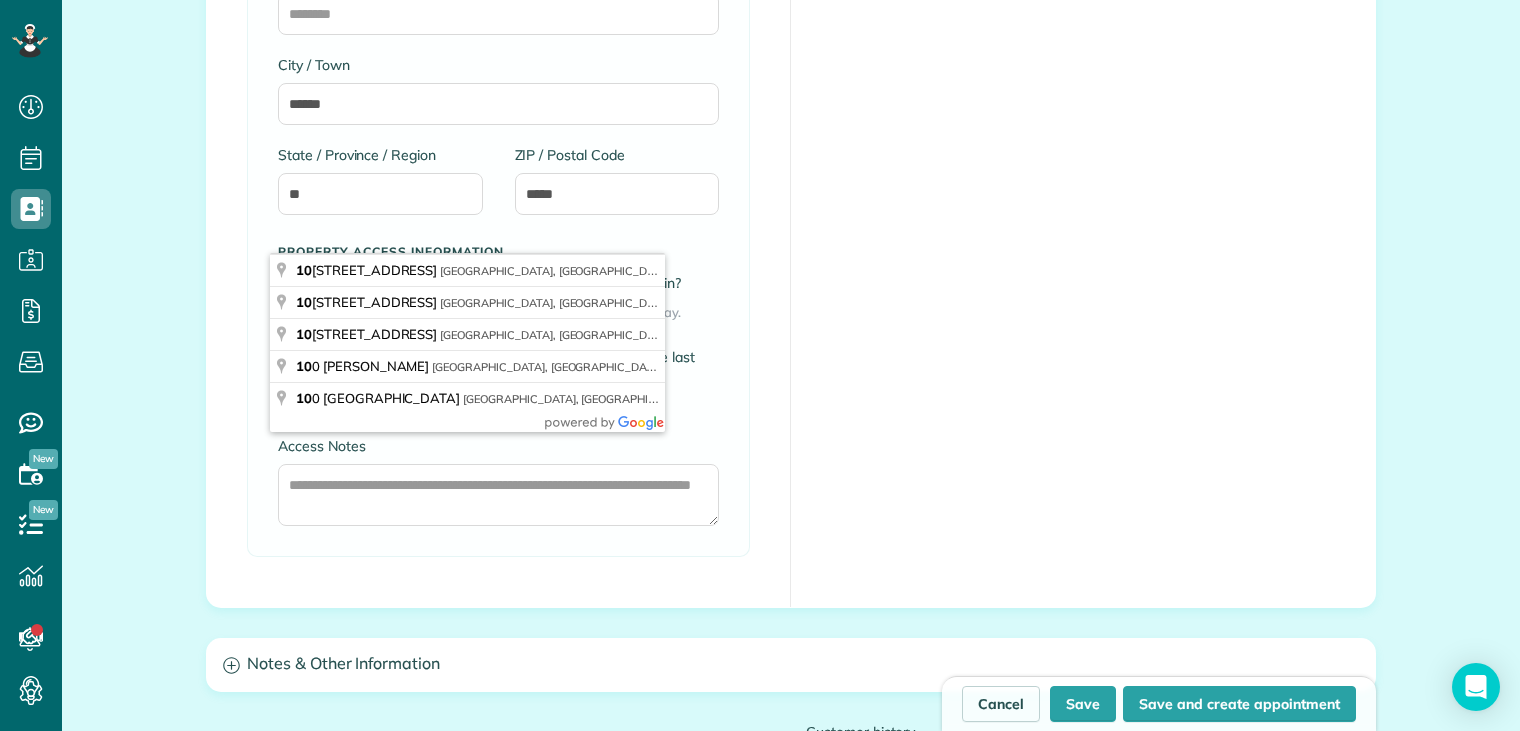 click on "**********" at bounding box center [791, 120] 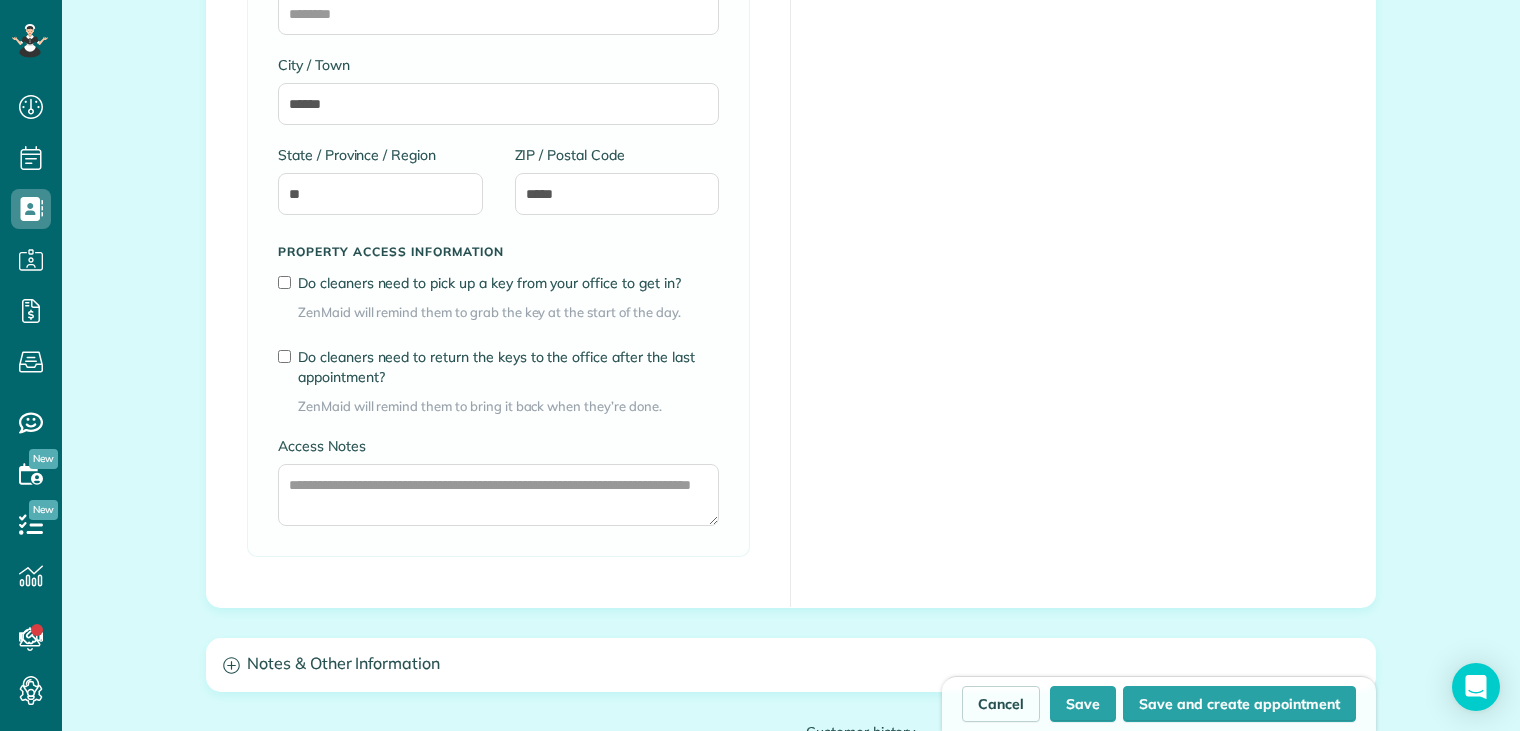click on "**********" at bounding box center [791, 120] 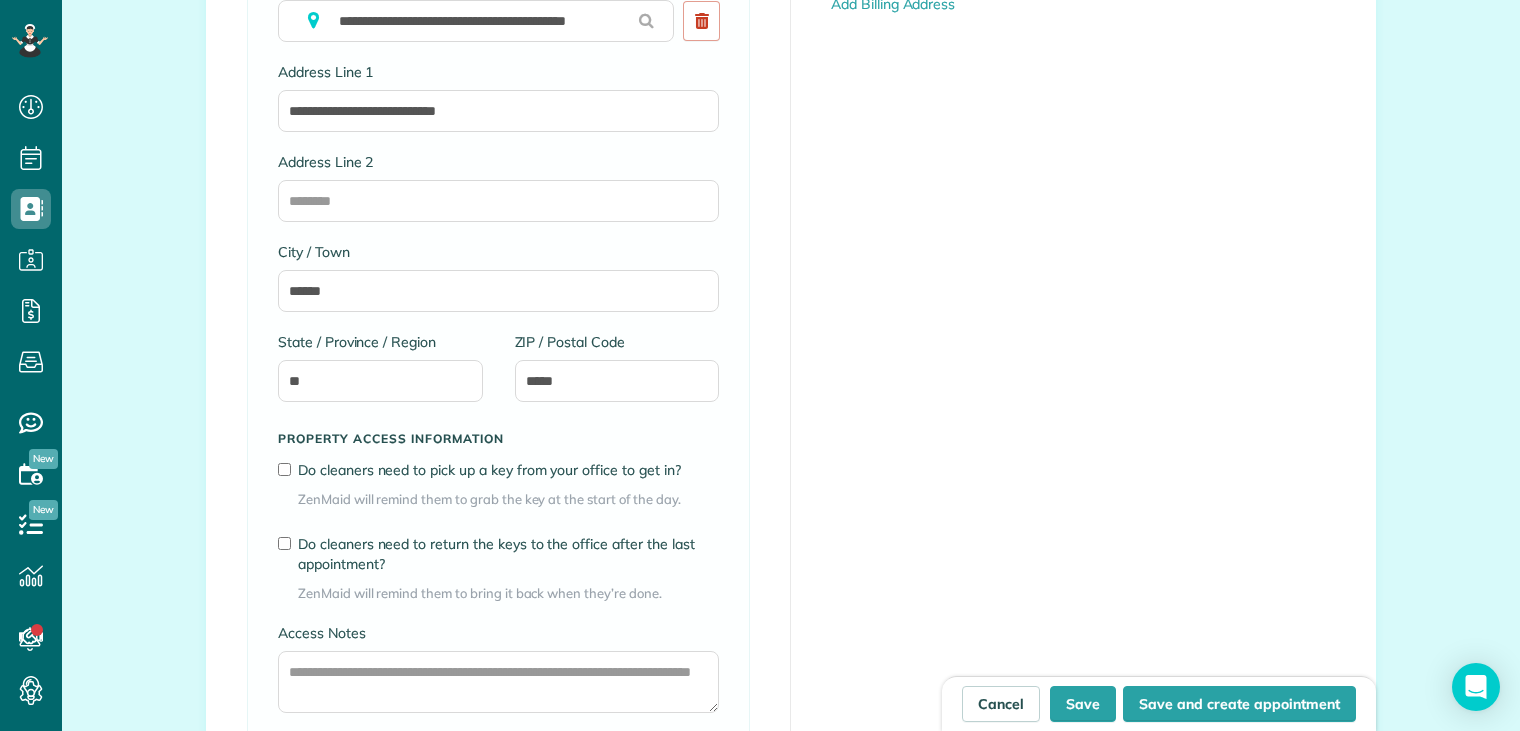 scroll, scrollTop: 1000, scrollLeft: 0, axis: vertical 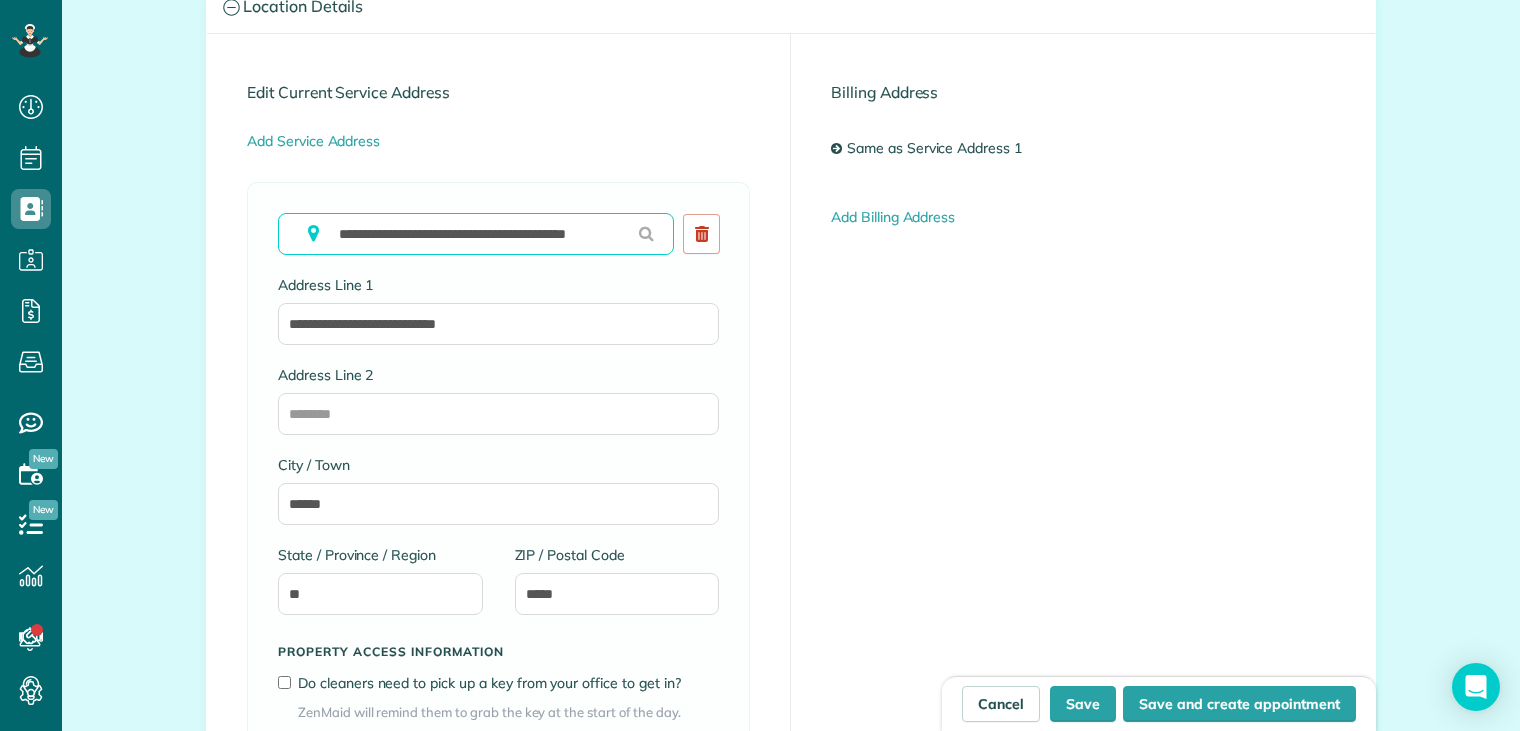 click on "**********" at bounding box center [476, 234] 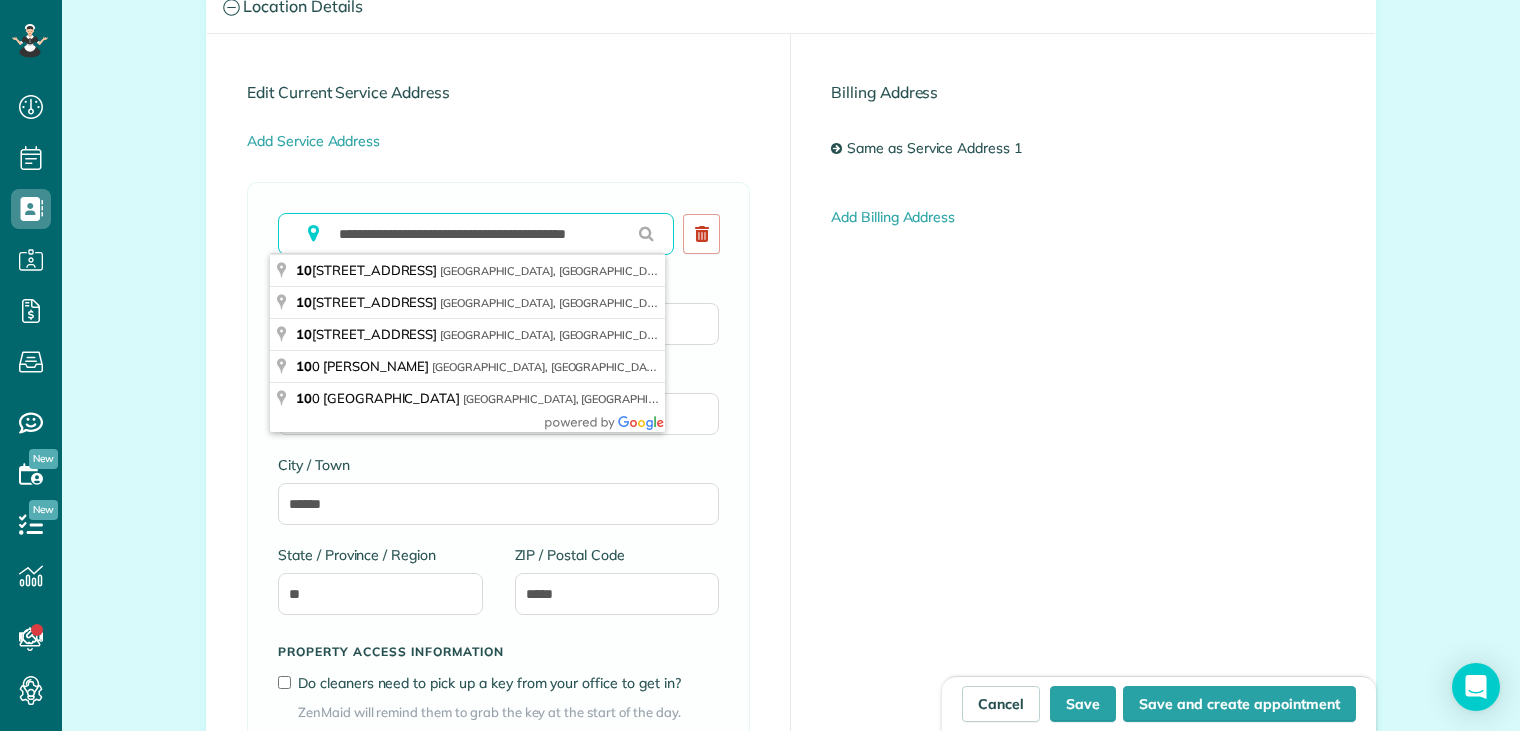 click on "**********" at bounding box center [476, 234] 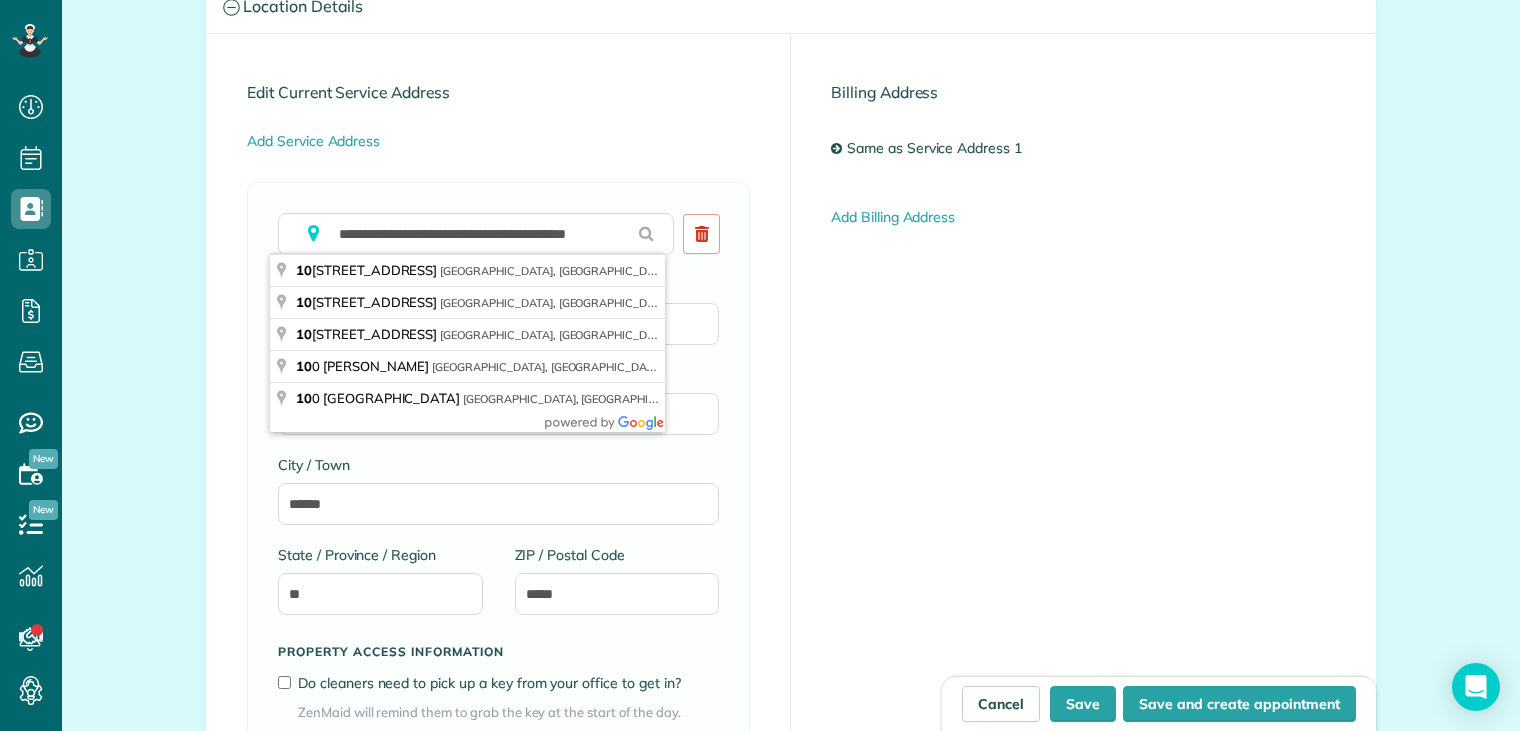 type on "**********" 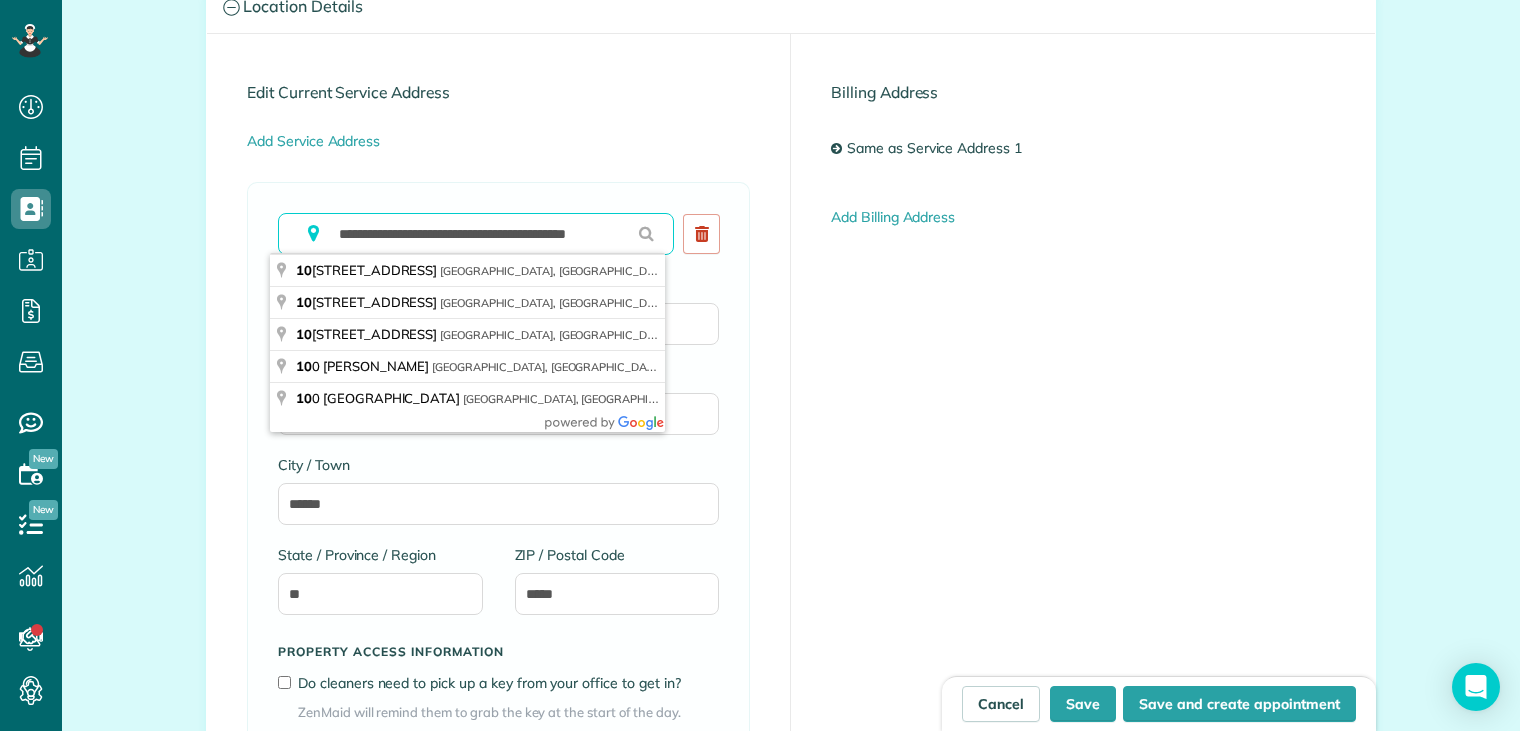 type 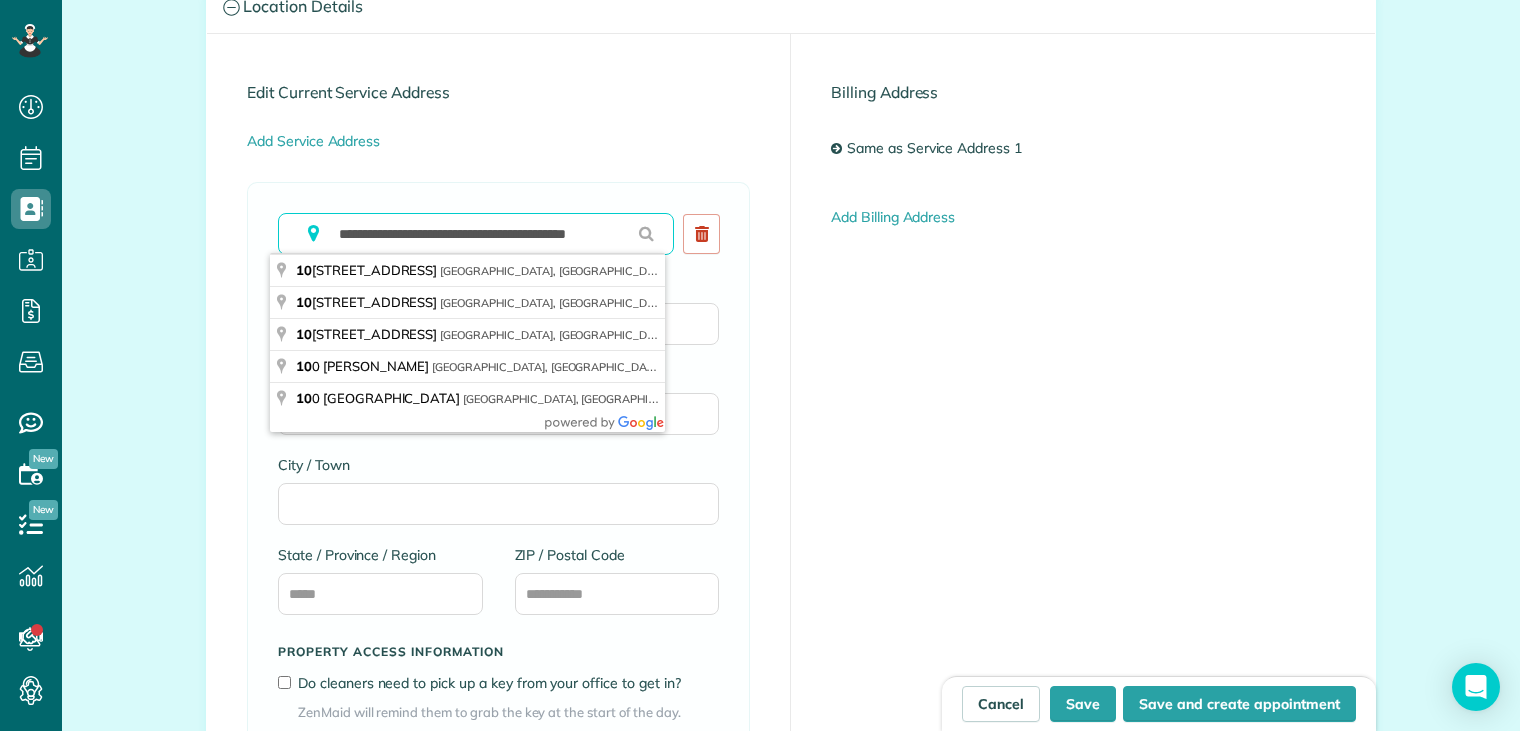click on "**********" at bounding box center [476, 234] 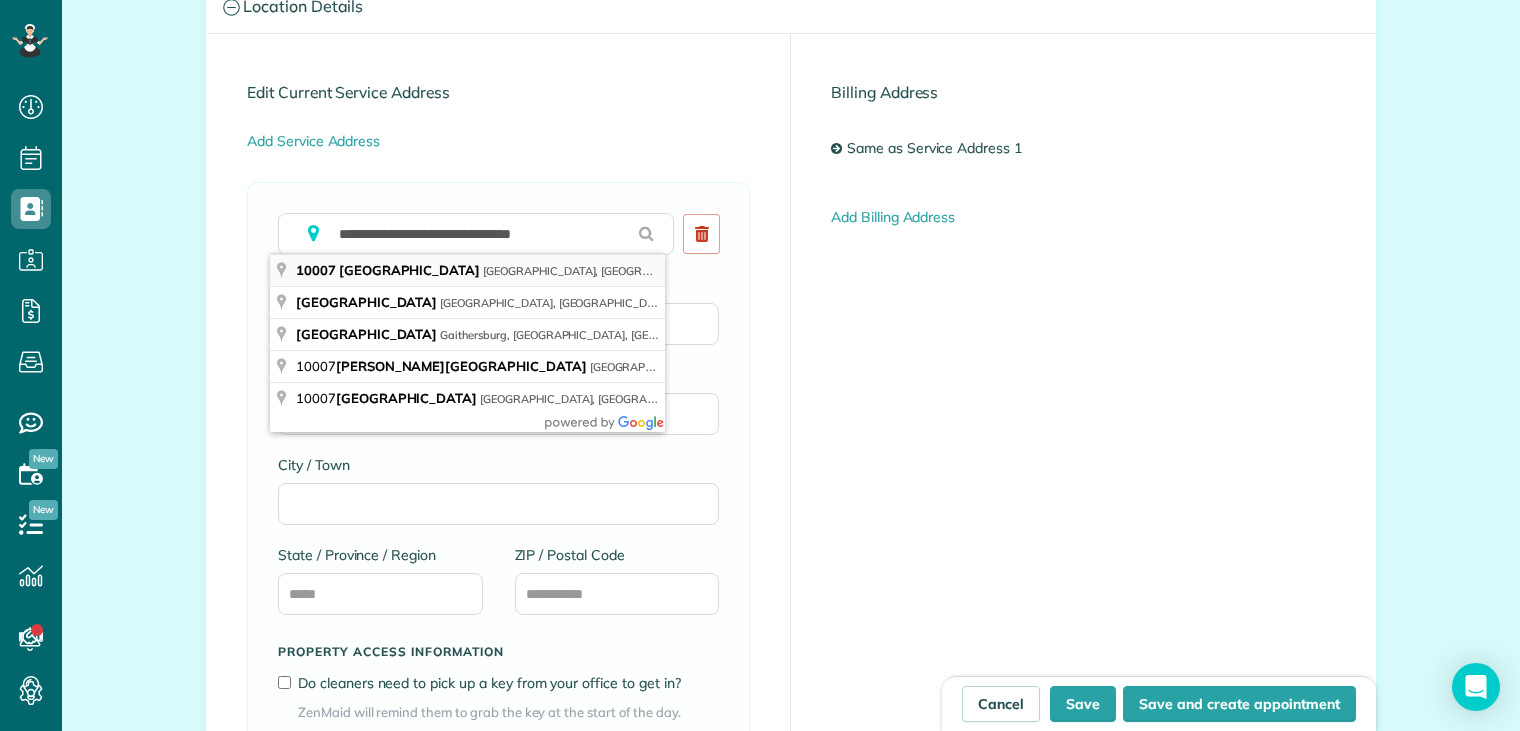 type on "**********" 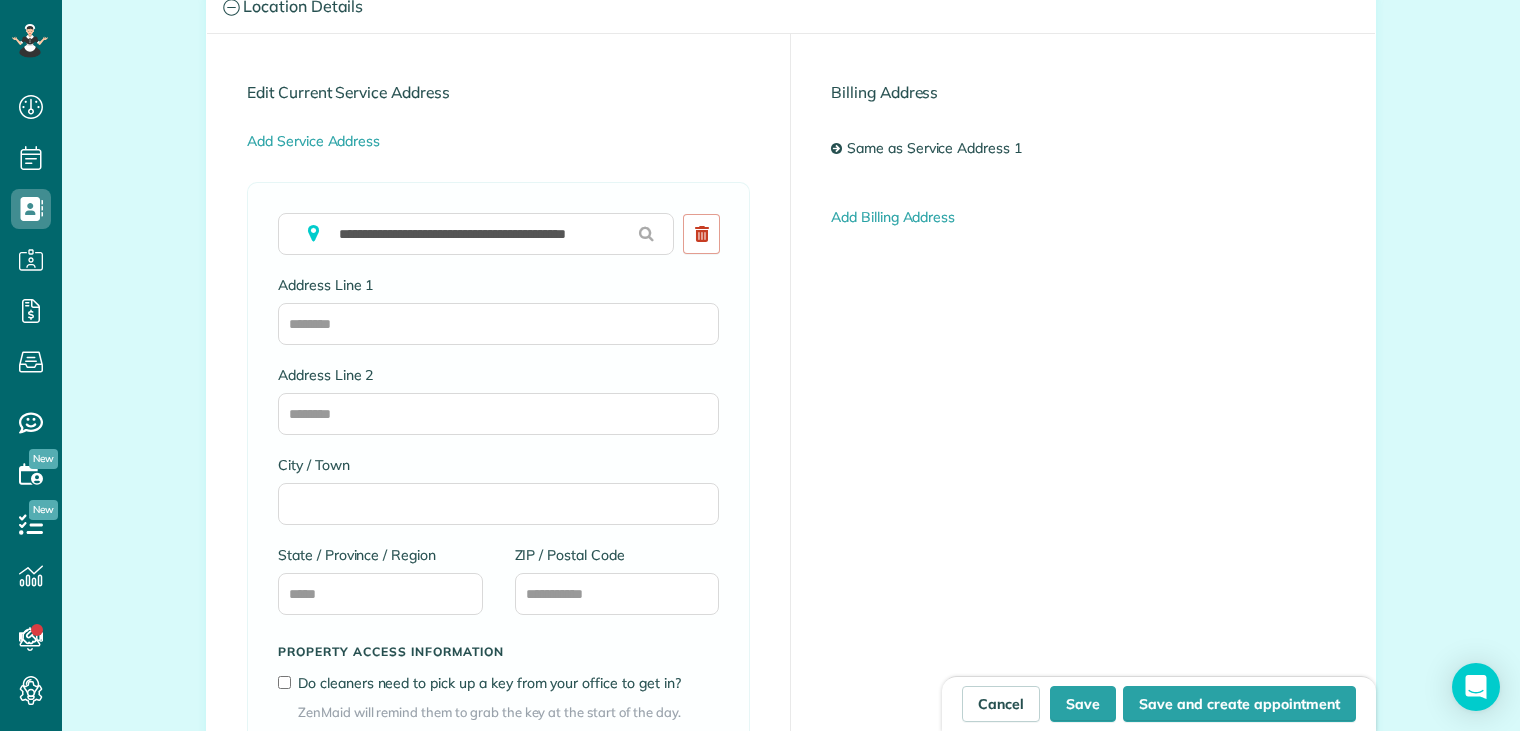 type on "**********" 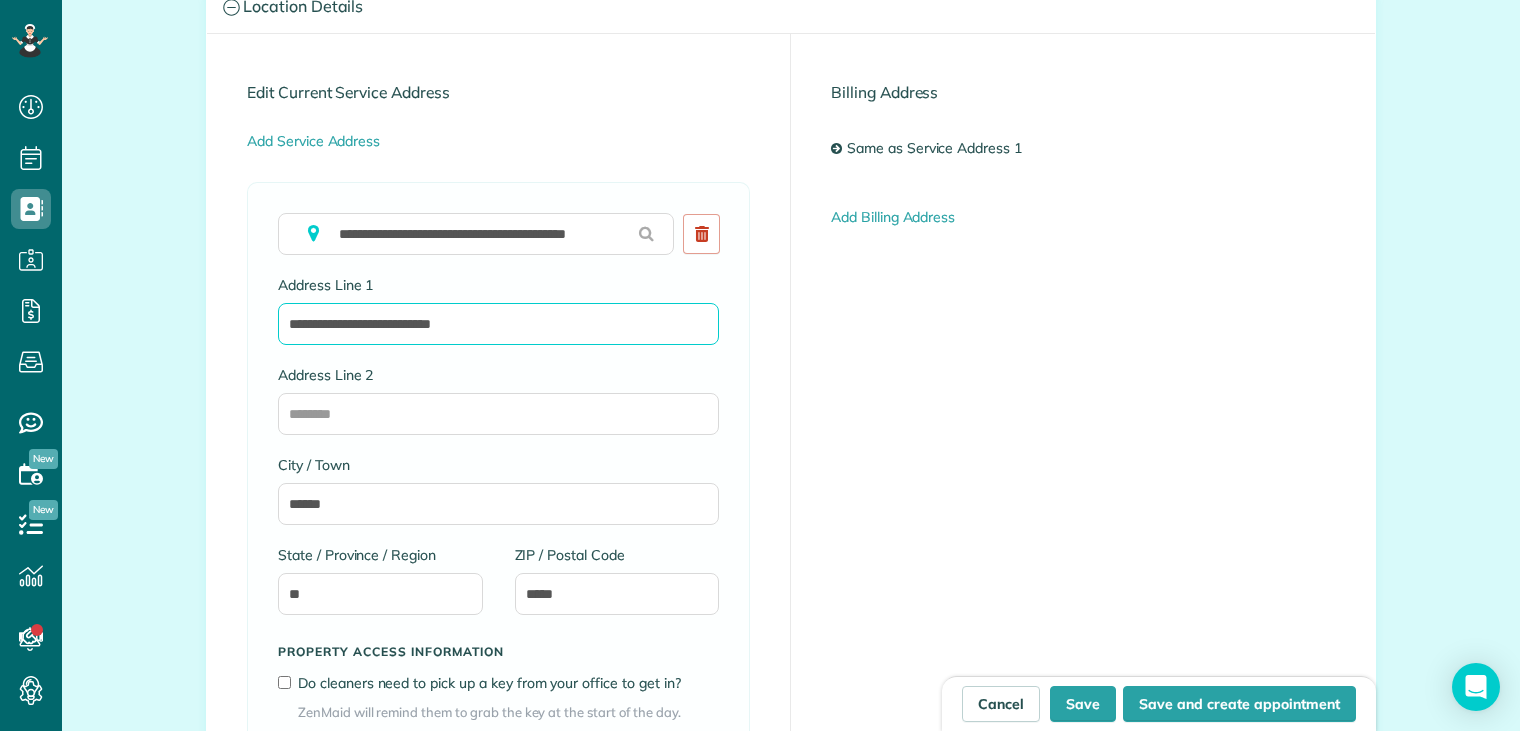 click on "**********" at bounding box center (498, 324) 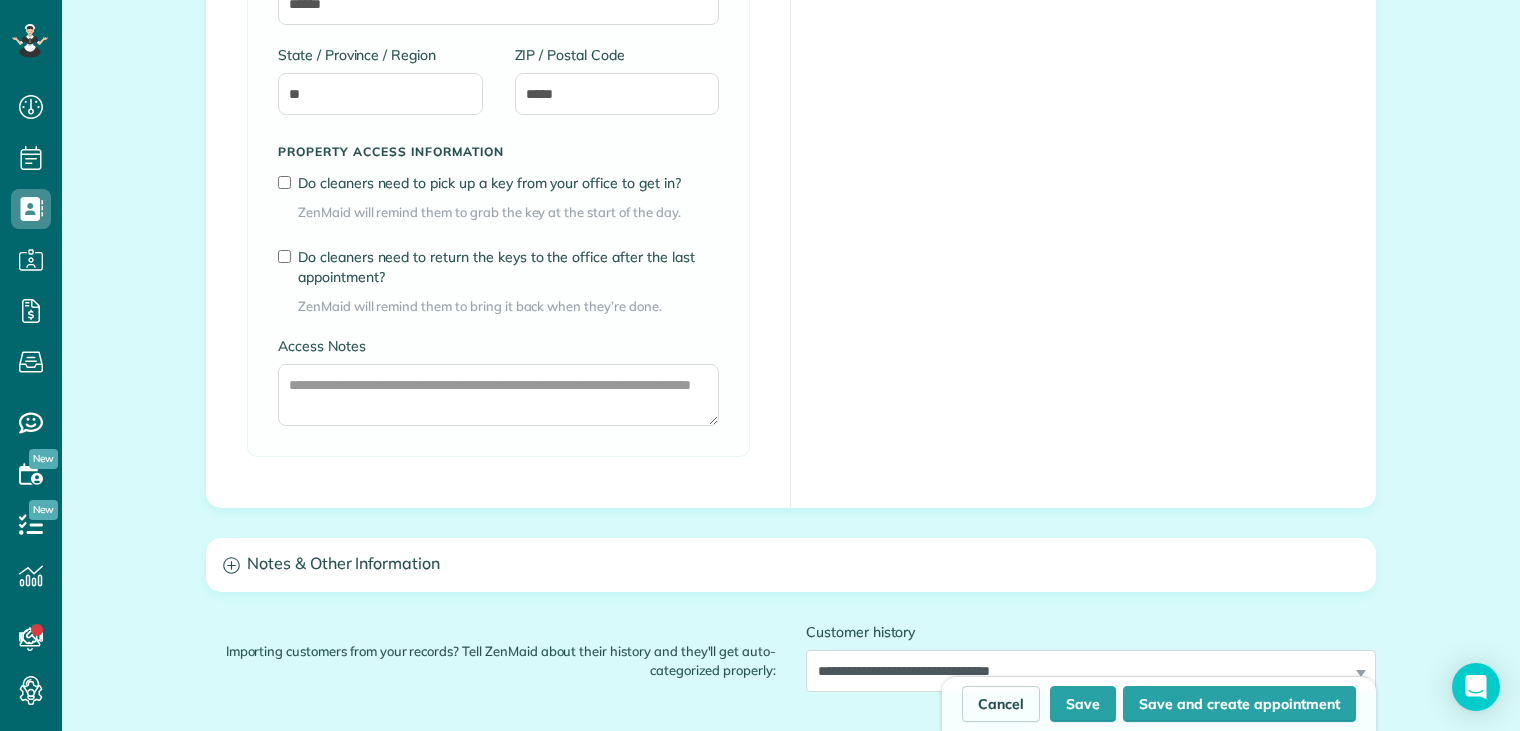 scroll, scrollTop: 1800, scrollLeft: 0, axis: vertical 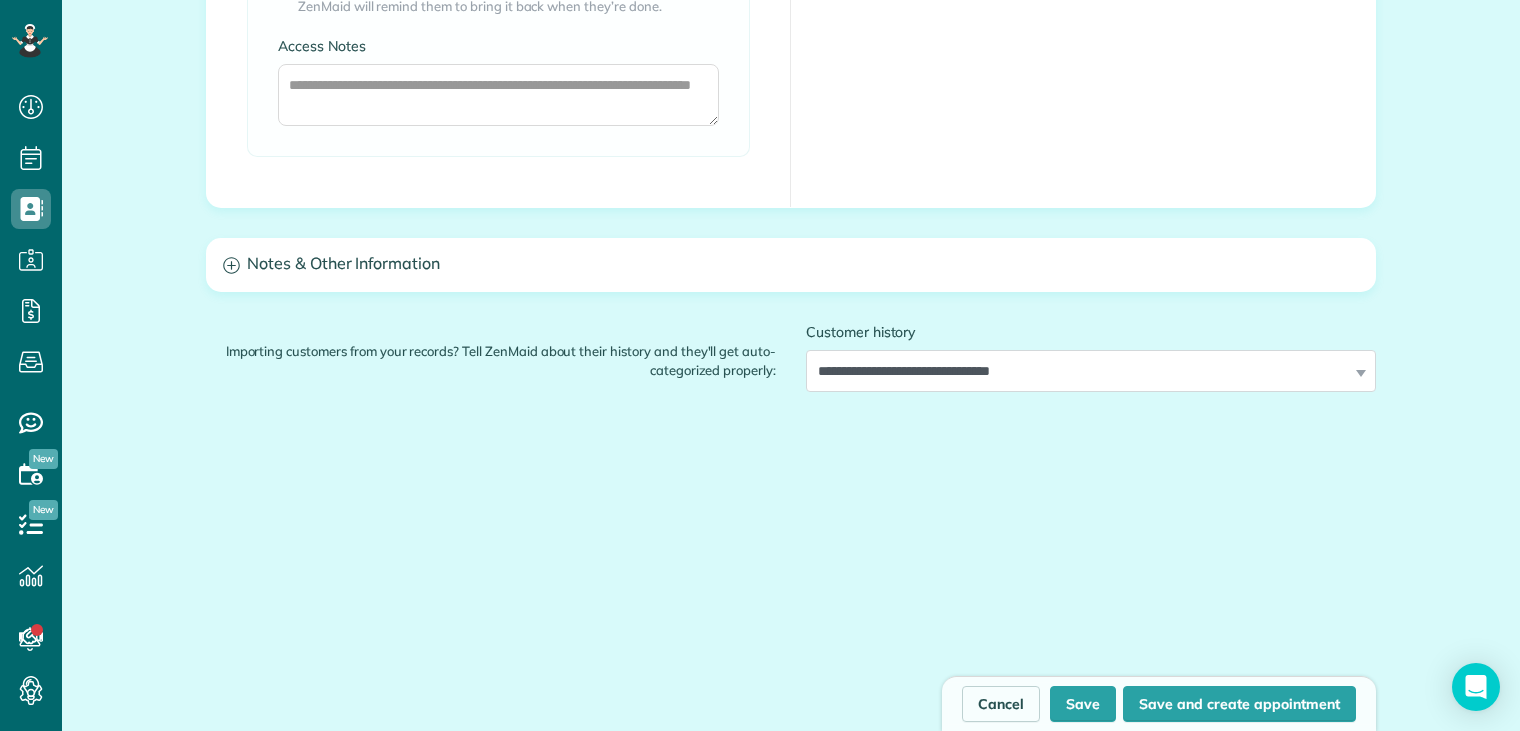 type on "**********" 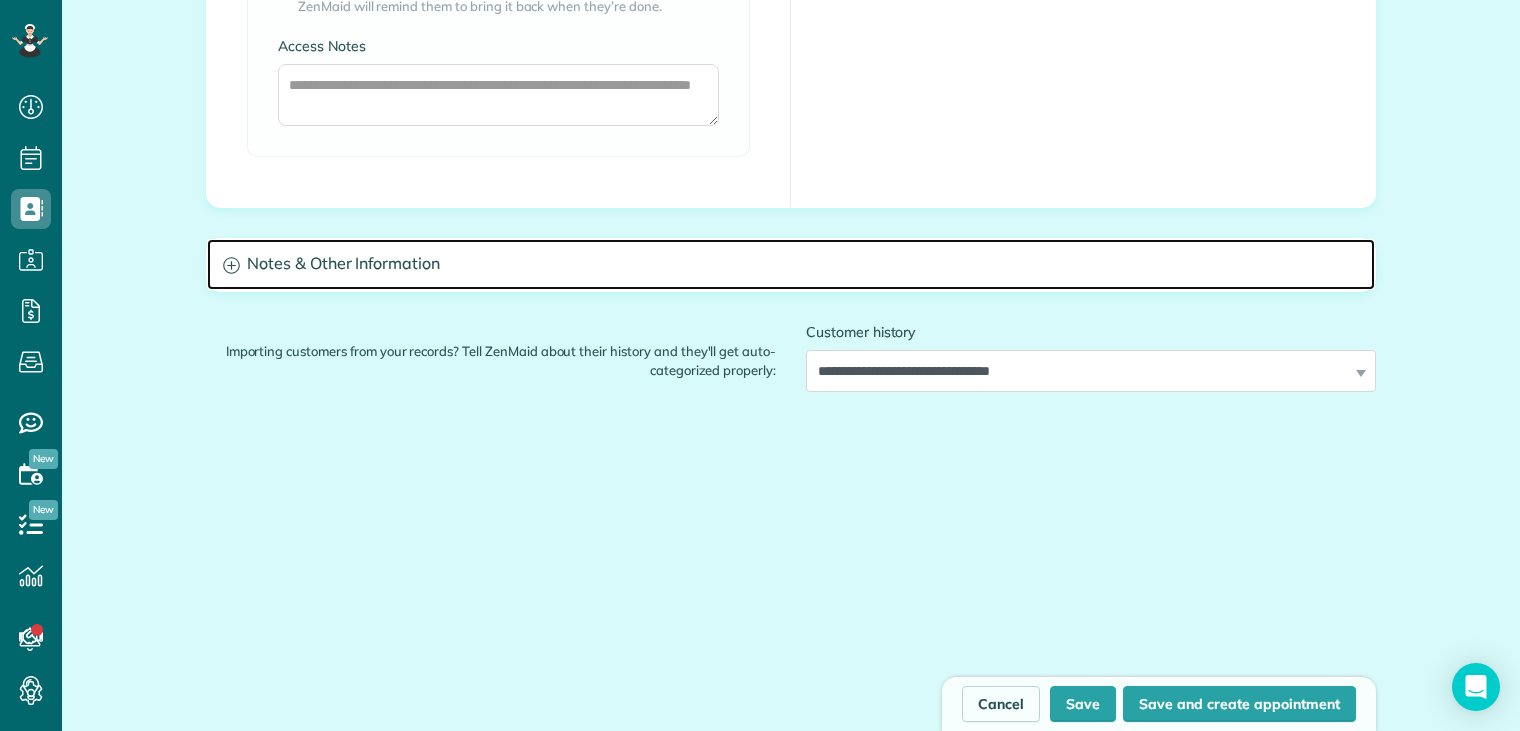 click on "Notes & Other Information" at bounding box center (791, 264) 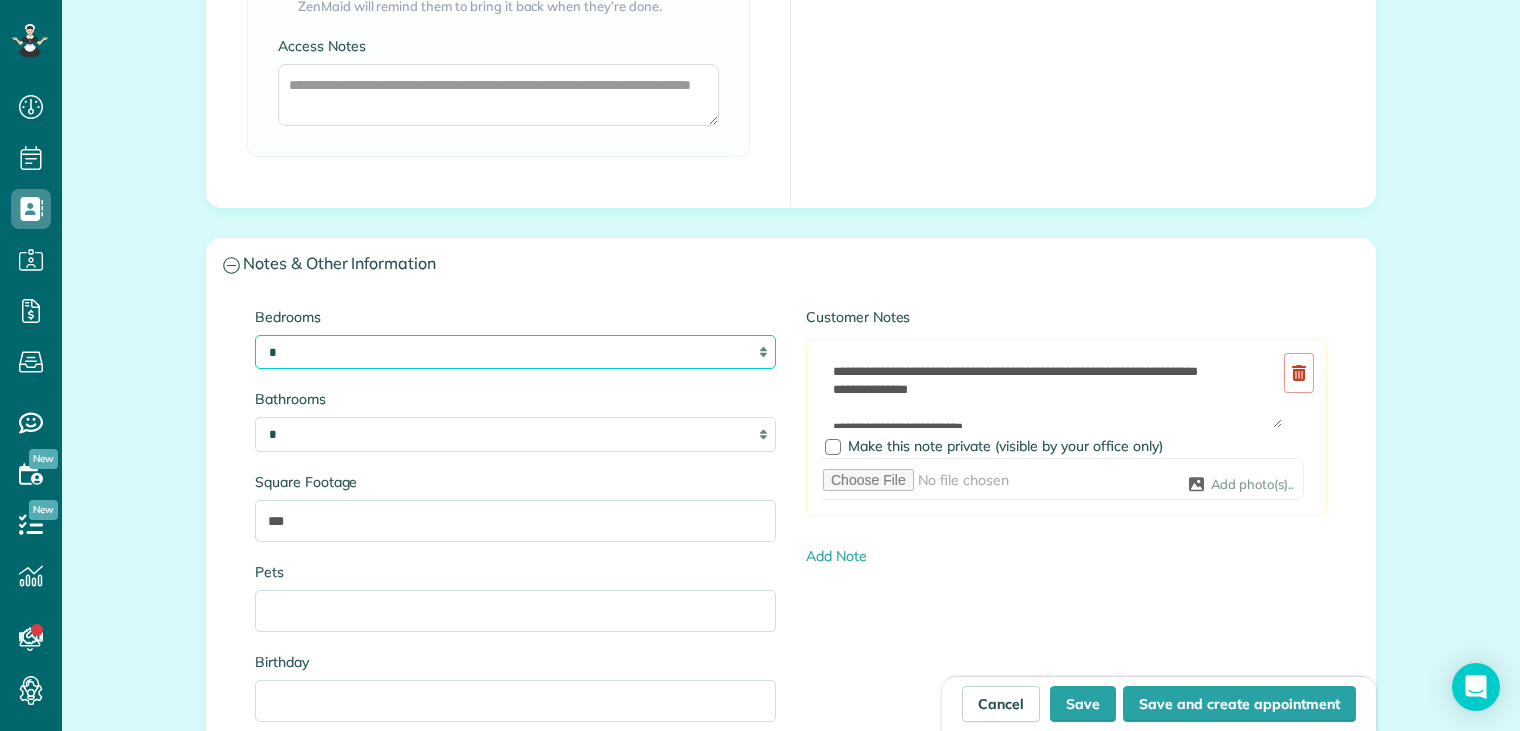 click on "*
*
*
*
**" at bounding box center [515, 352] 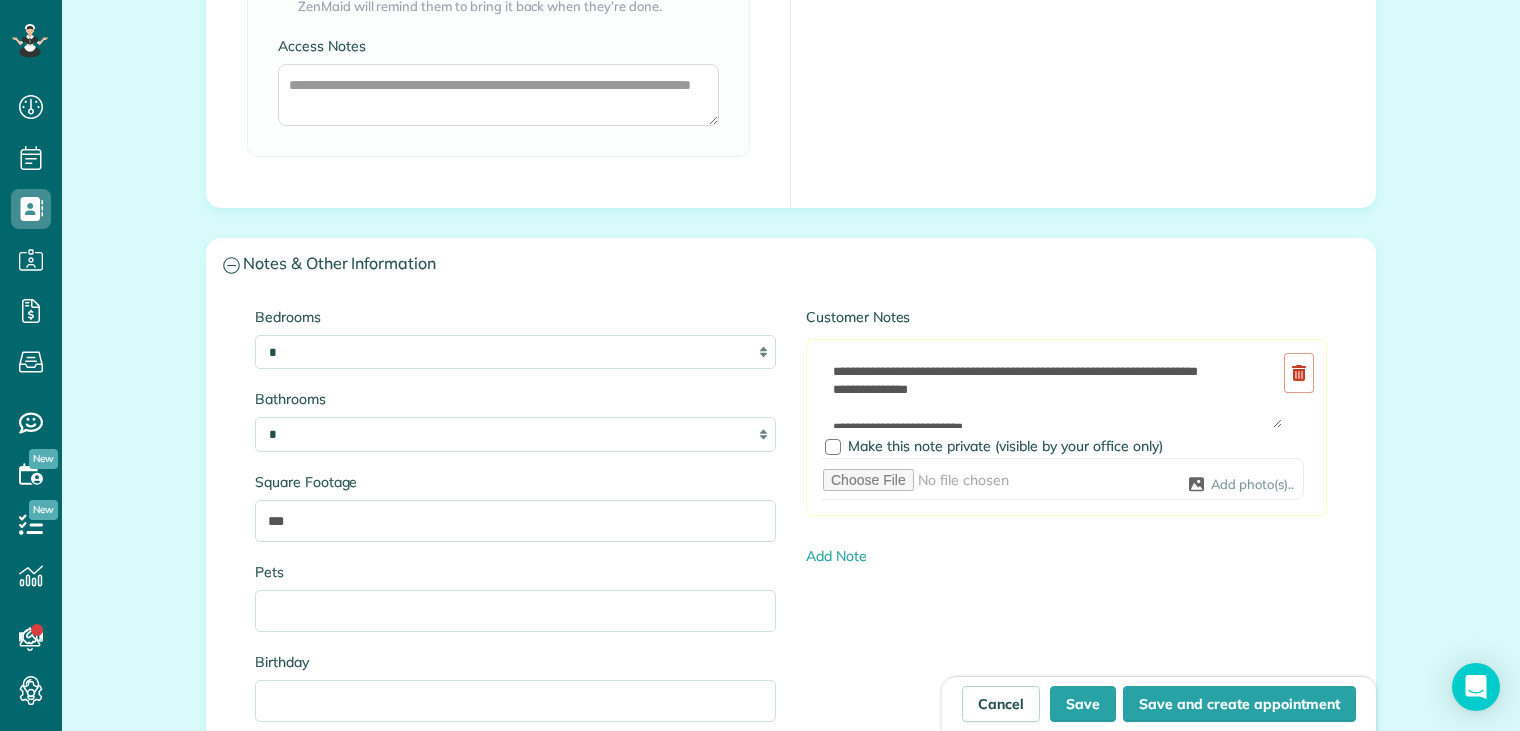 drag, startPoint x: 293, startPoint y: 369, endPoint x: 269, endPoint y: 453, distance: 87.36132 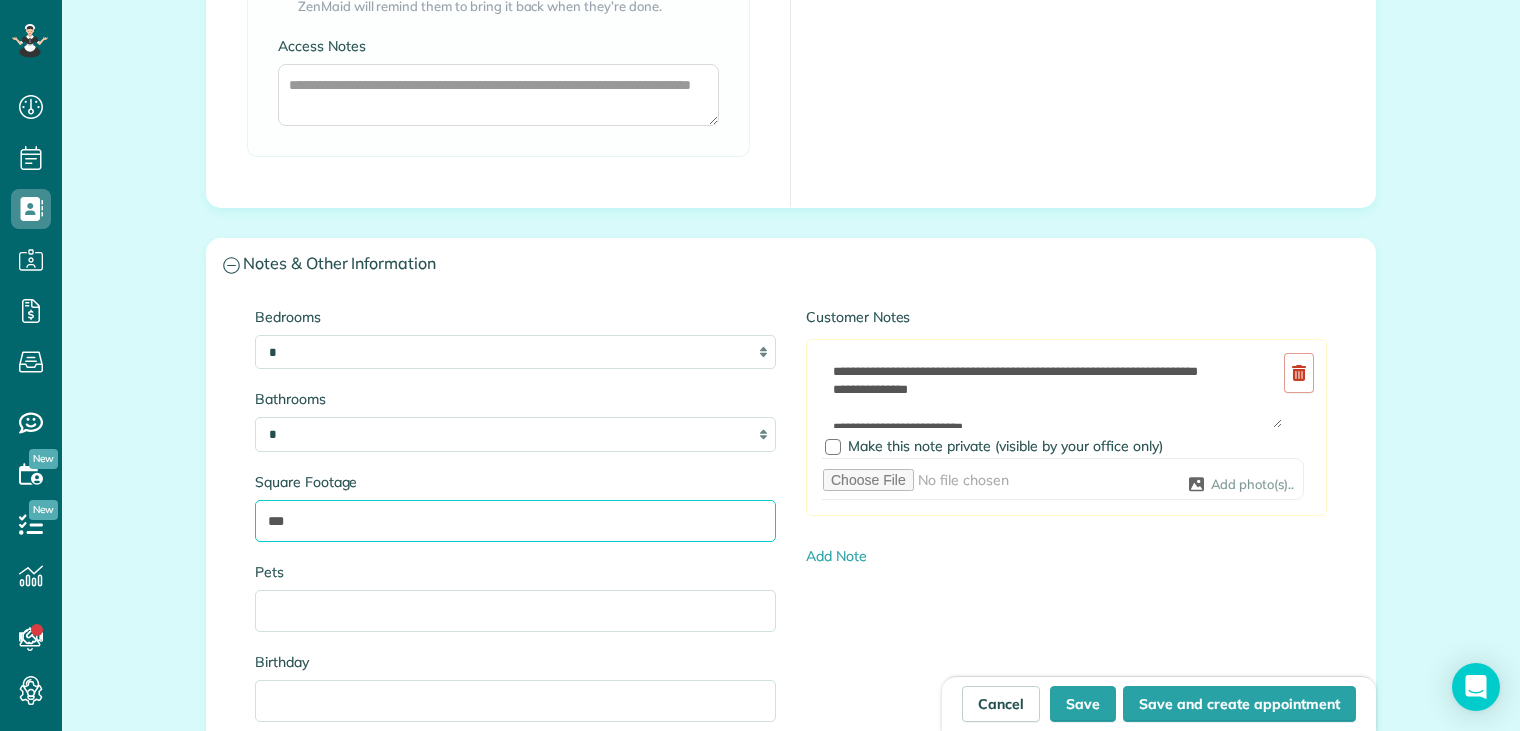 click on "***" at bounding box center [515, 521] 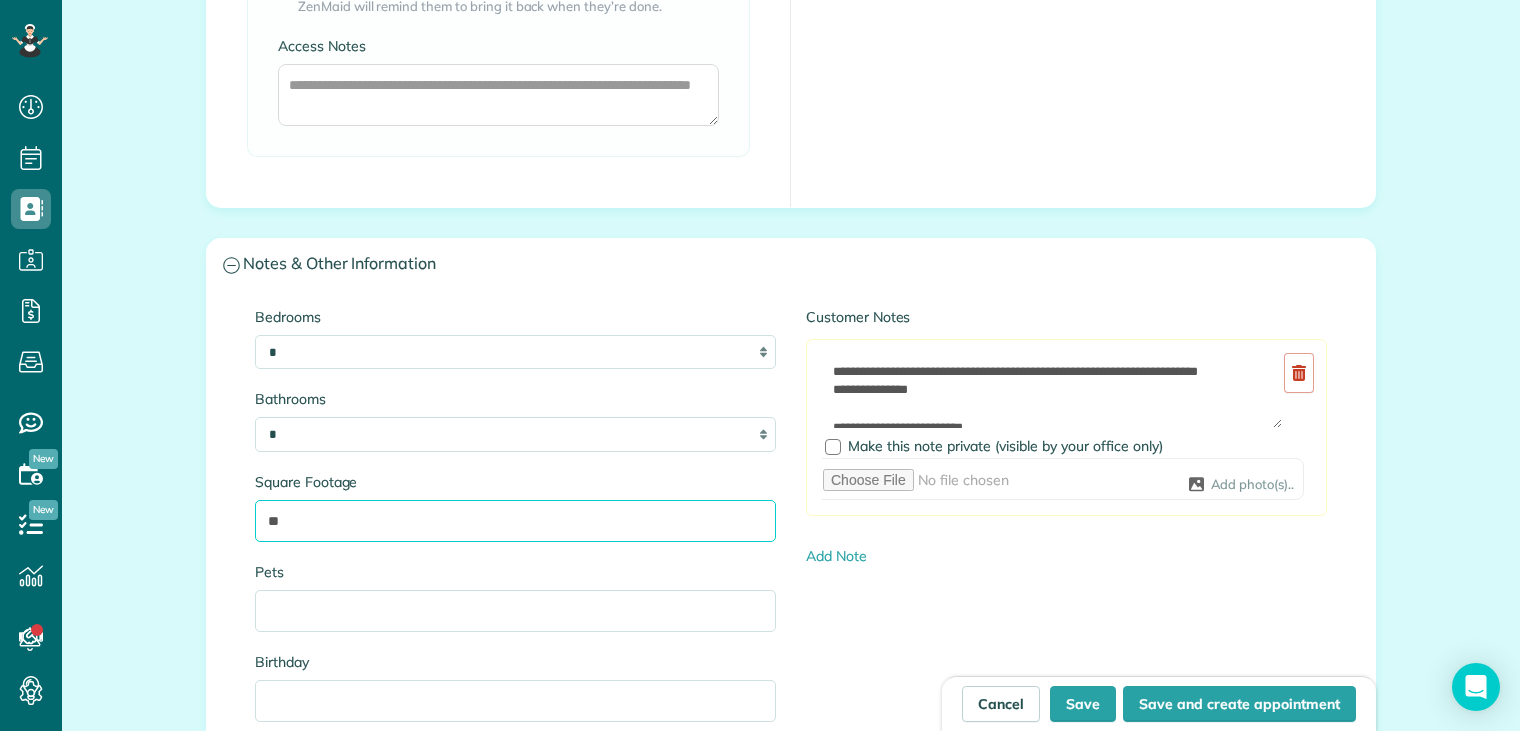 type on "*" 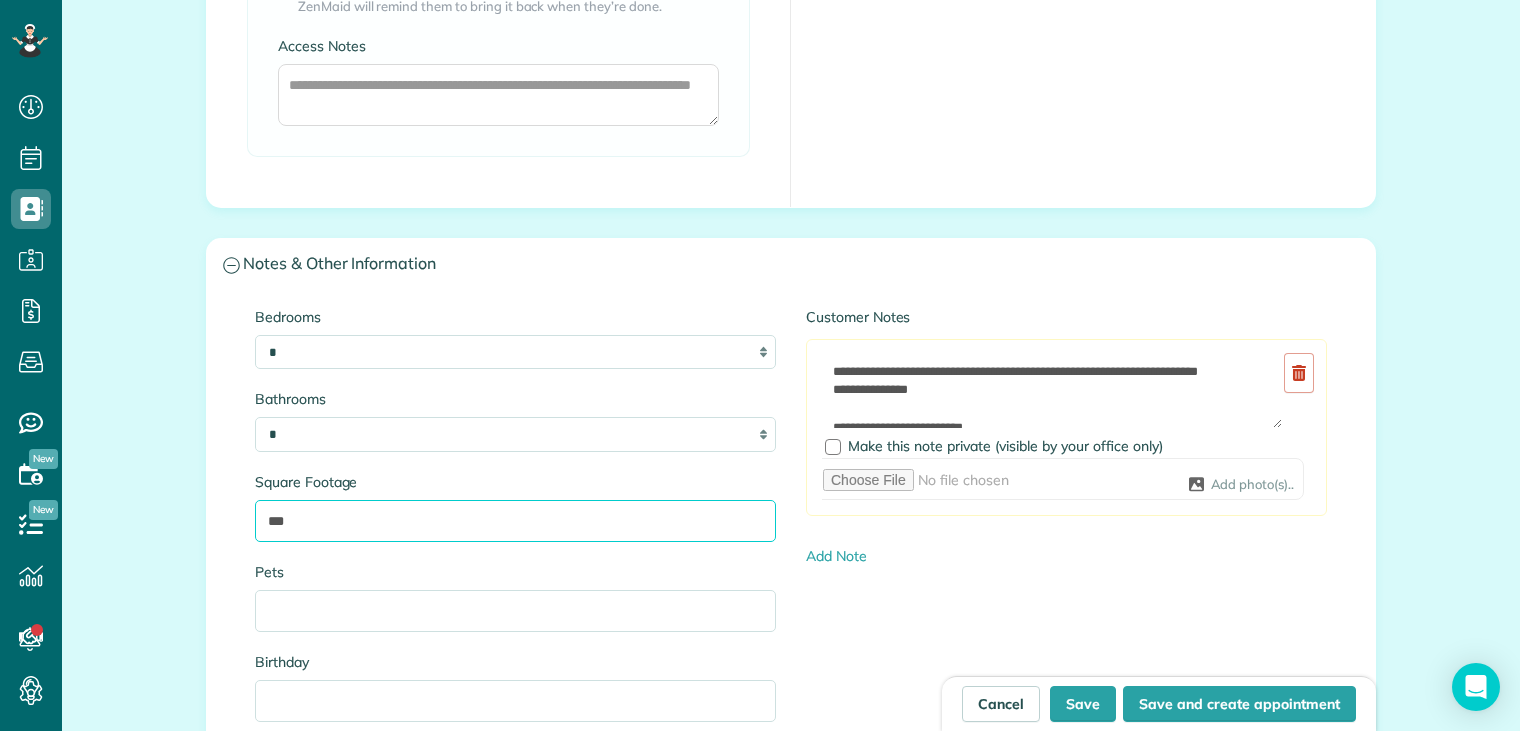 type on "***" 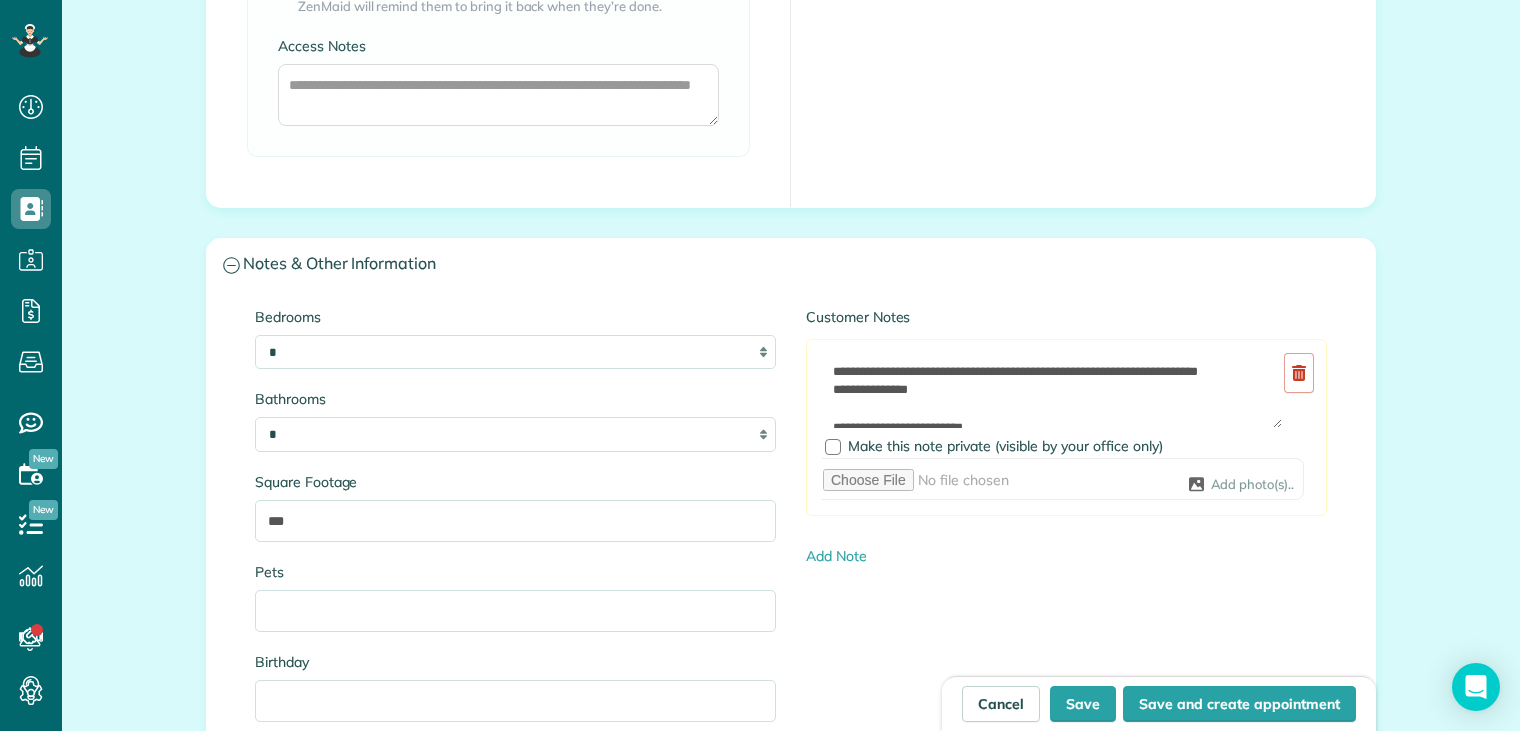 click on "**********" at bounding box center (791, 524) 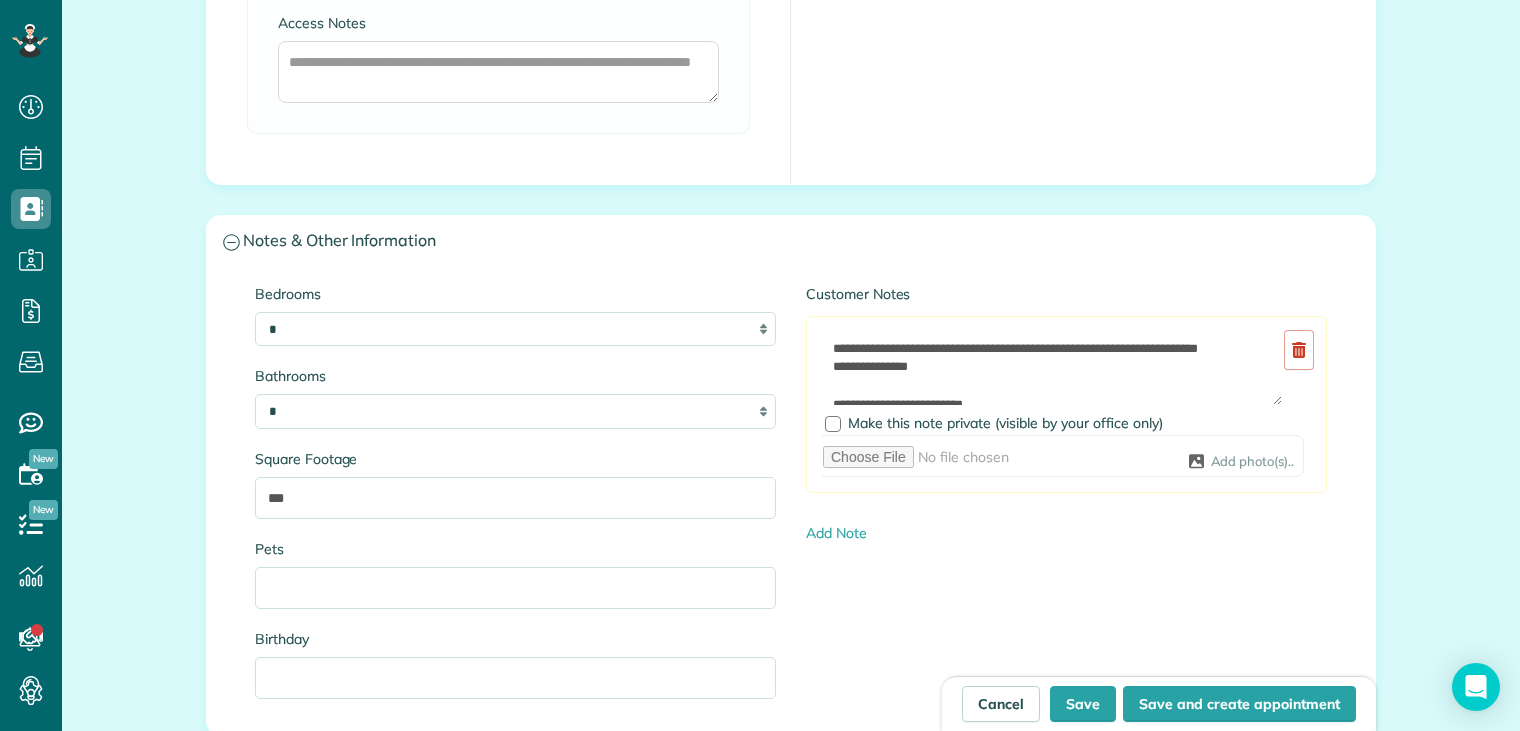 scroll, scrollTop: 1800, scrollLeft: 0, axis: vertical 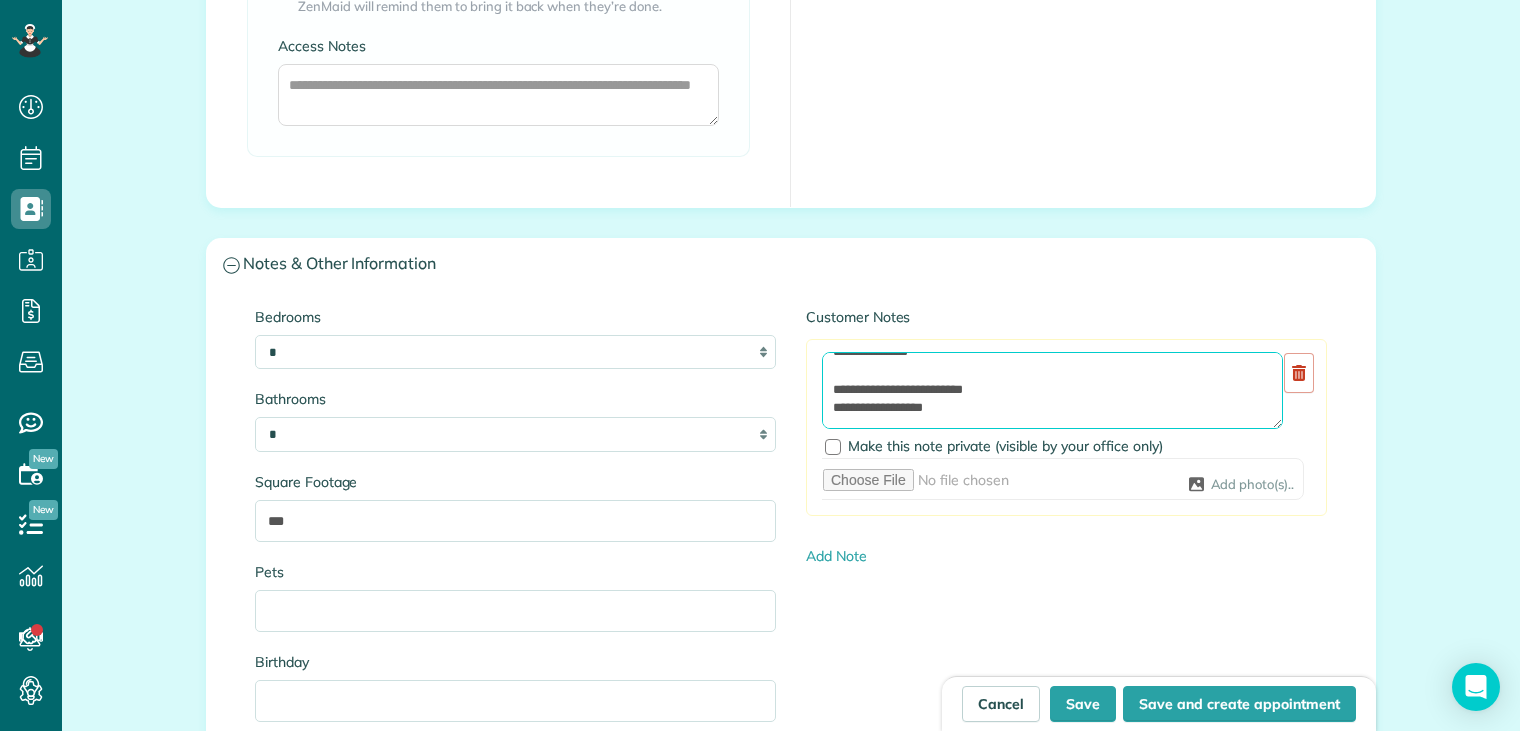 click on "**********" at bounding box center [1052, 390] 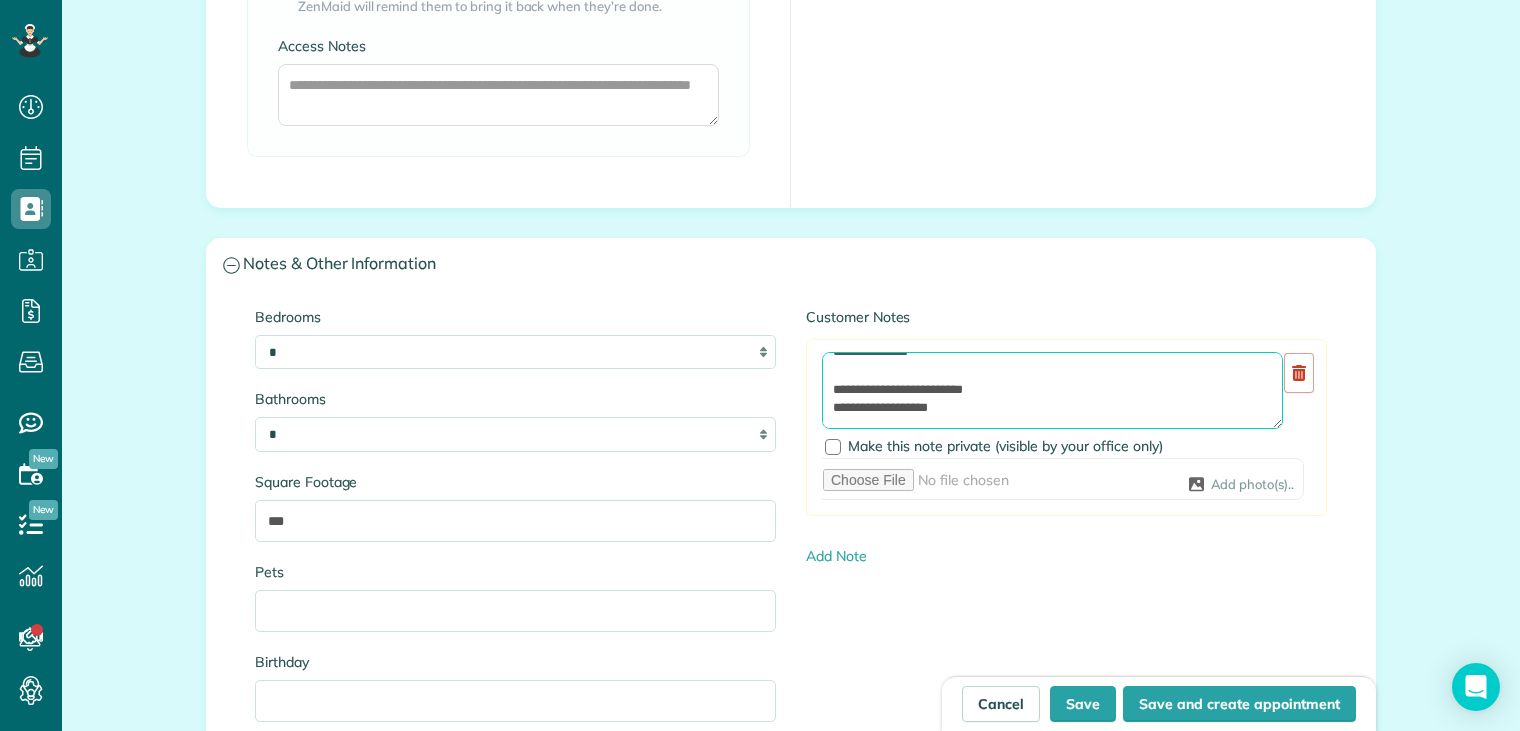 type on "**********" 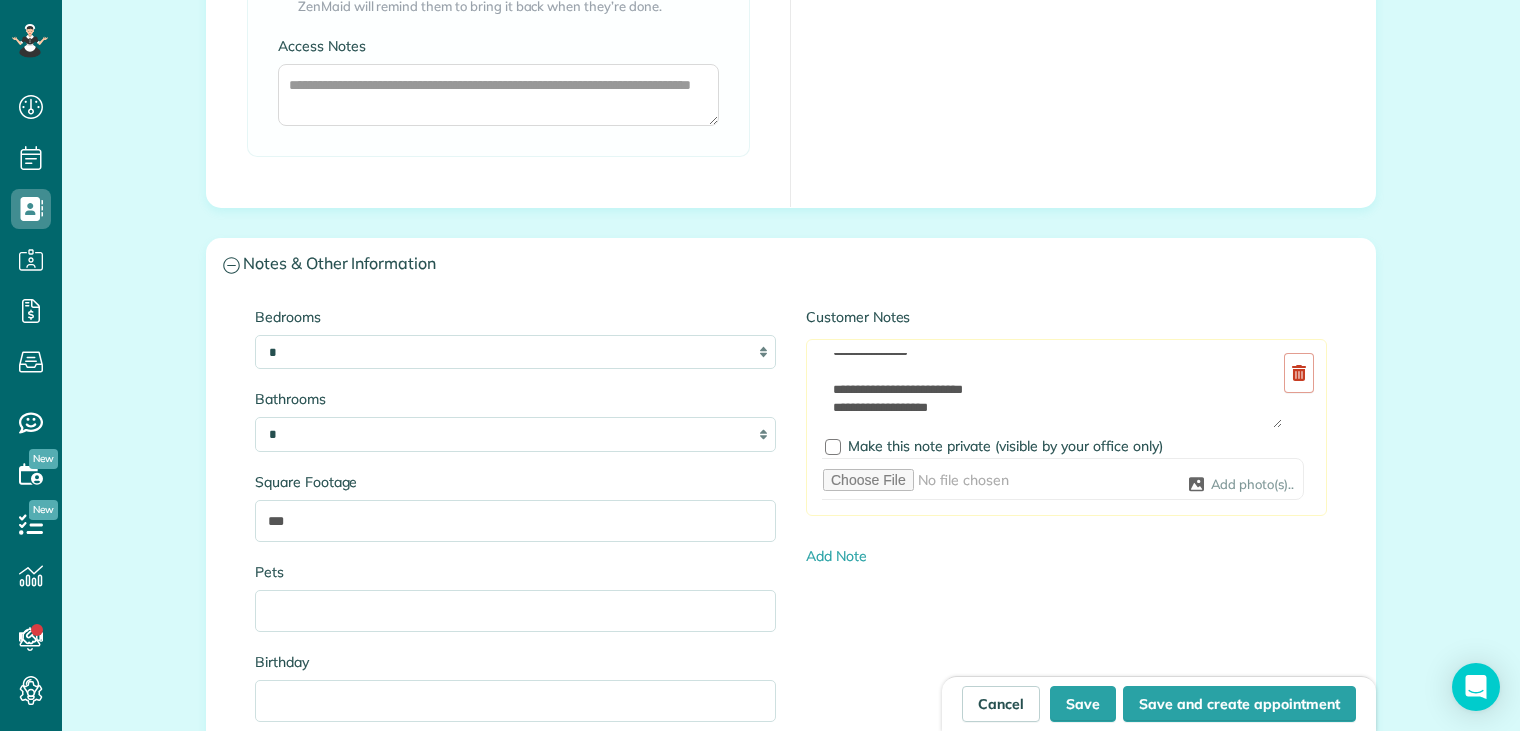 click on "Customer Notes" at bounding box center (1066, 317) 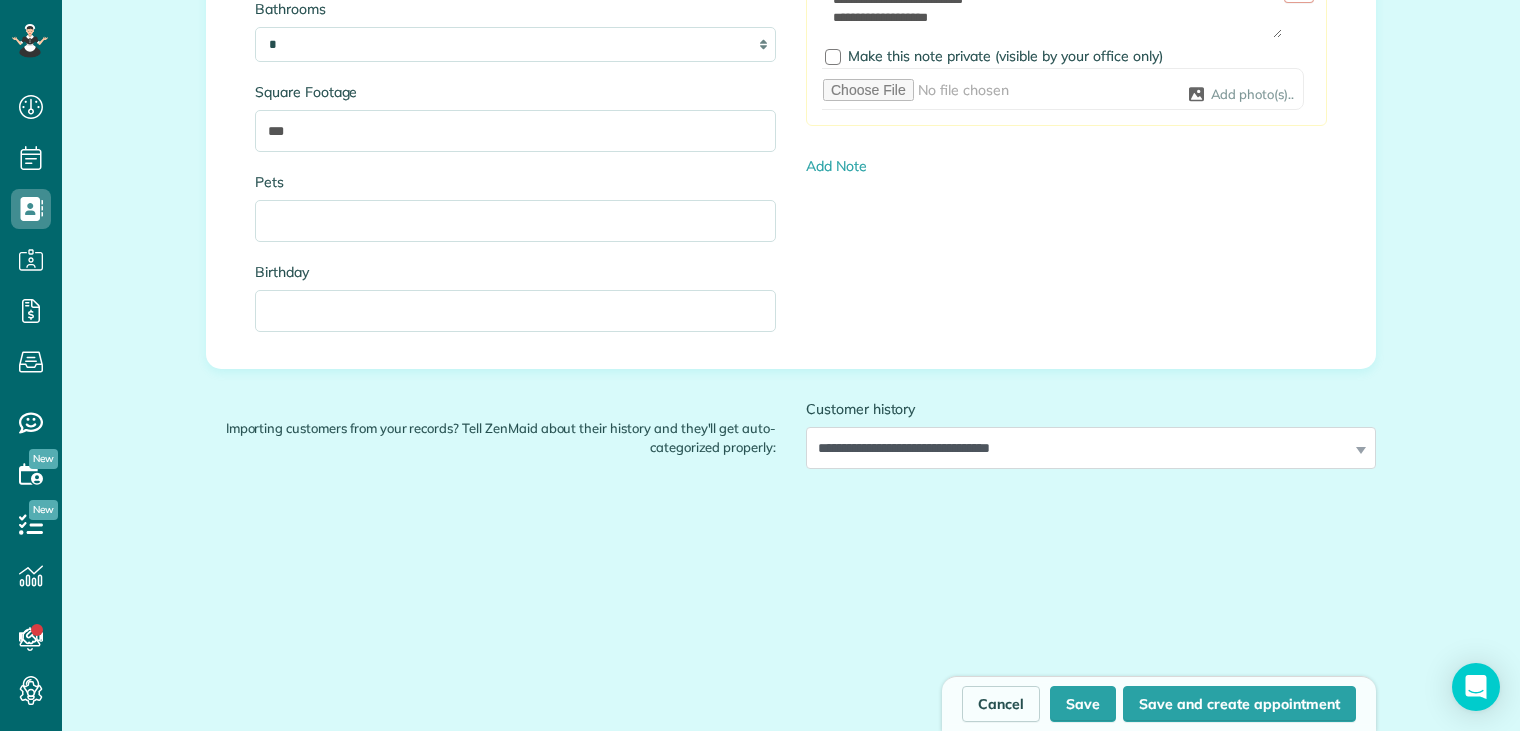 scroll, scrollTop: 2200, scrollLeft: 0, axis: vertical 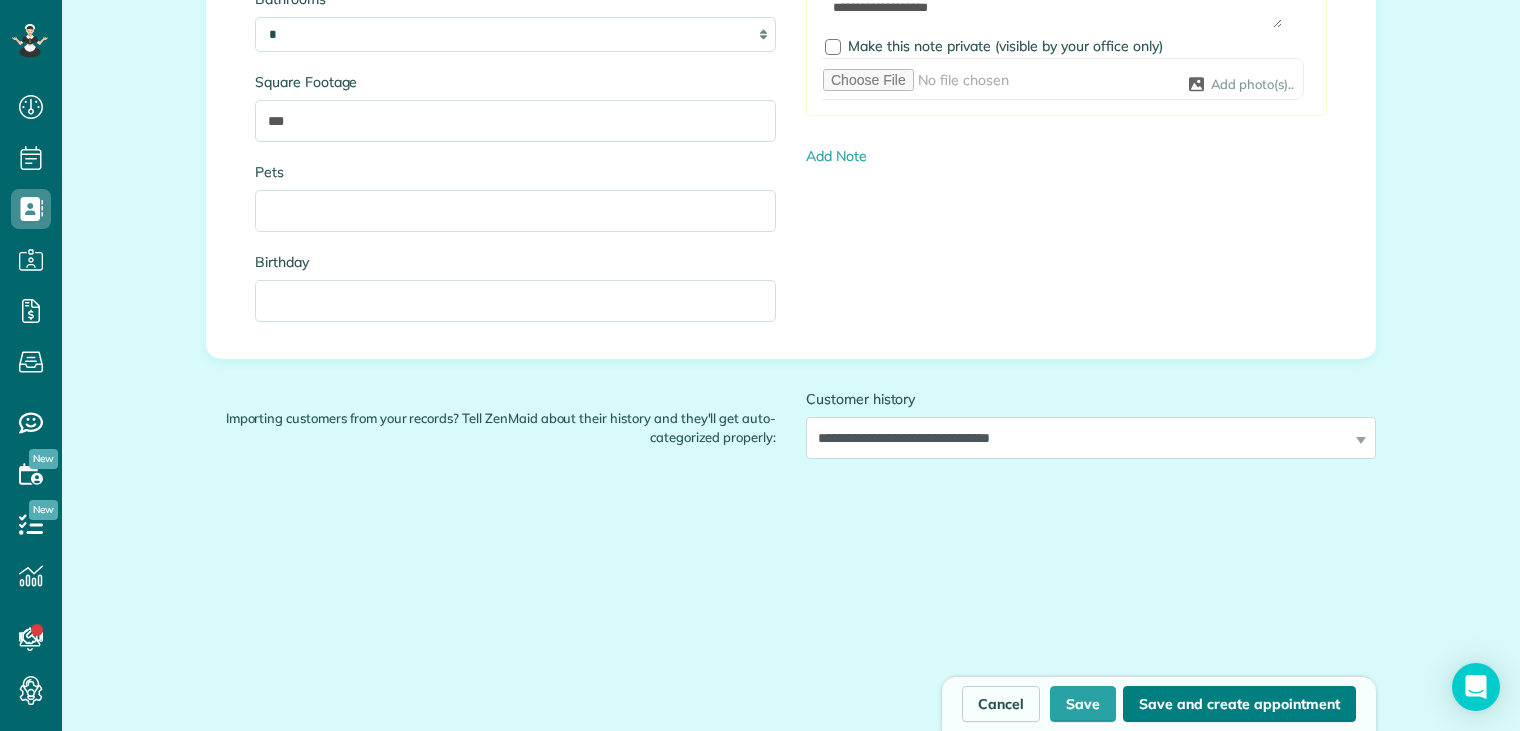 click on "Save and create appointment" at bounding box center [1239, 704] 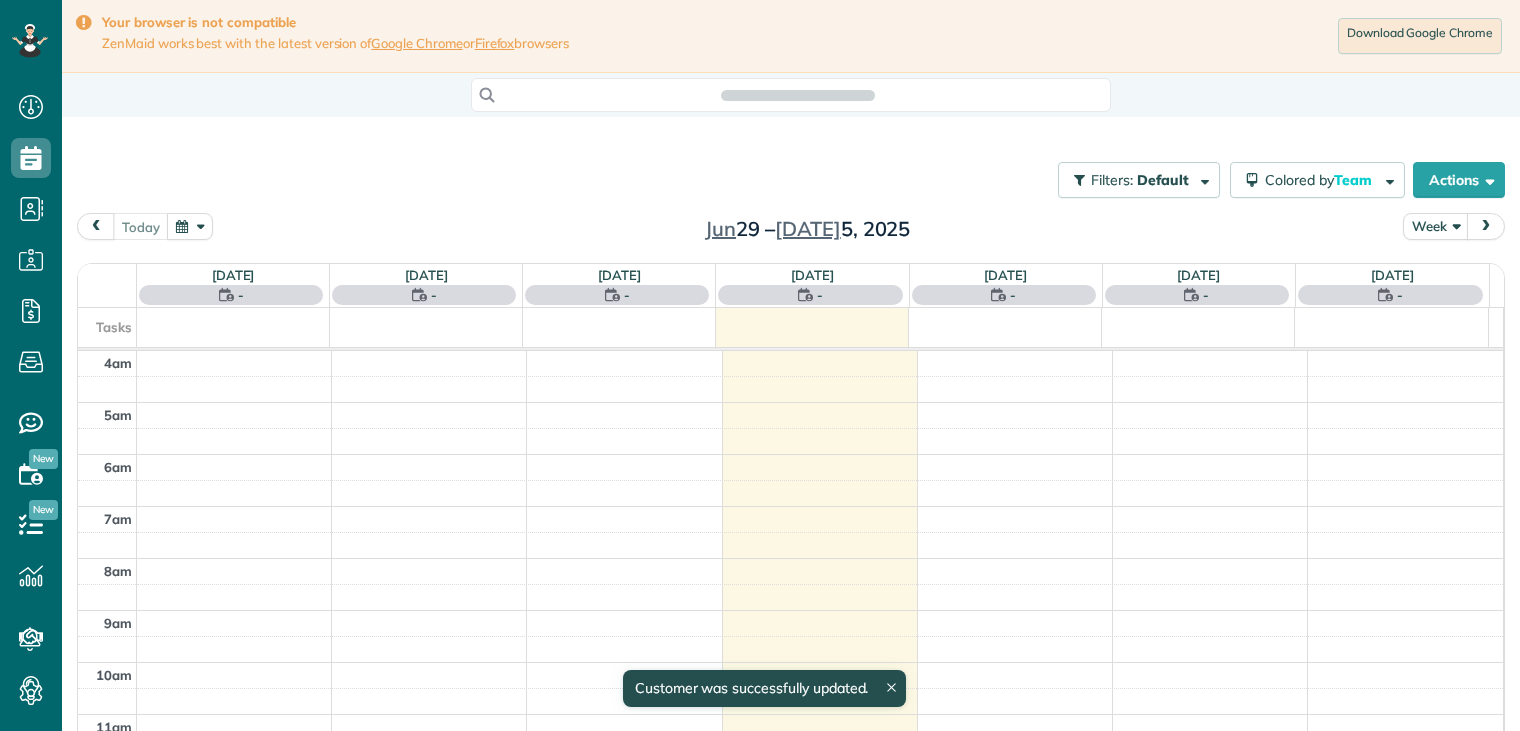 scroll, scrollTop: 0, scrollLeft: 0, axis: both 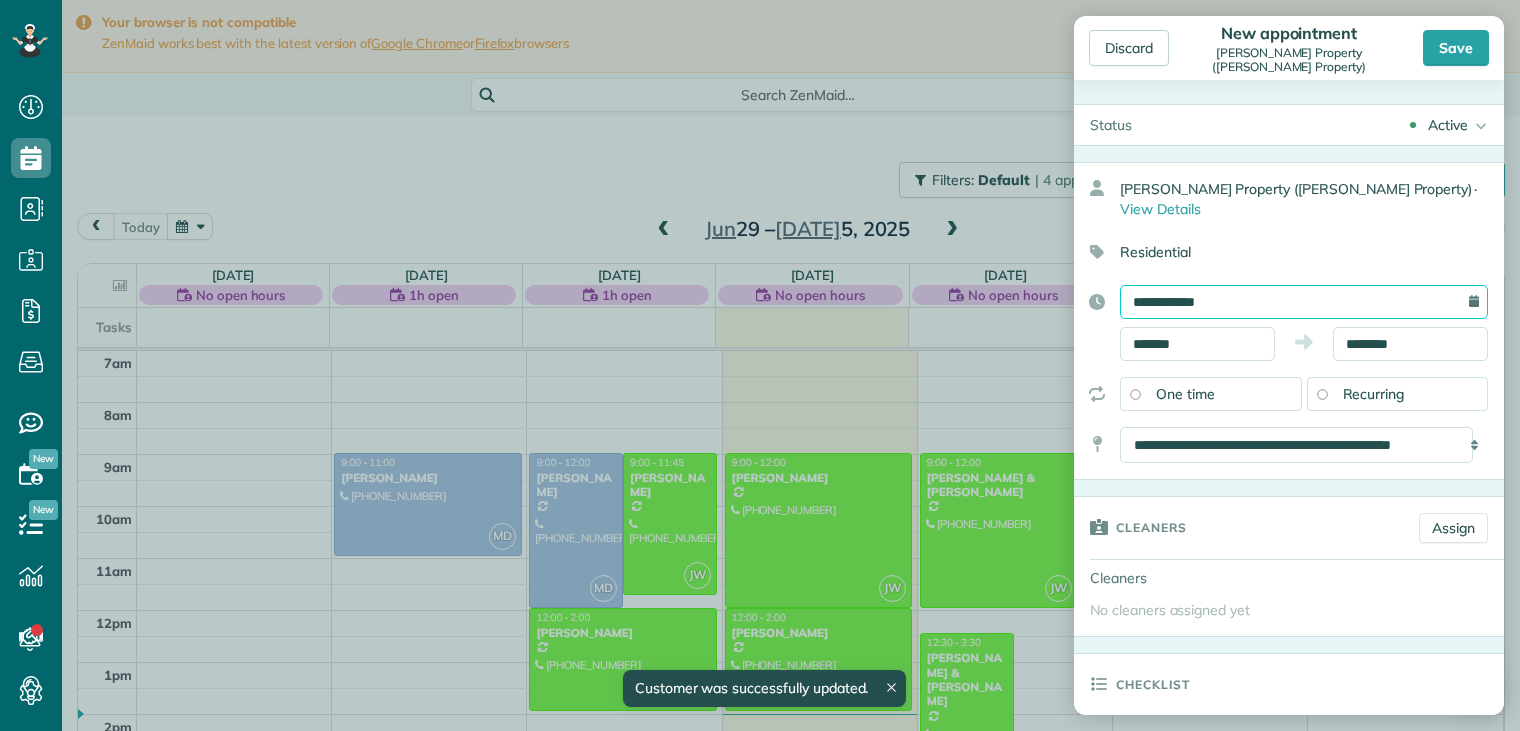 click on "**********" at bounding box center (1304, 302) 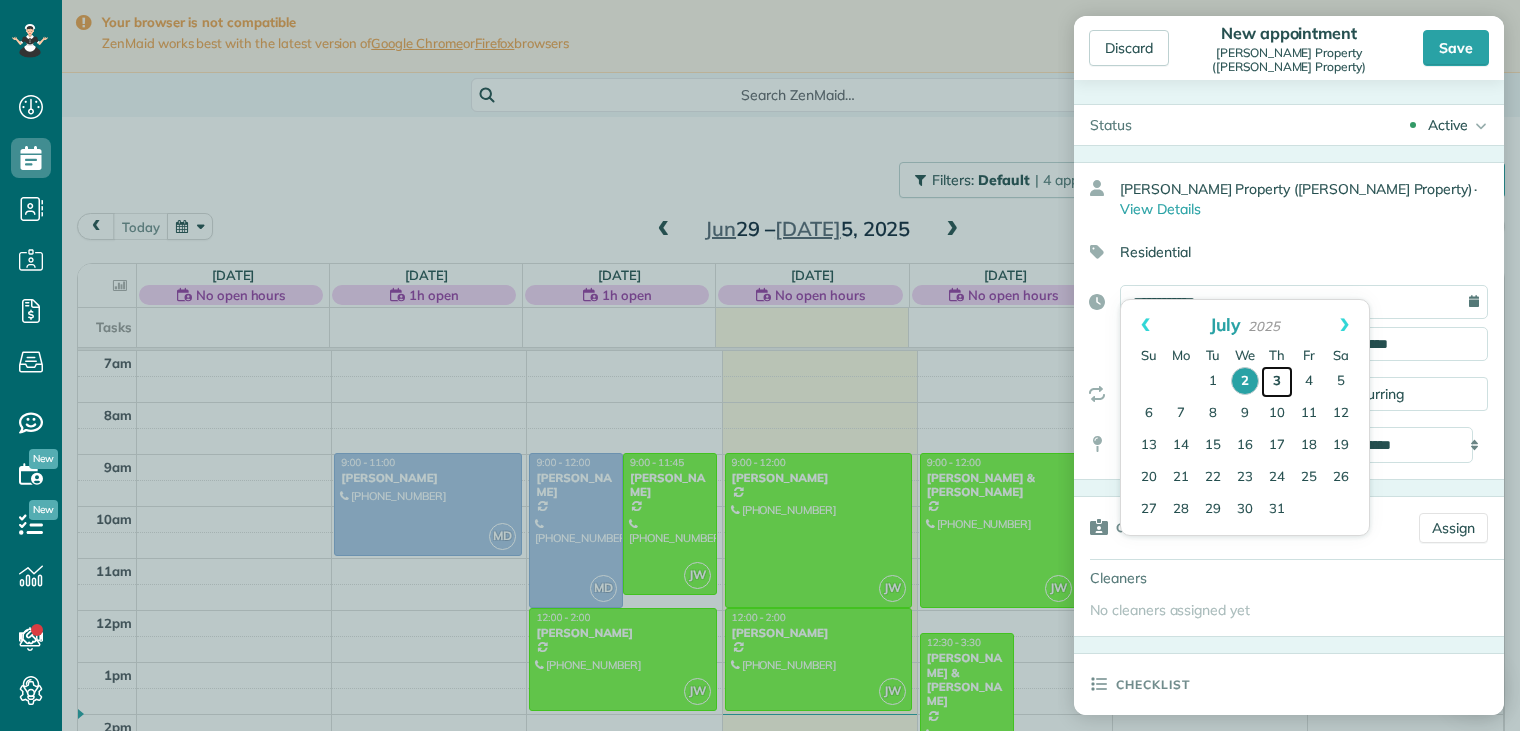 click on "3" at bounding box center [1277, 382] 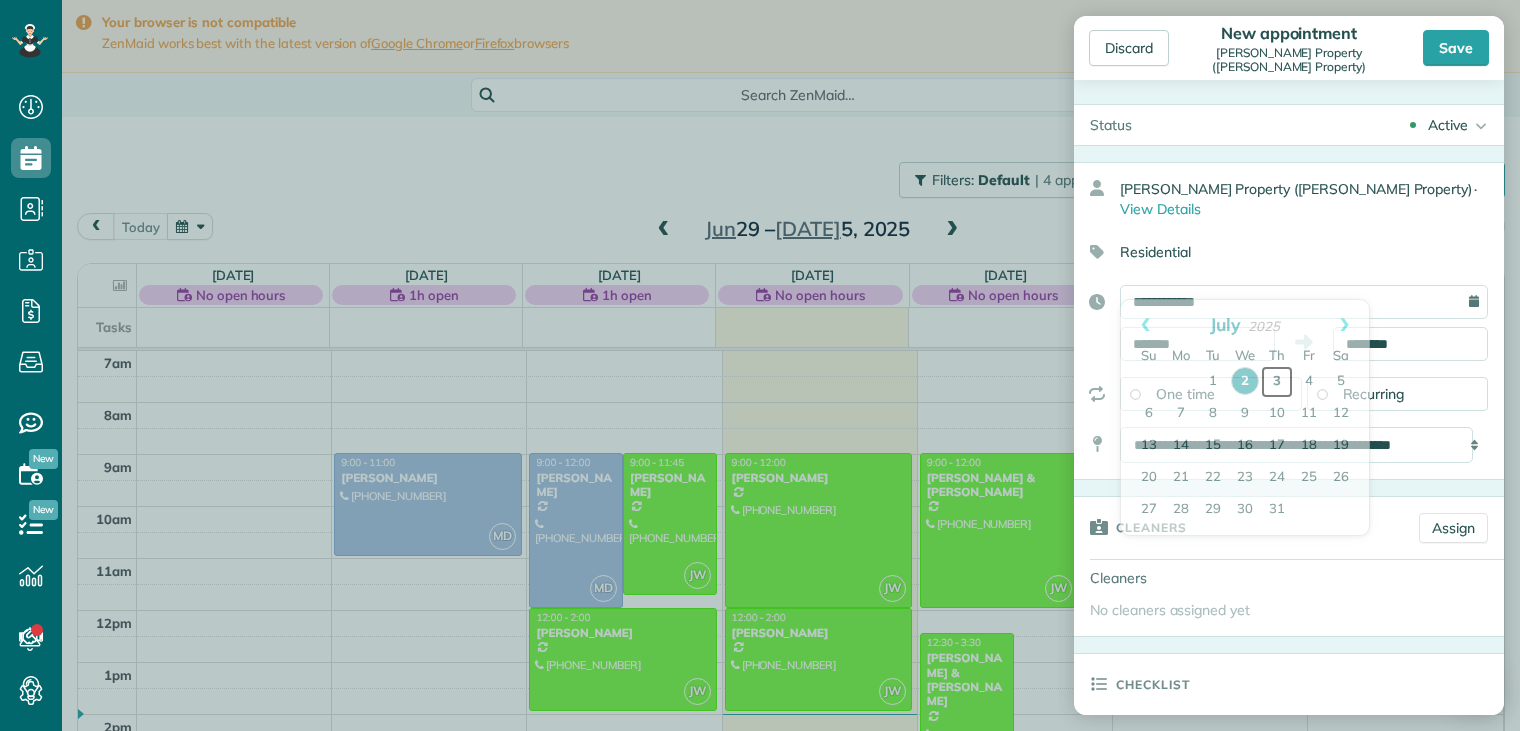 click on "3" at bounding box center (1277, 382) 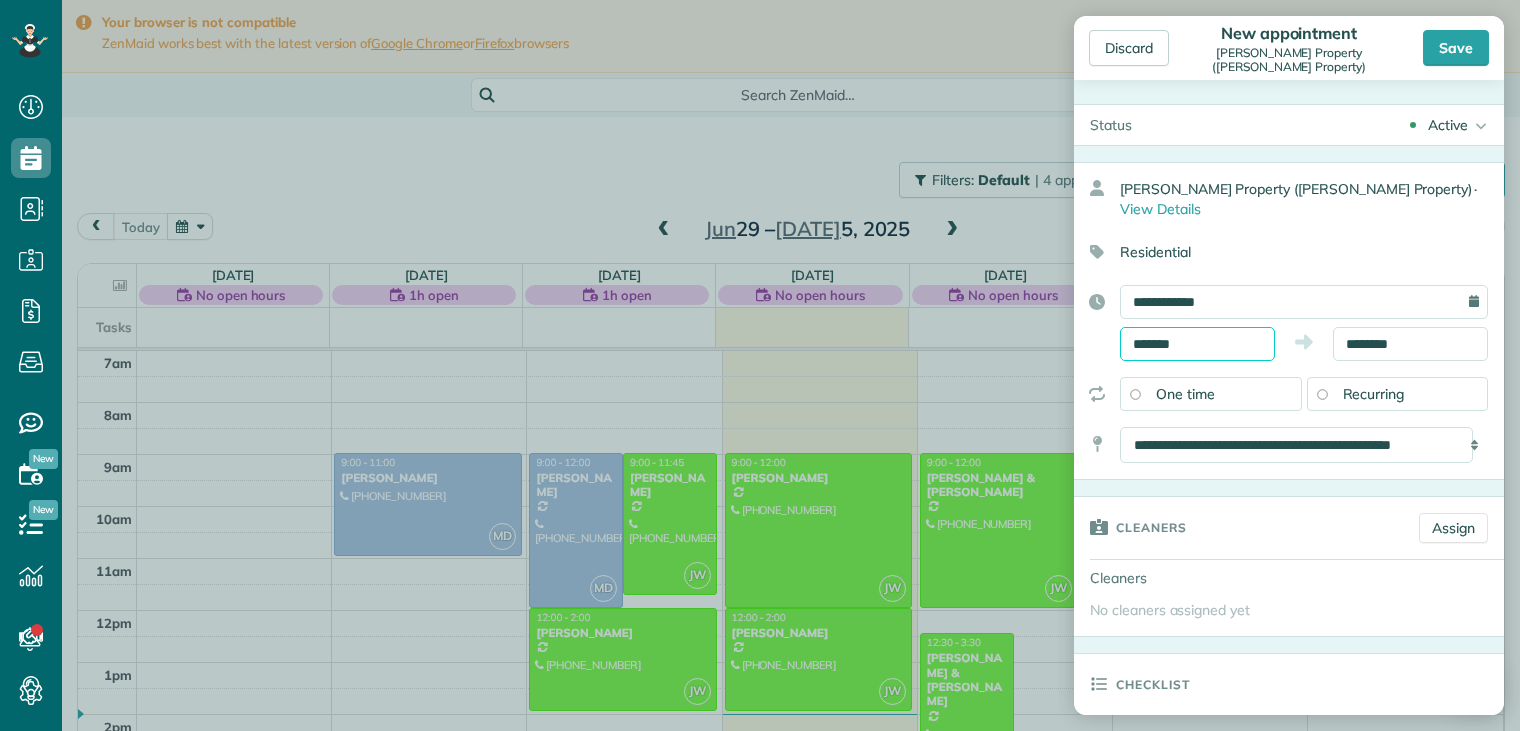 click on "*******" at bounding box center [1197, 344] 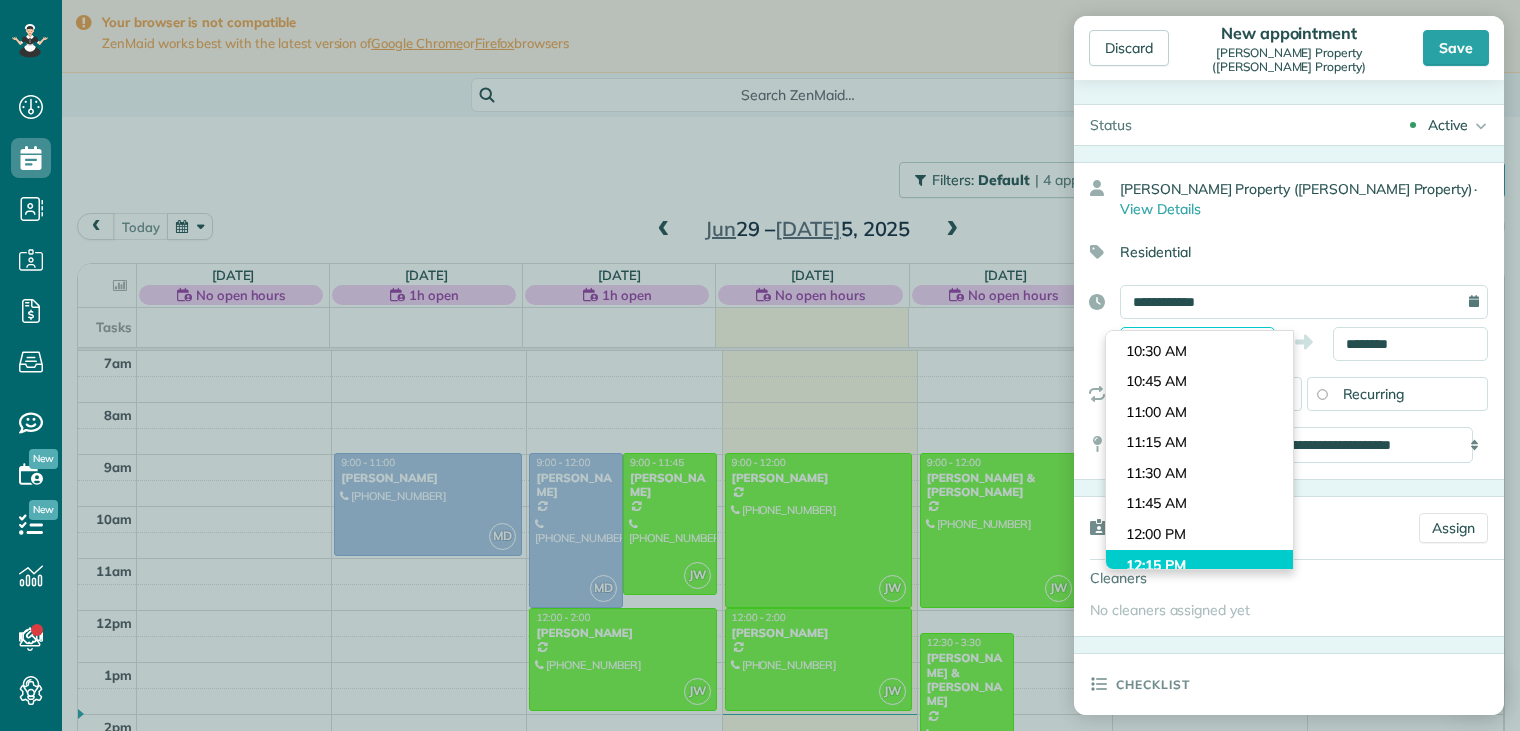 scroll, scrollTop: 1337, scrollLeft: 0, axis: vertical 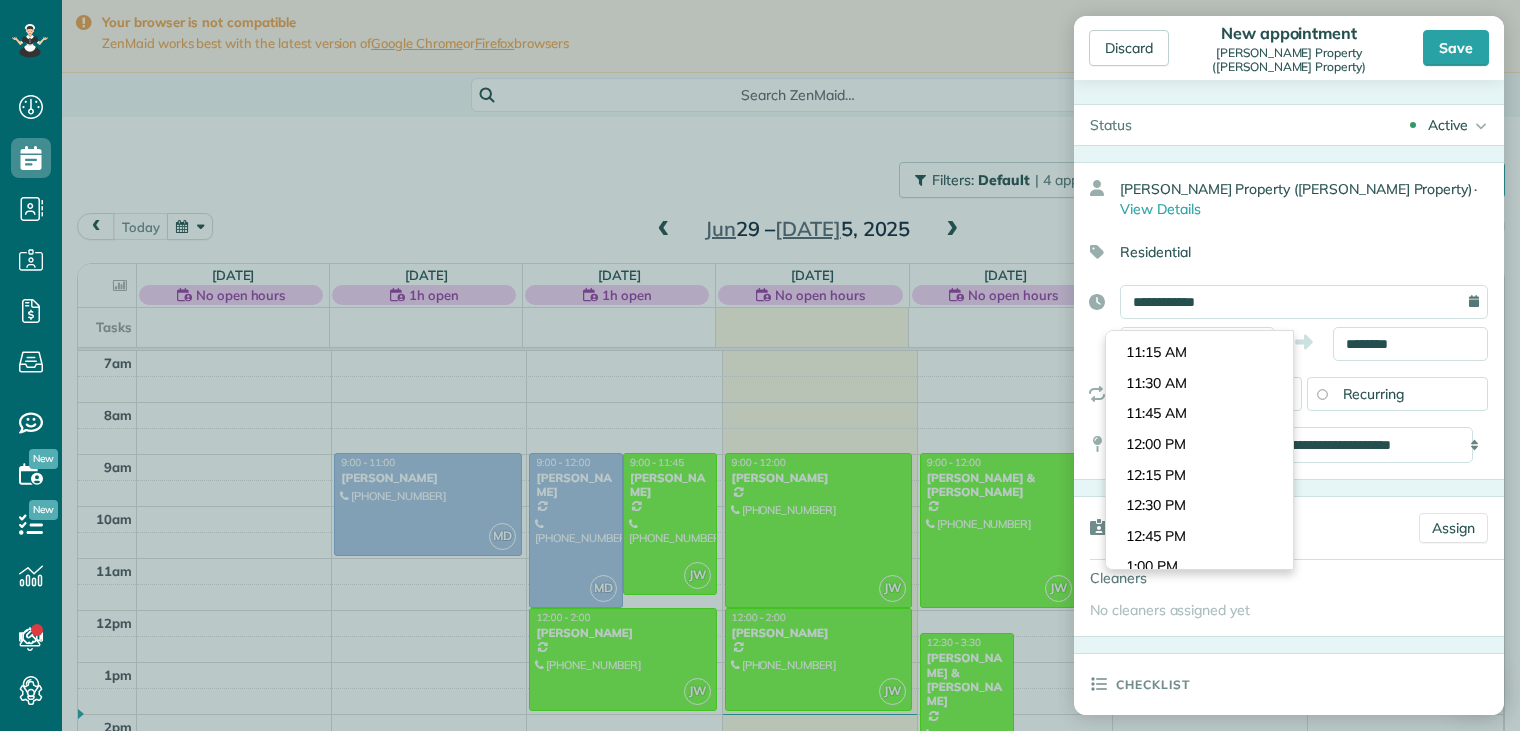 type on "*******" 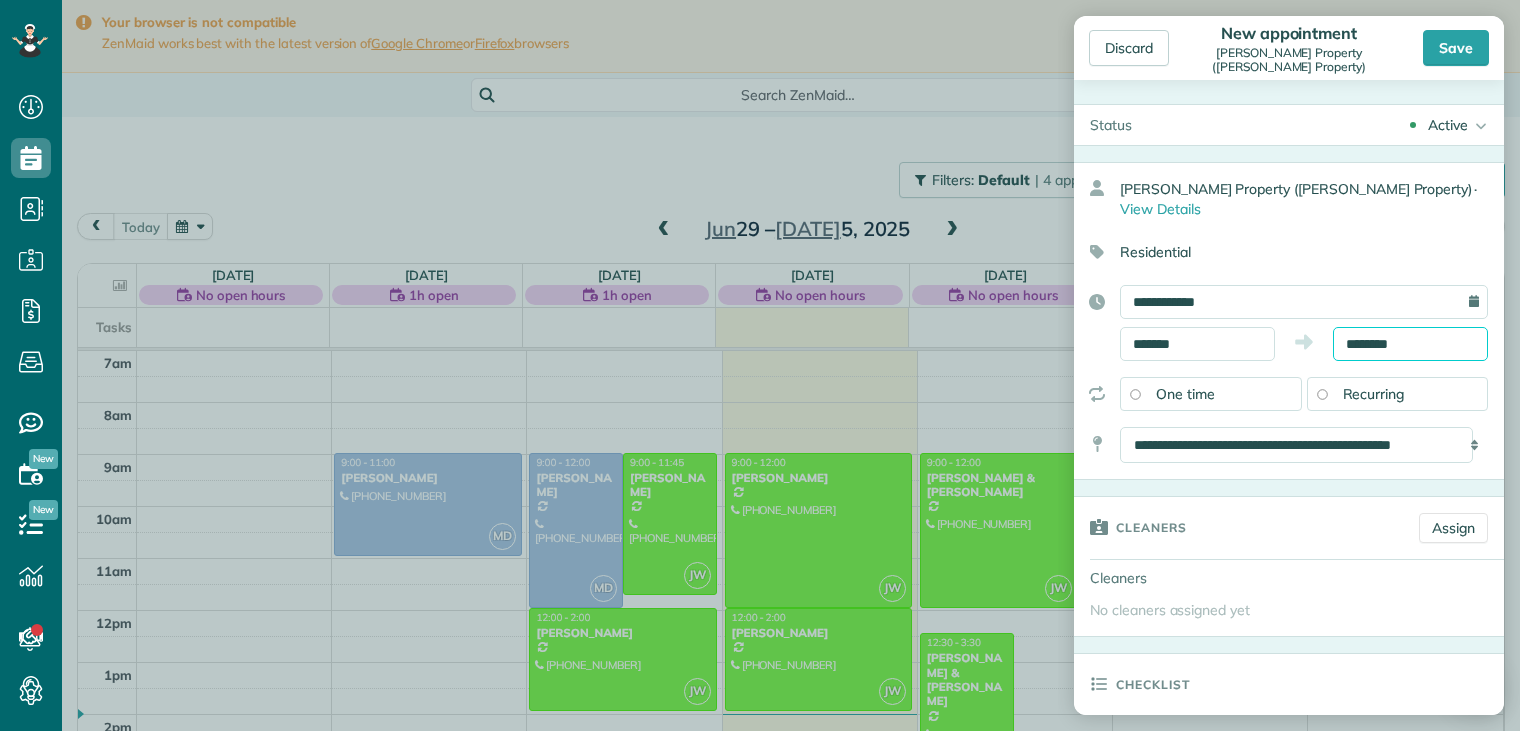 click on "********" at bounding box center [1410, 344] 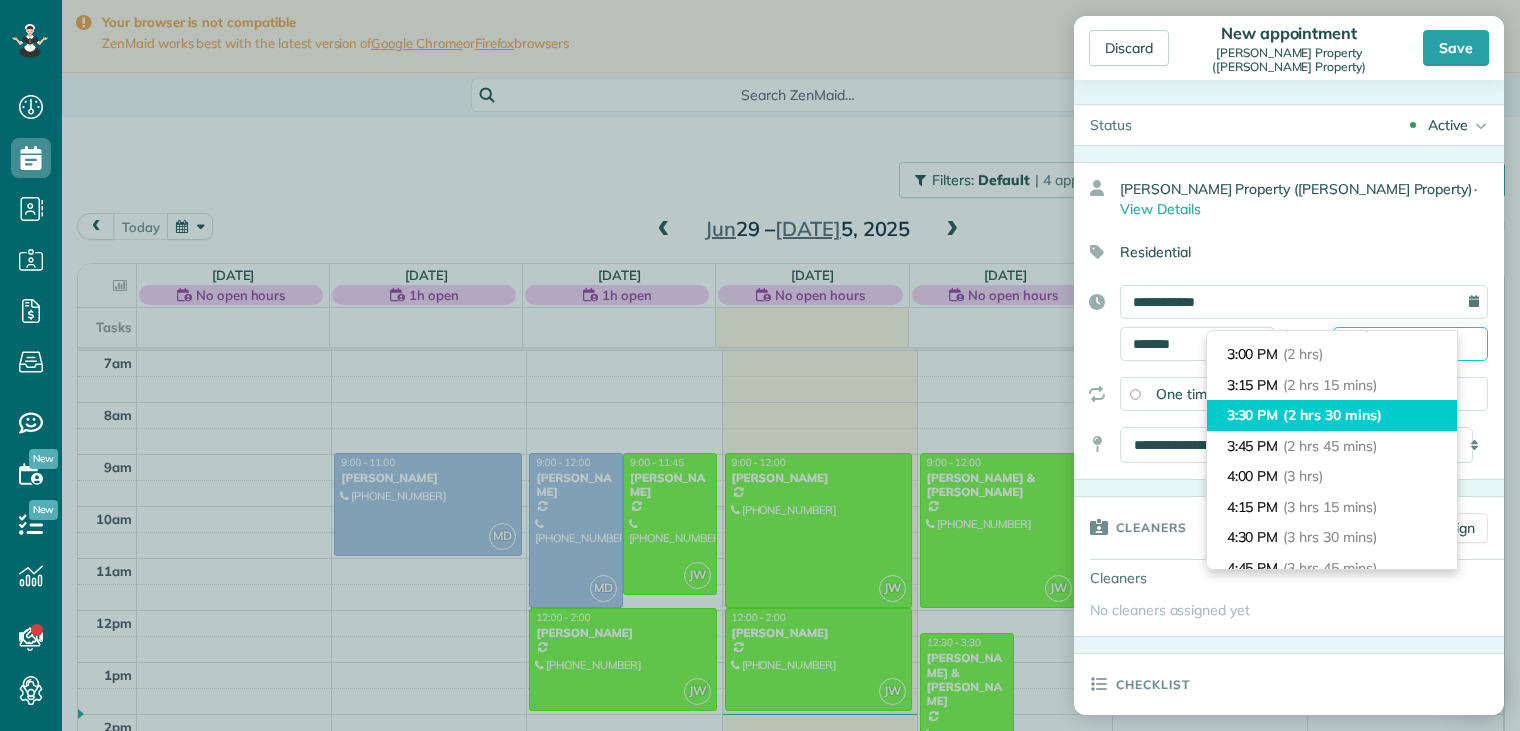 scroll, scrollTop: 300, scrollLeft: 0, axis: vertical 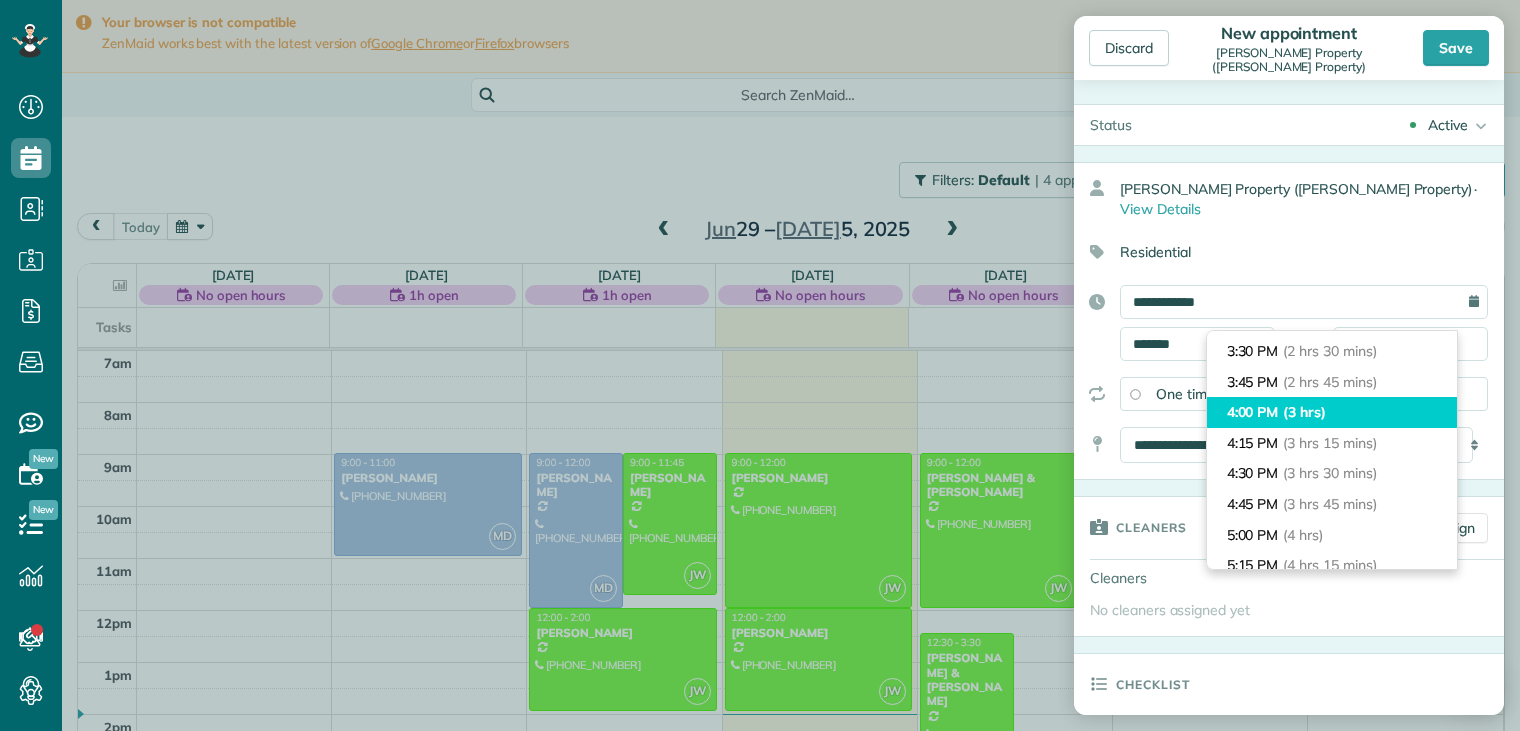 click on "(3 hrs)" at bounding box center (1304, 412) 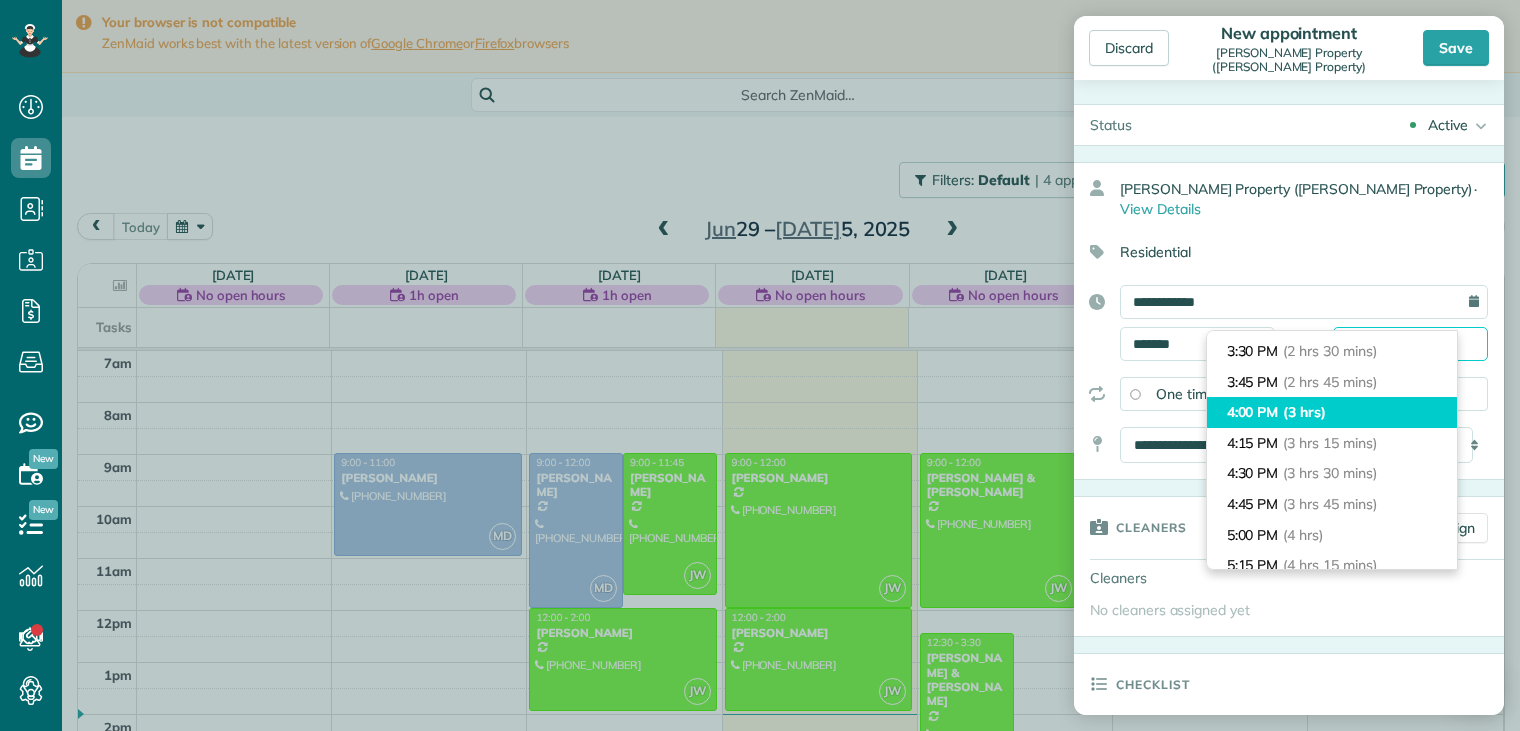 type on "*******" 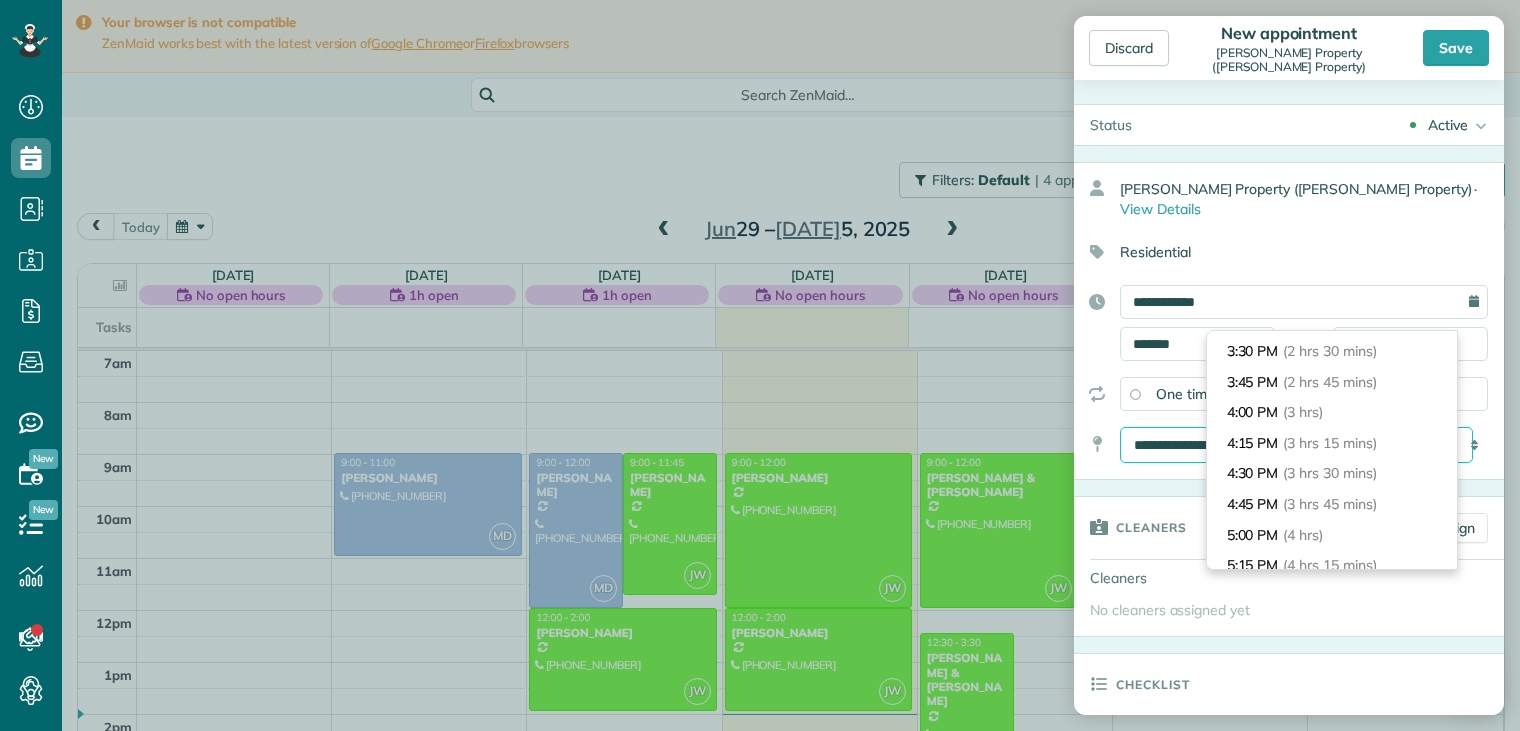click on "**********" at bounding box center (1296, 445) 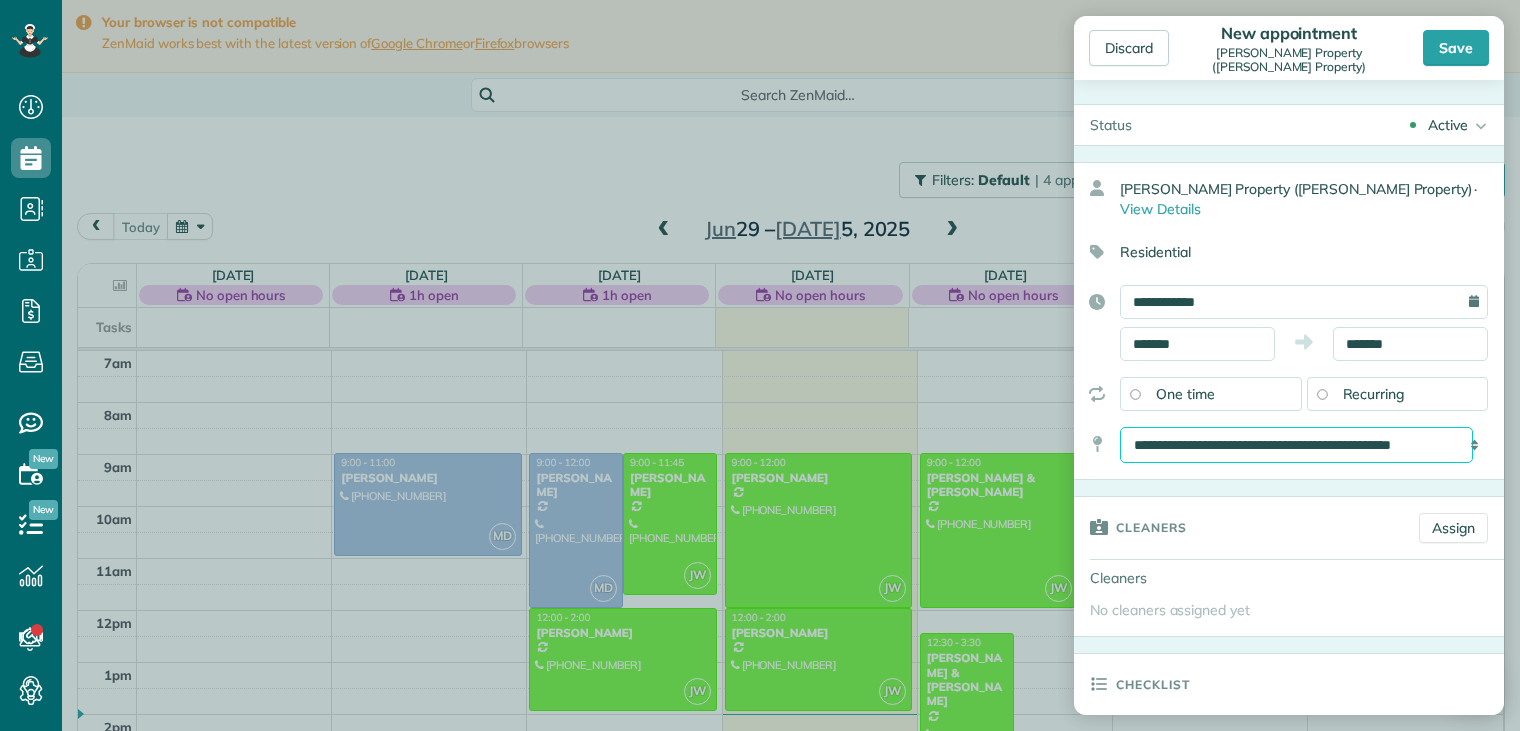 click on "**********" at bounding box center [1296, 445] 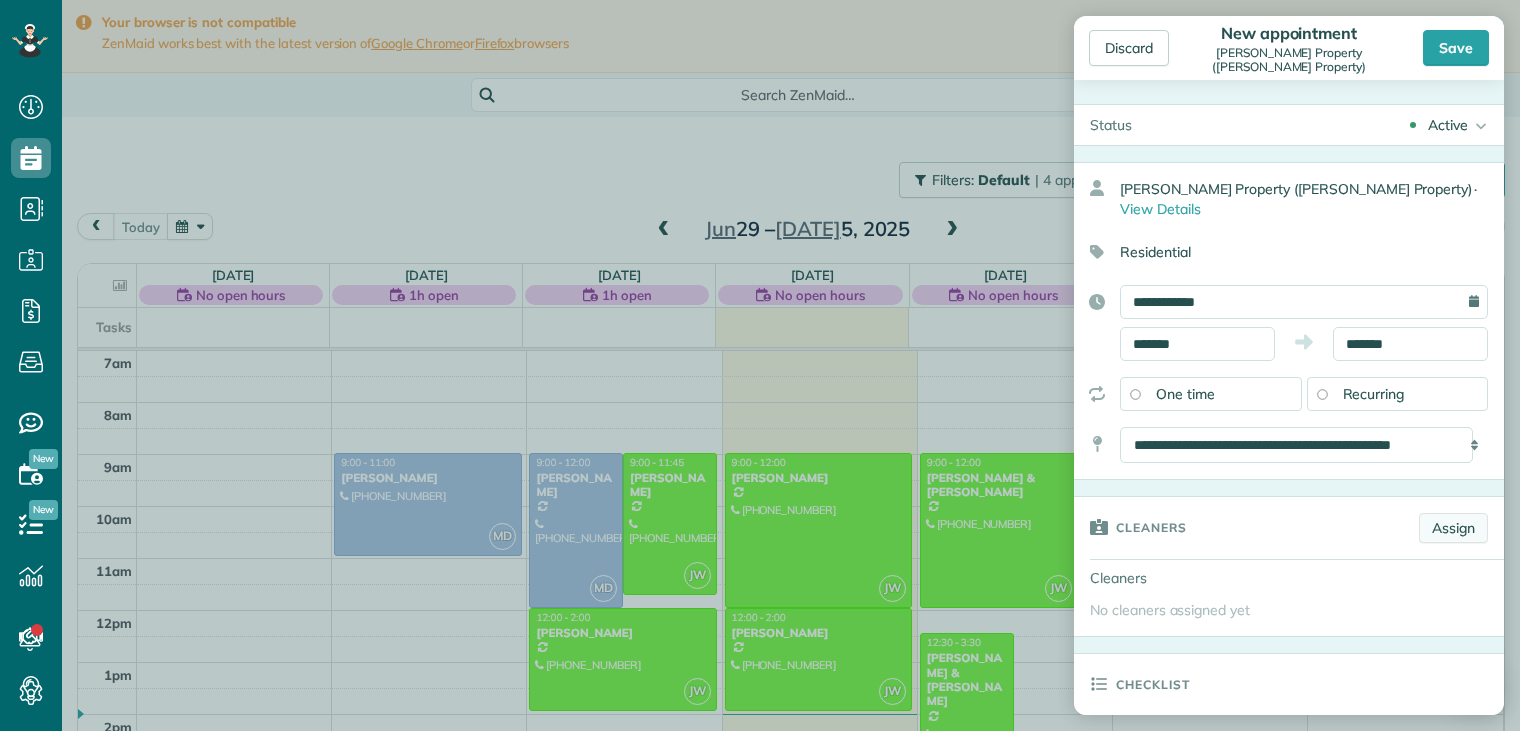 click on "Assign" at bounding box center (1453, 528) 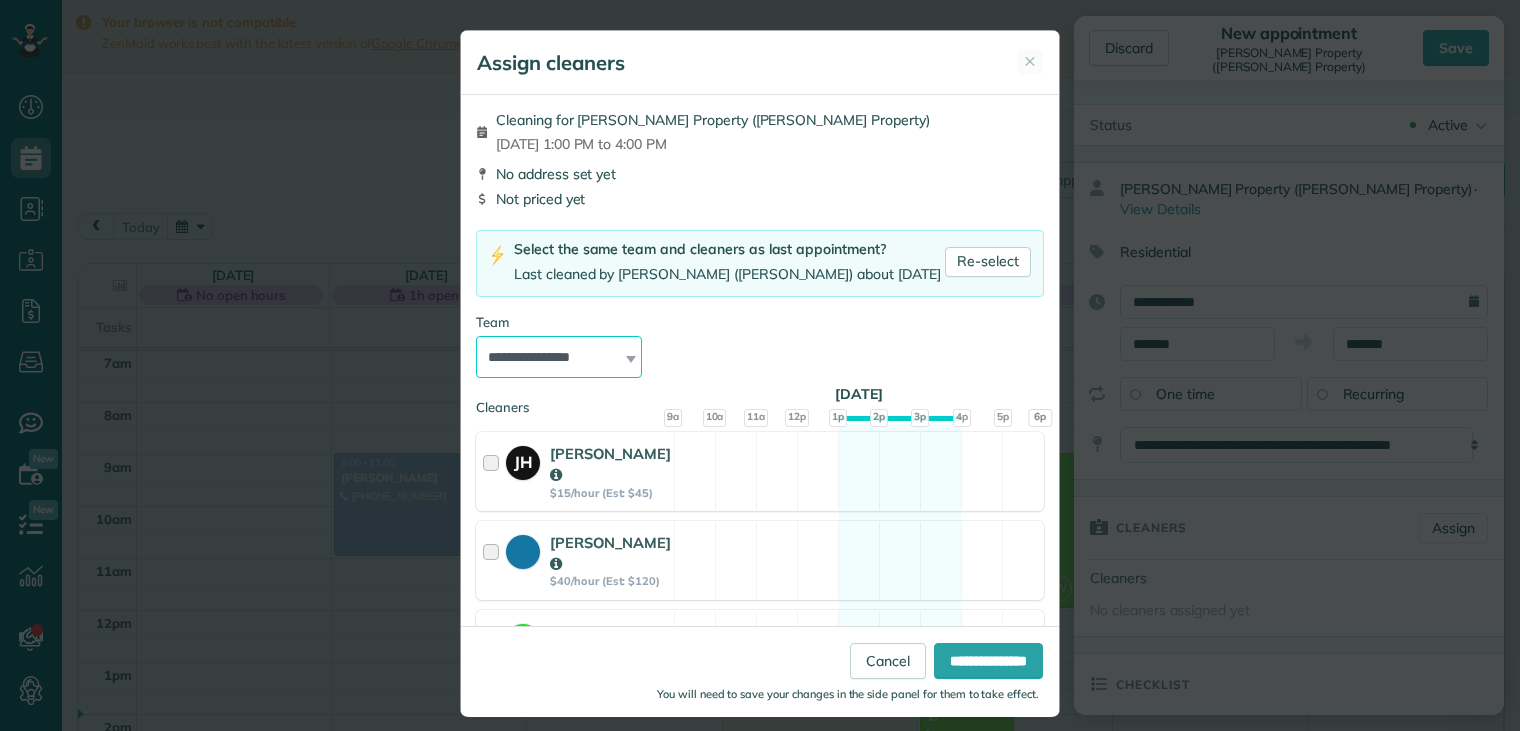 click on "**********" at bounding box center [559, 357] 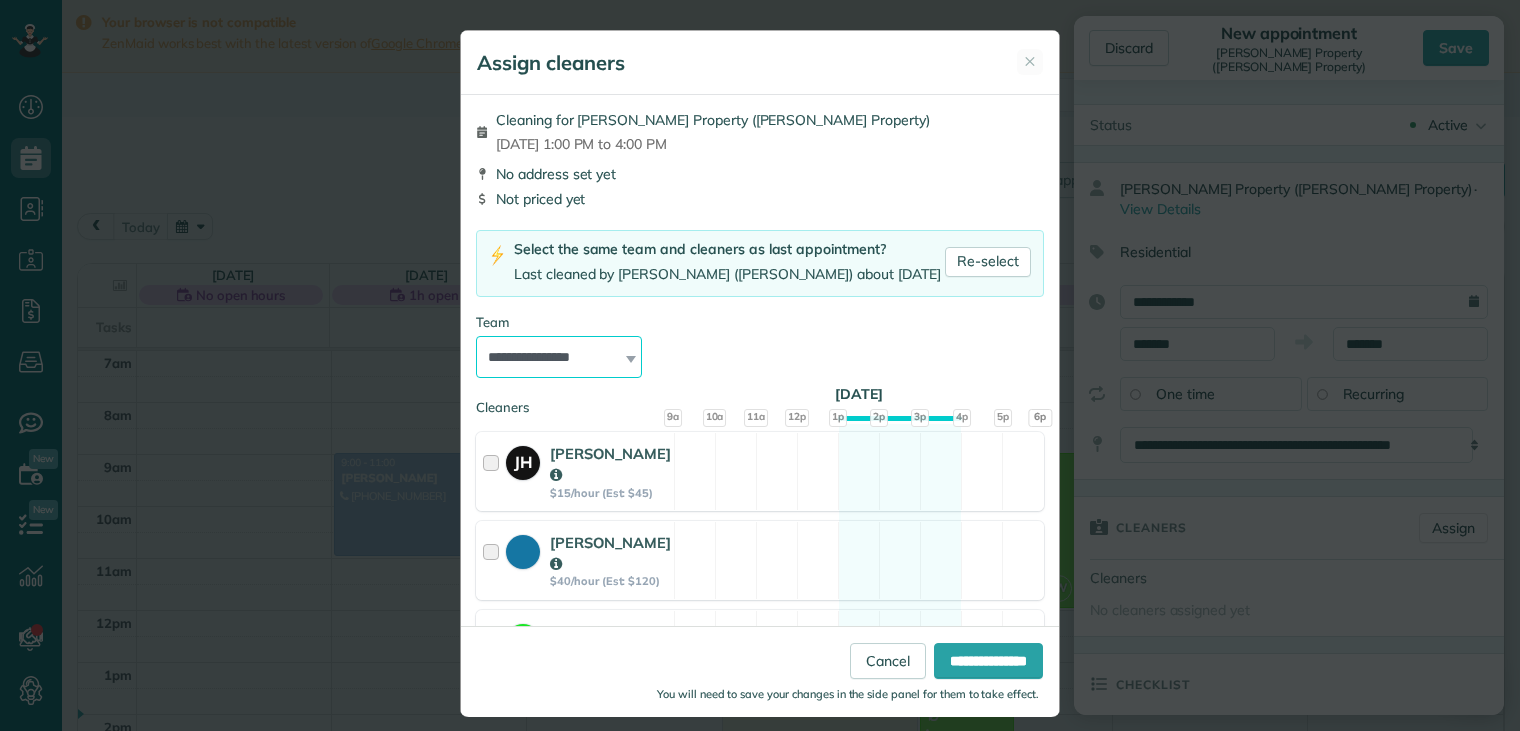 select on "*****" 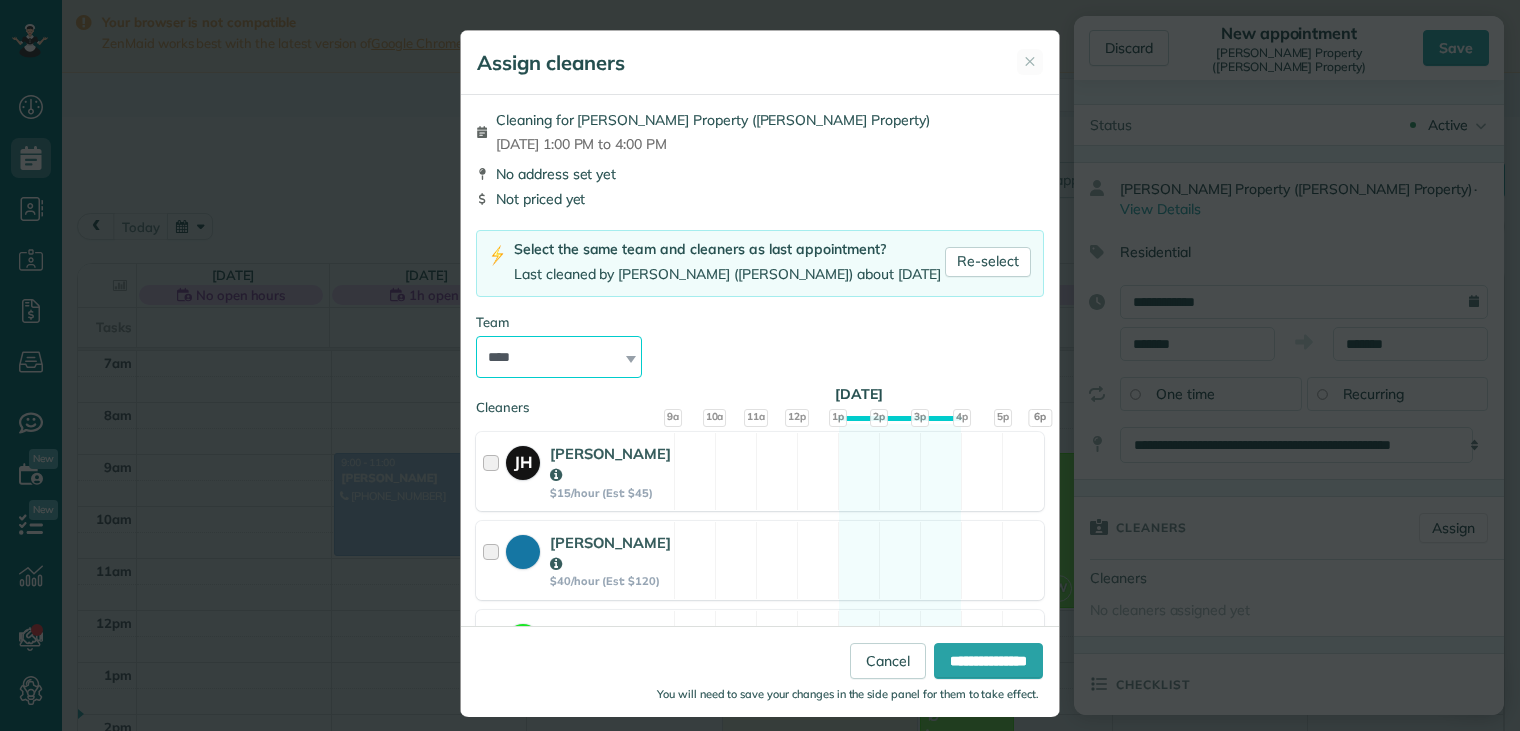 click on "**********" at bounding box center [559, 357] 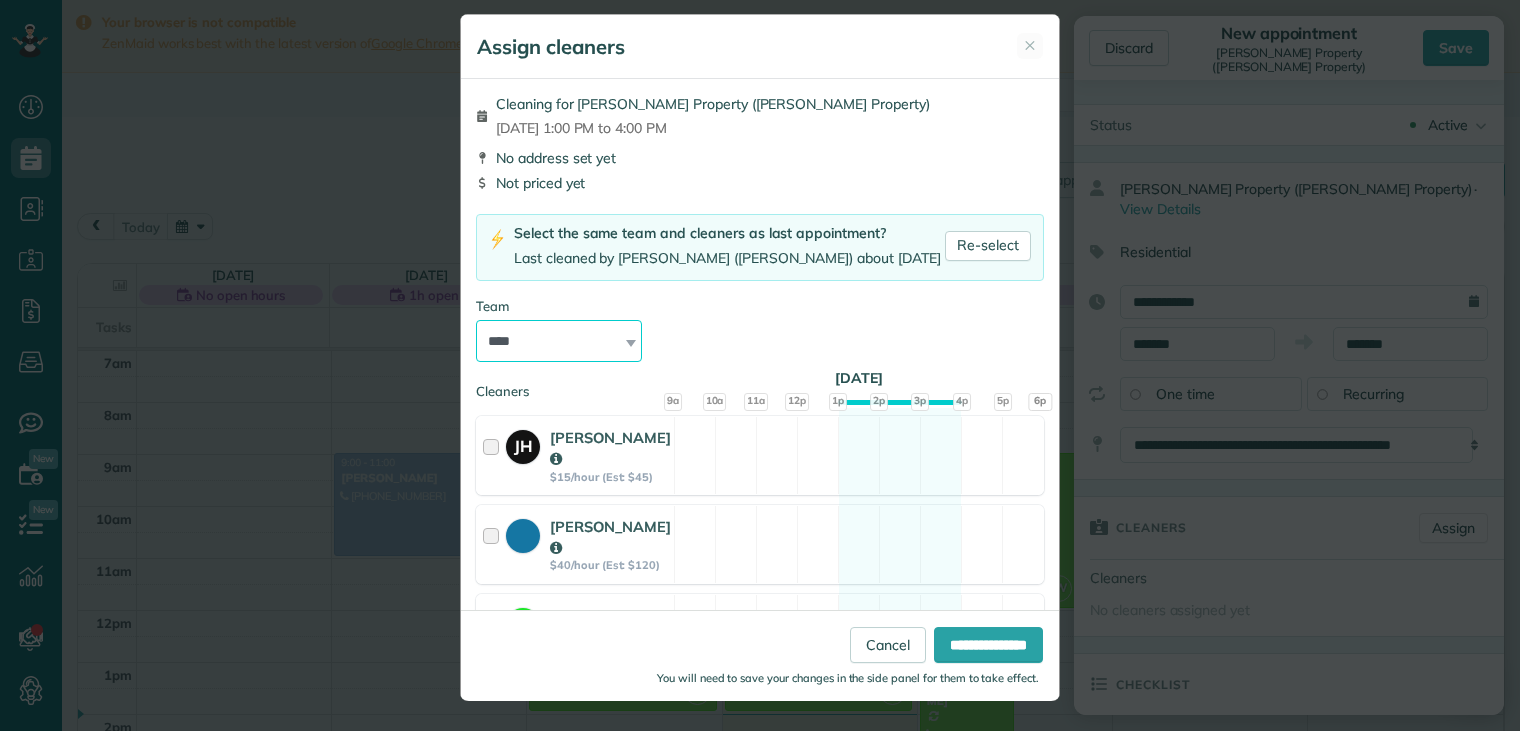 scroll, scrollTop: 0, scrollLeft: 0, axis: both 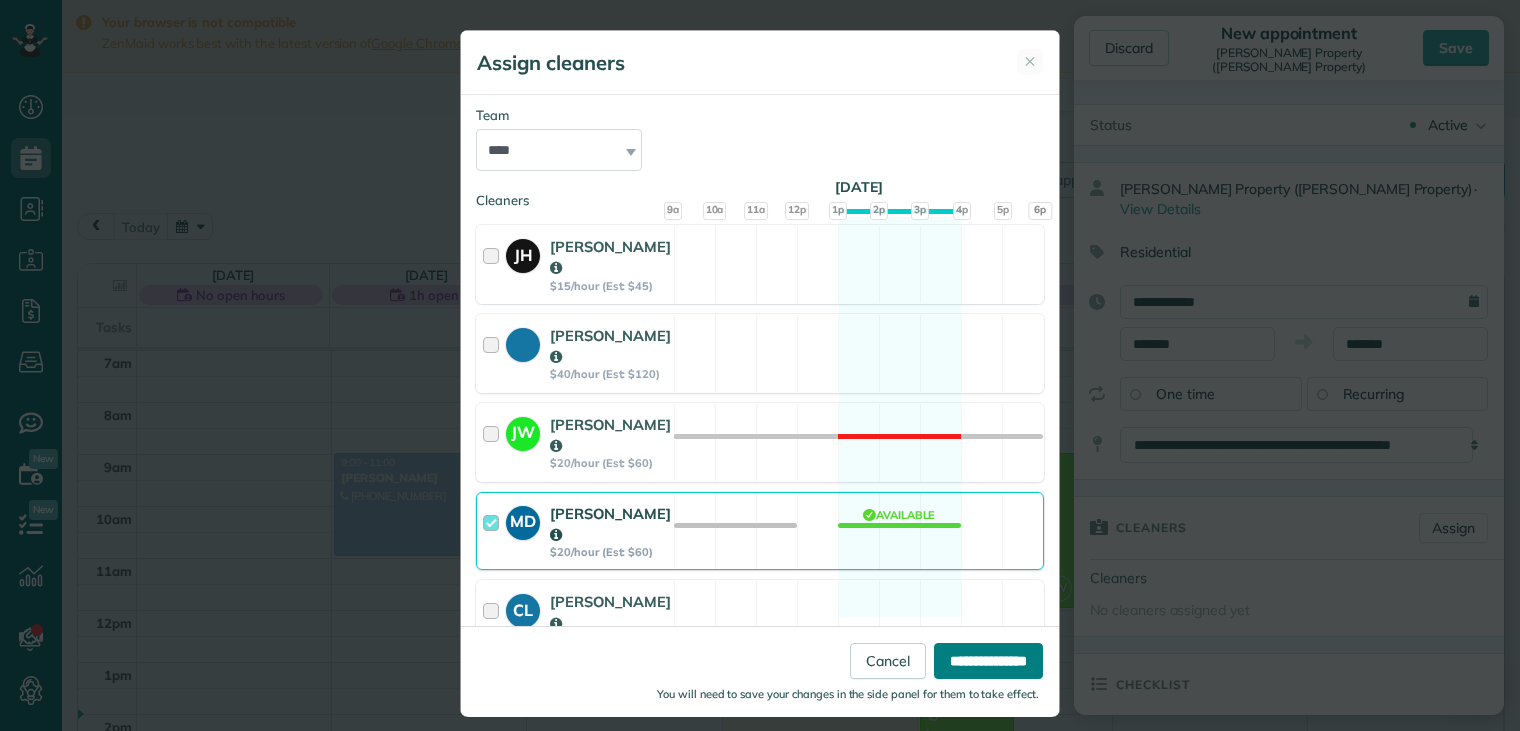click on "**********" at bounding box center [988, 661] 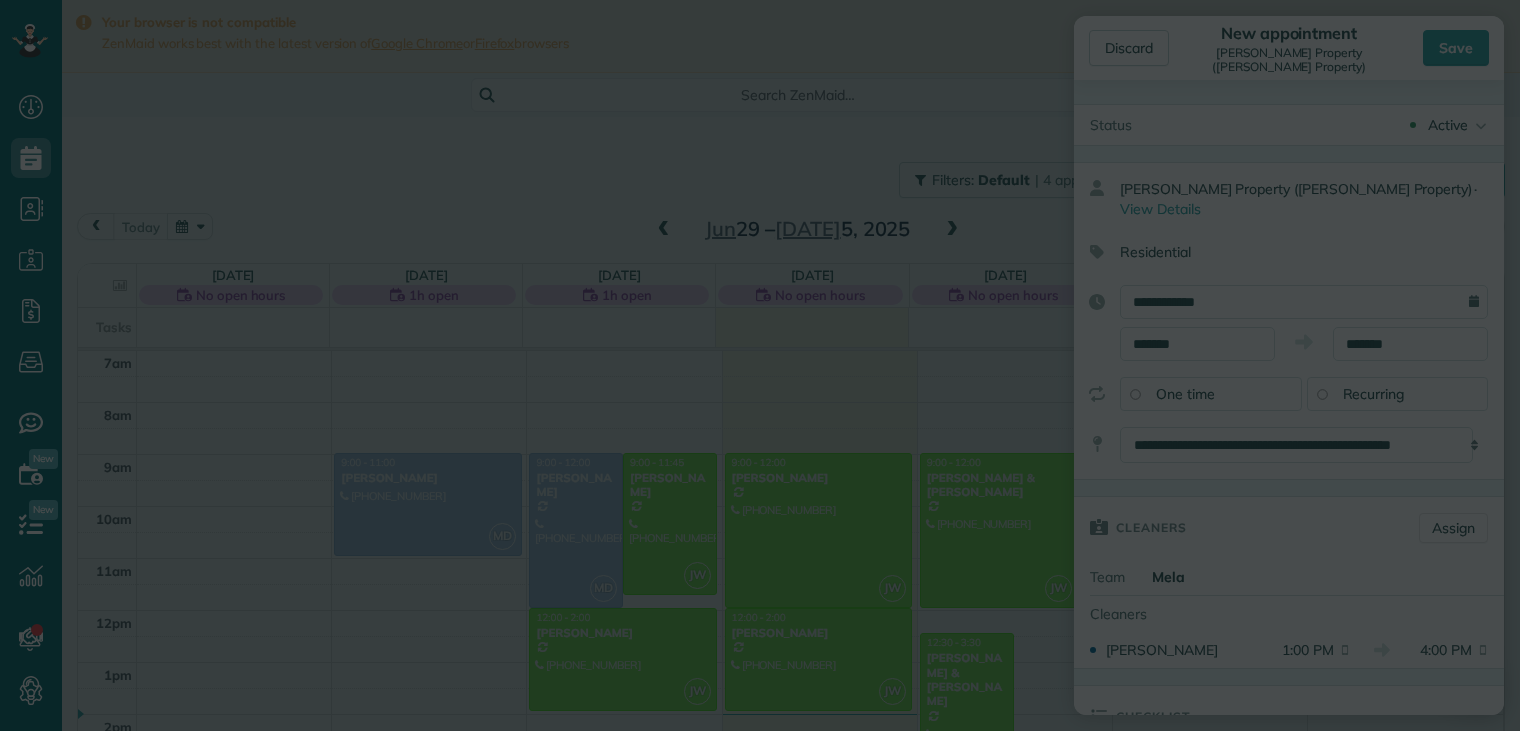 click on "**********" at bounding box center (760, 365) 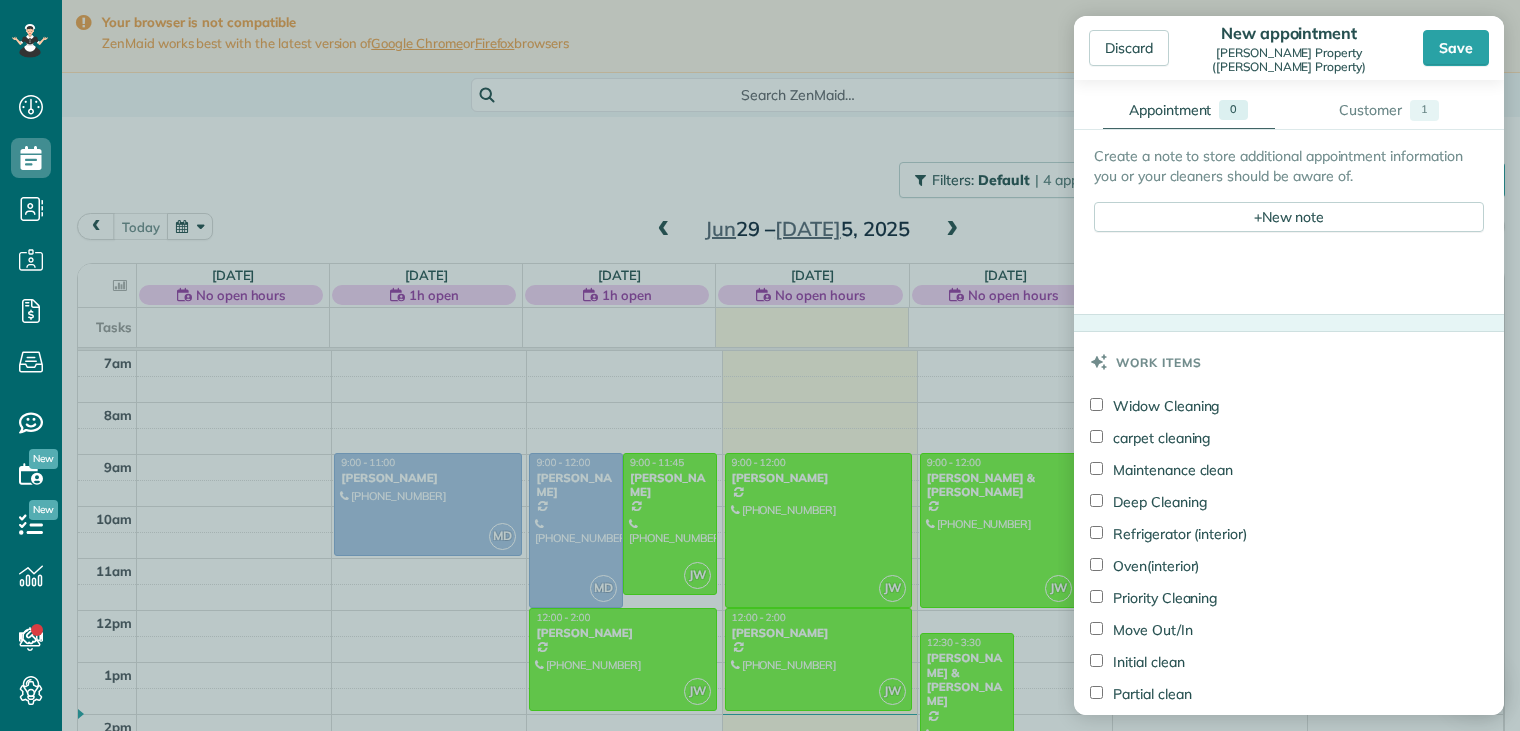 scroll, scrollTop: 800, scrollLeft: 0, axis: vertical 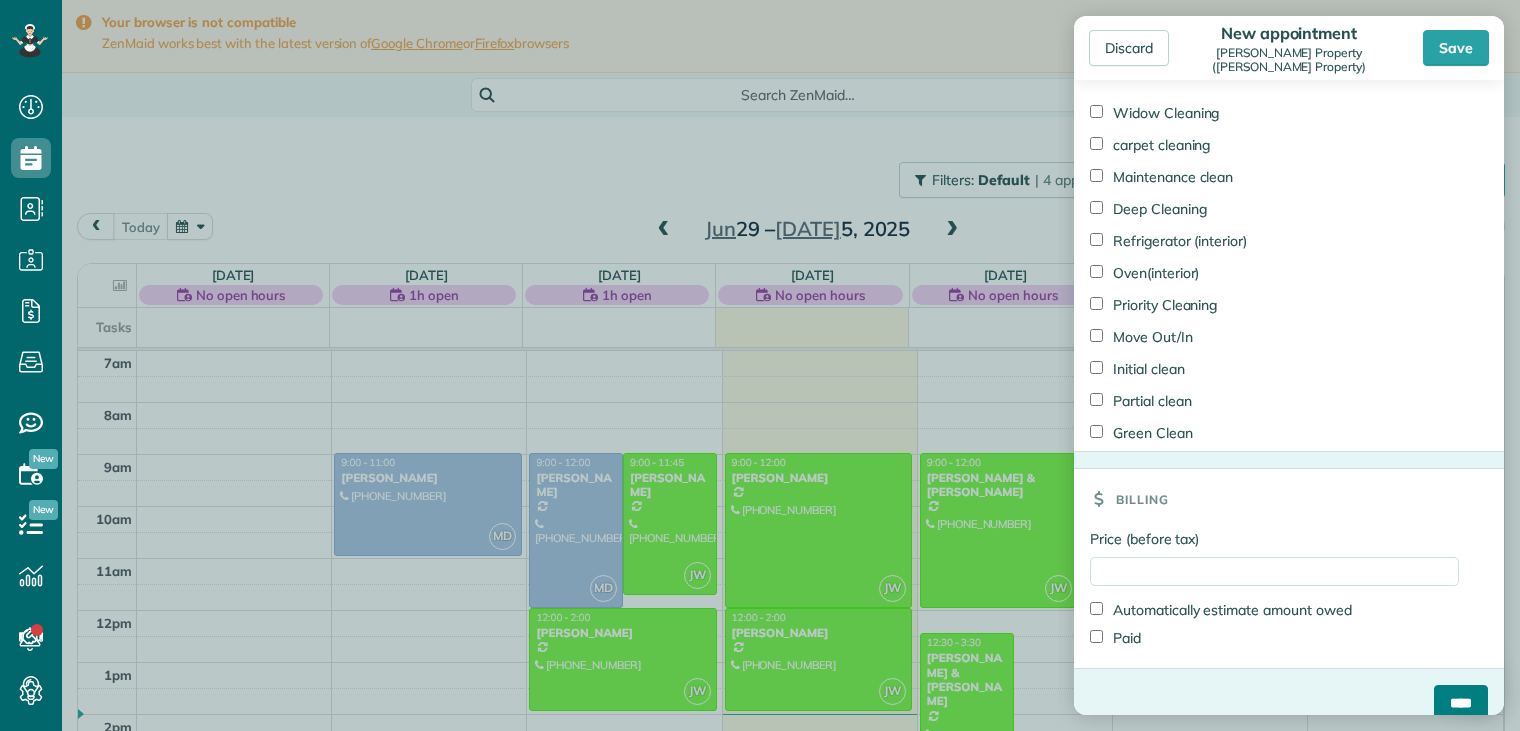 click on "****" at bounding box center (1461, 703) 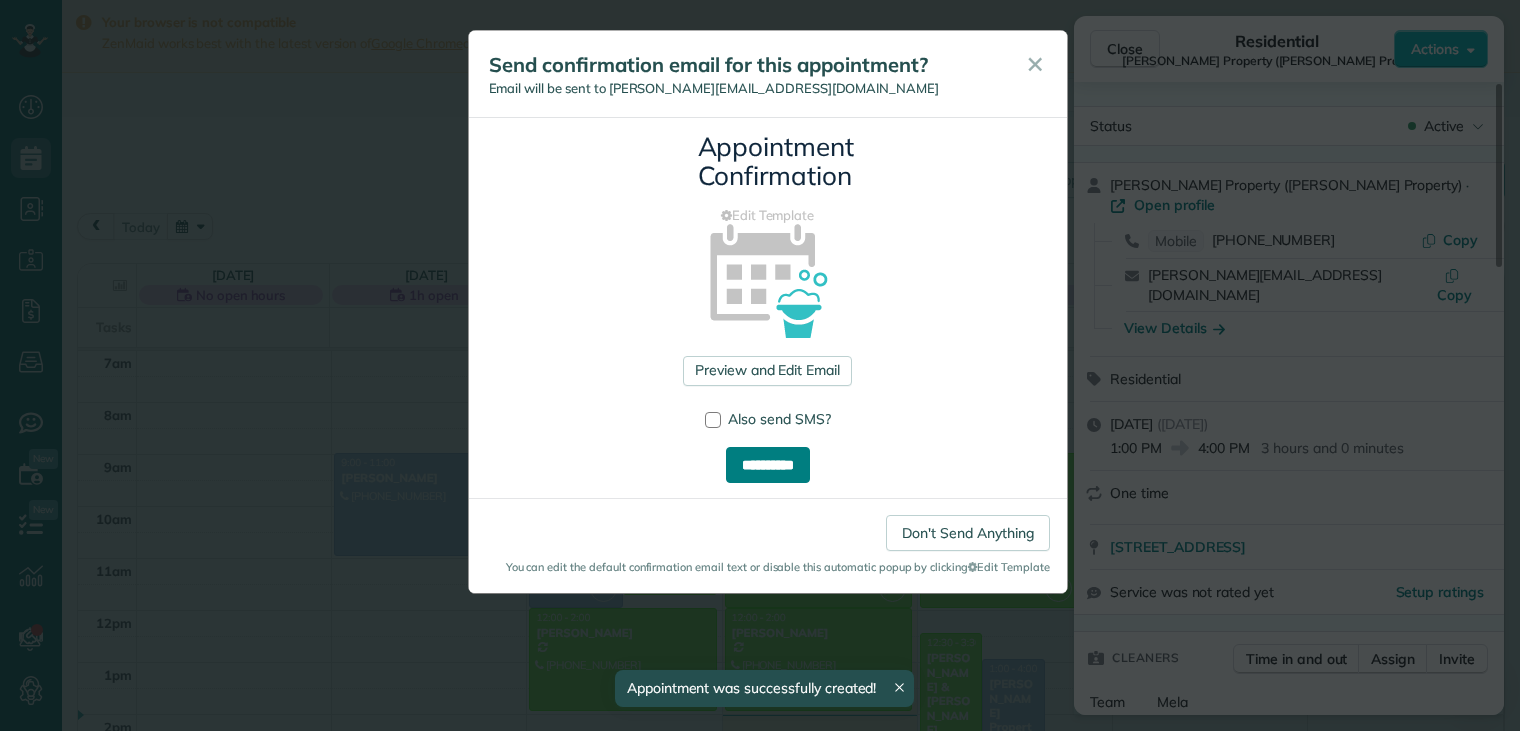 click on "**********" at bounding box center [768, 465] 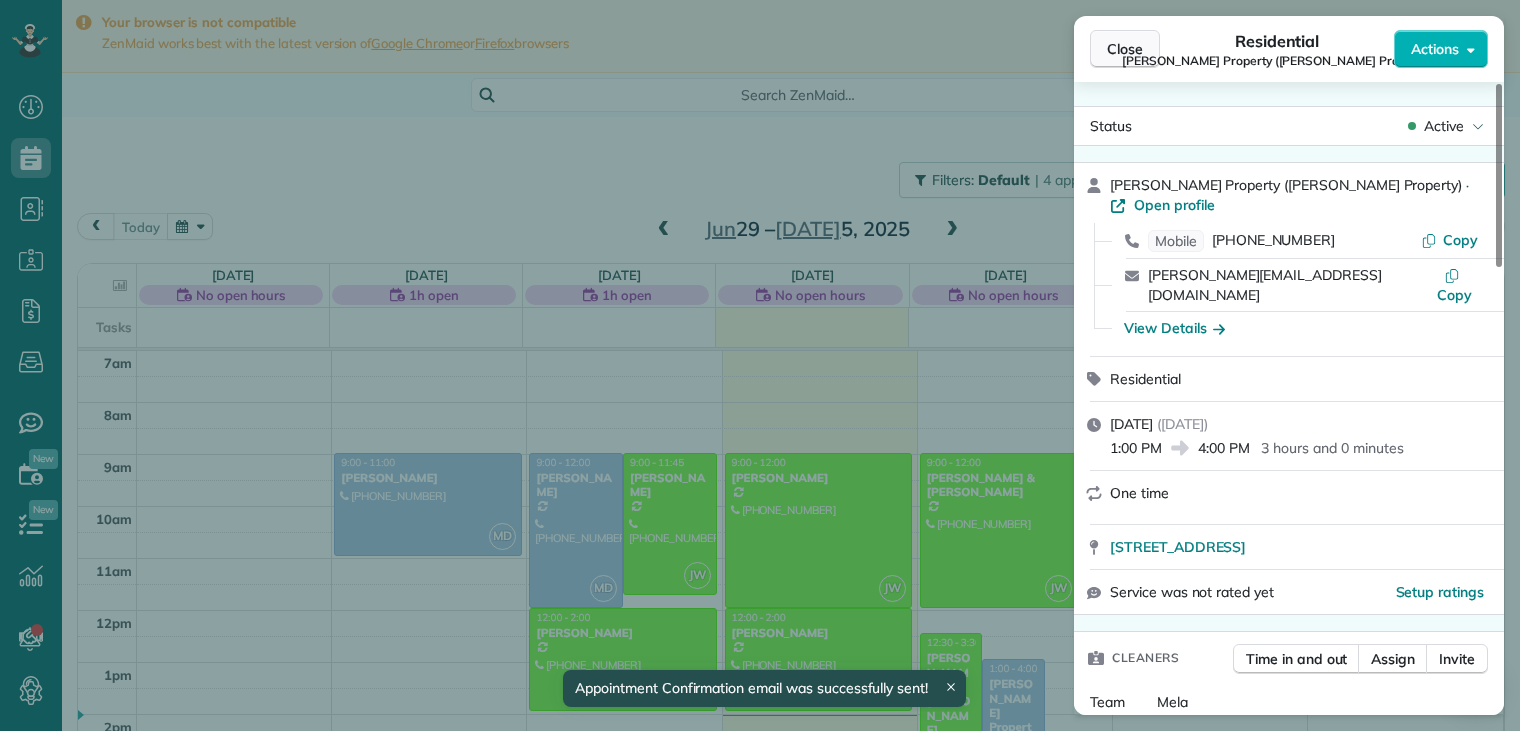 click on "Close" at bounding box center (1125, 49) 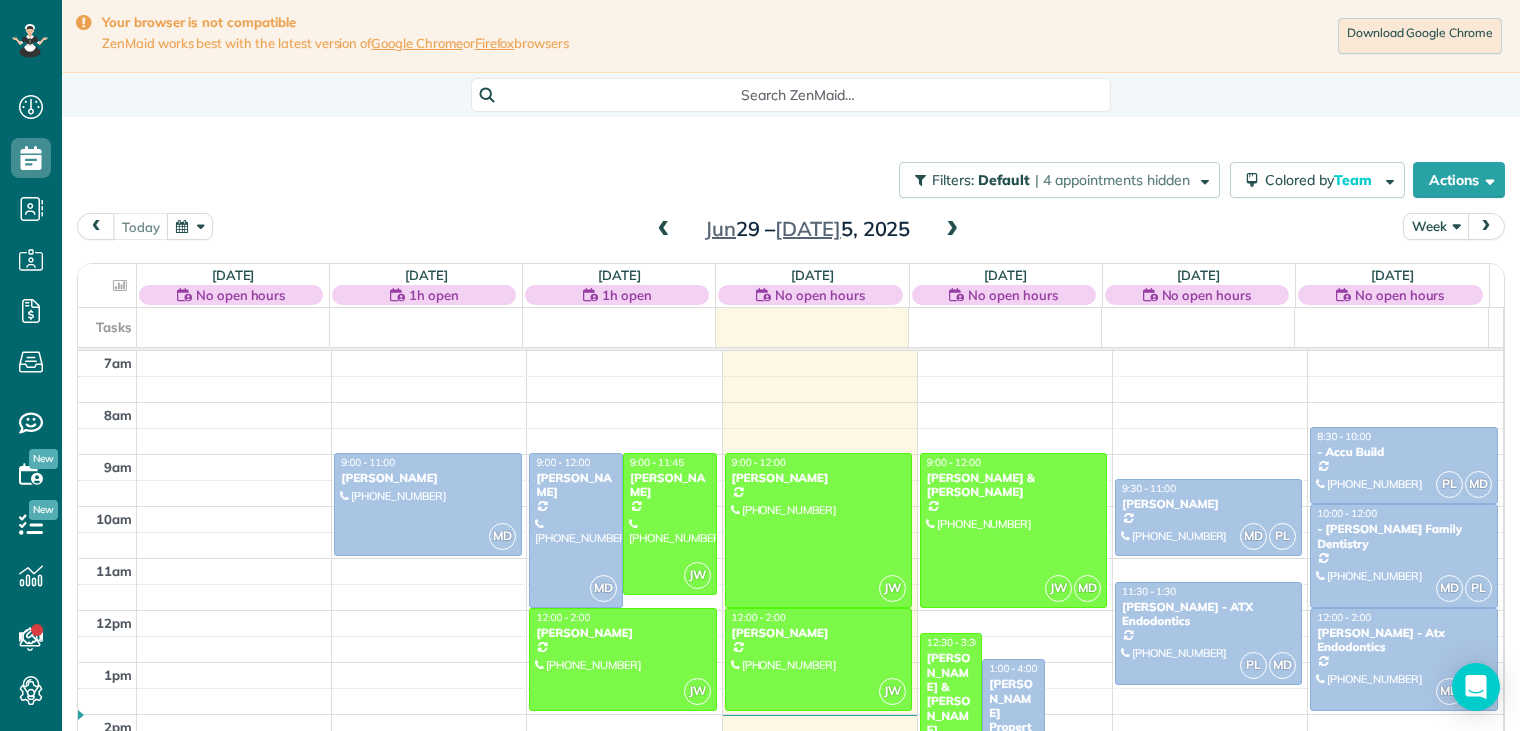 click on "Week" at bounding box center (1436, 226) 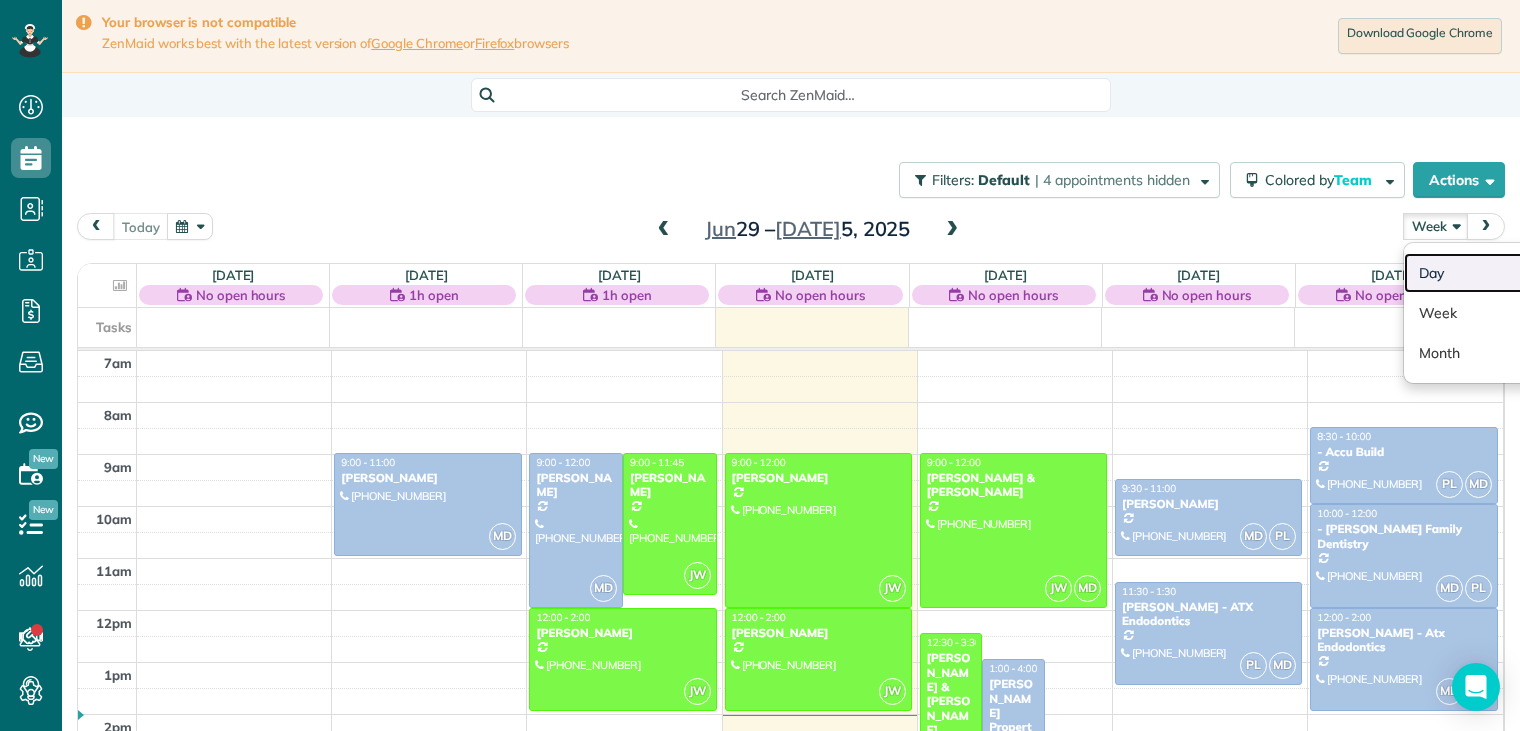 click on "Day" at bounding box center [1483, 273] 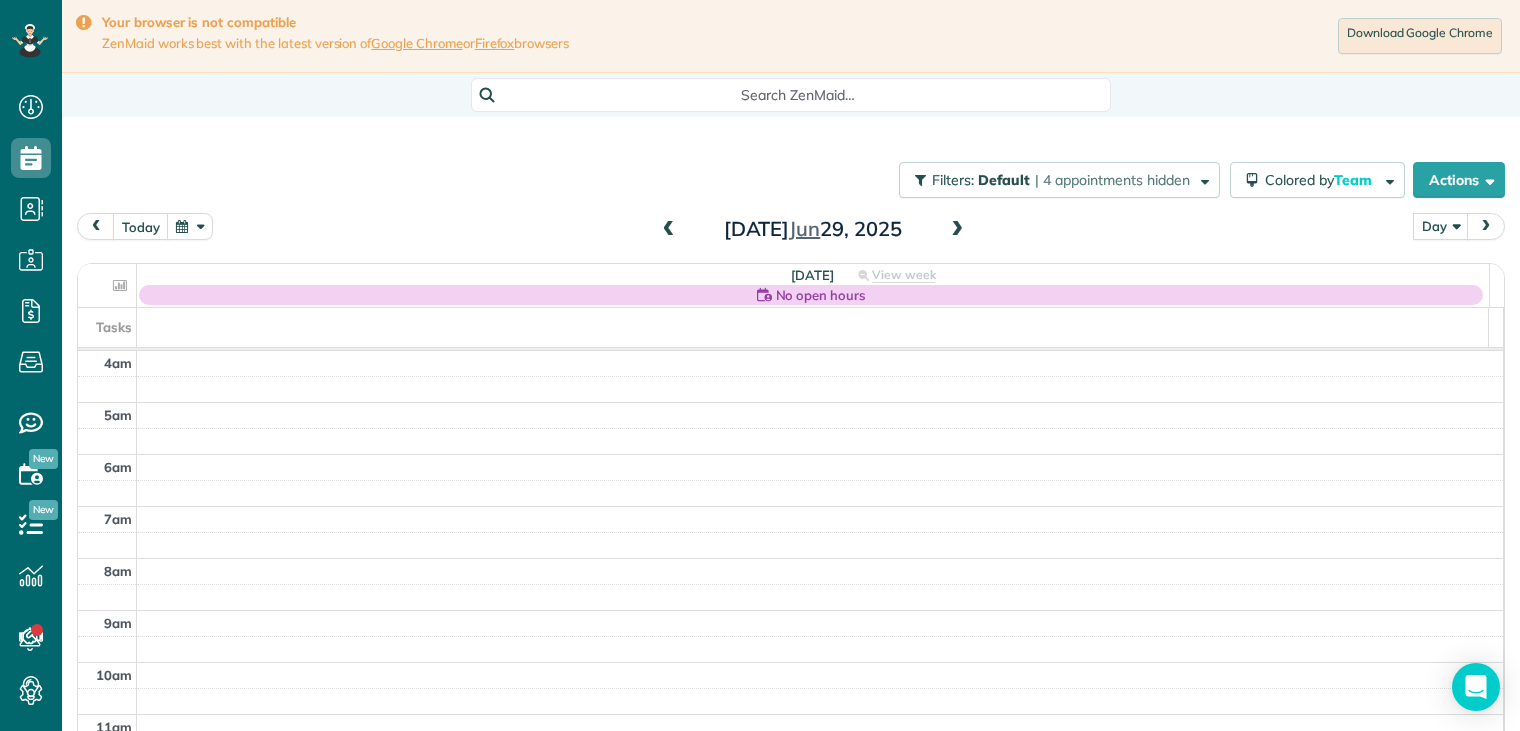 scroll, scrollTop: 156, scrollLeft: 0, axis: vertical 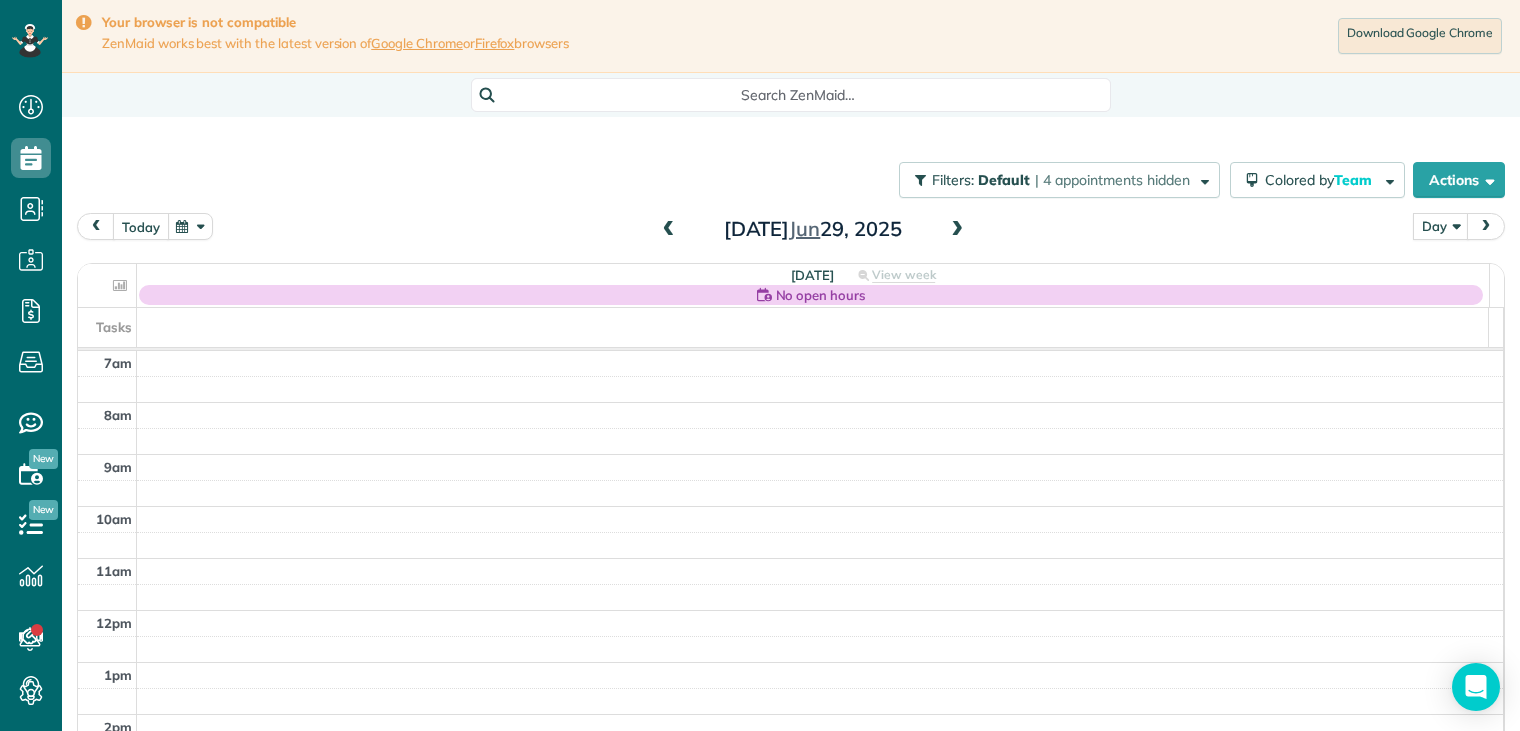 click on "today" at bounding box center [141, 226] 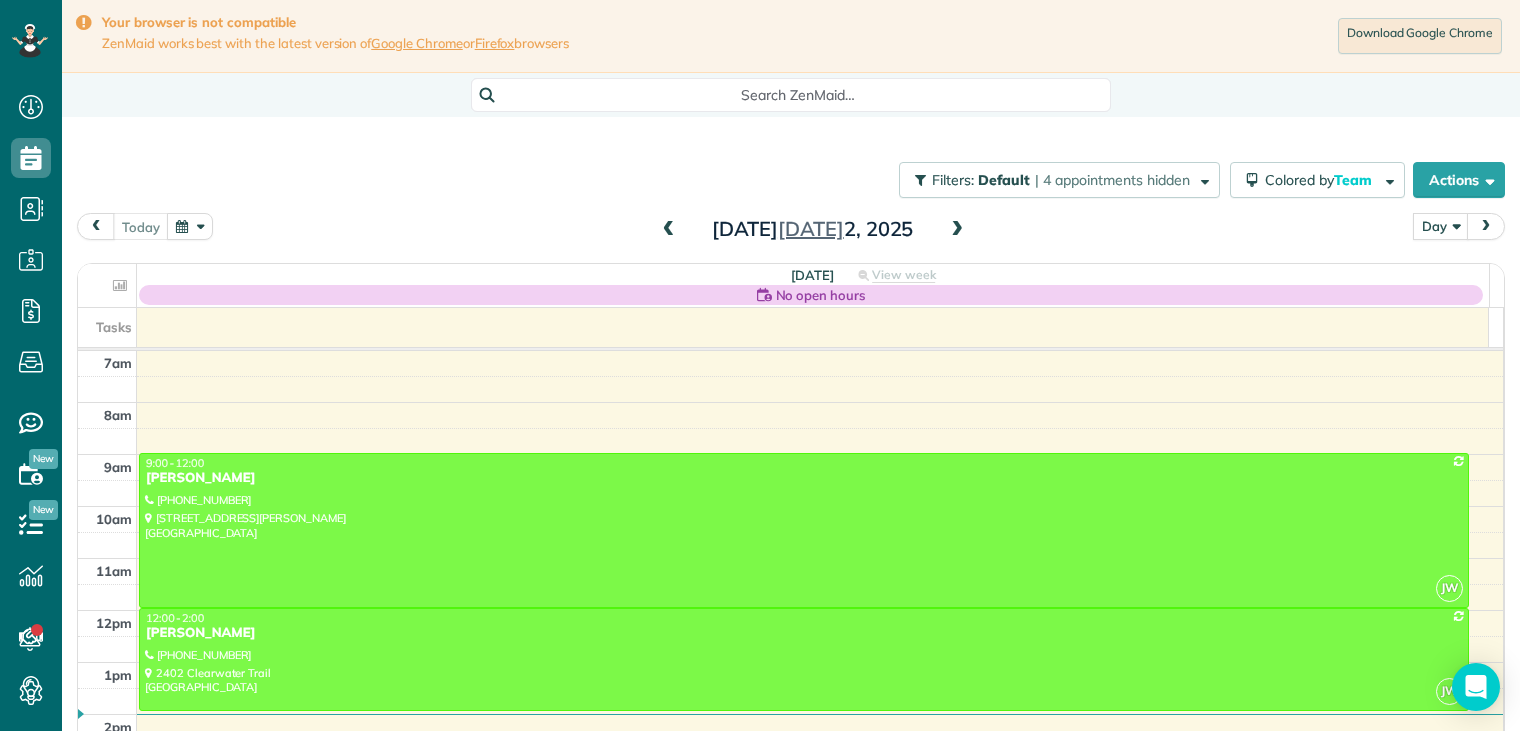click at bounding box center [957, 230] 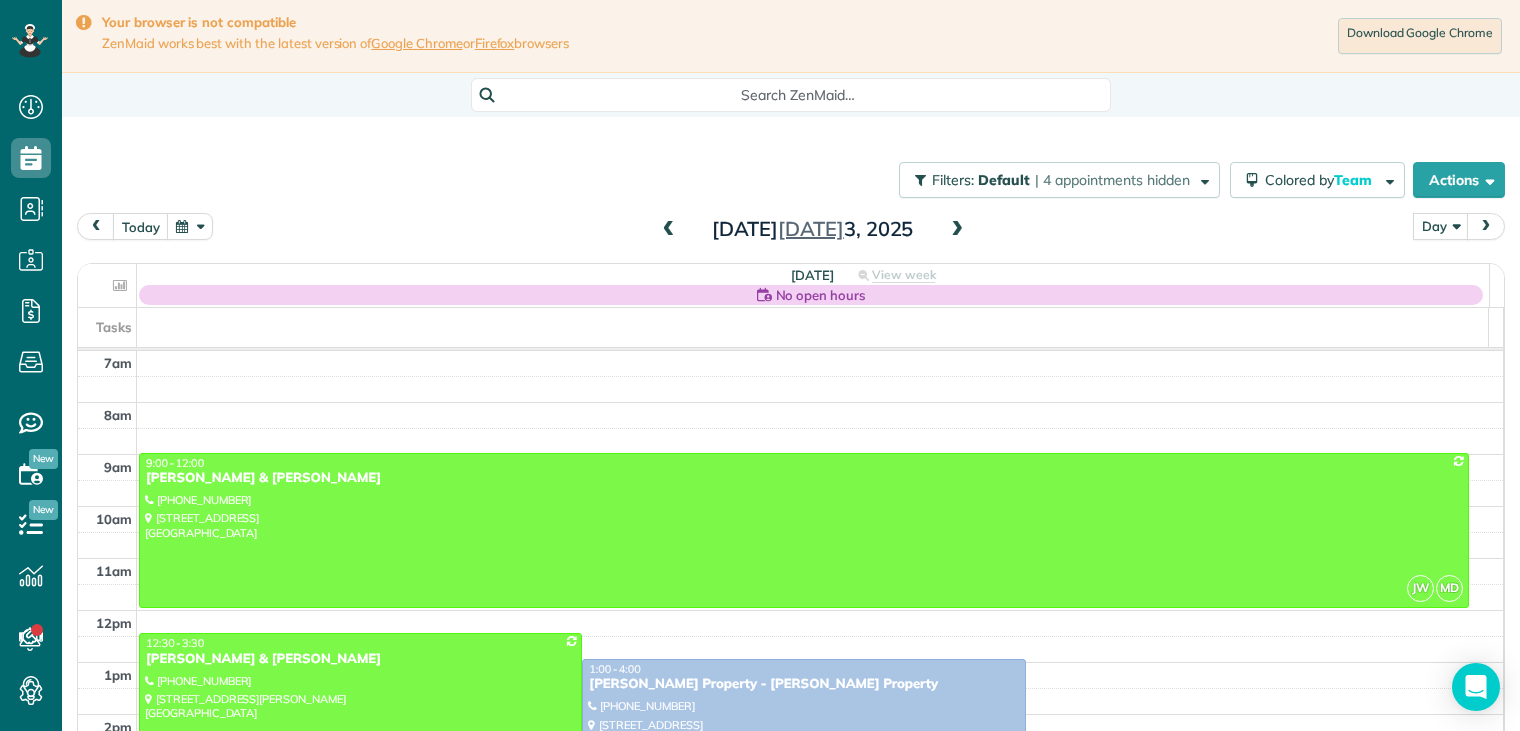 scroll, scrollTop: 181, scrollLeft: 0, axis: vertical 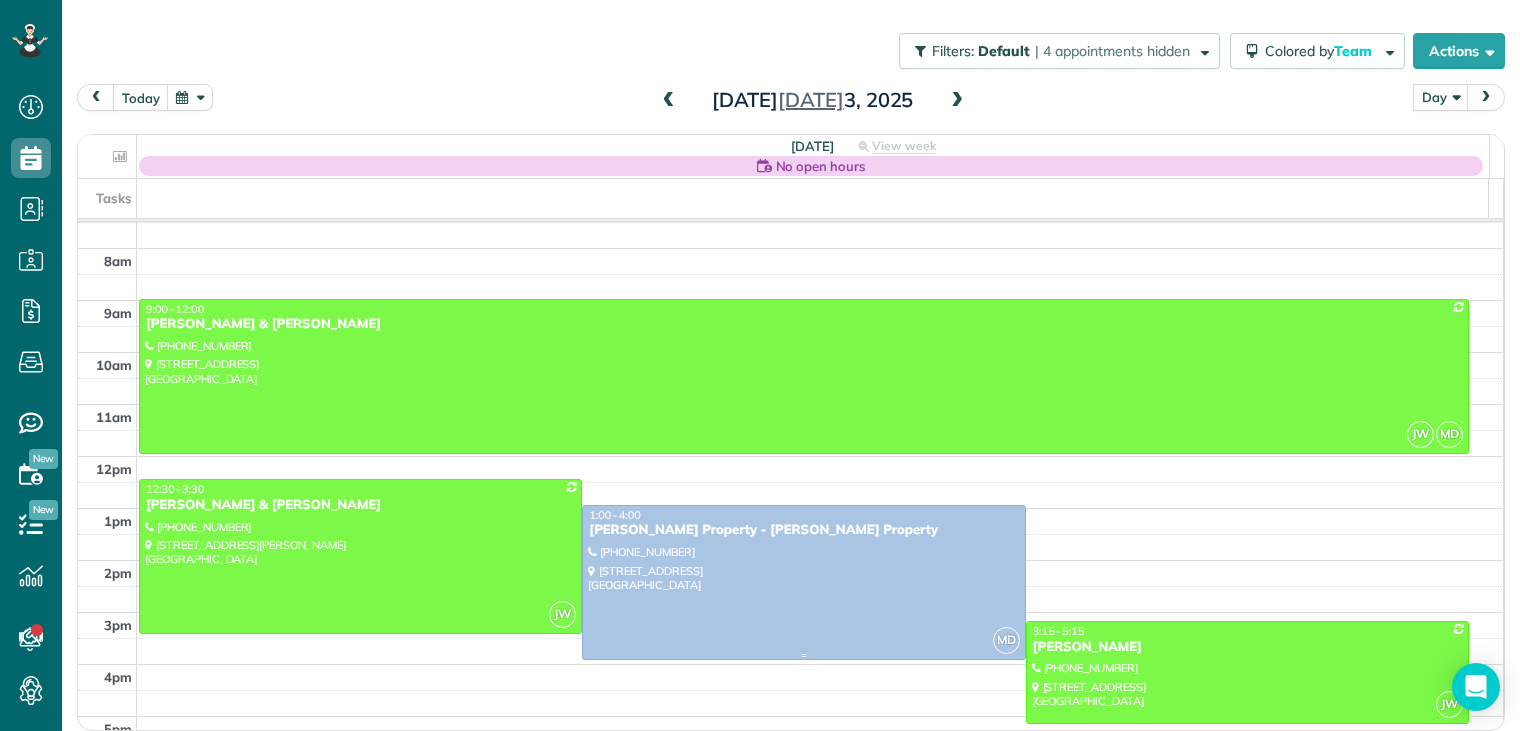 click at bounding box center [803, 582] 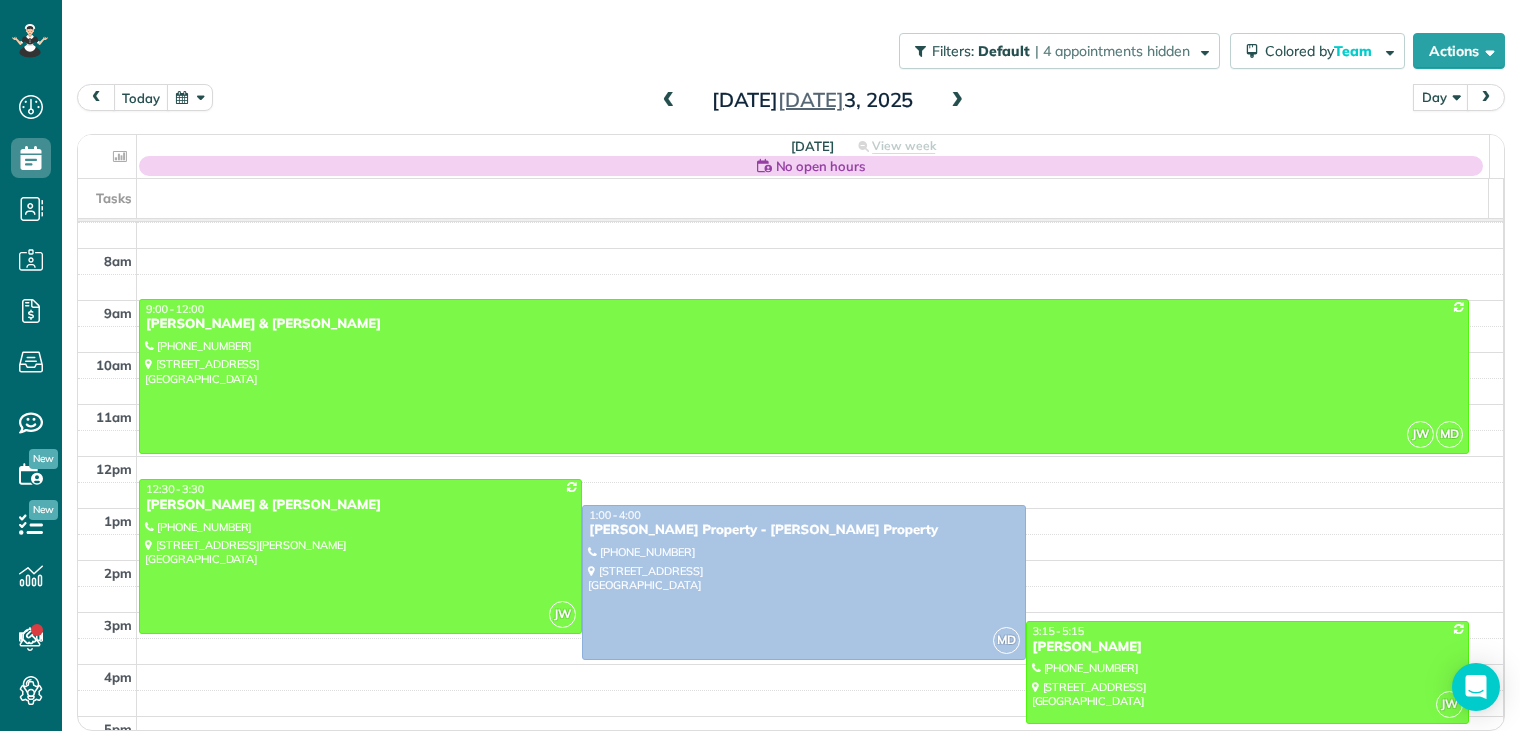 click at bounding box center [96, 97] 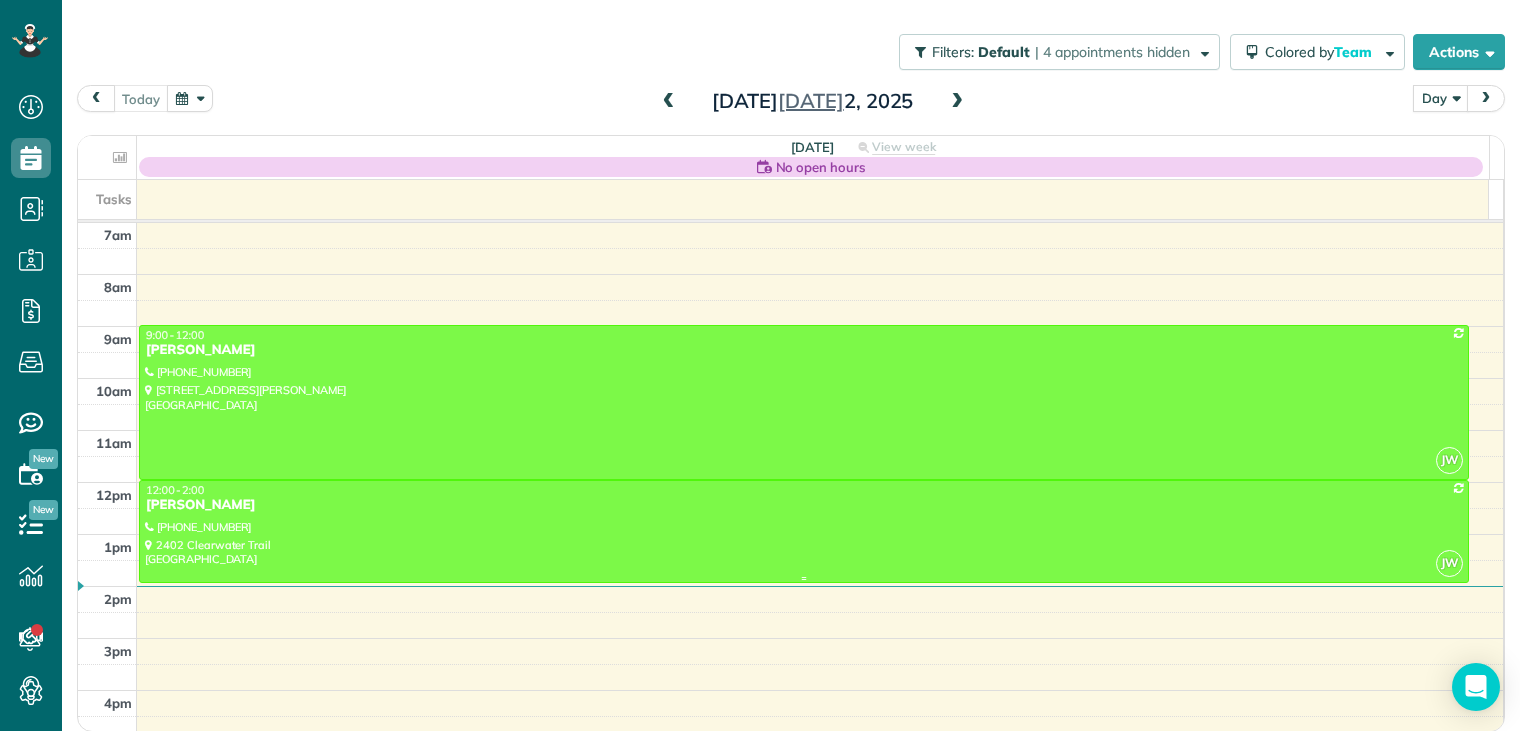 click on "[PERSON_NAME]" at bounding box center [804, 505] 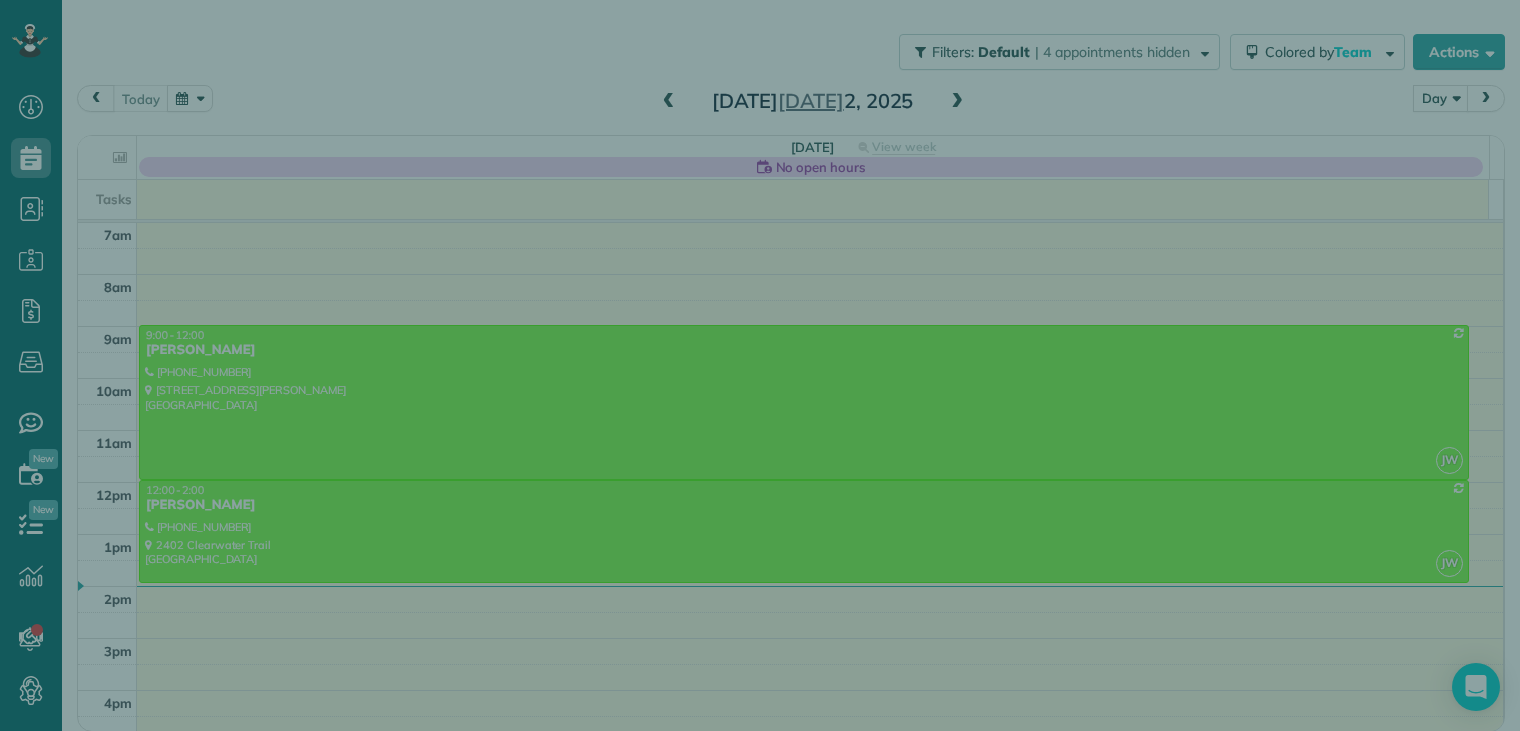 click on "Close   Cleaners" at bounding box center (760, 365) 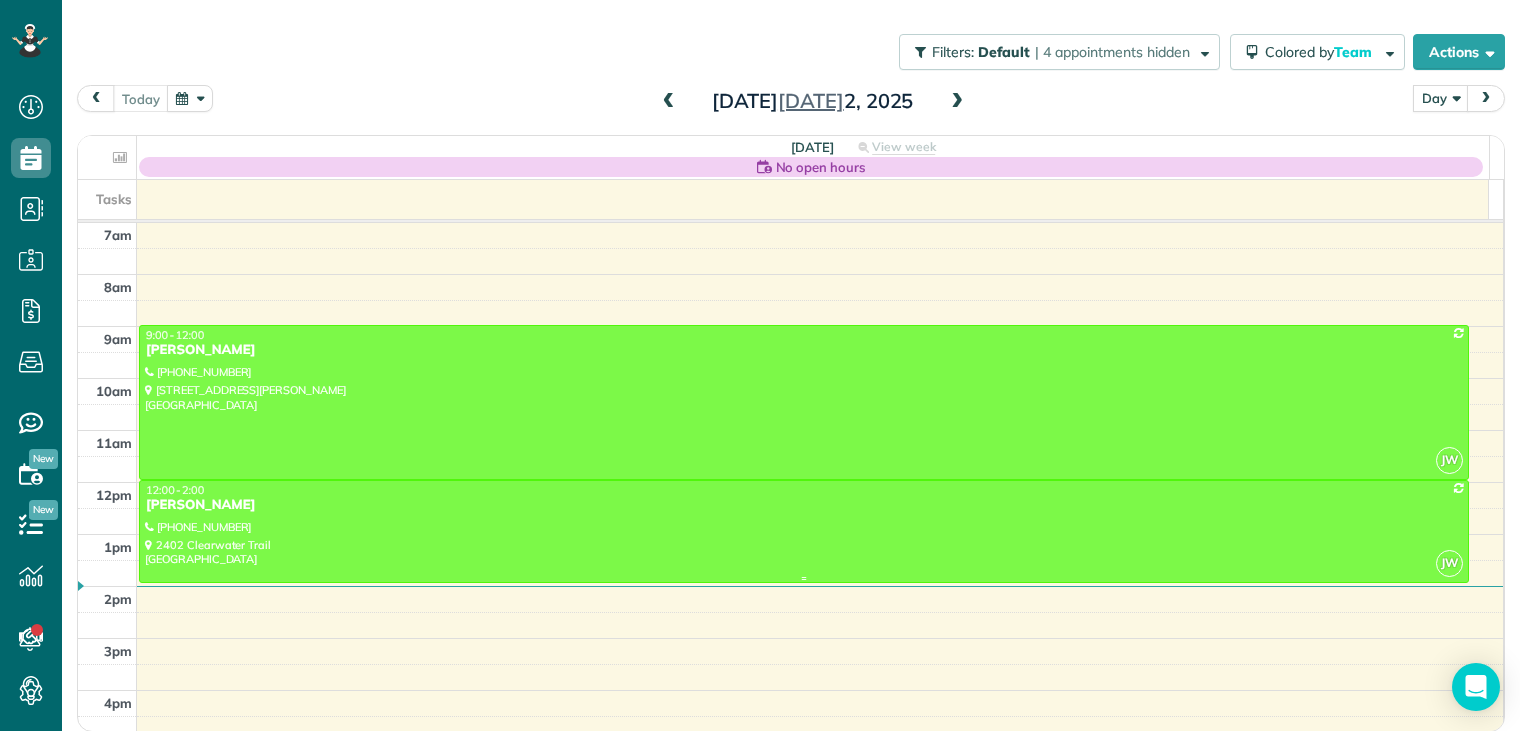 click on "[PERSON_NAME]" at bounding box center [804, 505] 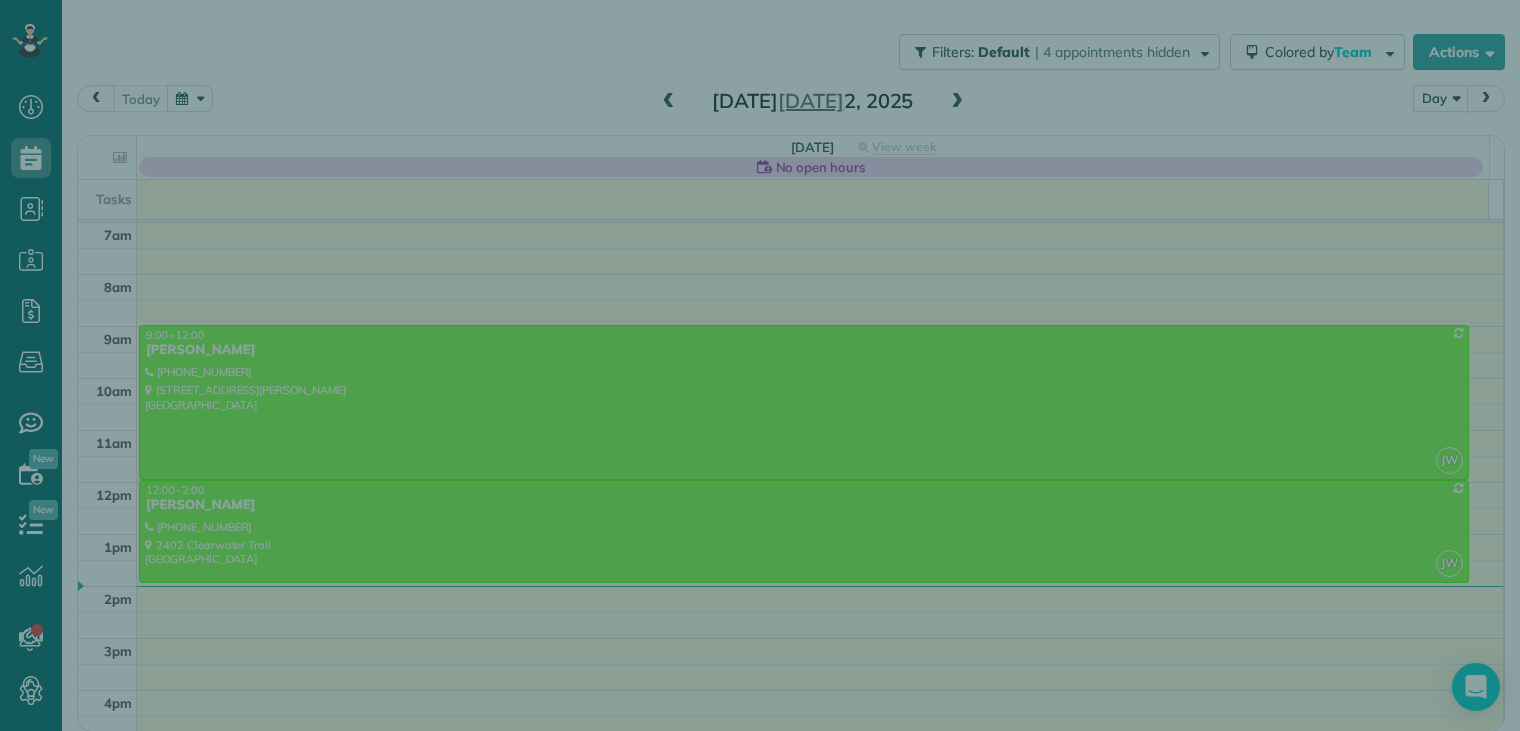 click at bounding box center [760, 365] 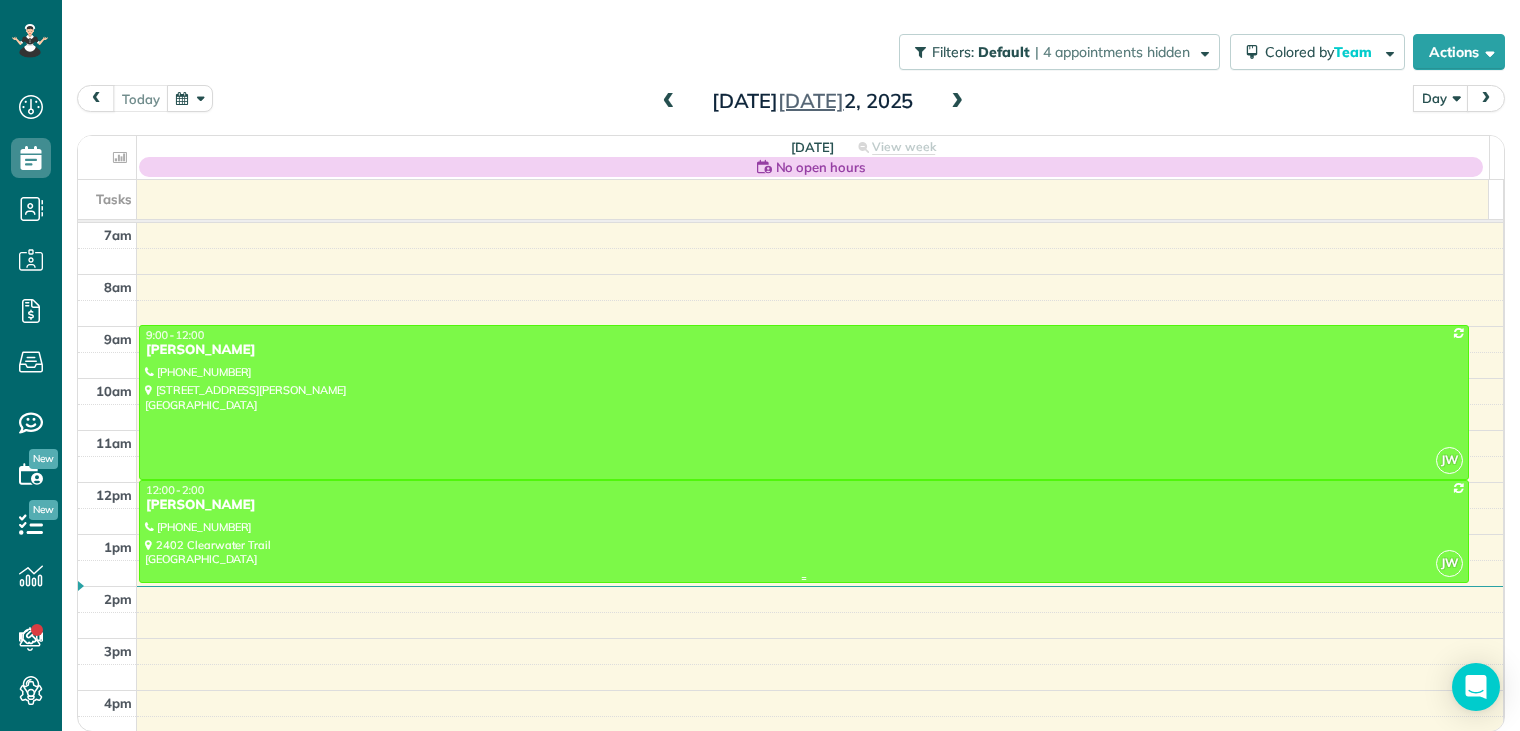 click at bounding box center (804, 531) 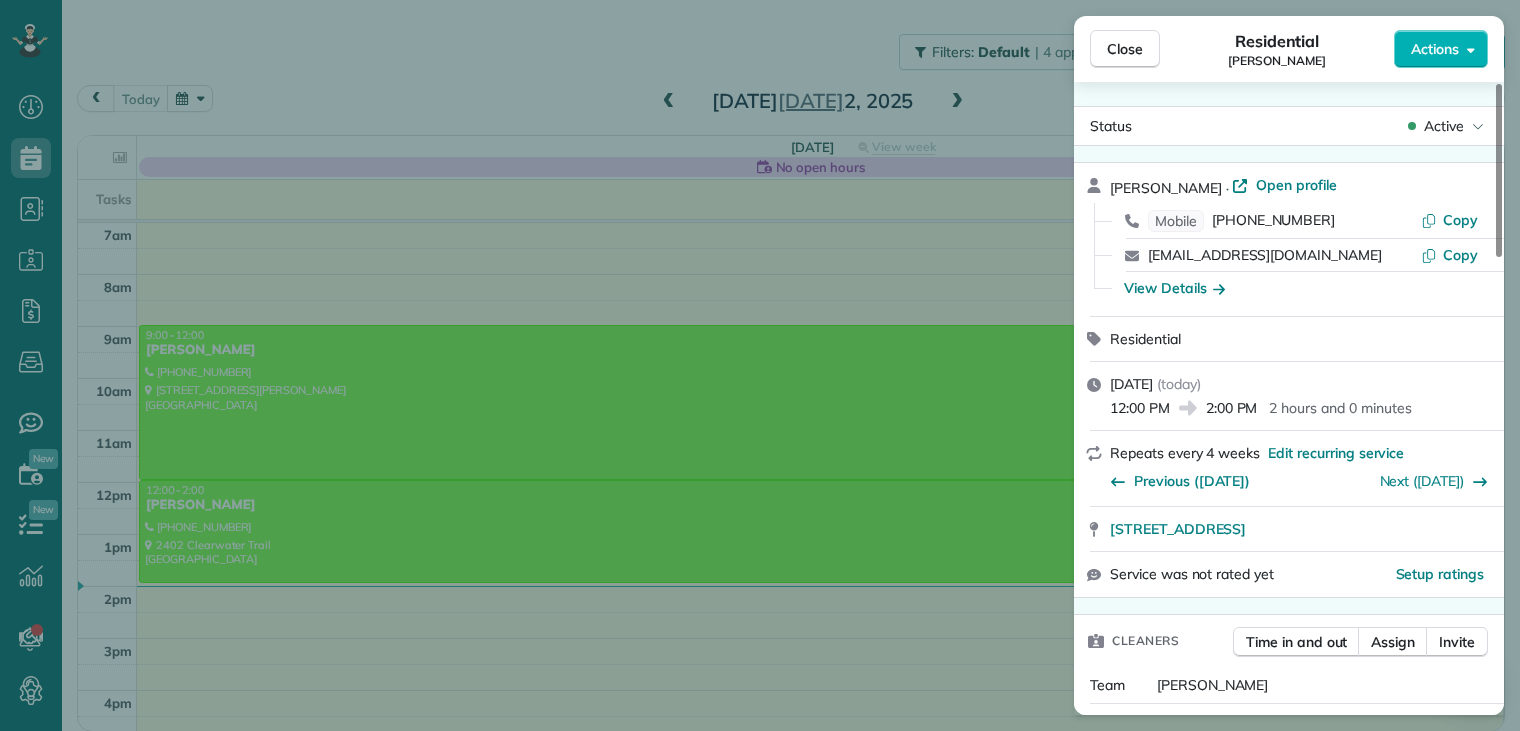 click on "Lauren Deanda · Open profile Mobile (512) 779-7351 Copy laurendeanda@aol.com Copy View Details" at bounding box center (1289, 239) 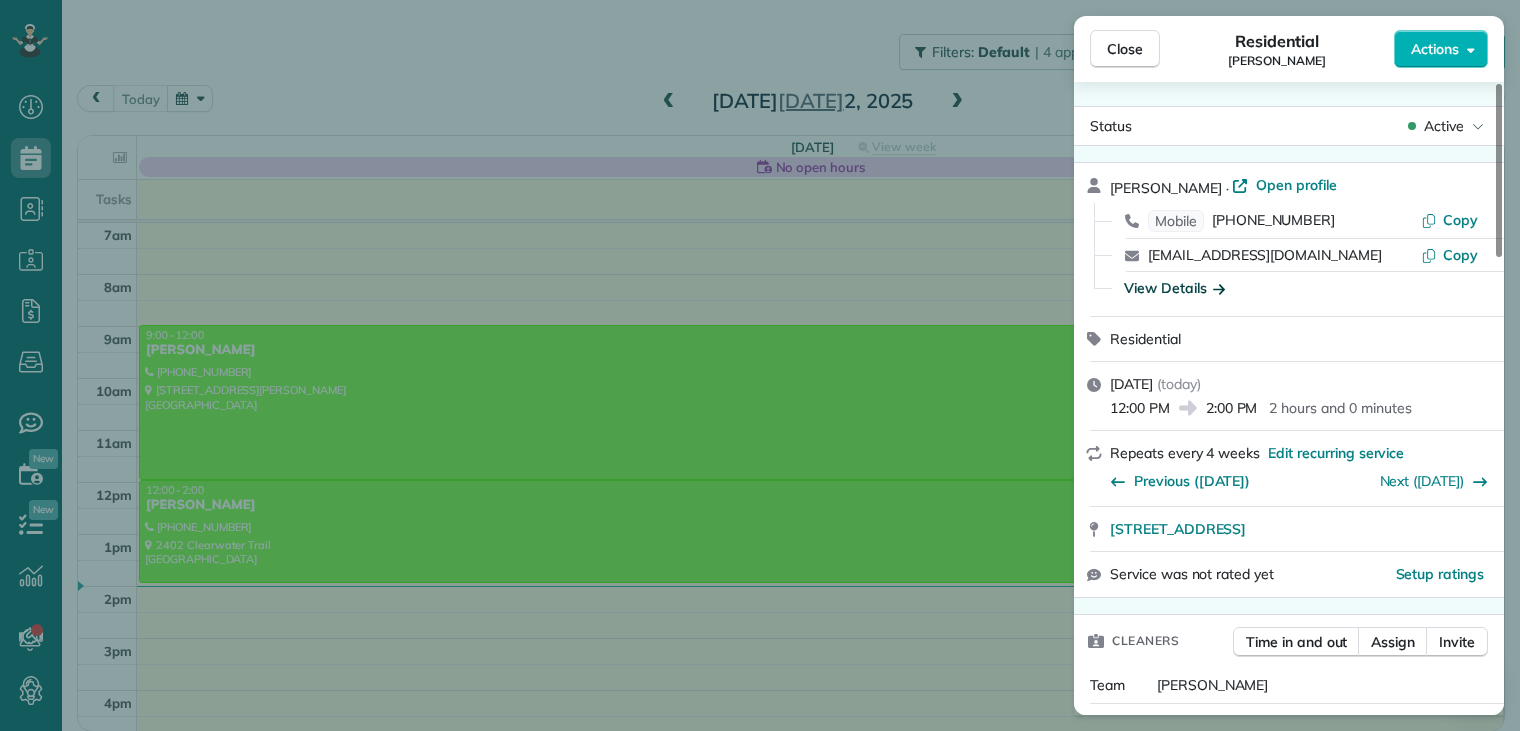 click 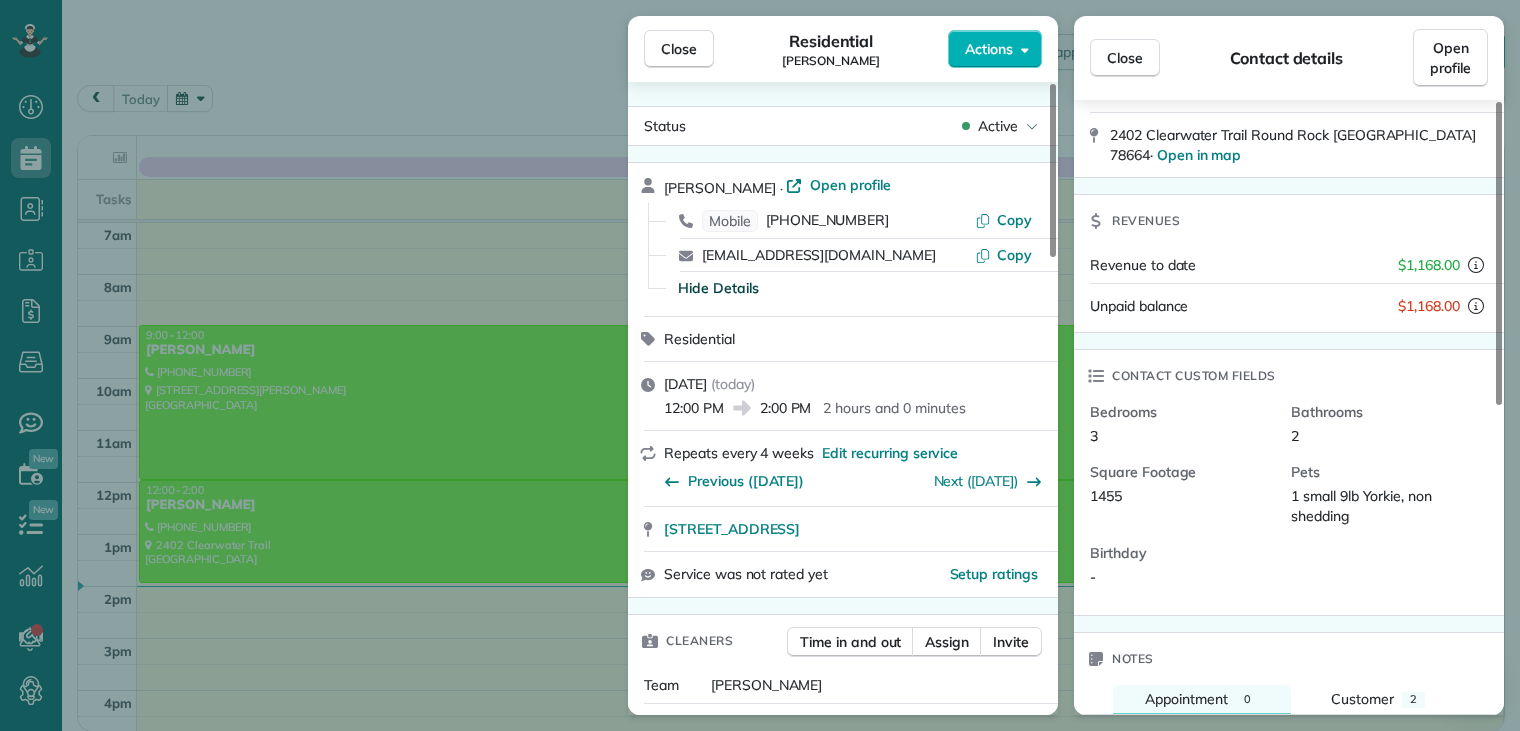 scroll, scrollTop: 400, scrollLeft: 0, axis: vertical 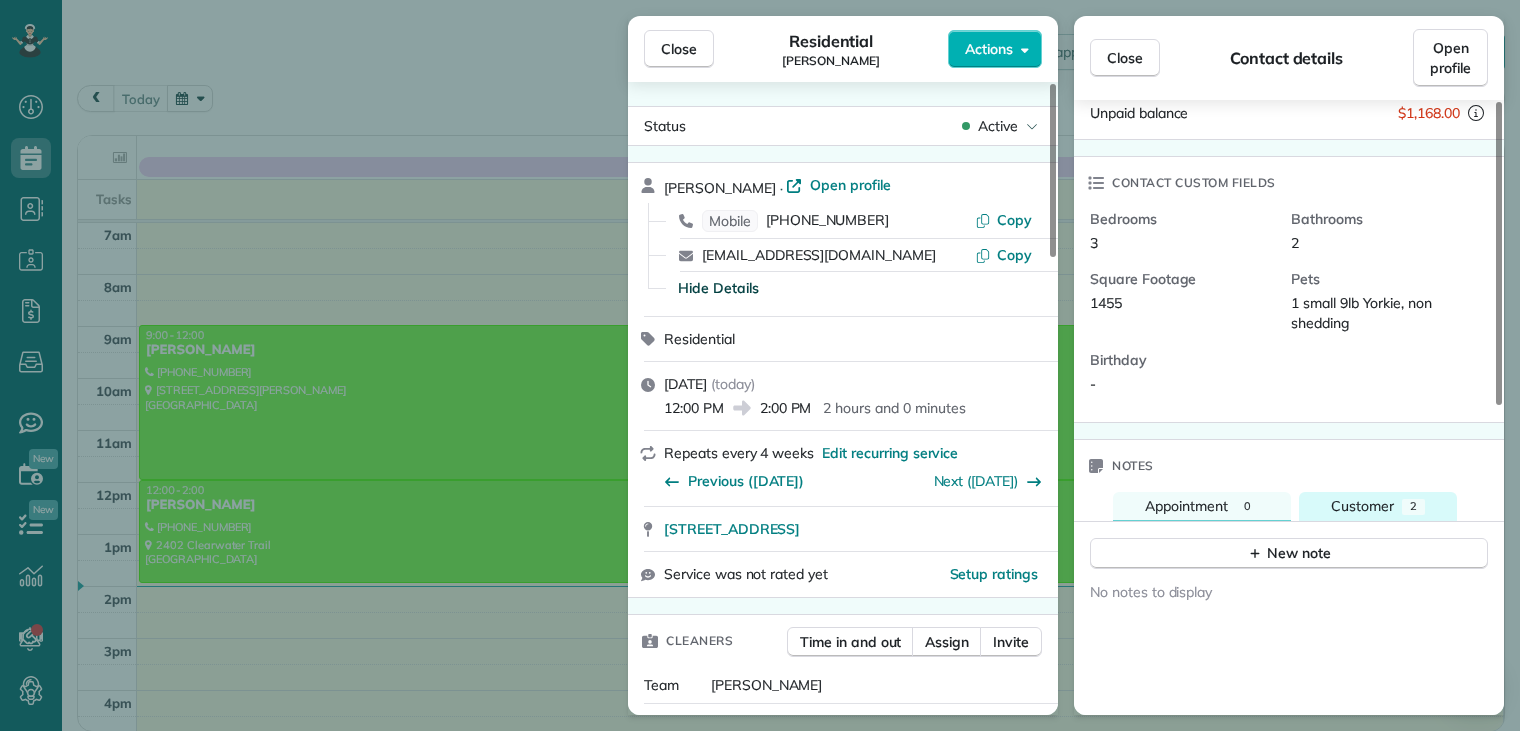 click on "Customer" at bounding box center [1362, 506] 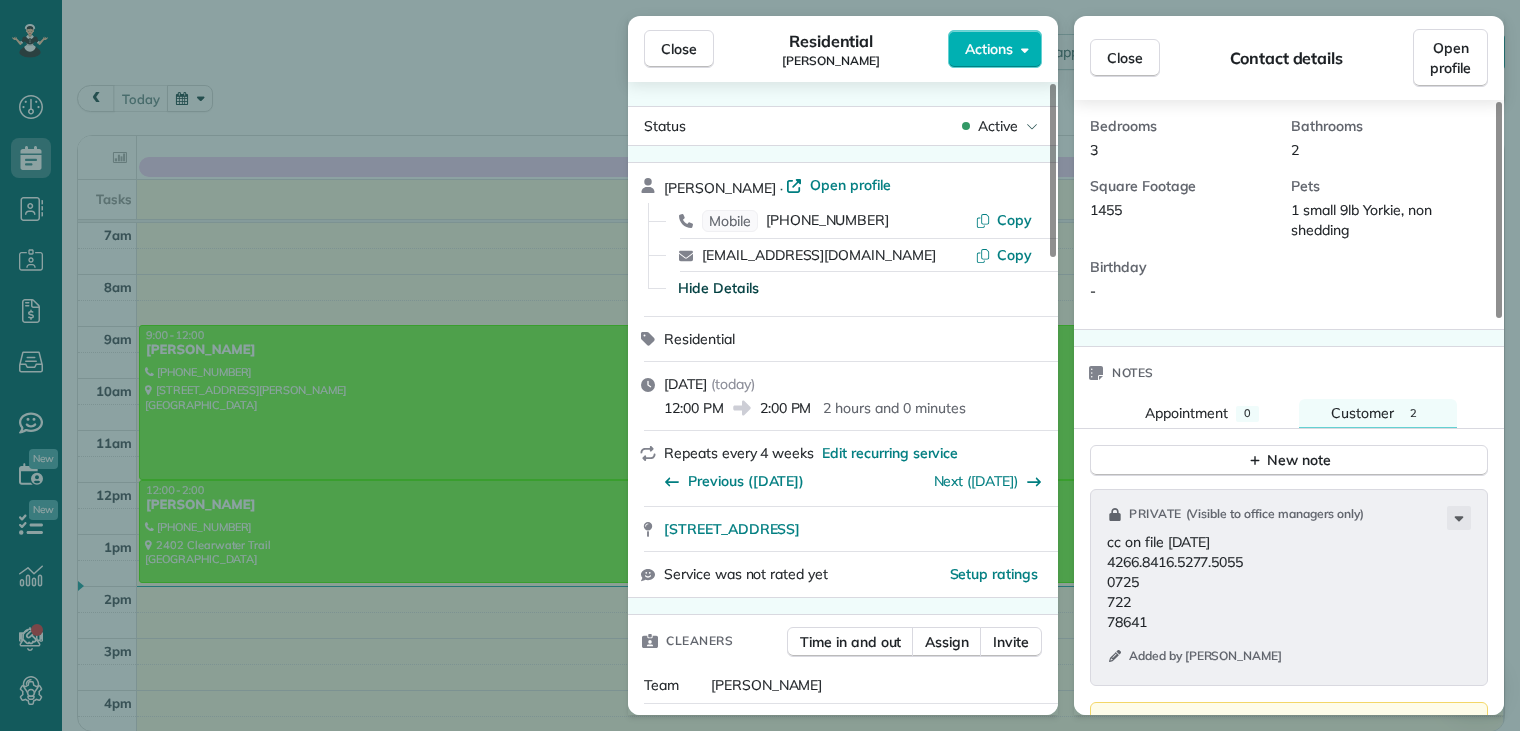 scroll, scrollTop: 600, scrollLeft: 0, axis: vertical 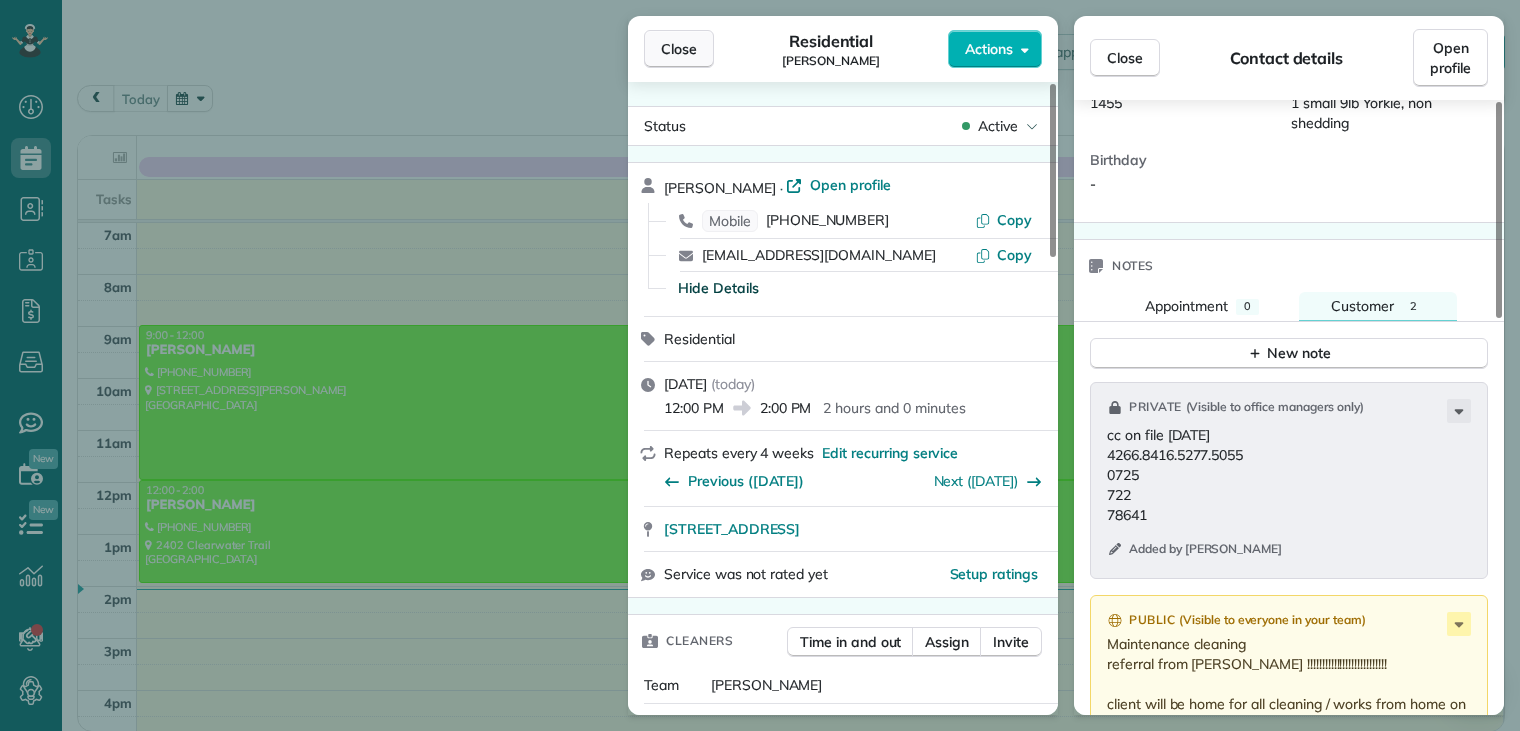 click on "Close" at bounding box center (679, 49) 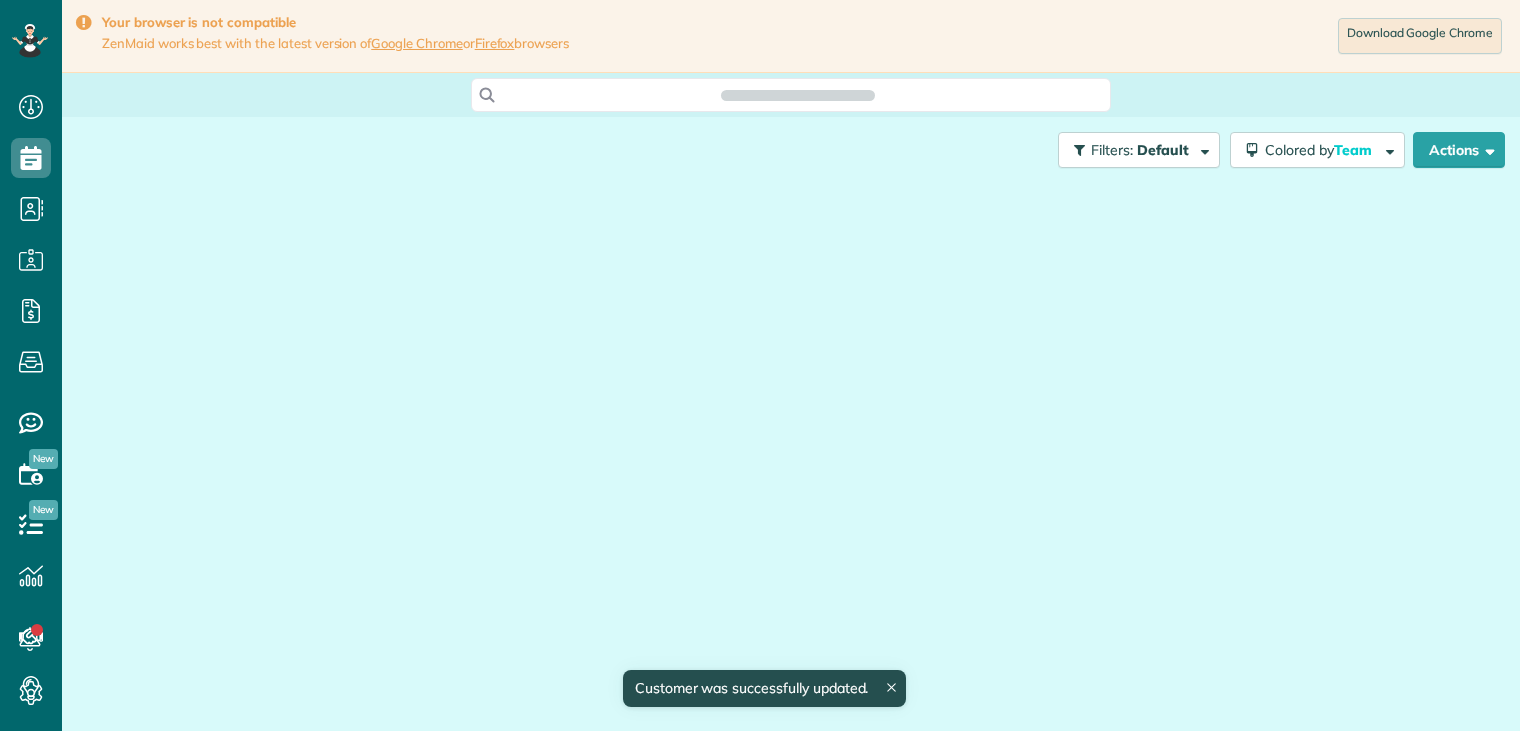 scroll, scrollTop: 0, scrollLeft: 0, axis: both 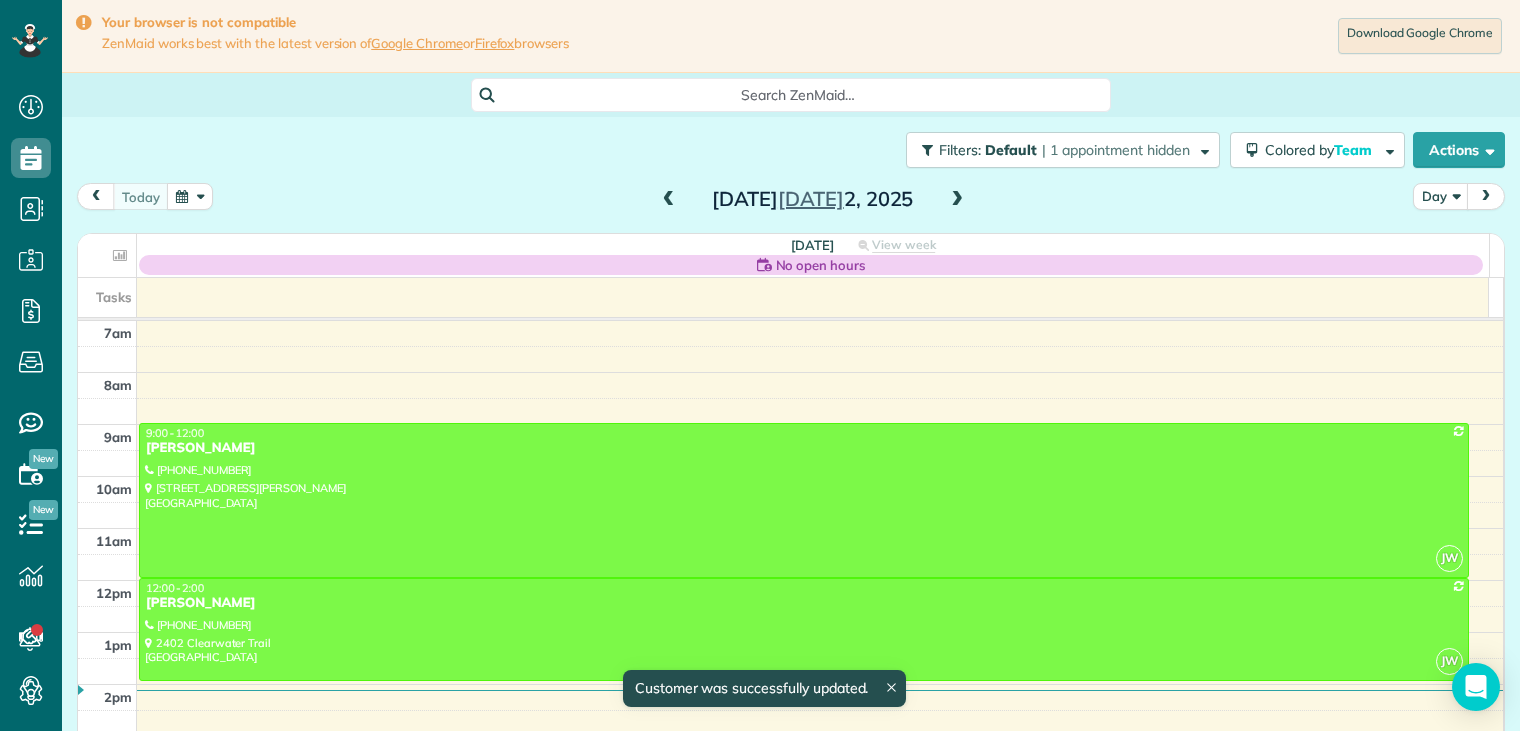 click at bounding box center (669, 200) 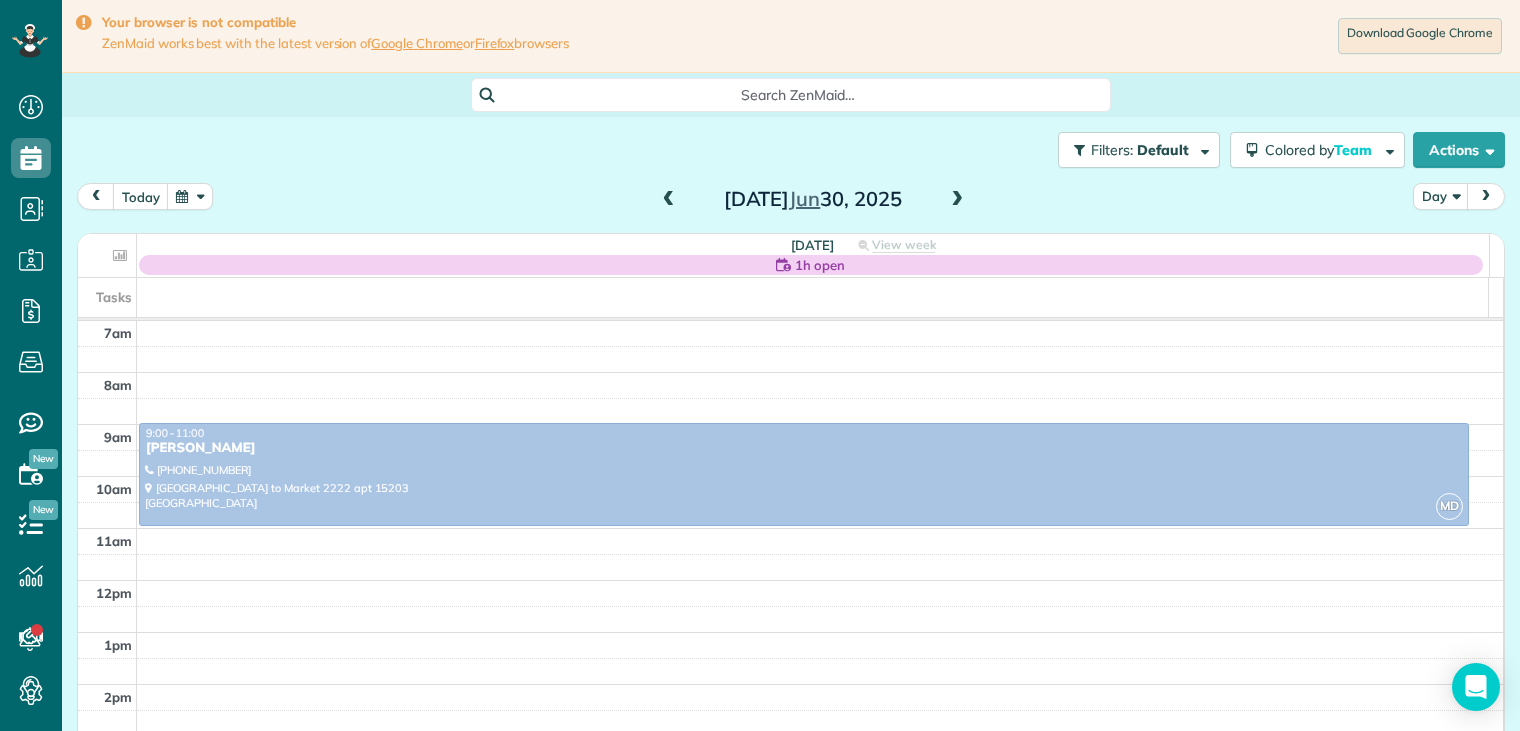 click at bounding box center [957, 200] 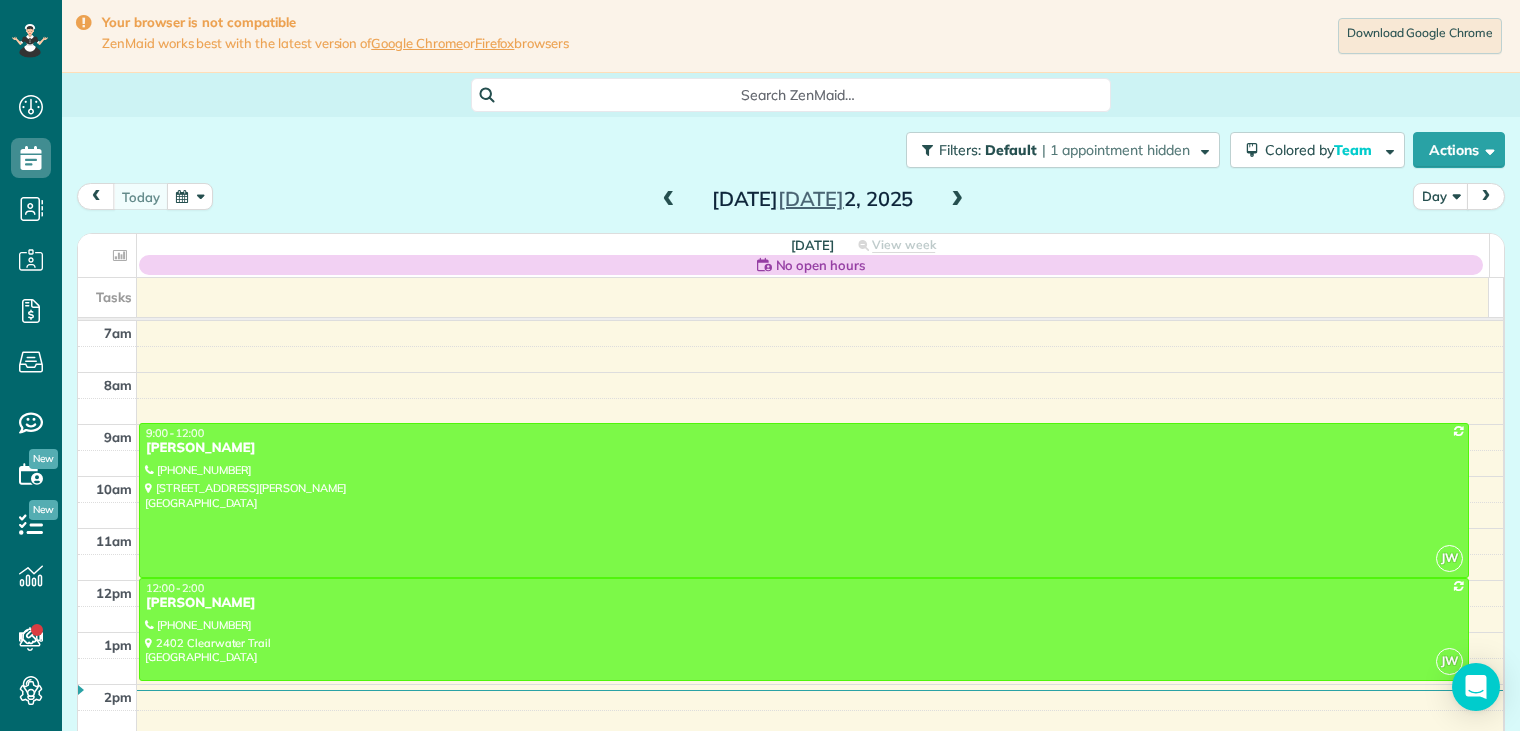 click at bounding box center (669, 200) 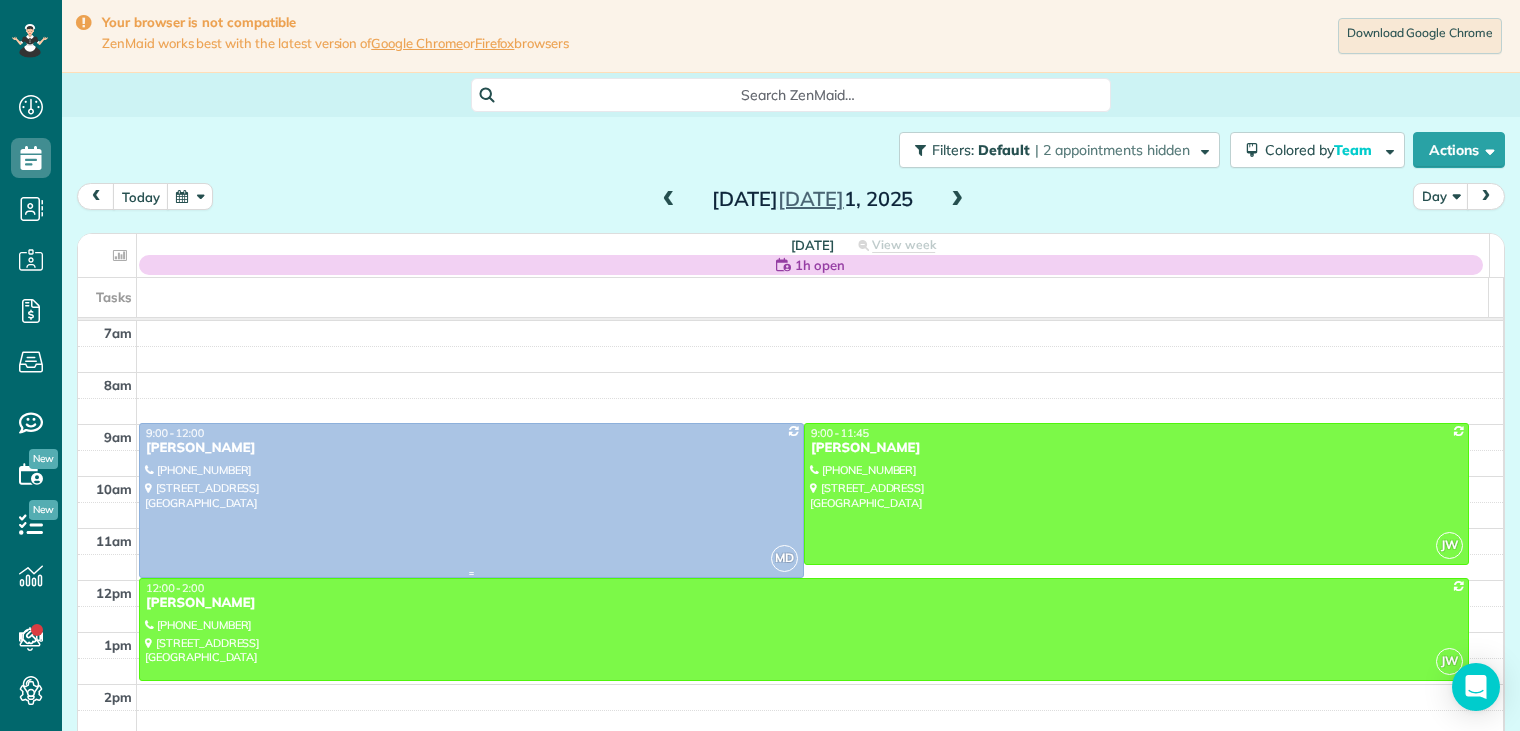 click on "[PERSON_NAME]" at bounding box center [471, 448] 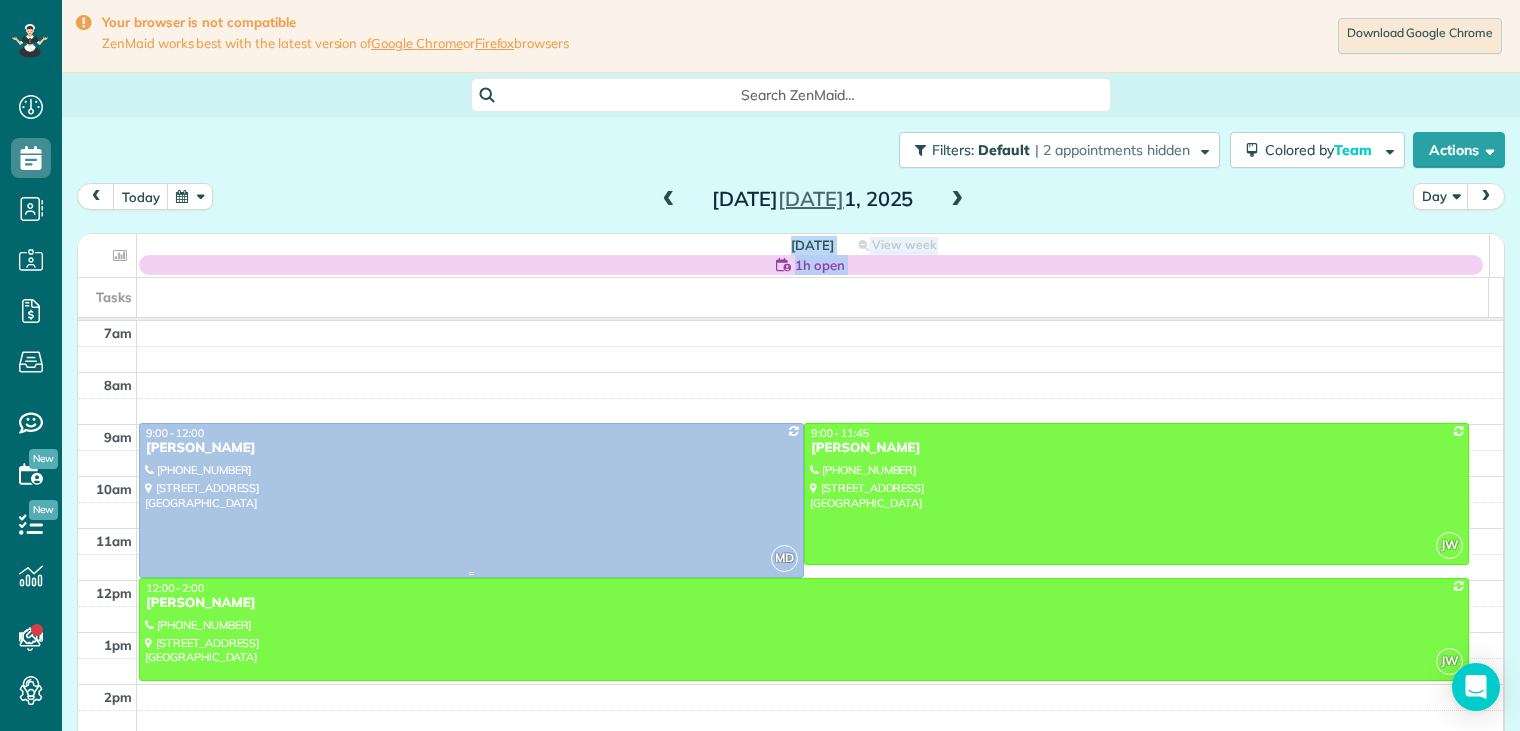 click on "[PERSON_NAME]" at bounding box center [471, 448] 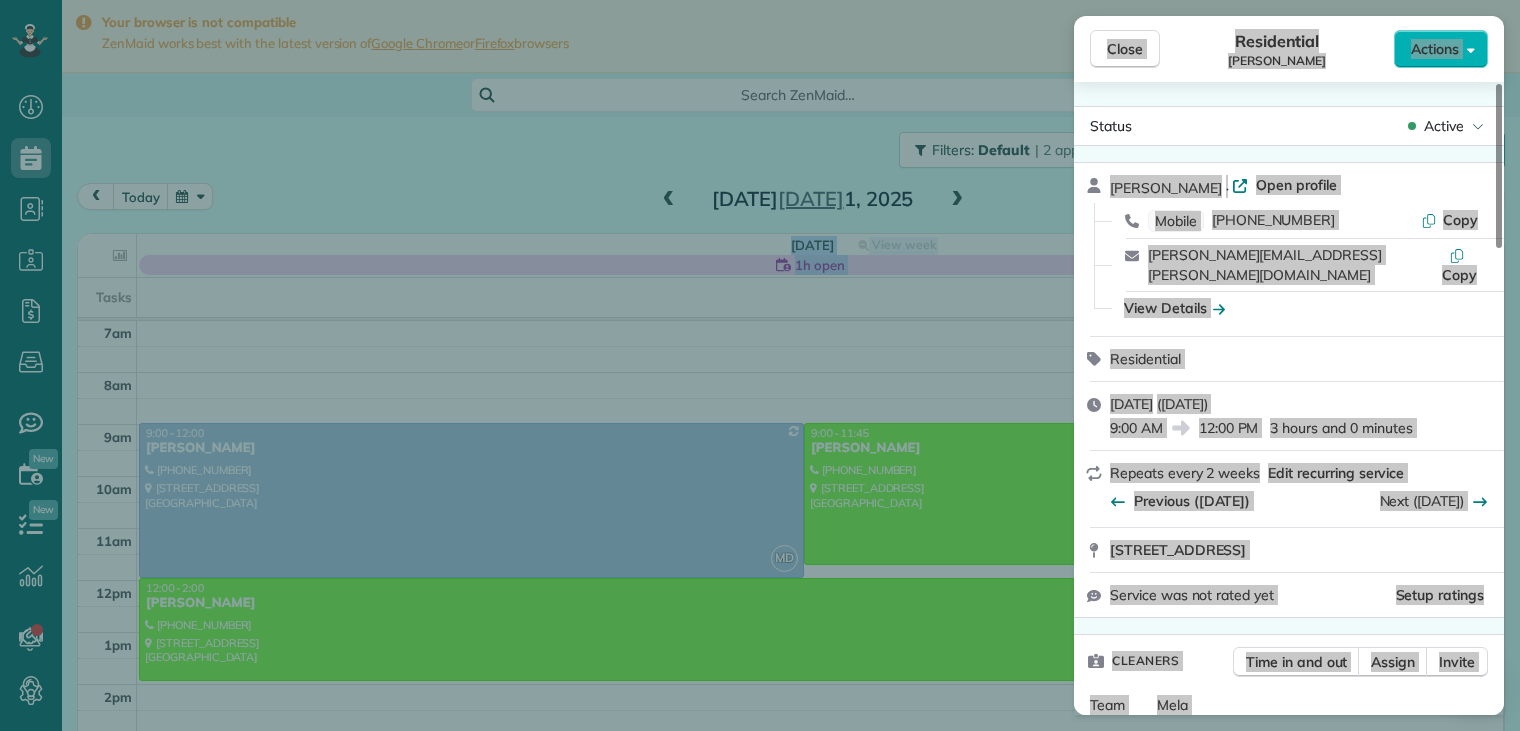 click on "View Details" at bounding box center (1301, 308) 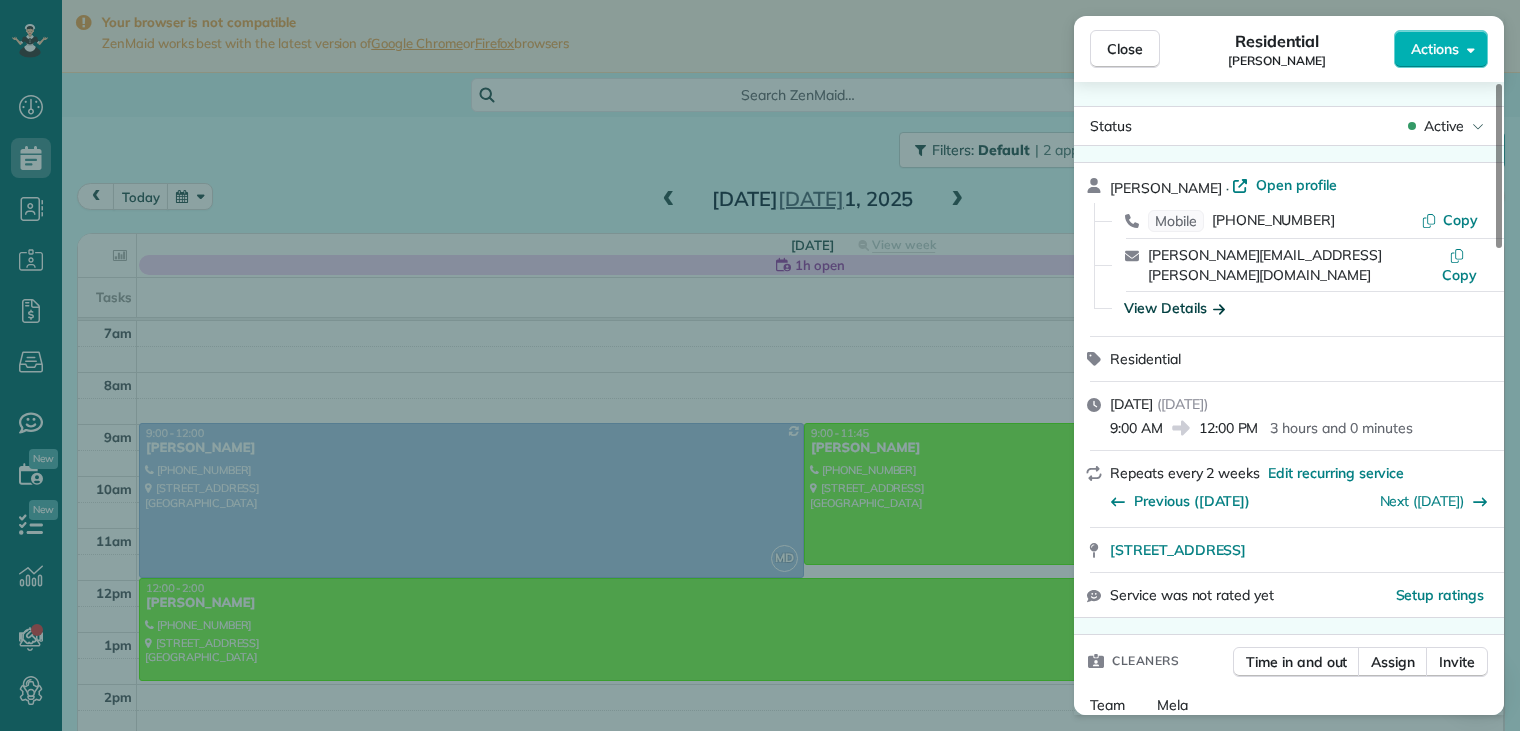 click 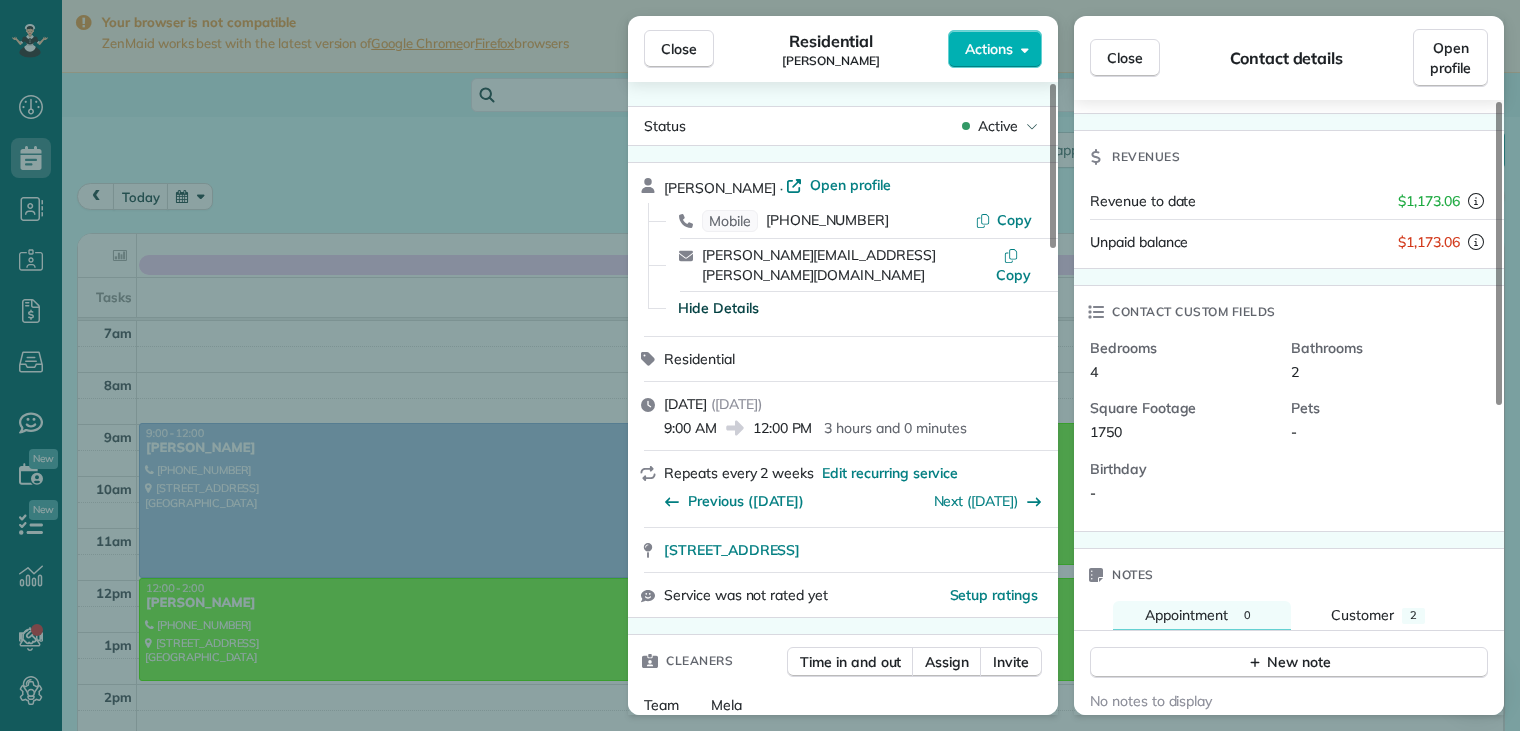 scroll, scrollTop: 624, scrollLeft: 0, axis: vertical 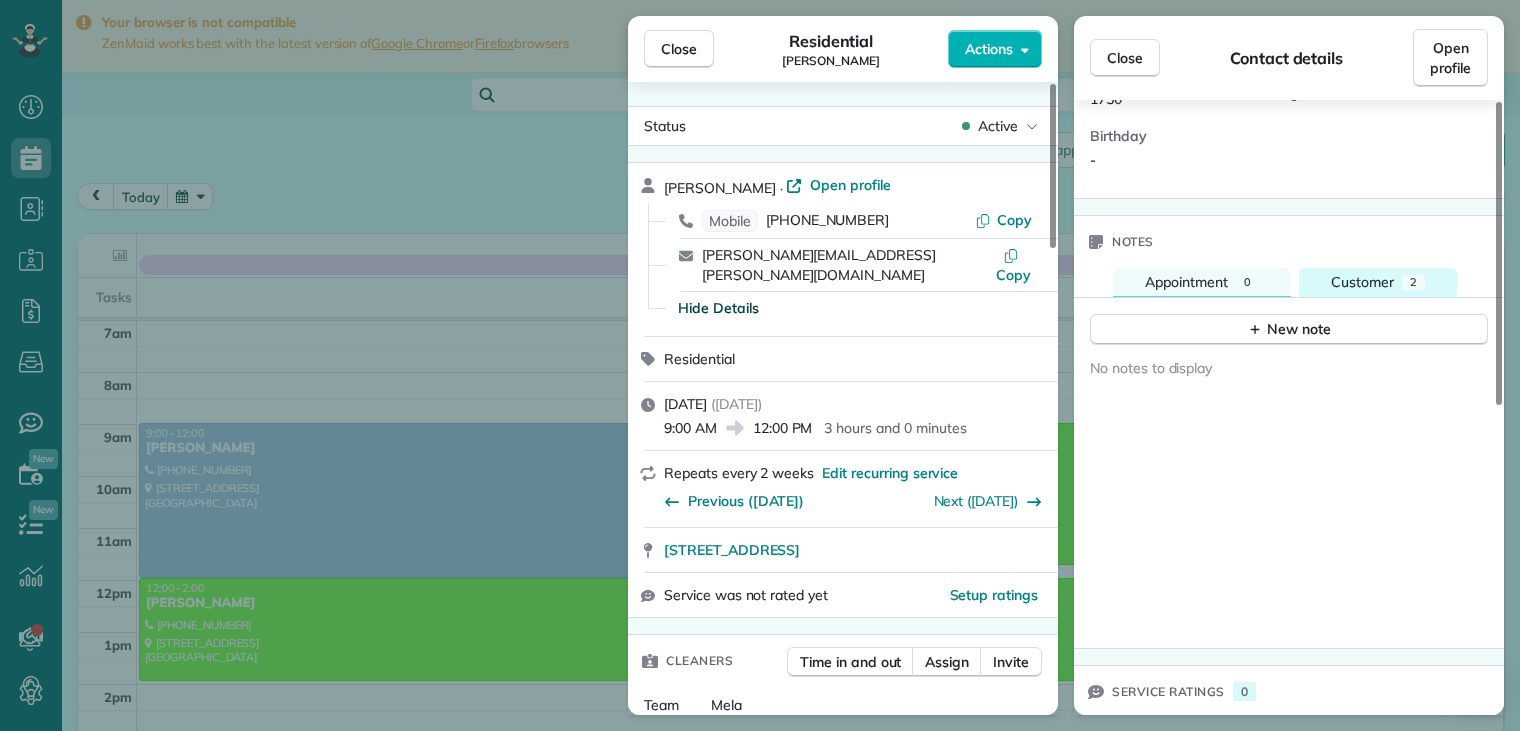 click on "Customer" at bounding box center [1362, 282] 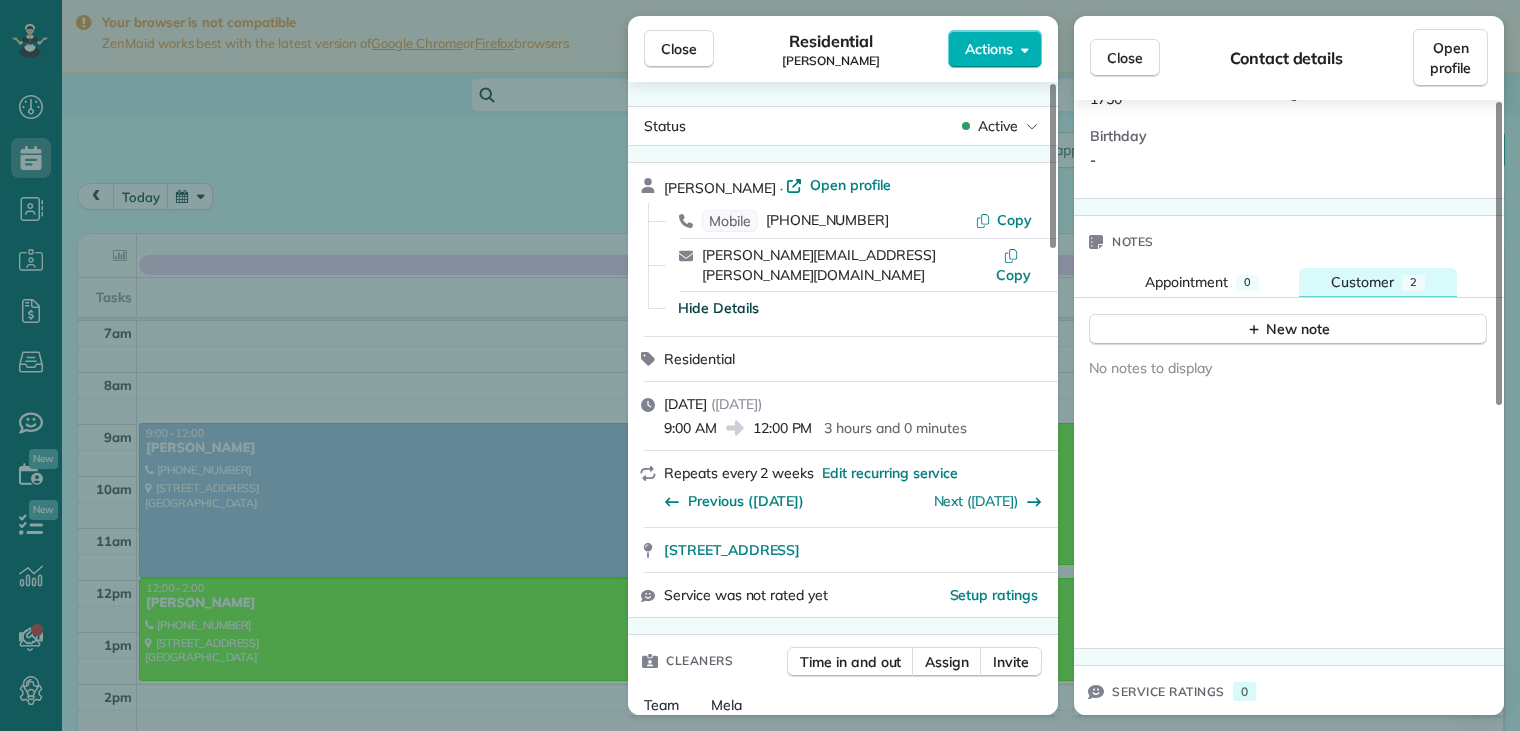 click on "Customer" at bounding box center (1362, 282) 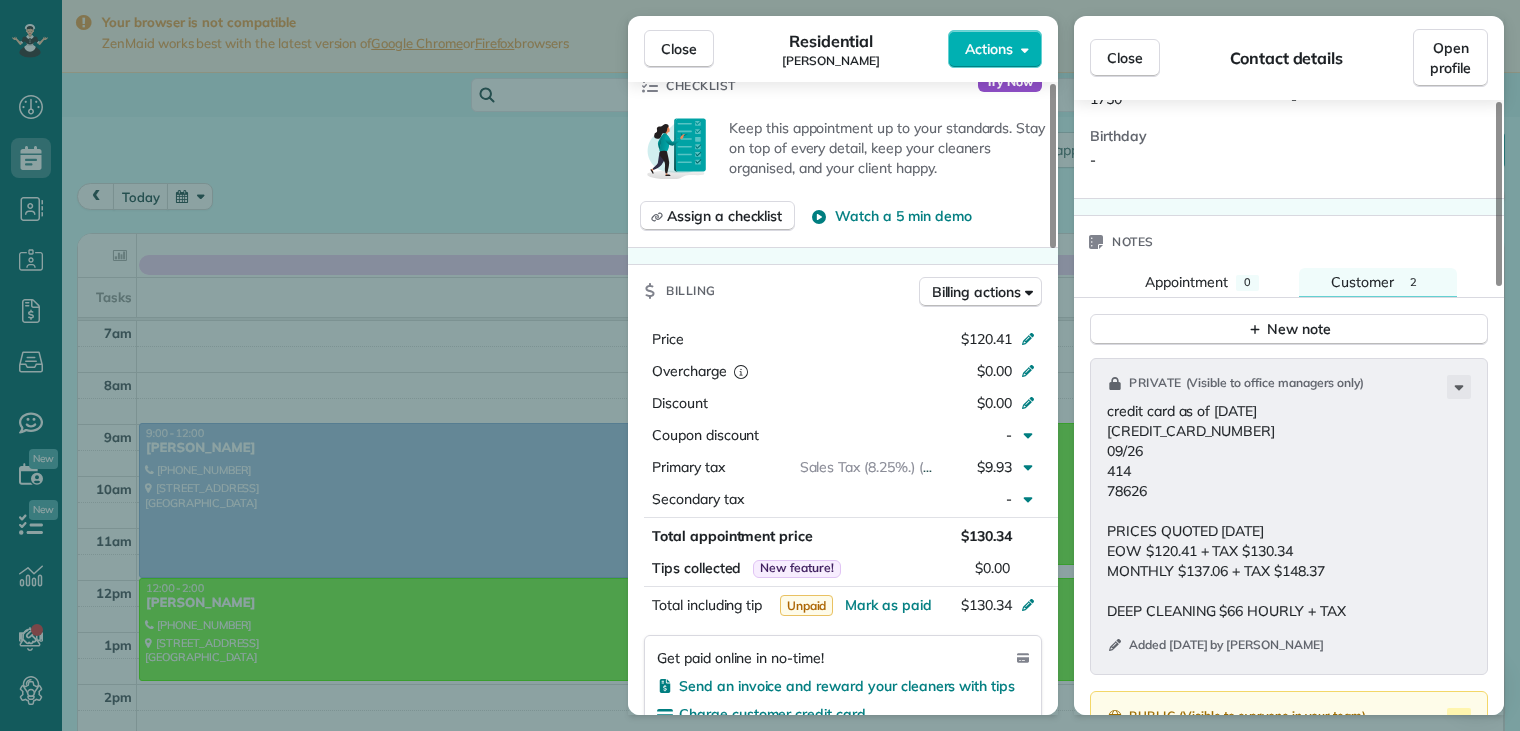 scroll, scrollTop: 800, scrollLeft: 0, axis: vertical 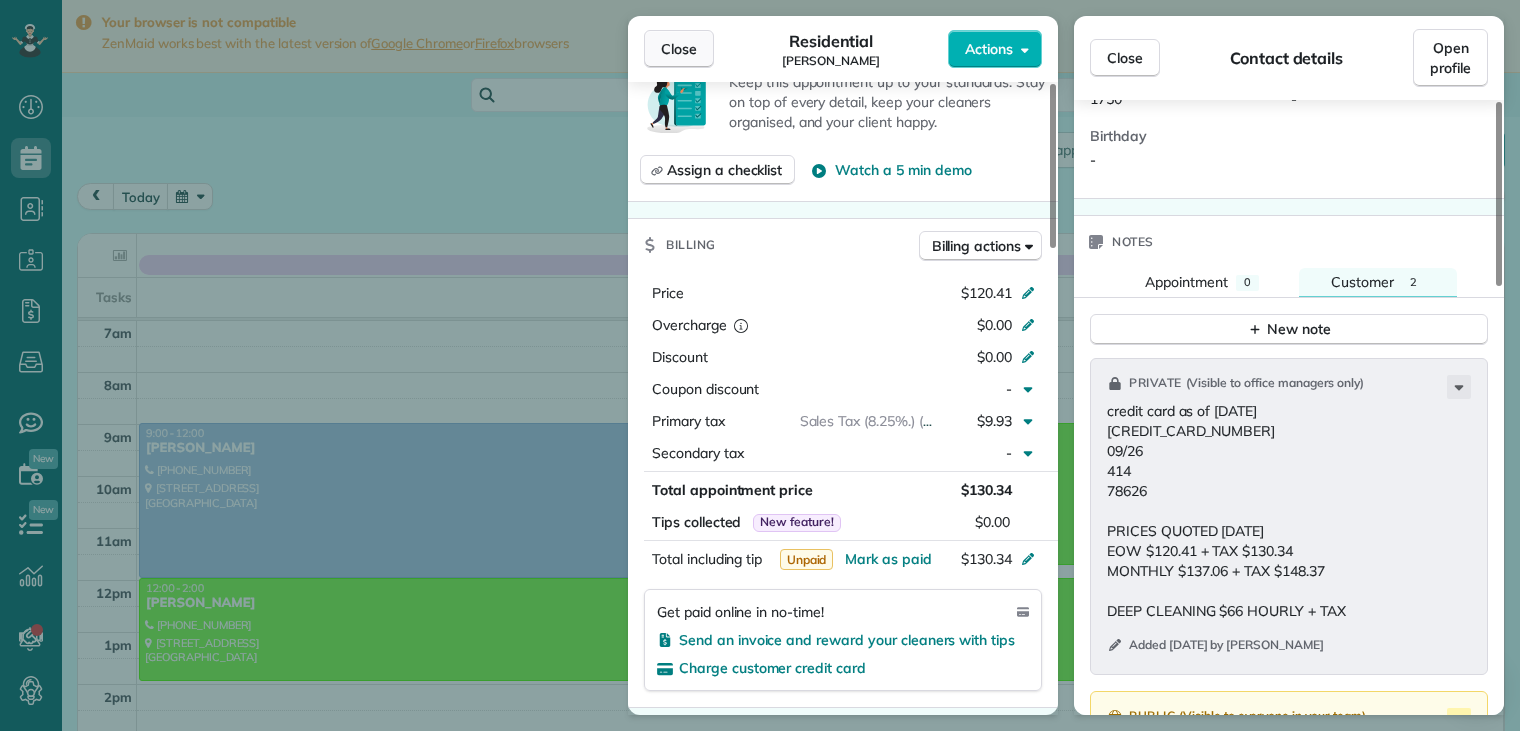 click on "Close" at bounding box center (679, 49) 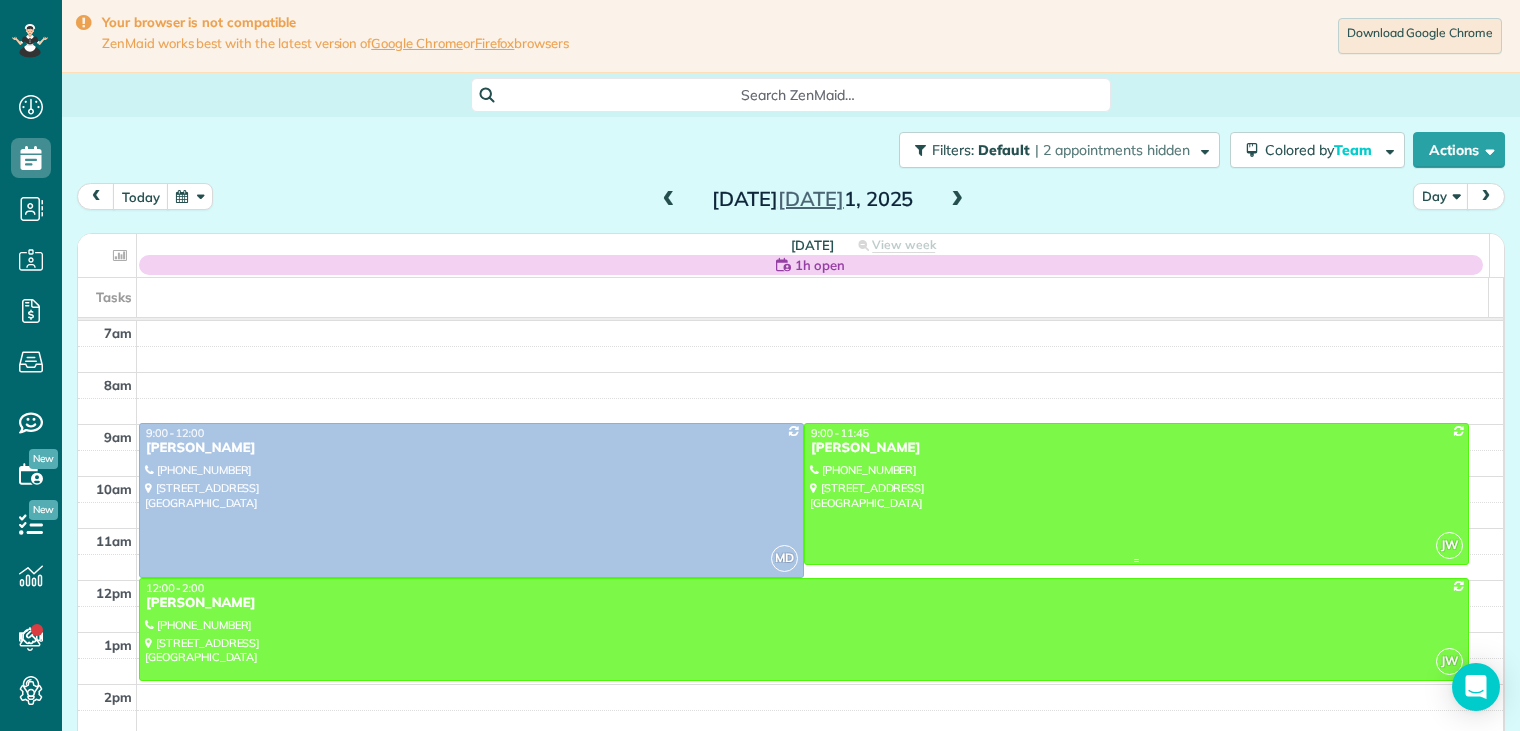 click on "[PERSON_NAME]" at bounding box center [1136, 448] 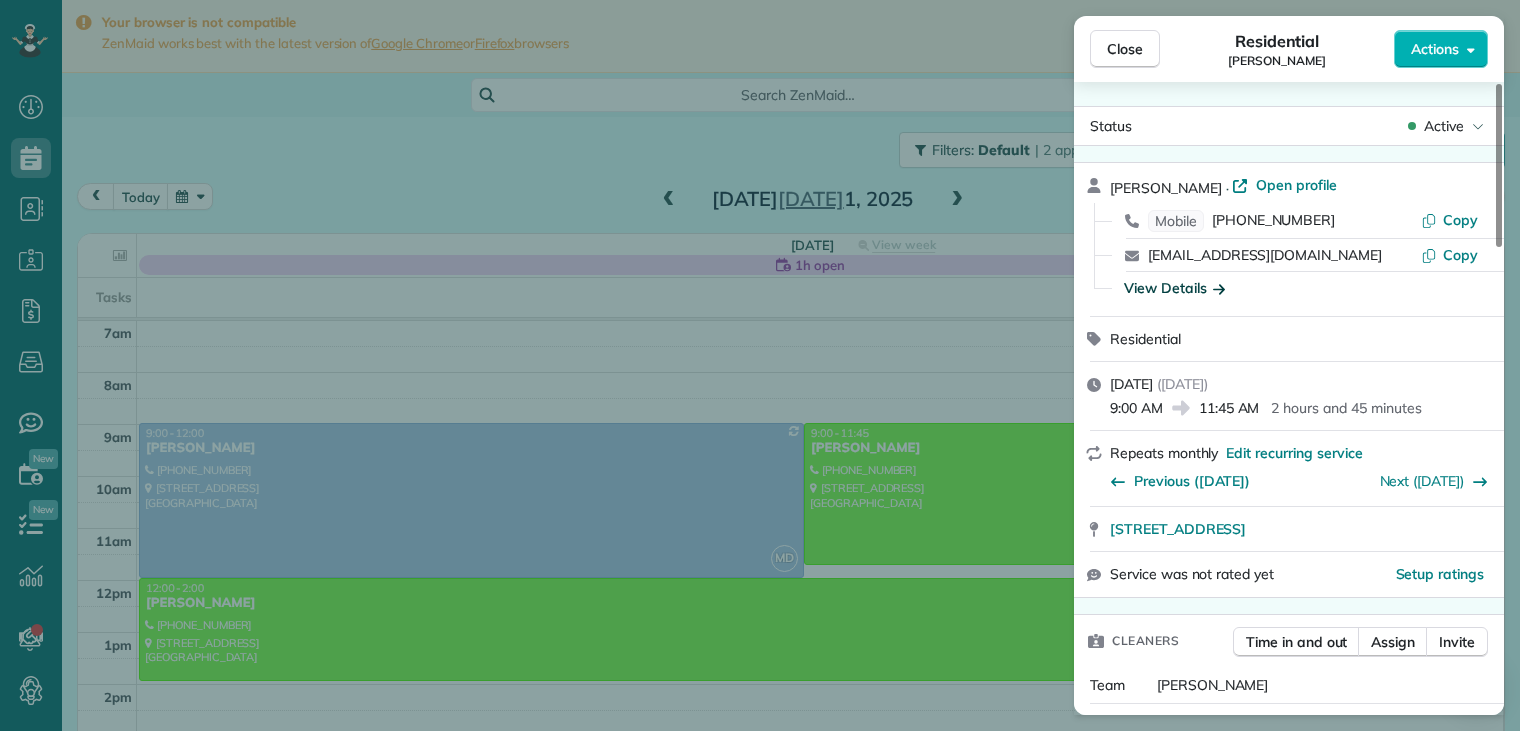 click 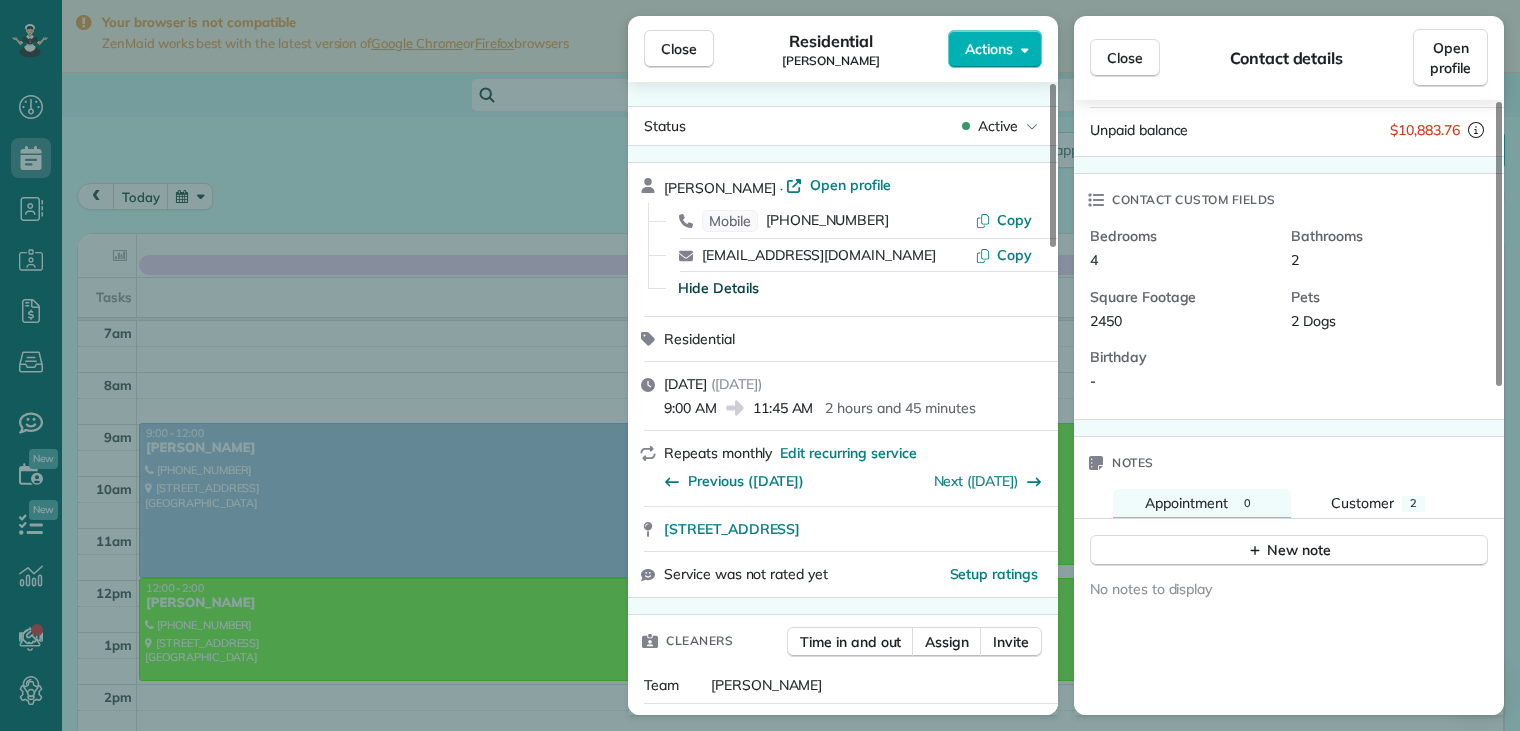 scroll, scrollTop: 500, scrollLeft: 0, axis: vertical 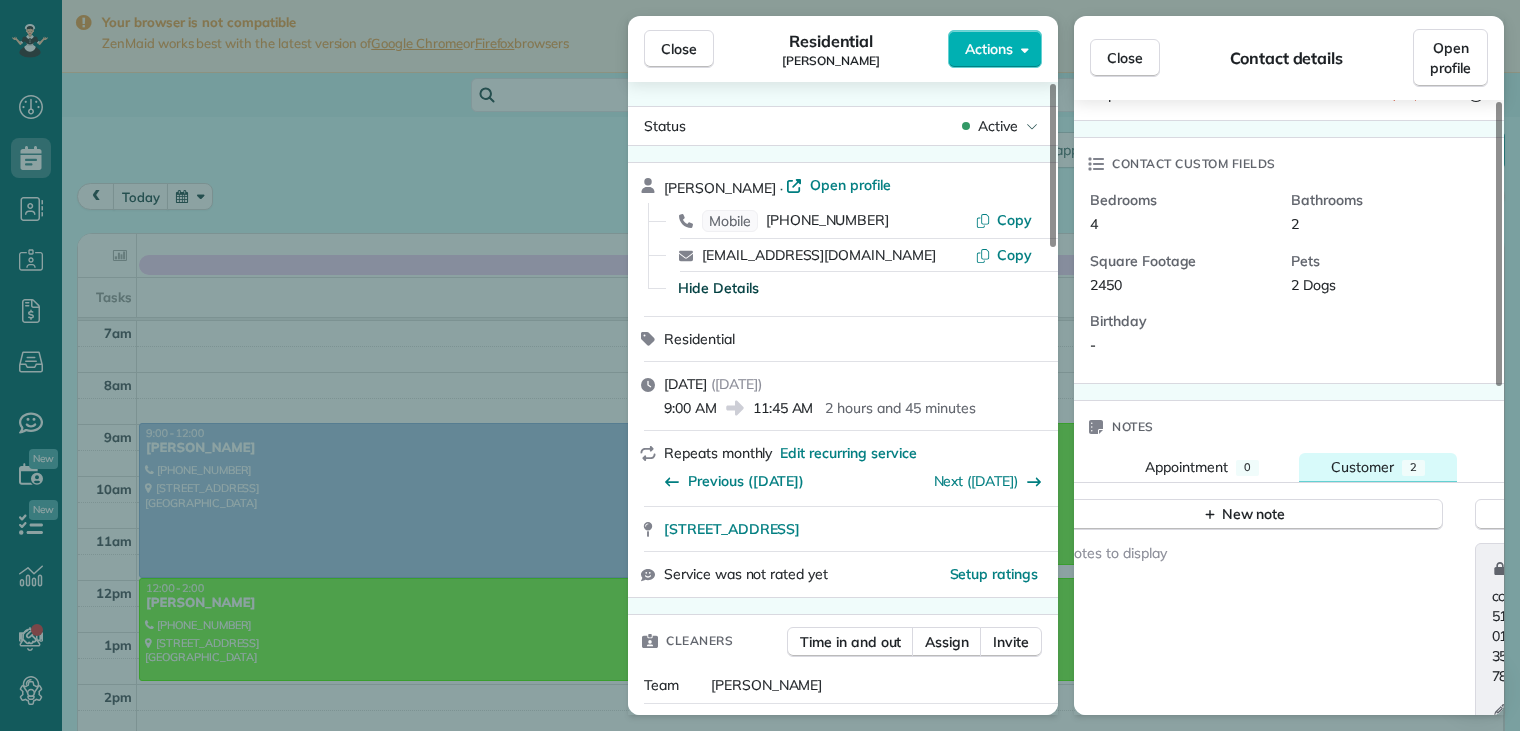 click on "Customer" at bounding box center [1362, 467] 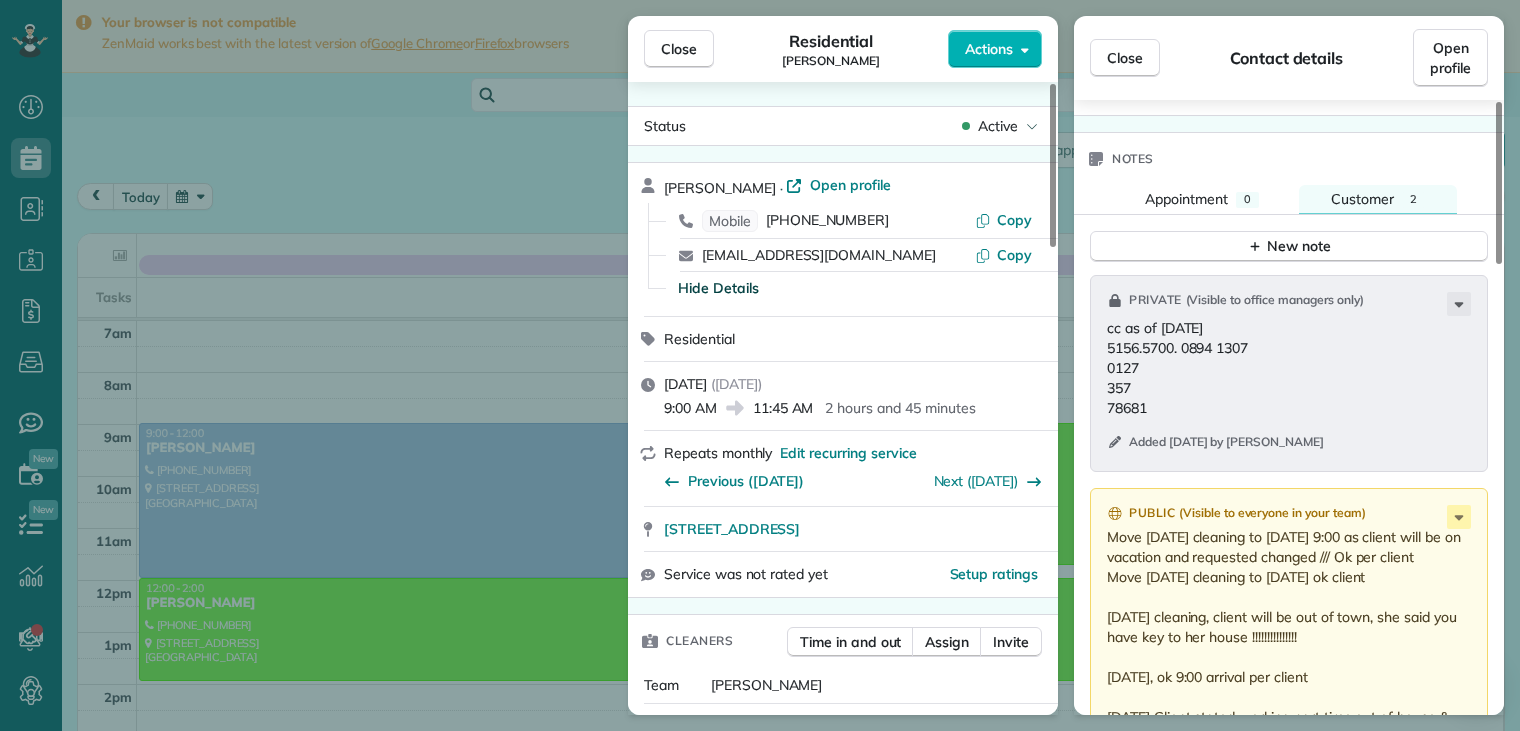 scroll, scrollTop: 800, scrollLeft: 0, axis: vertical 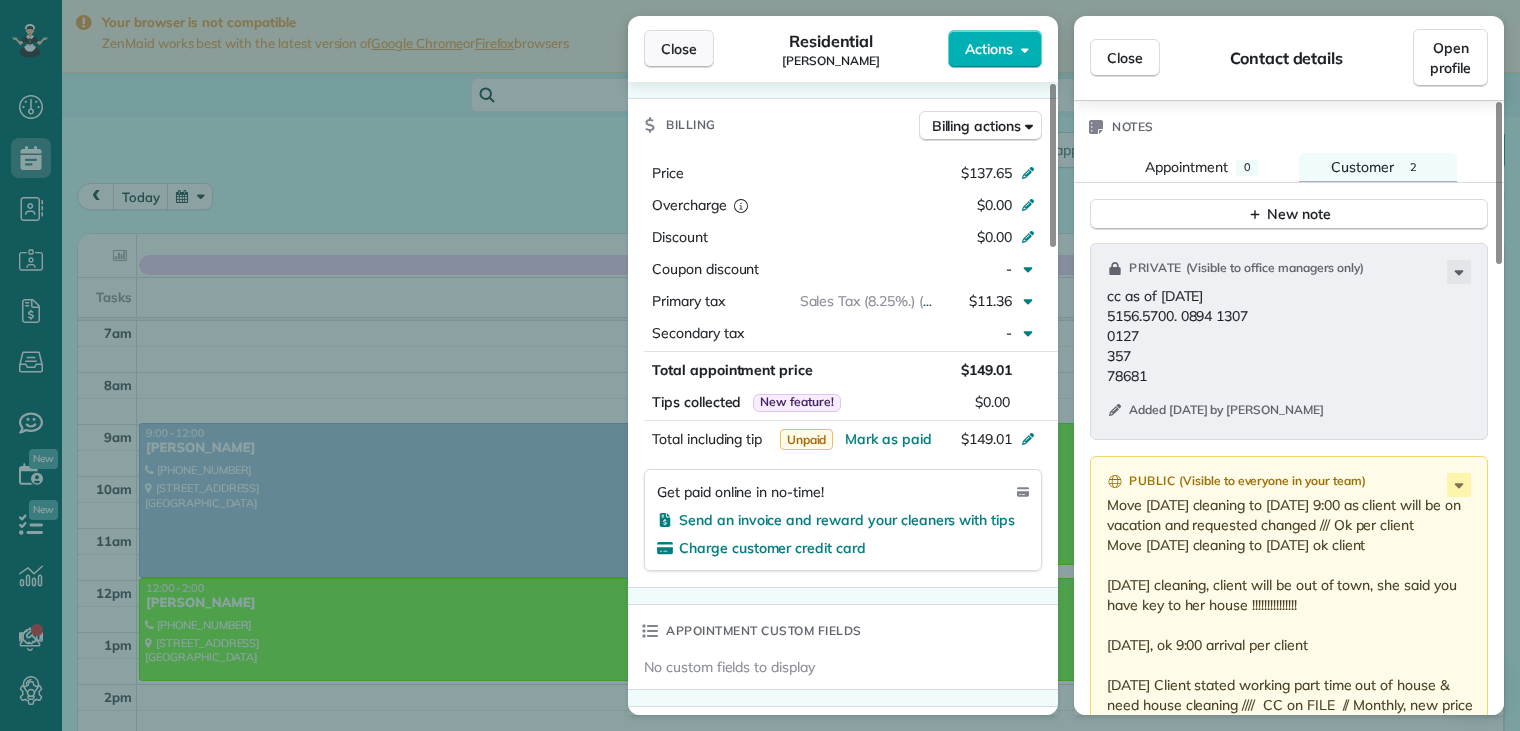 click on "Close" at bounding box center (679, 49) 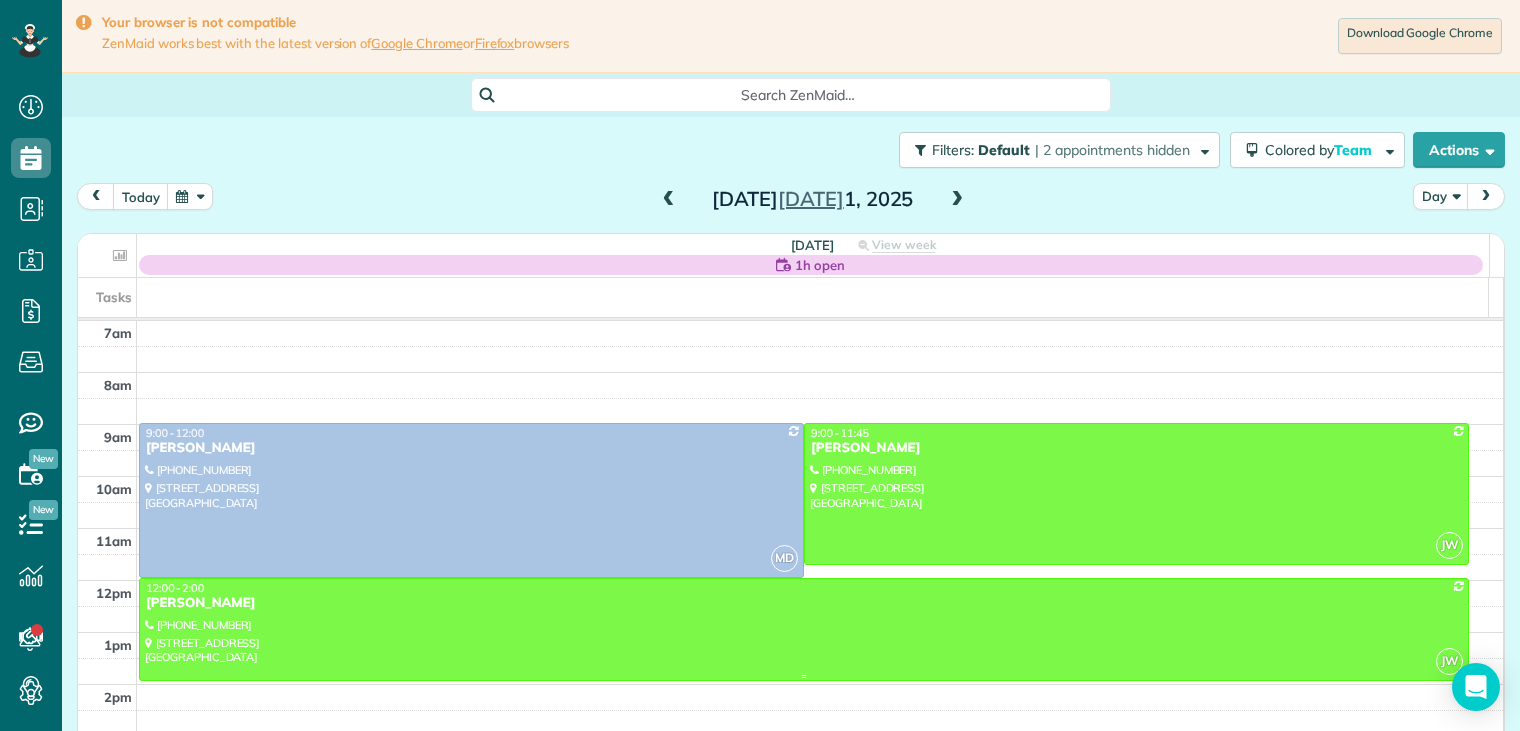 click on "[PERSON_NAME]" at bounding box center [804, 603] 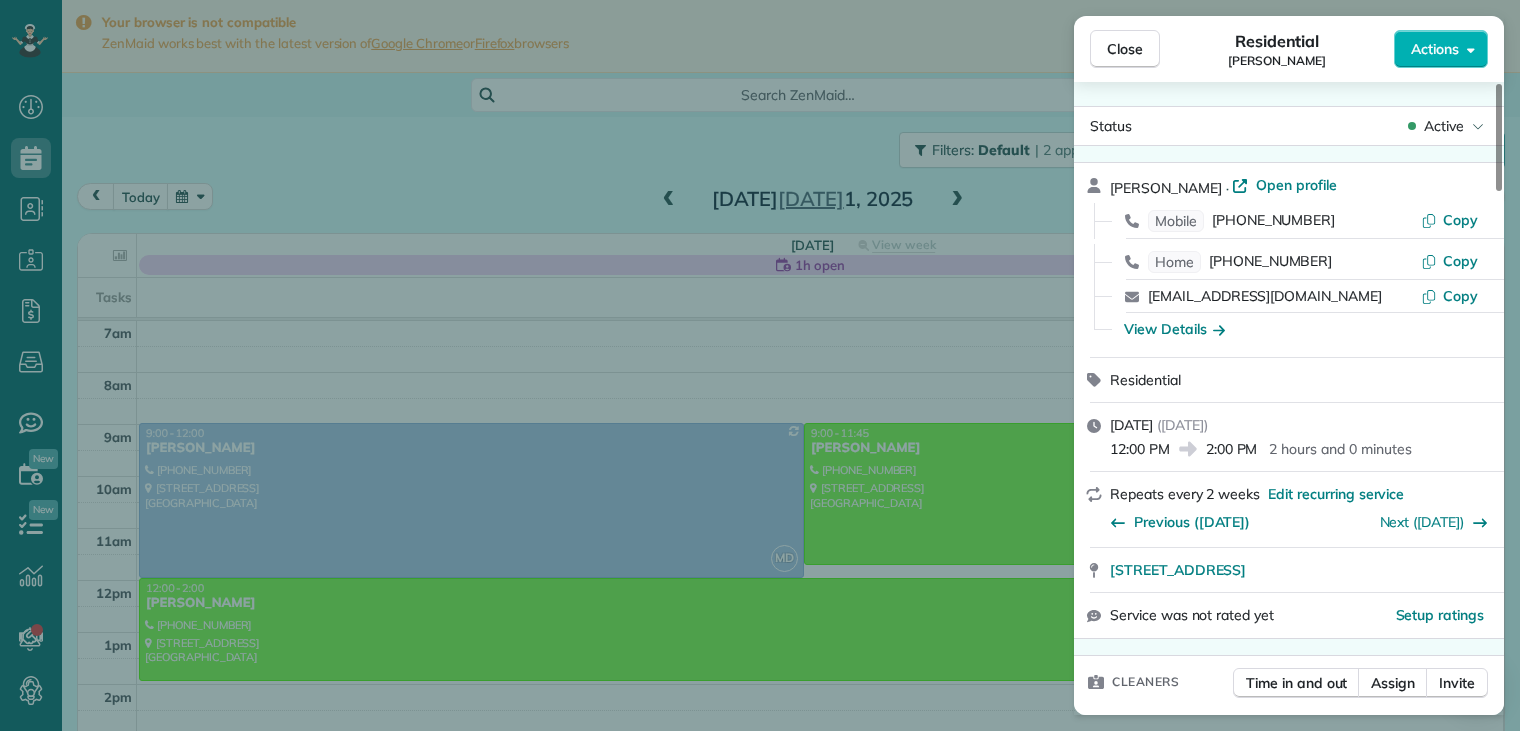 click on "View Details" at bounding box center (1301, 329) 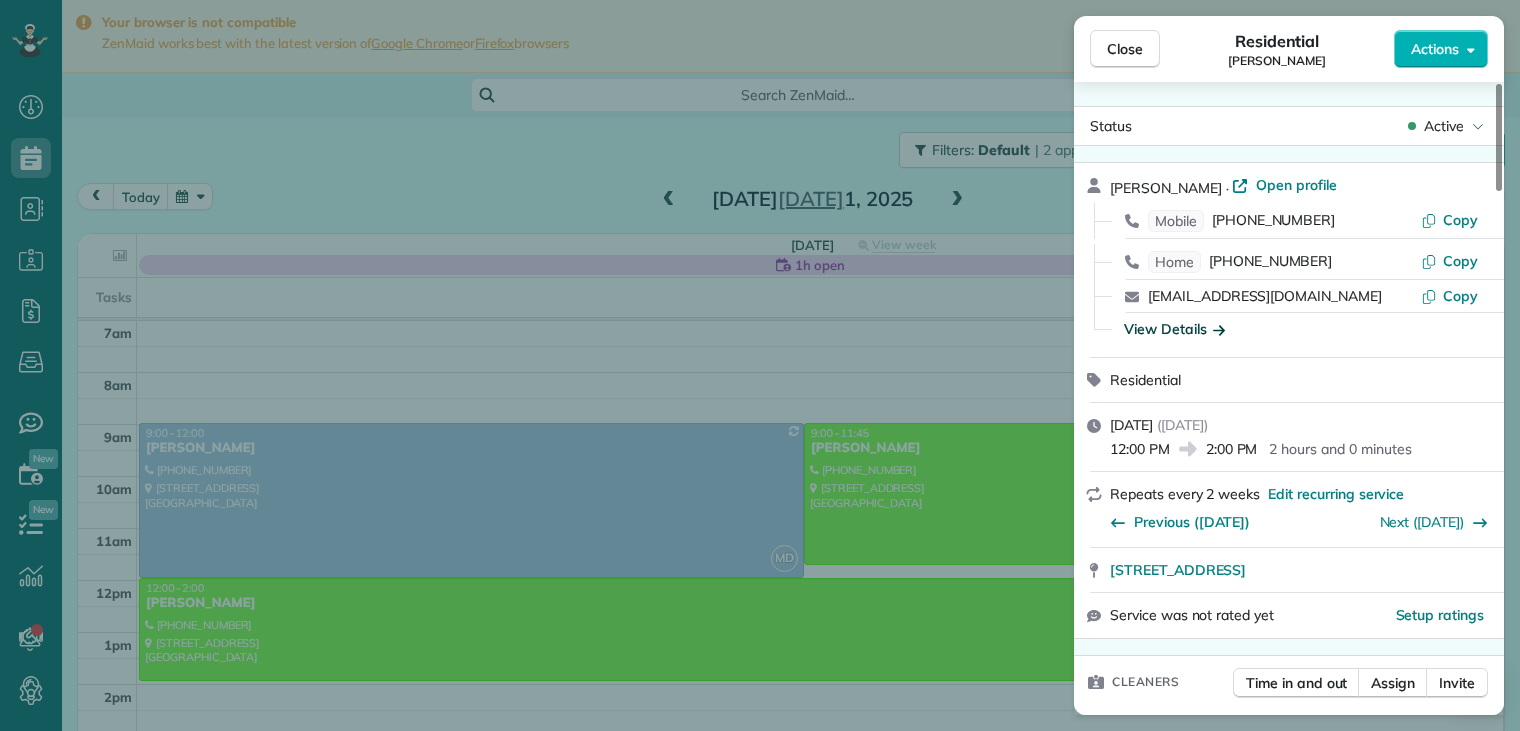 click 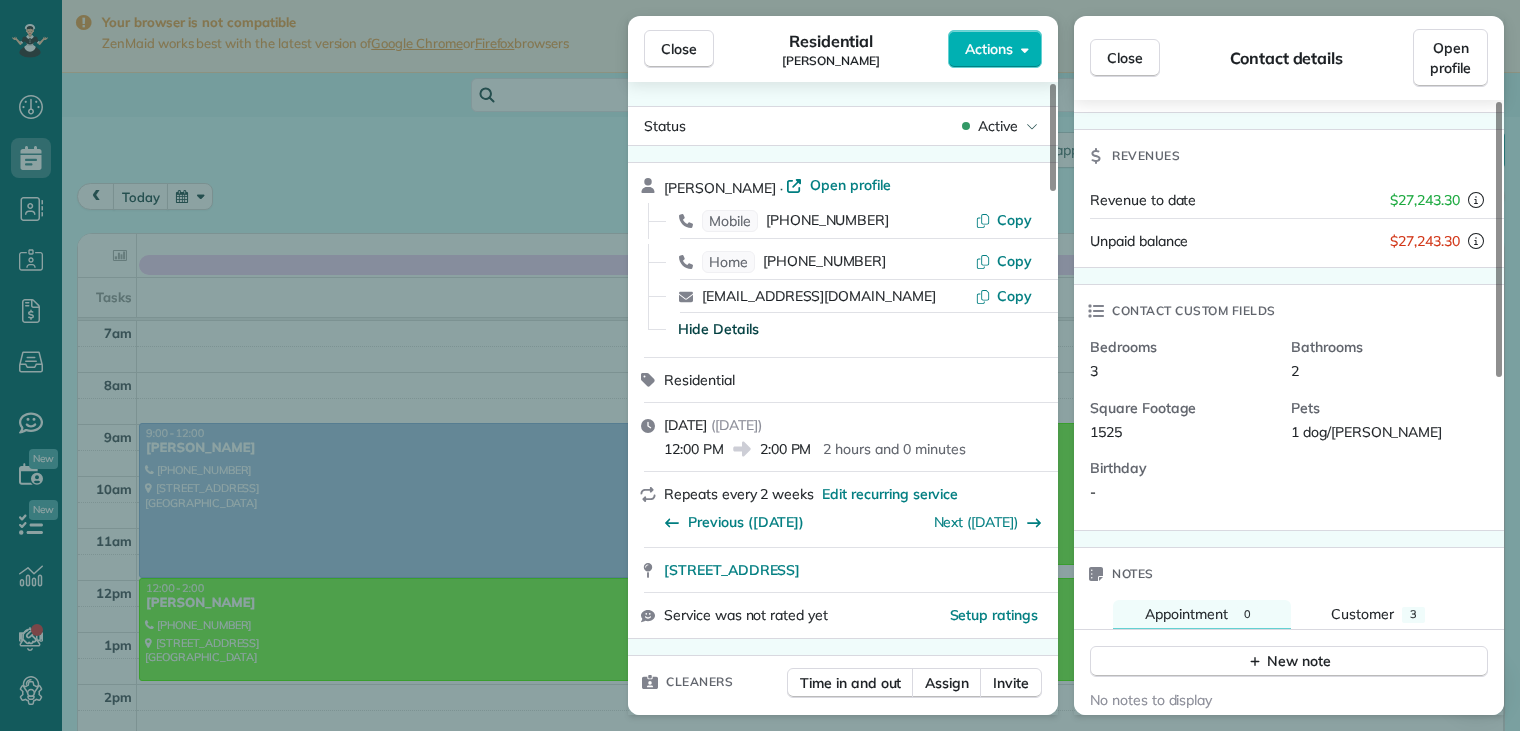 scroll, scrollTop: 700, scrollLeft: 0, axis: vertical 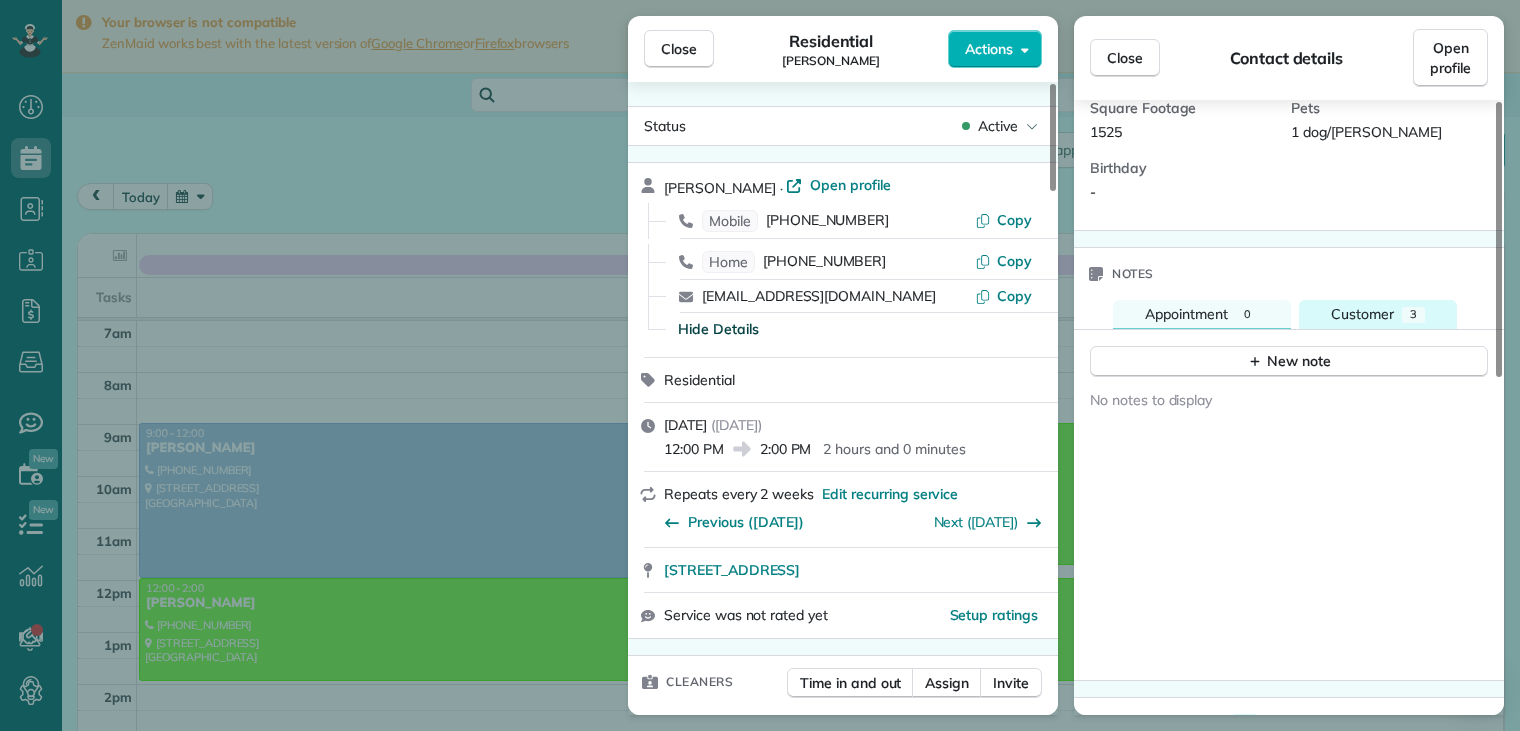 click on "Customer" at bounding box center (1362, 314) 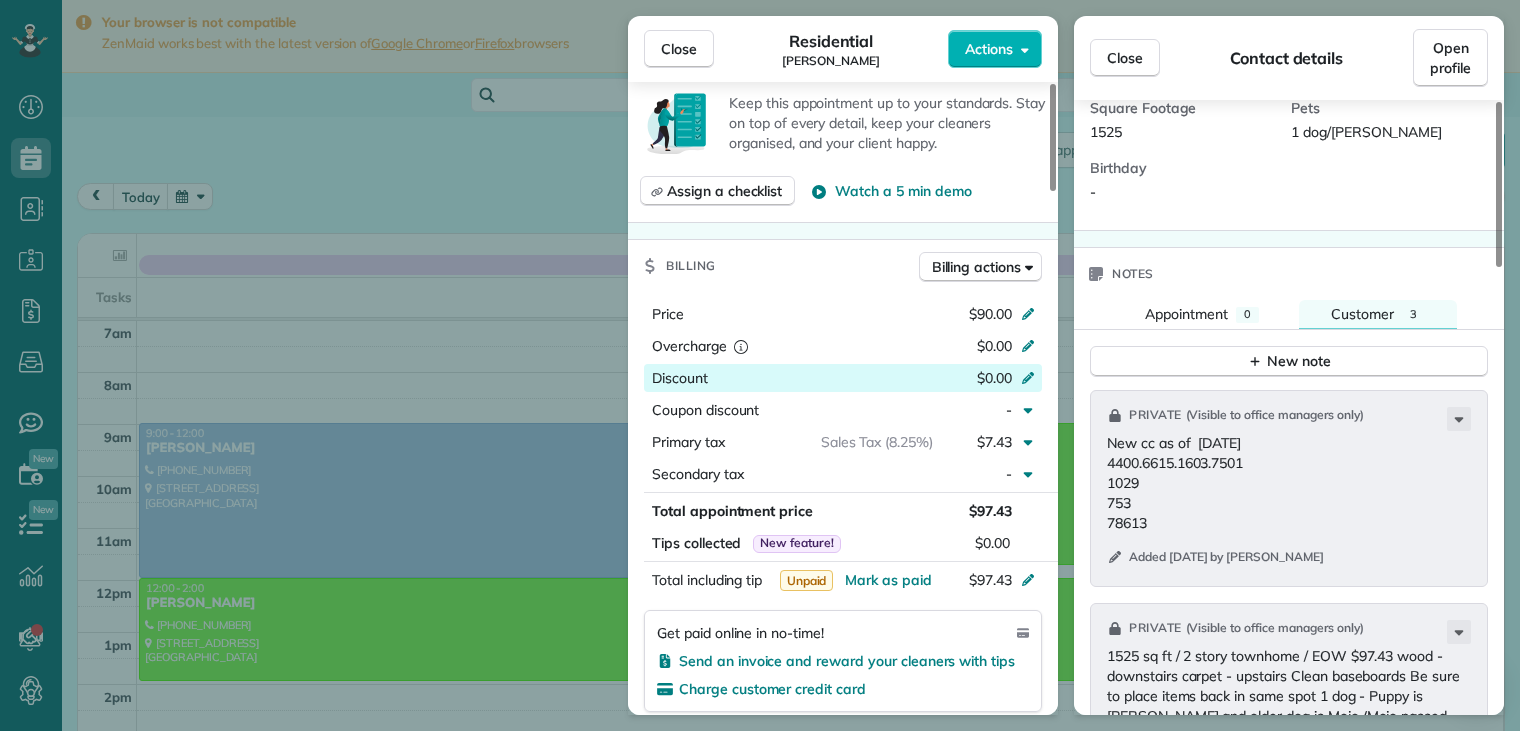 scroll, scrollTop: 900, scrollLeft: 0, axis: vertical 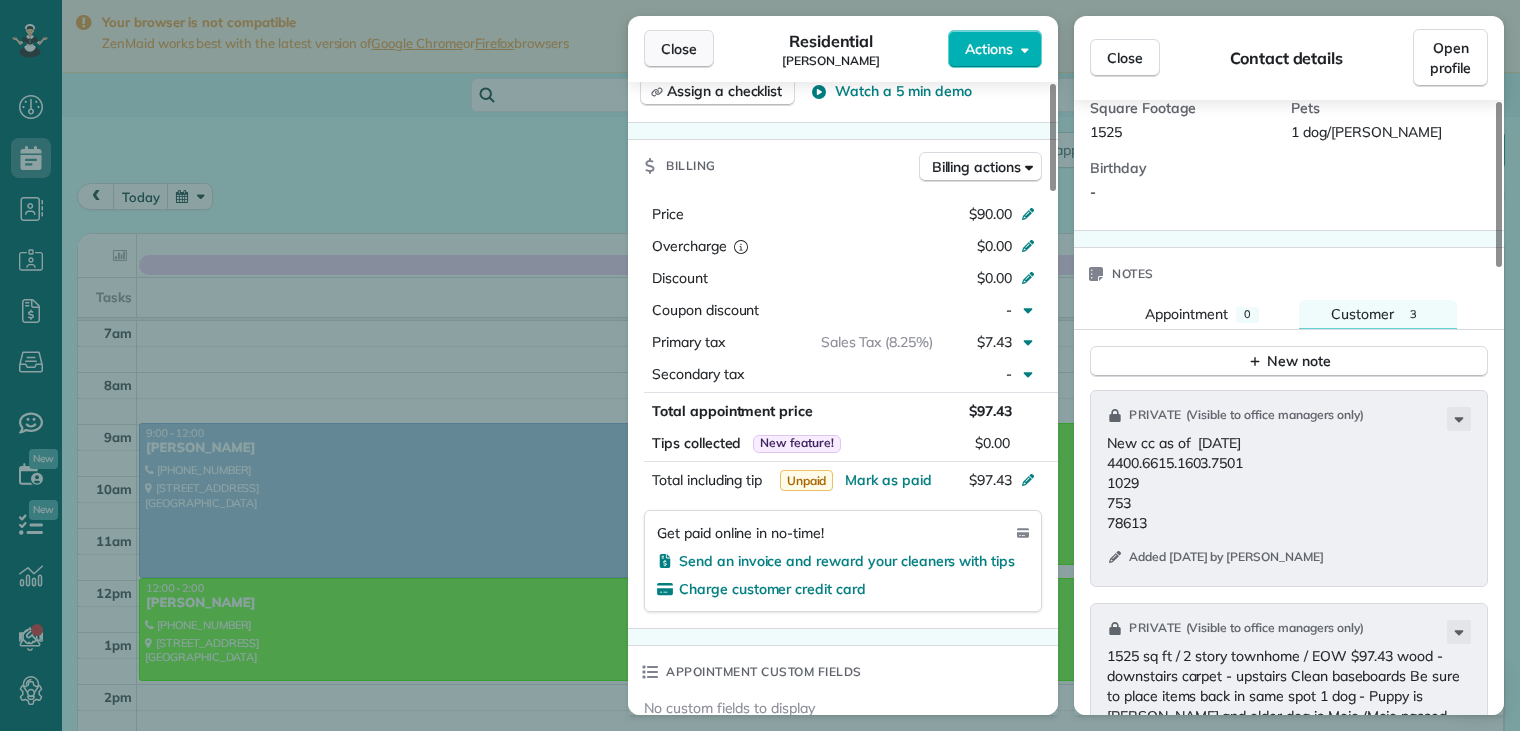 click on "Close" at bounding box center (679, 49) 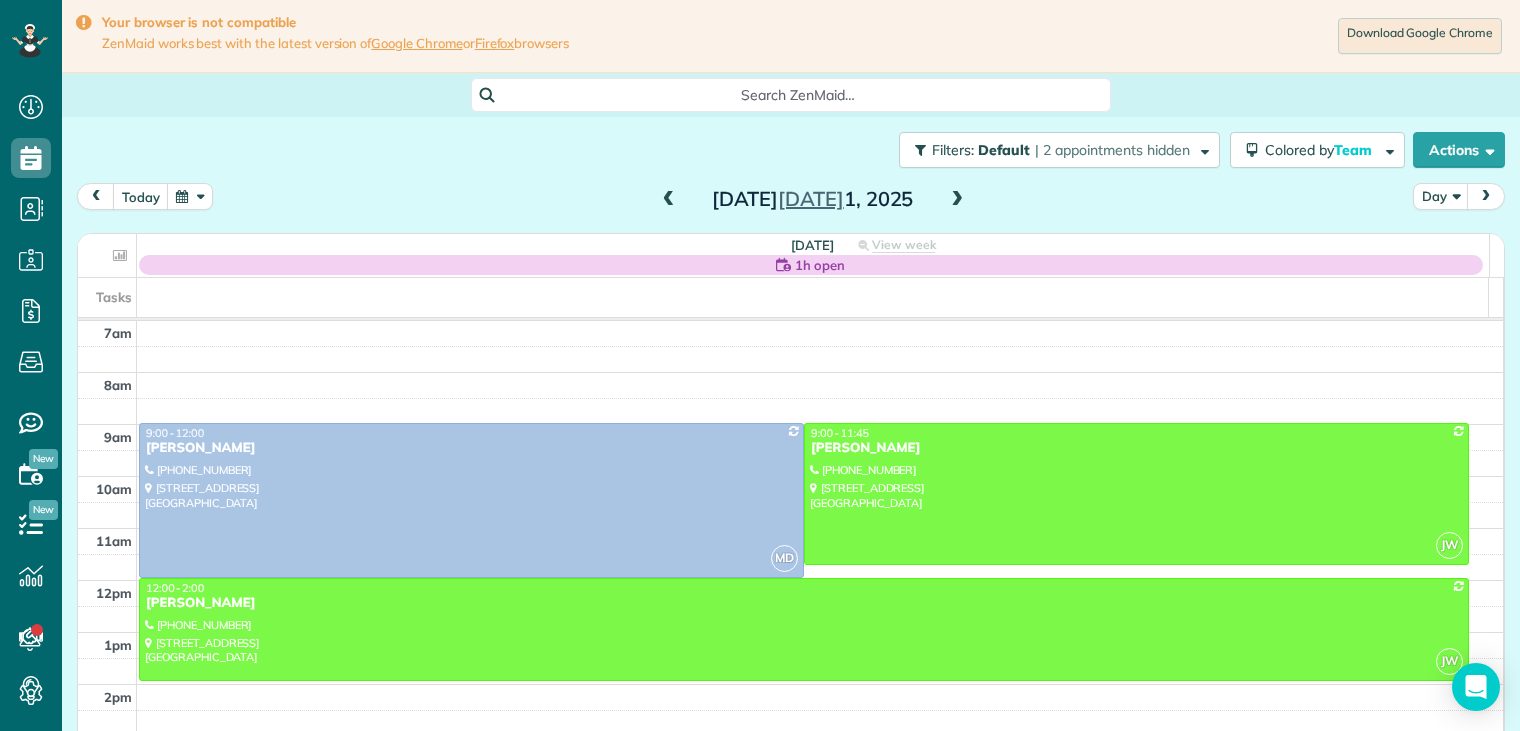 click at bounding box center [957, 200] 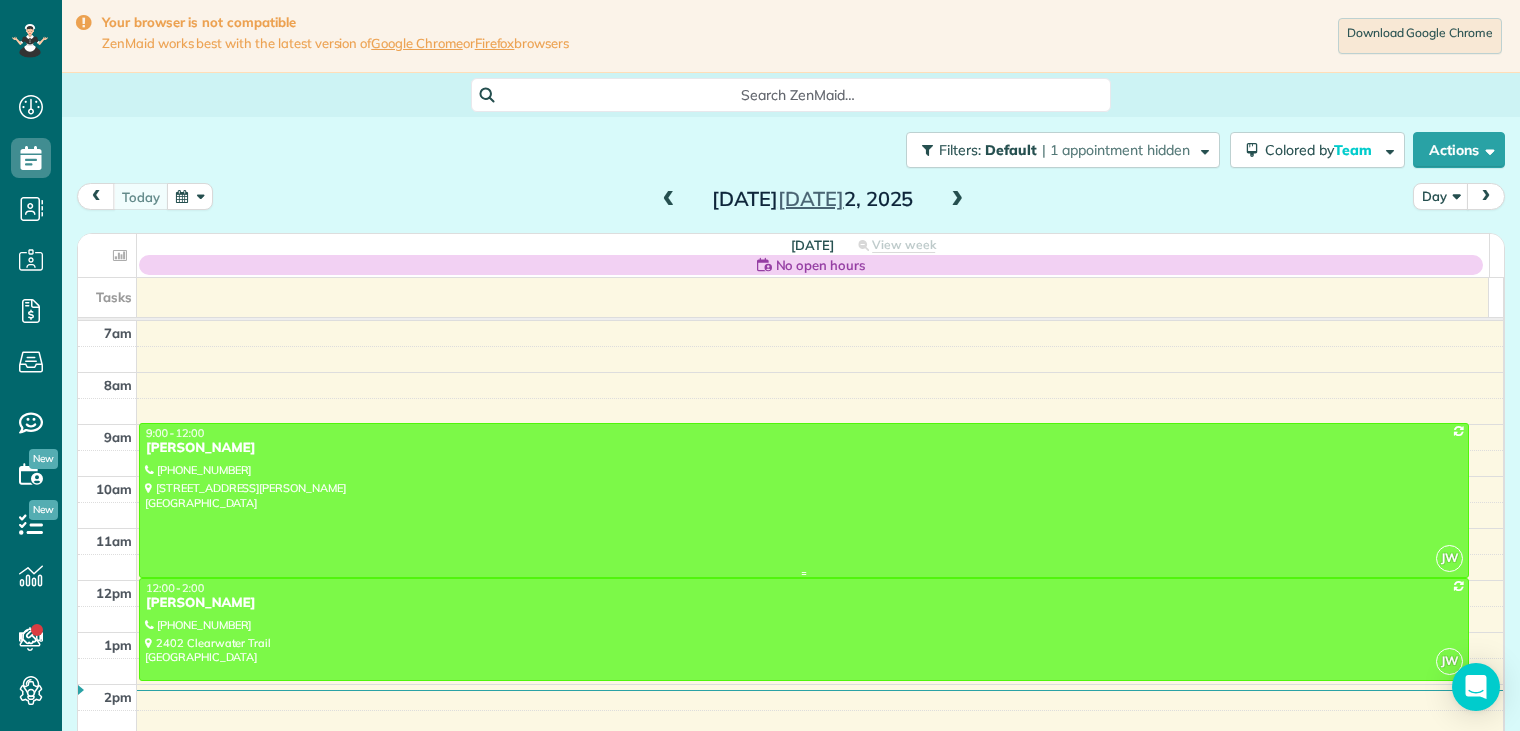 click on "[PERSON_NAME]" at bounding box center [804, 448] 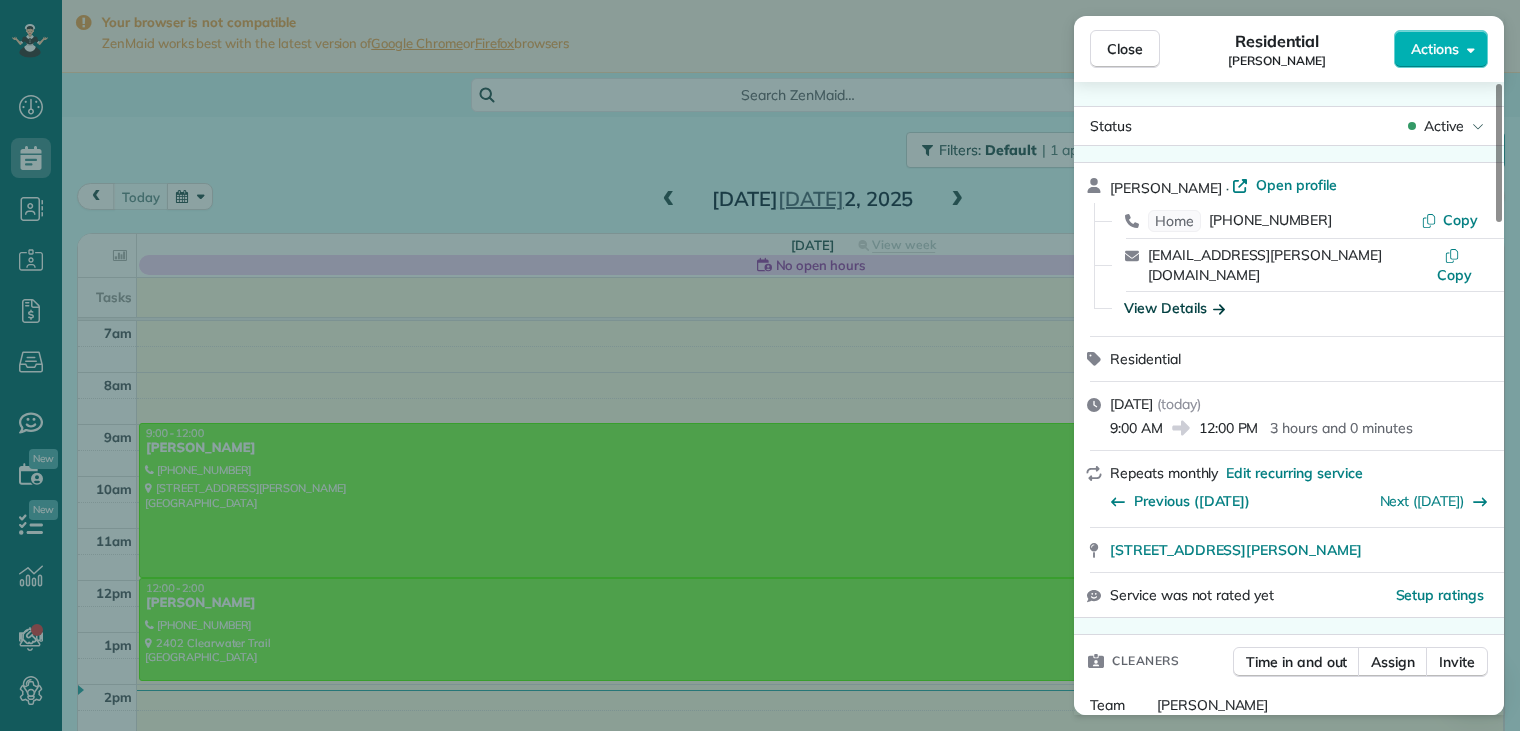 click 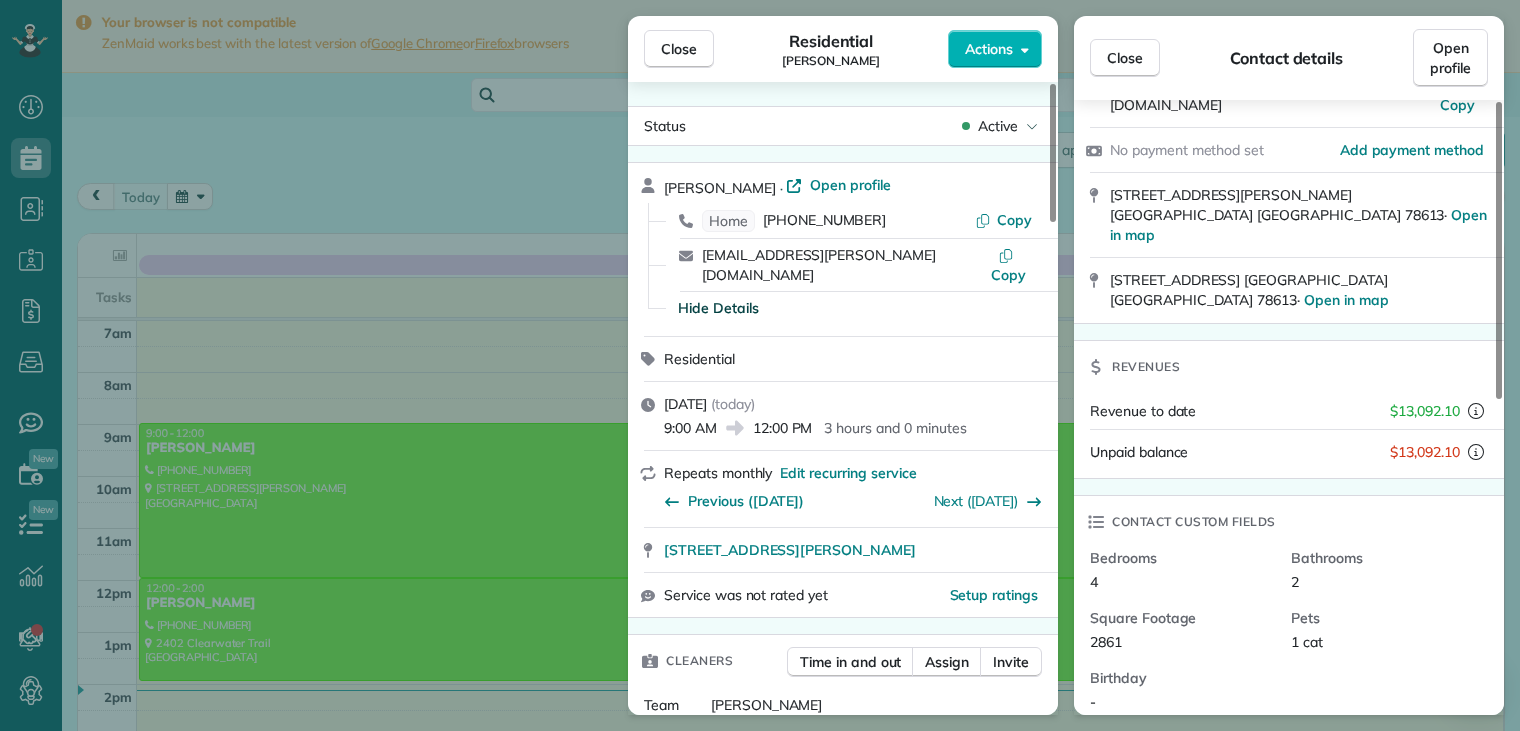 scroll, scrollTop: 200, scrollLeft: 0, axis: vertical 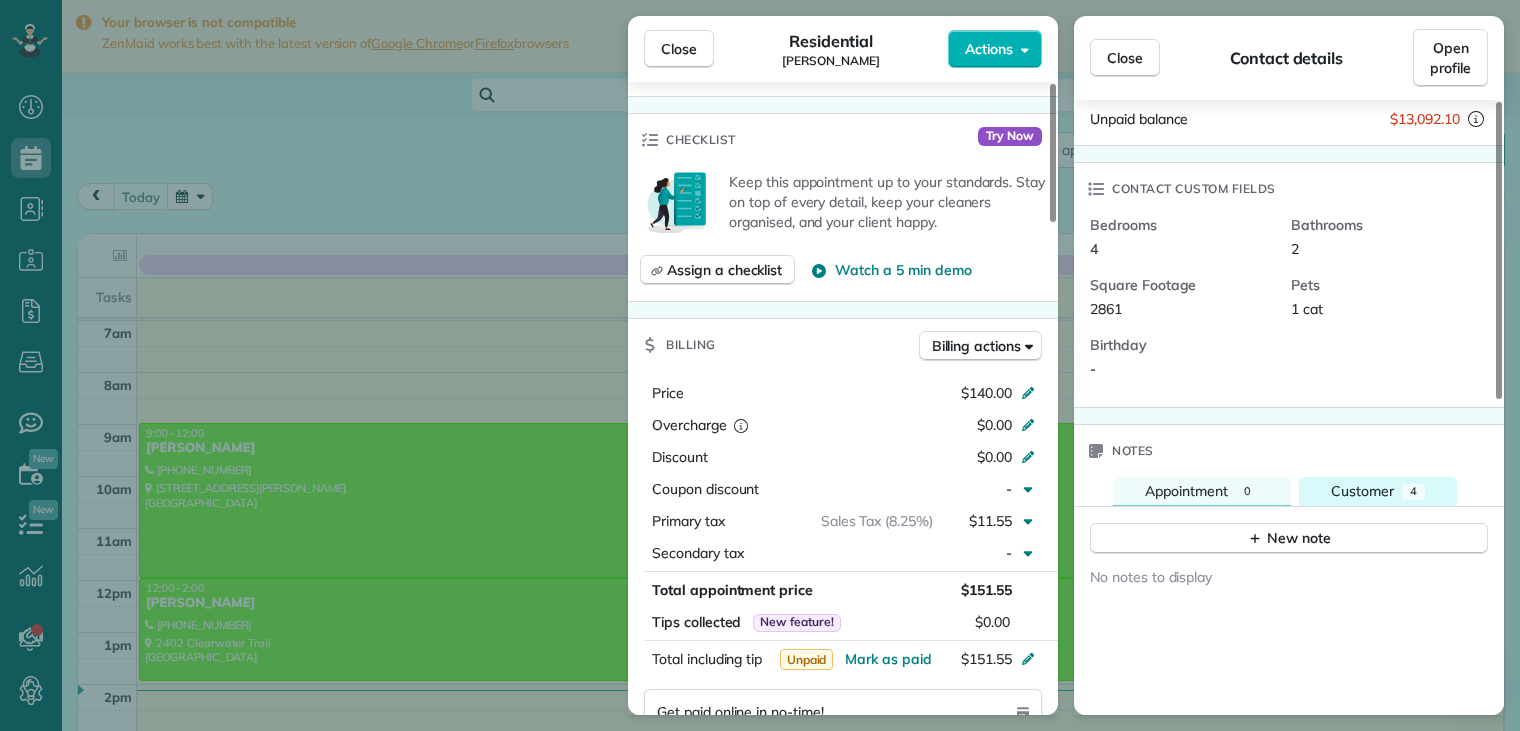 click on "Customer" at bounding box center [1362, 491] 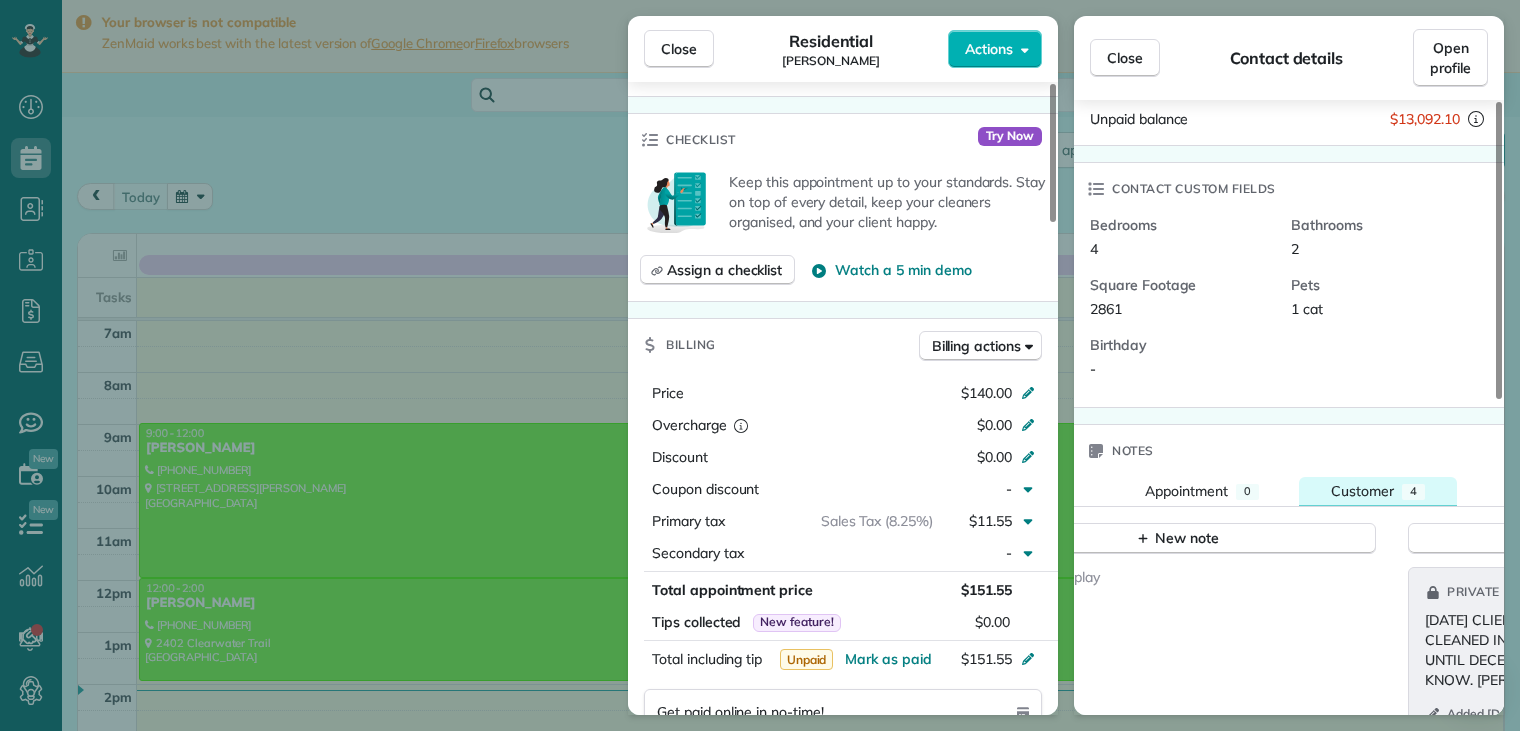 click on "Customer" at bounding box center [1362, 491] 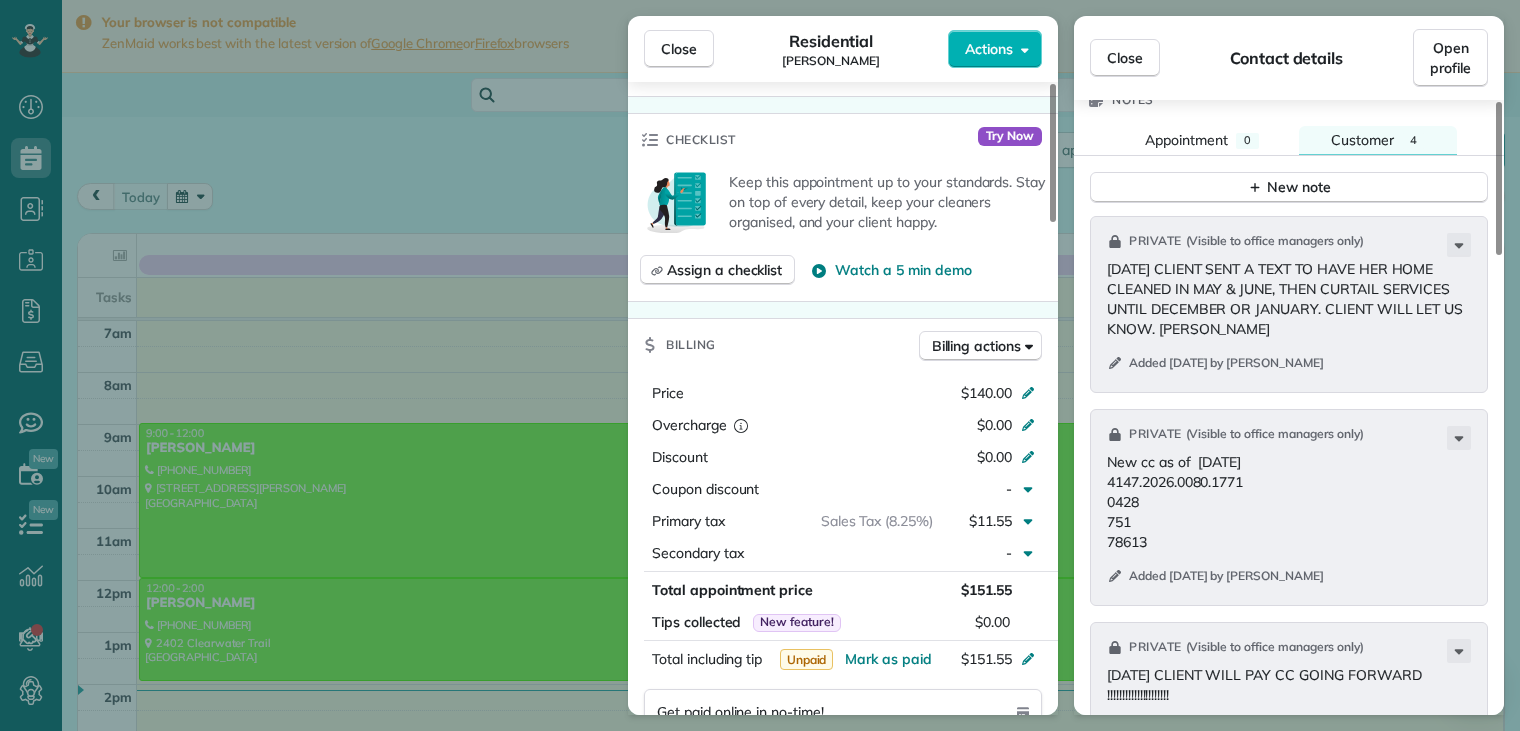 scroll, scrollTop: 900, scrollLeft: 0, axis: vertical 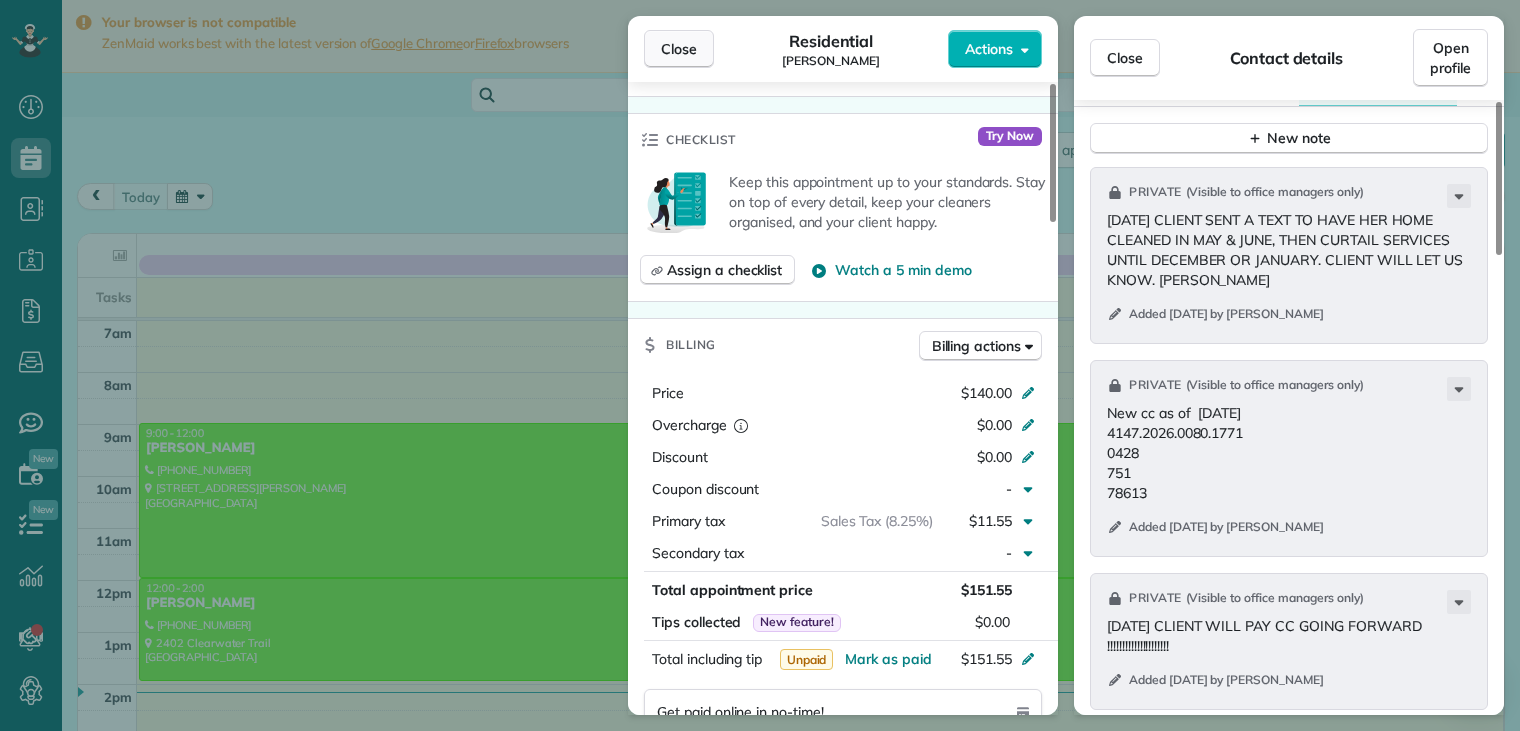 click on "Close" at bounding box center (679, 49) 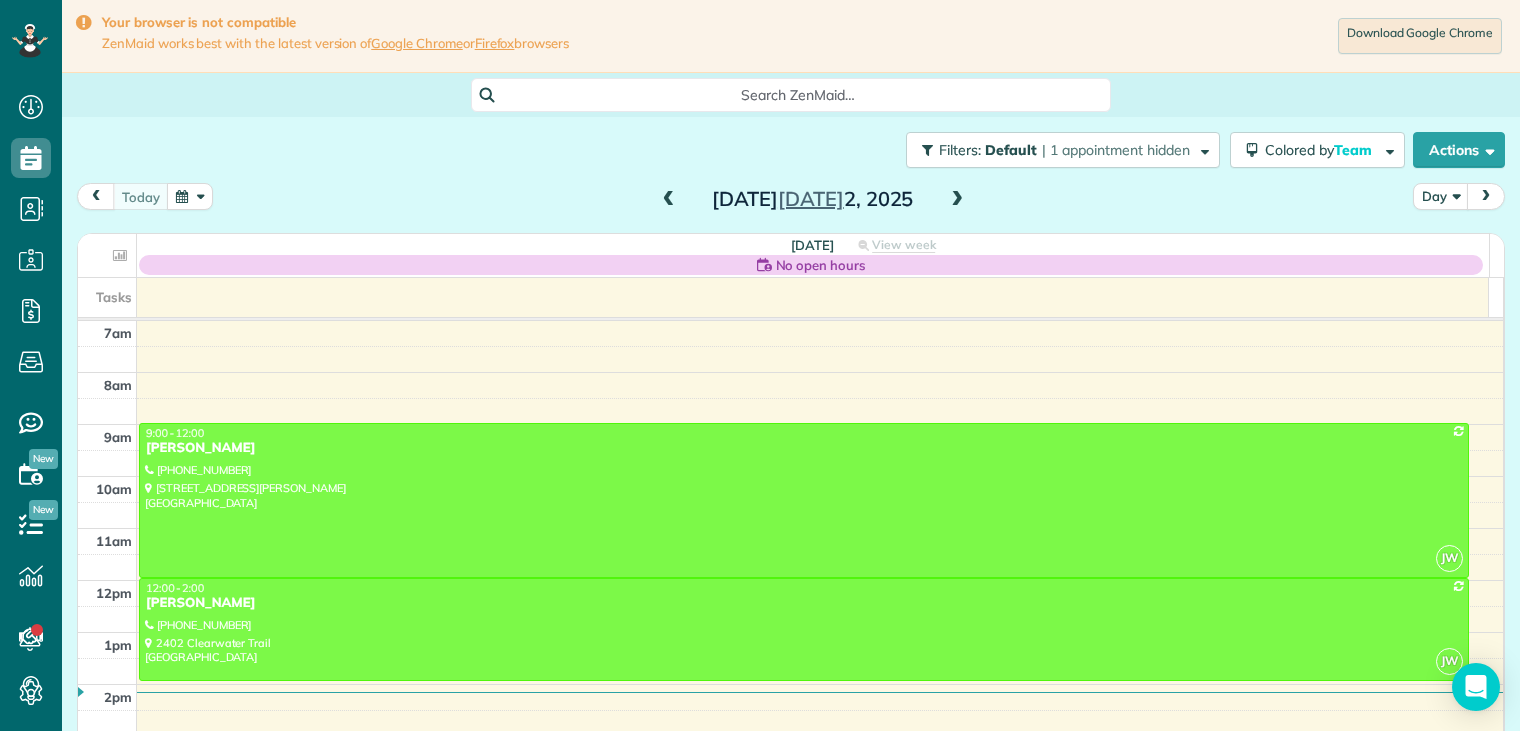 click on "Close" at bounding box center [679, 49] 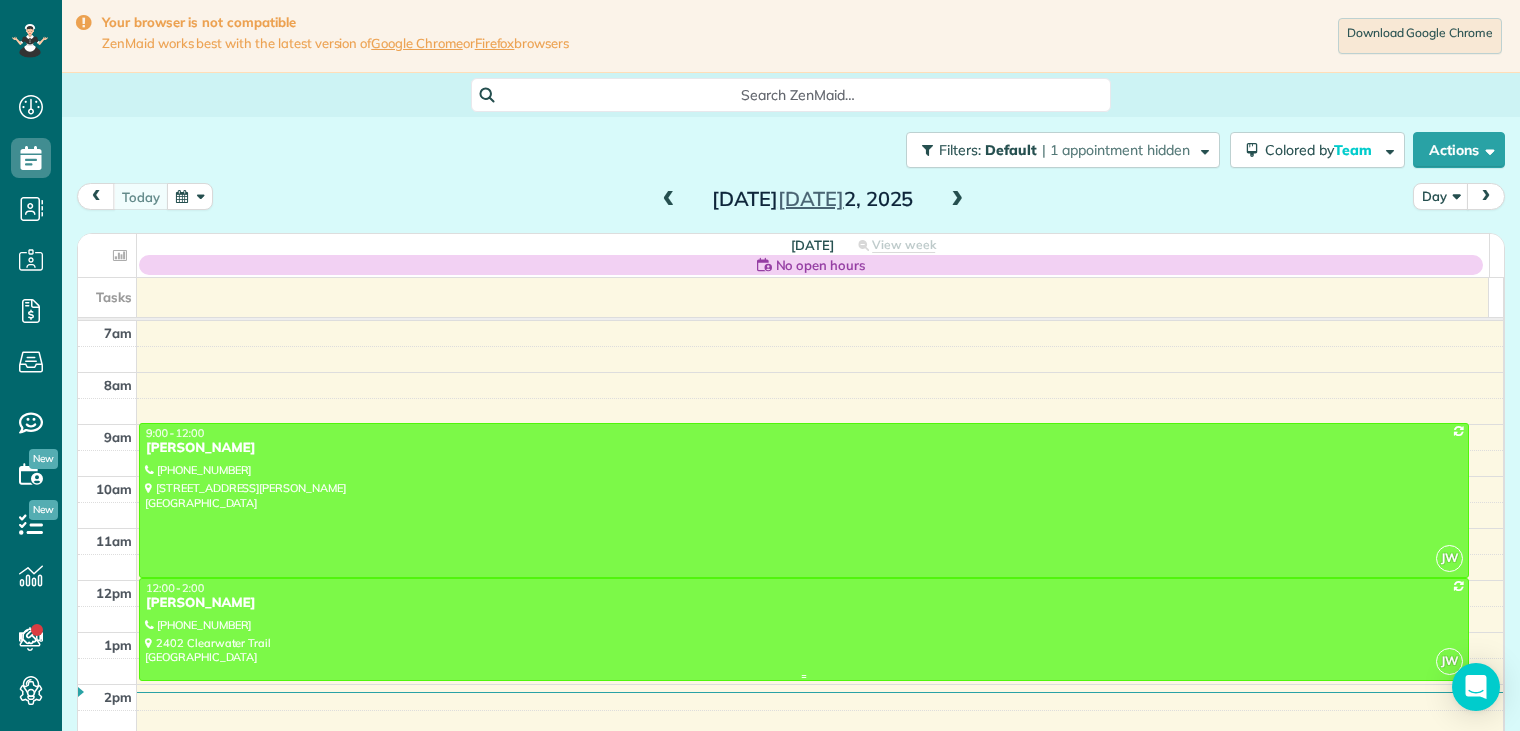 click on "[PERSON_NAME]" at bounding box center [804, 603] 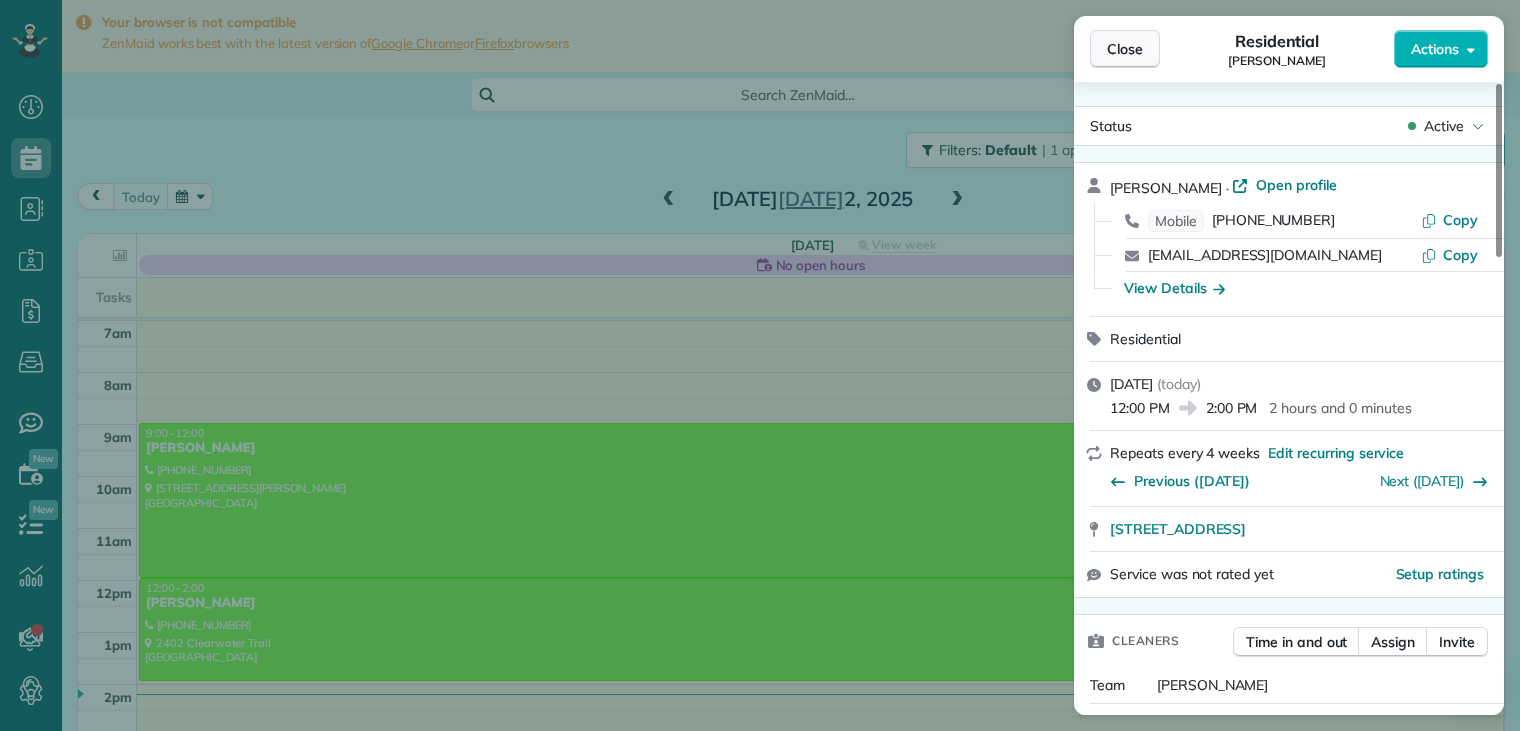 click on "Close" at bounding box center (1125, 49) 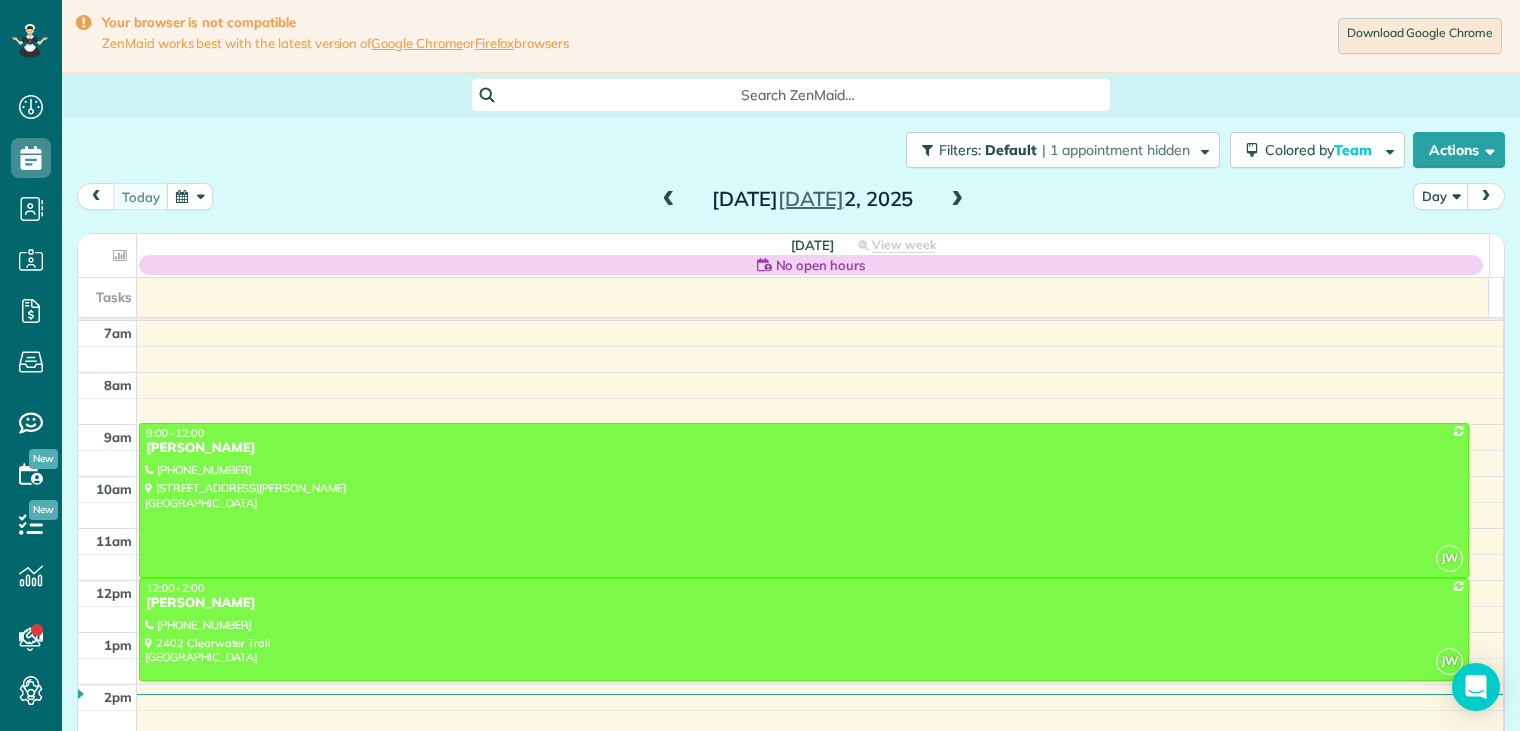 click at bounding box center [957, 200] 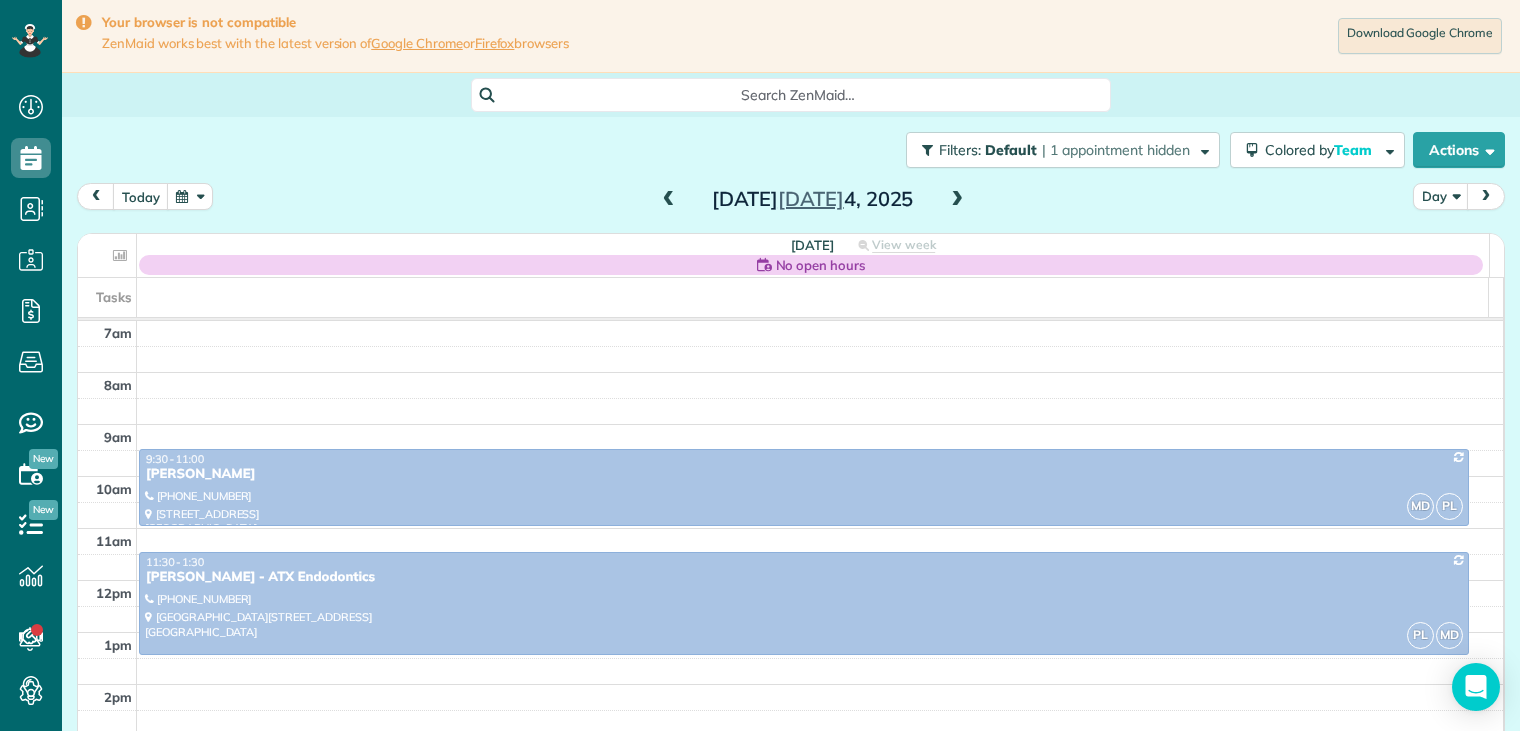 click at bounding box center (957, 200) 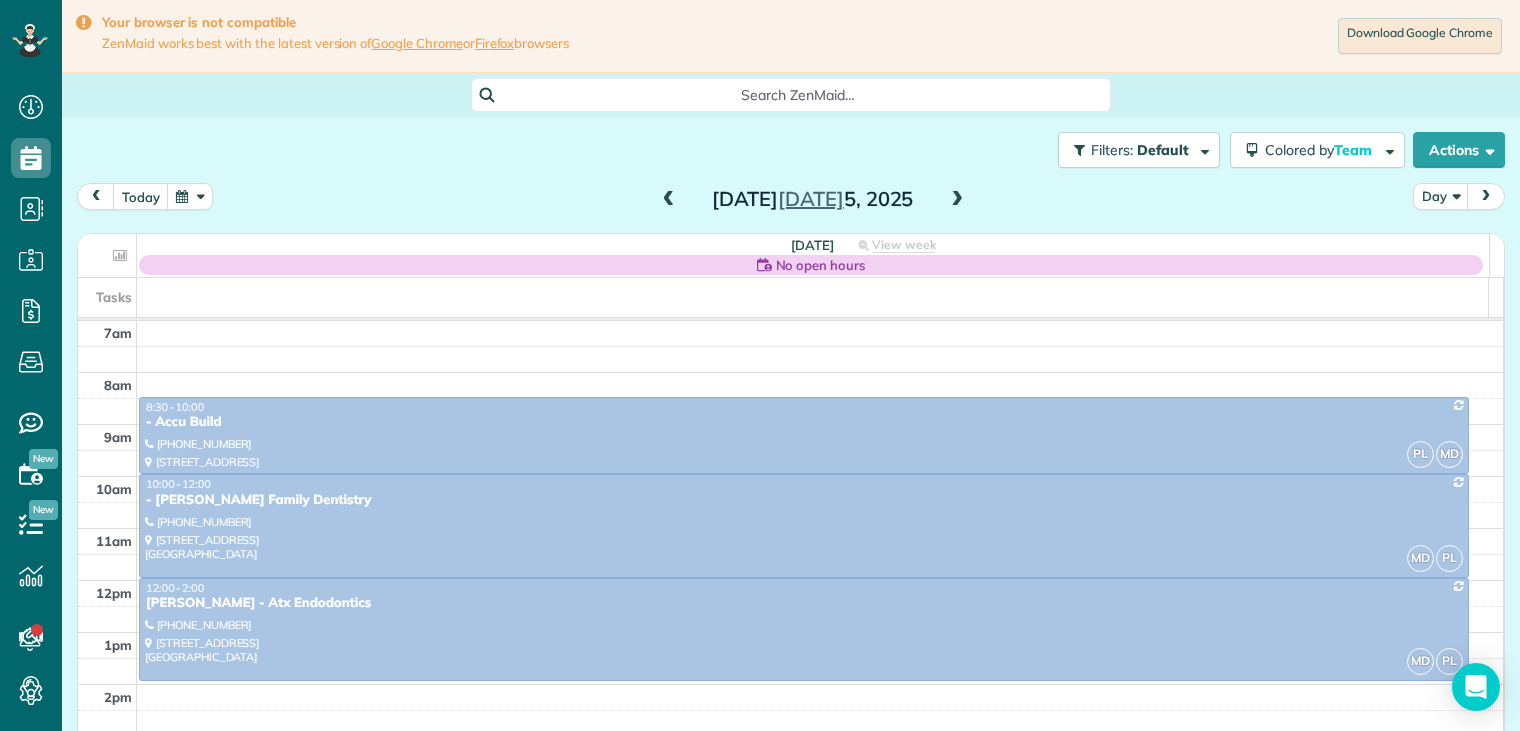click at bounding box center [957, 200] 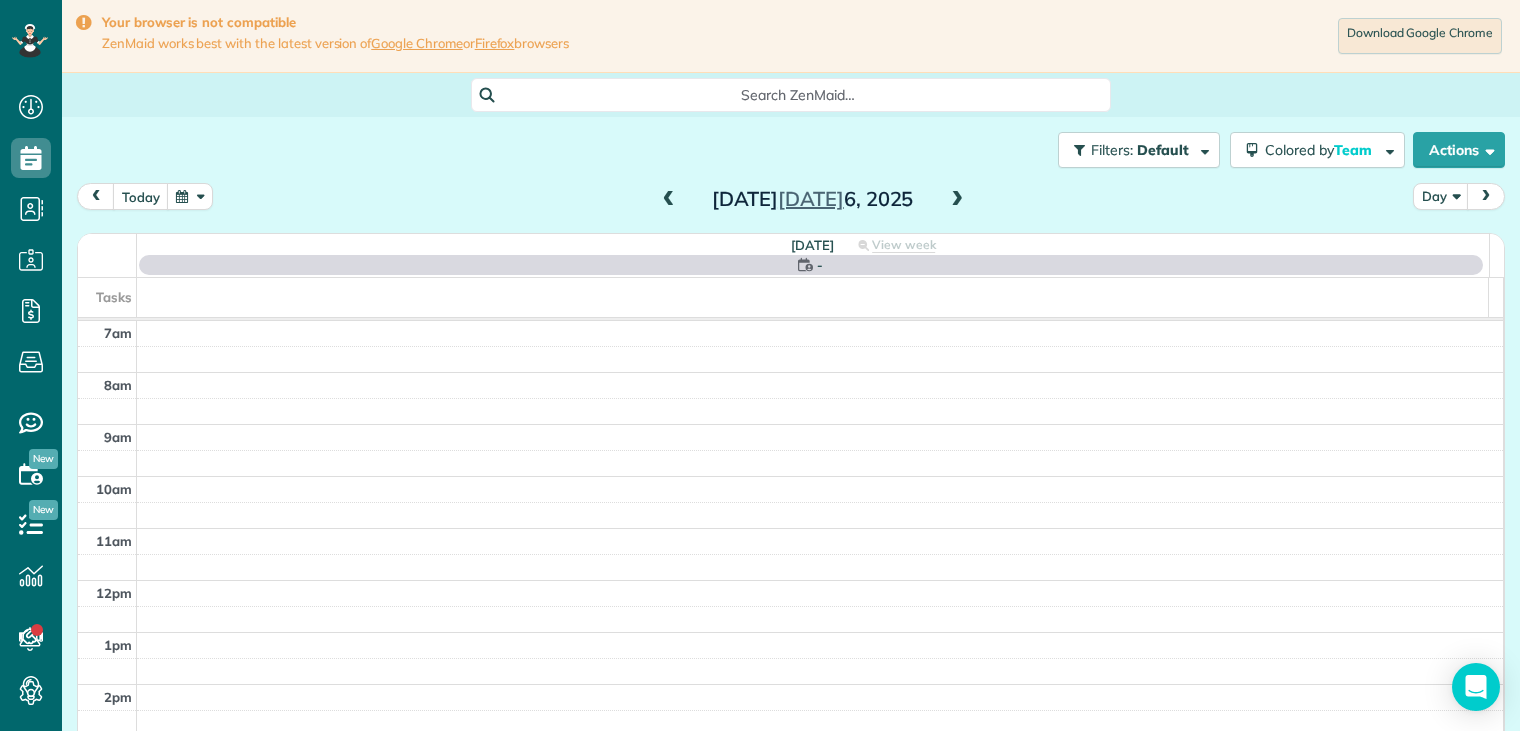 click at bounding box center (957, 200) 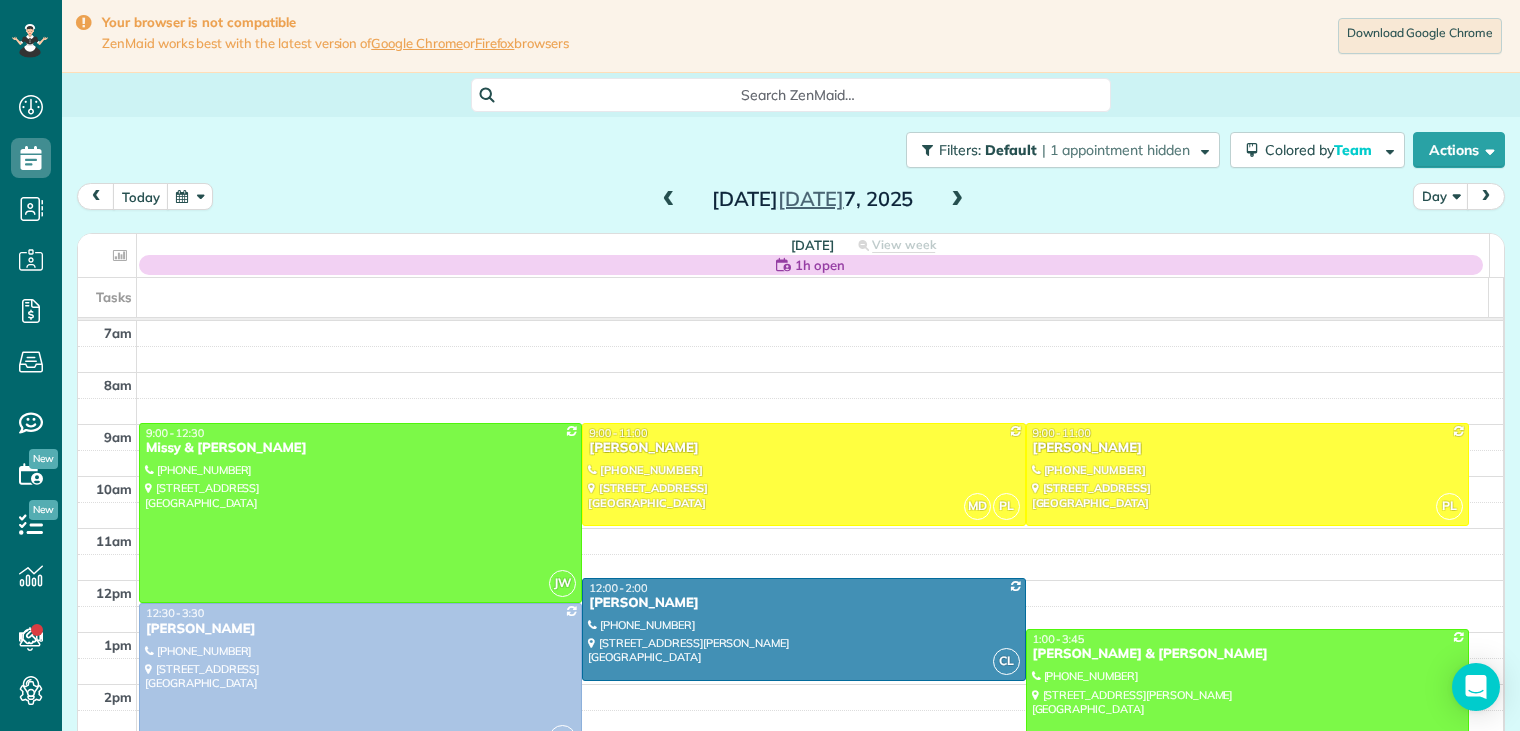 click at bounding box center [957, 200] 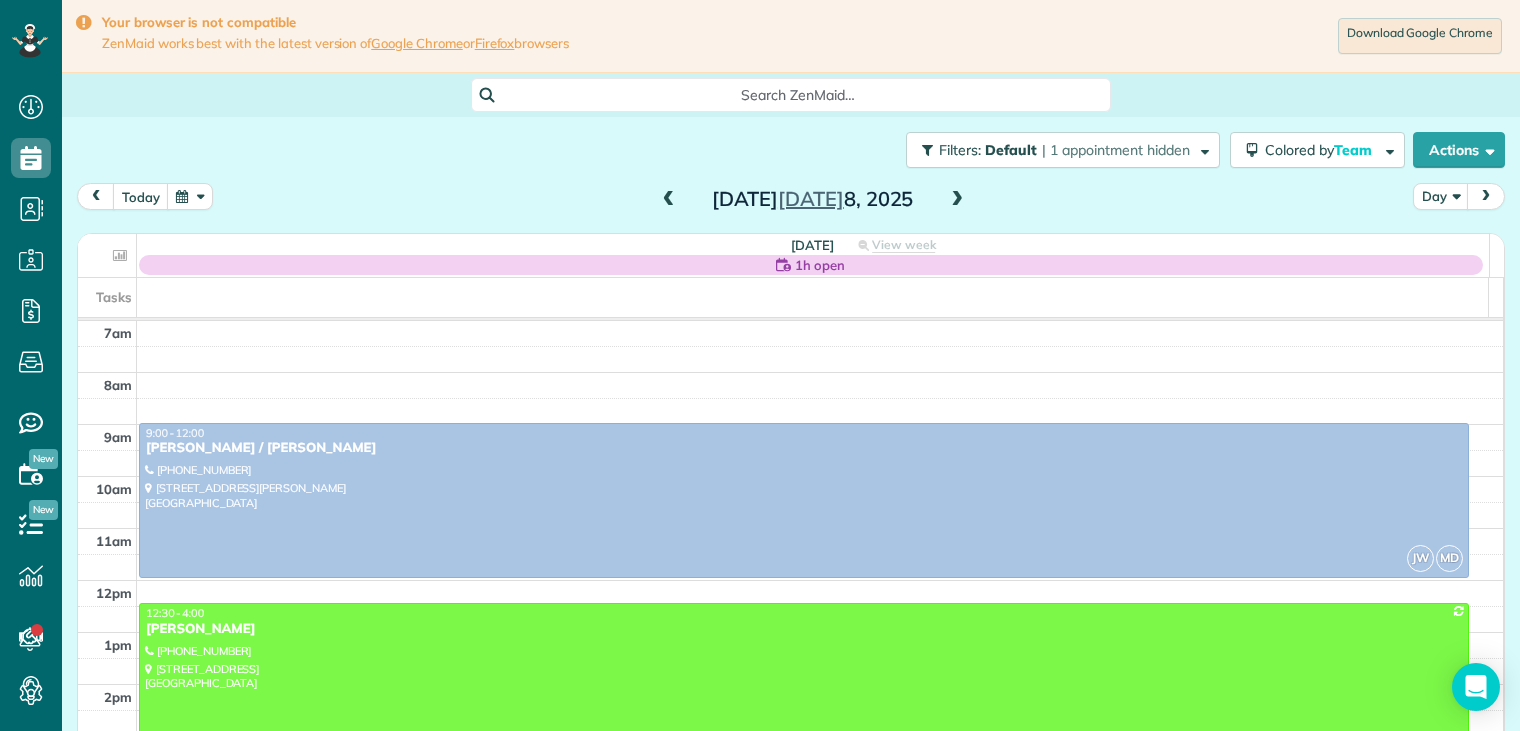 click at bounding box center [669, 200] 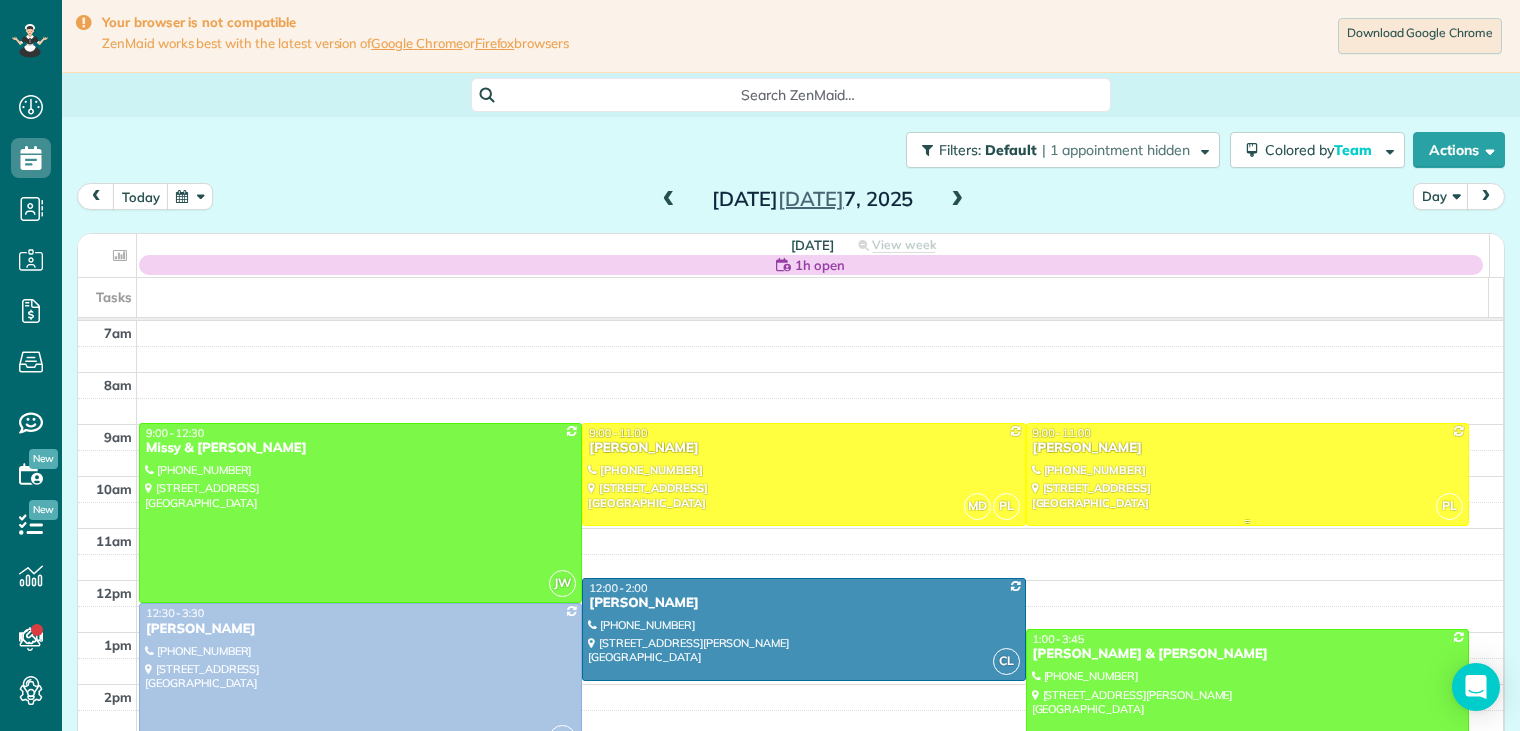 click on "[PERSON_NAME]" at bounding box center (1247, 448) 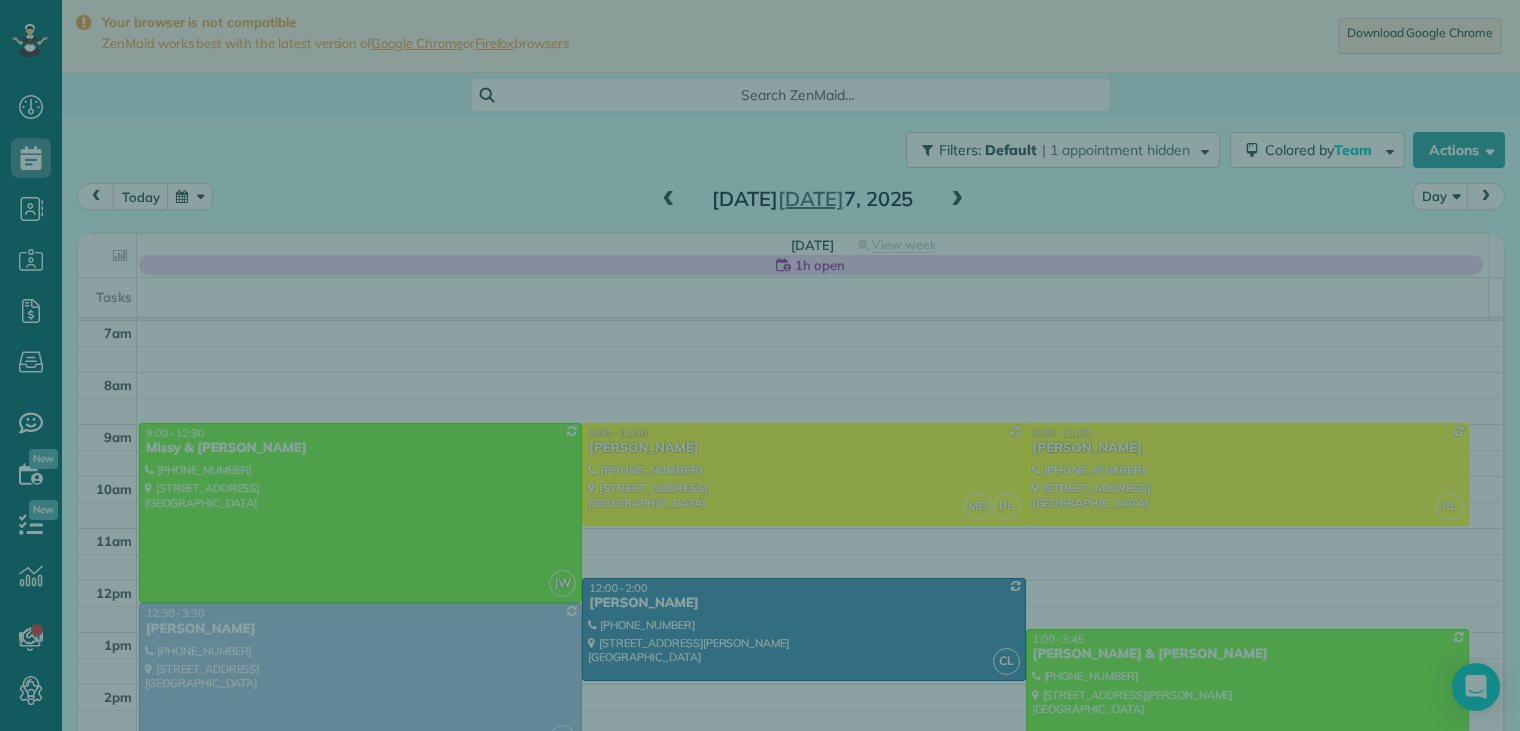 click on "Close Residential Paige Urban Actions Status Active Paige Urban · Open profile Mobile (512) 221-5356 Copy No email on record Add email View Details Residential Monday, July 07, 2025 ( in 5 days ) 9:00 AM 11:00 AM 2 hours and 0 minutes Repeats every 2 weeks Edit recurring service Previous (Jun 23) Next (Jul 21) 415 Starview Drive Georgetown TX 78628 Service was not rated yet Setup ratings Cleaners Time in and out Assign Invite Team Paula Cleaners Paula   Lloyd 9:00 AM 11:00 AM Checklist Try Now Keep this appointment up to your standards. Stay on top of every detail, keep your cleaners organised, and your client happy. Assign a checklist Watch a 5 min demo Billing Billing actions Price $100.00 Overcharge $0.00 Discount $0.00 Coupon discount - Primary tax Sales Tax (8.25%.) (8.25%) $8.25 Secondary tax - Total appointment price $108.25 Tips collected New feature! $0.00 Unpaid Mark as paid Total including tip $108.25 Get paid online in no-time! Send an invoice and reward your cleaners with tips Work items   Notes" at bounding box center (760, 365) 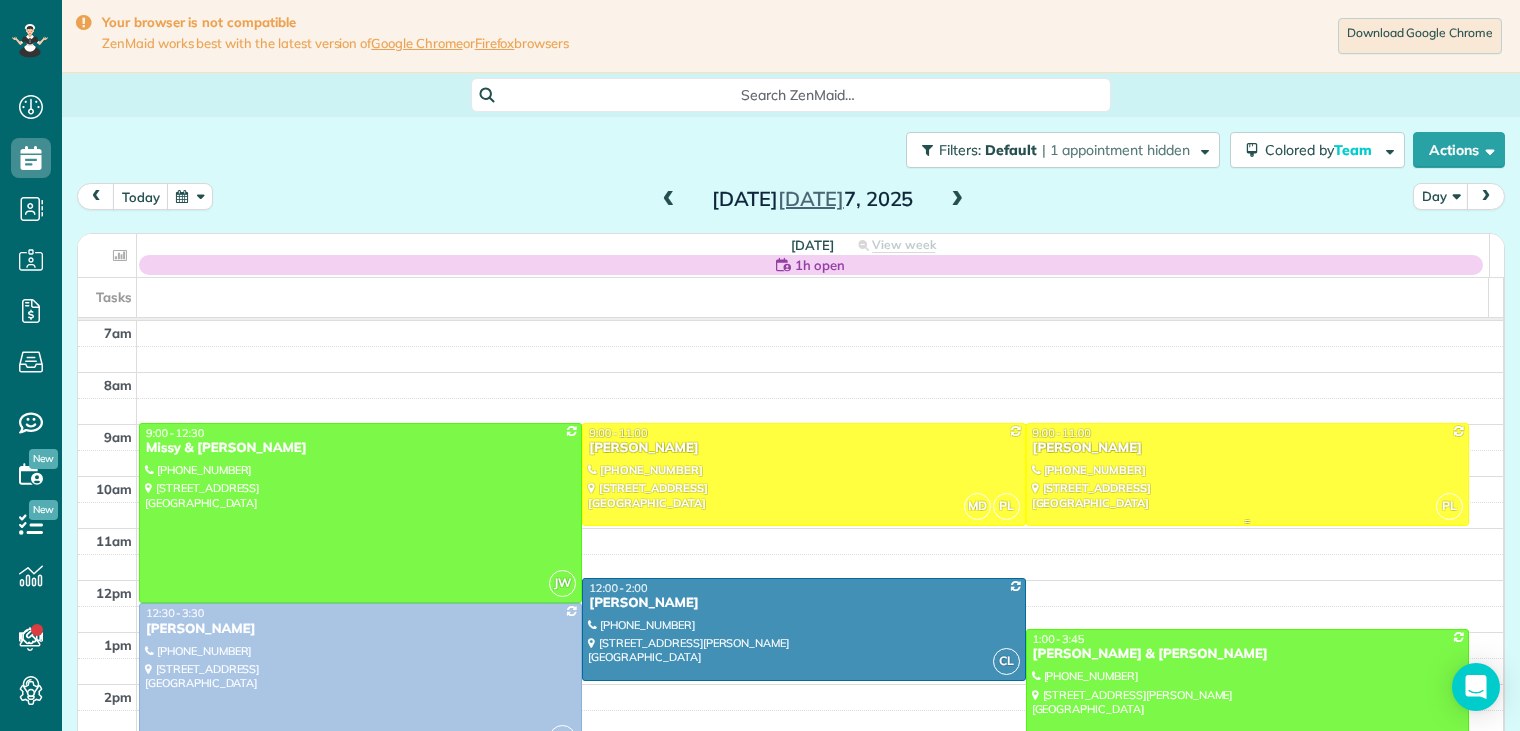 click on "[PERSON_NAME]" at bounding box center (1247, 448) 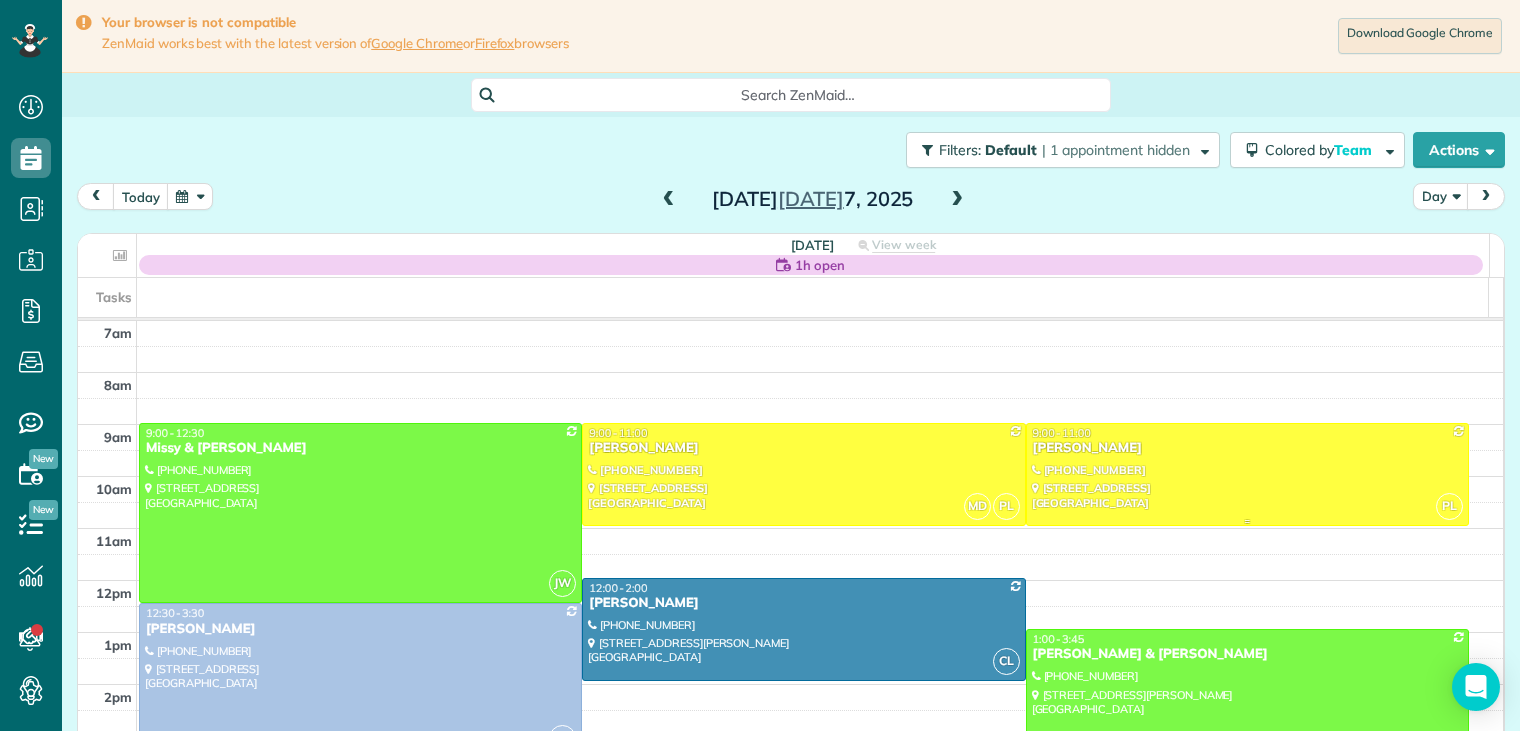 click at bounding box center (0, 0) 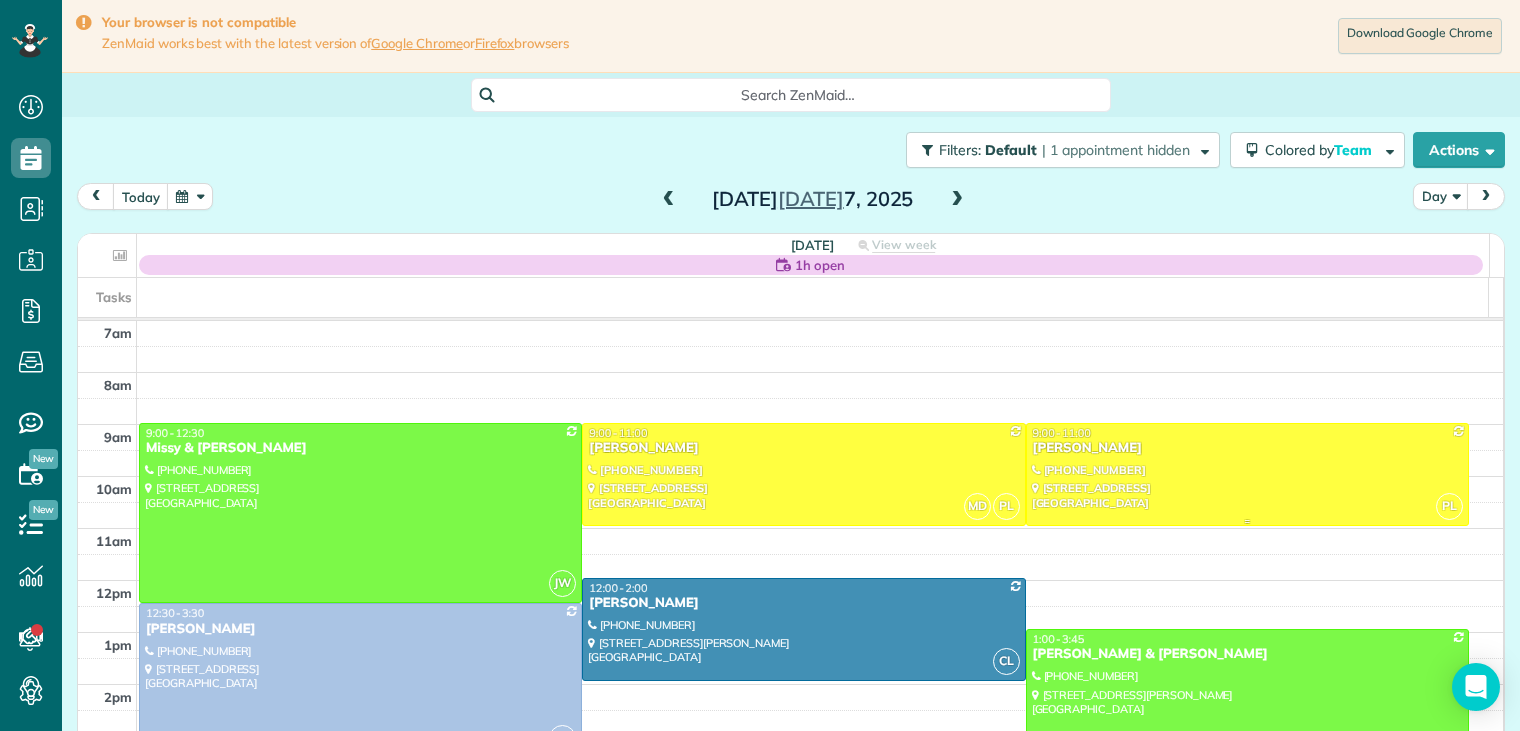 click at bounding box center (1247, 474) 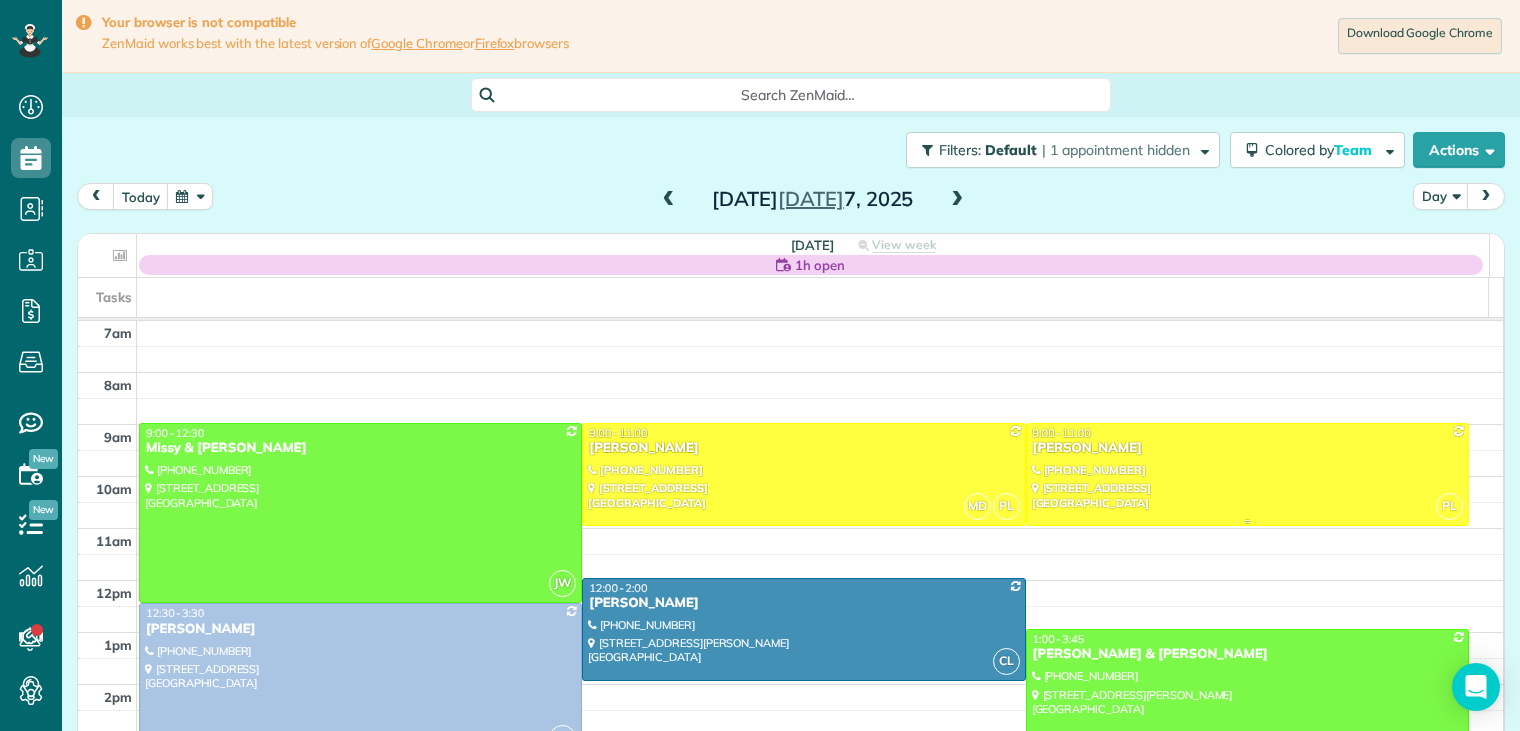 click at bounding box center (0, 0) 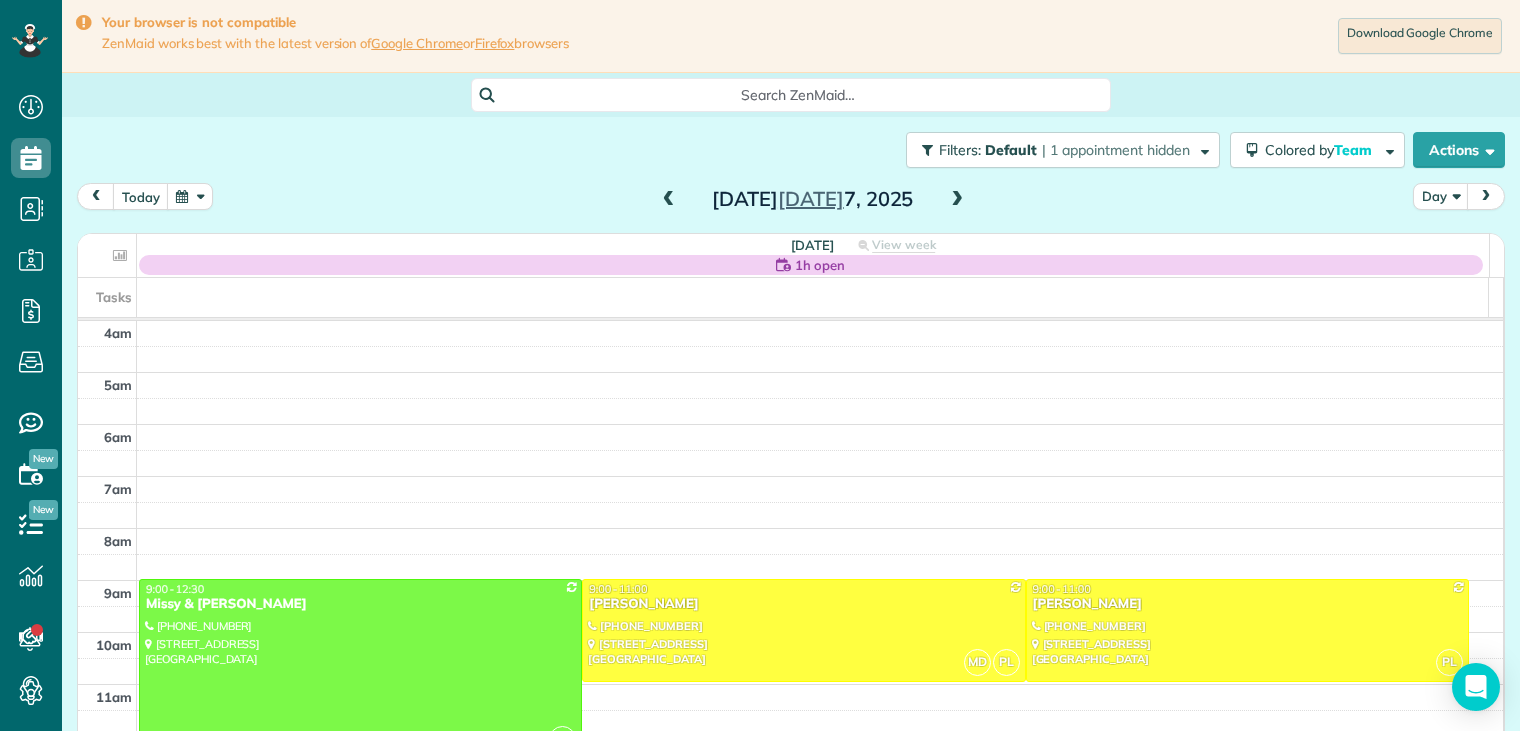 scroll, scrollTop: 200, scrollLeft: 0, axis: vertical 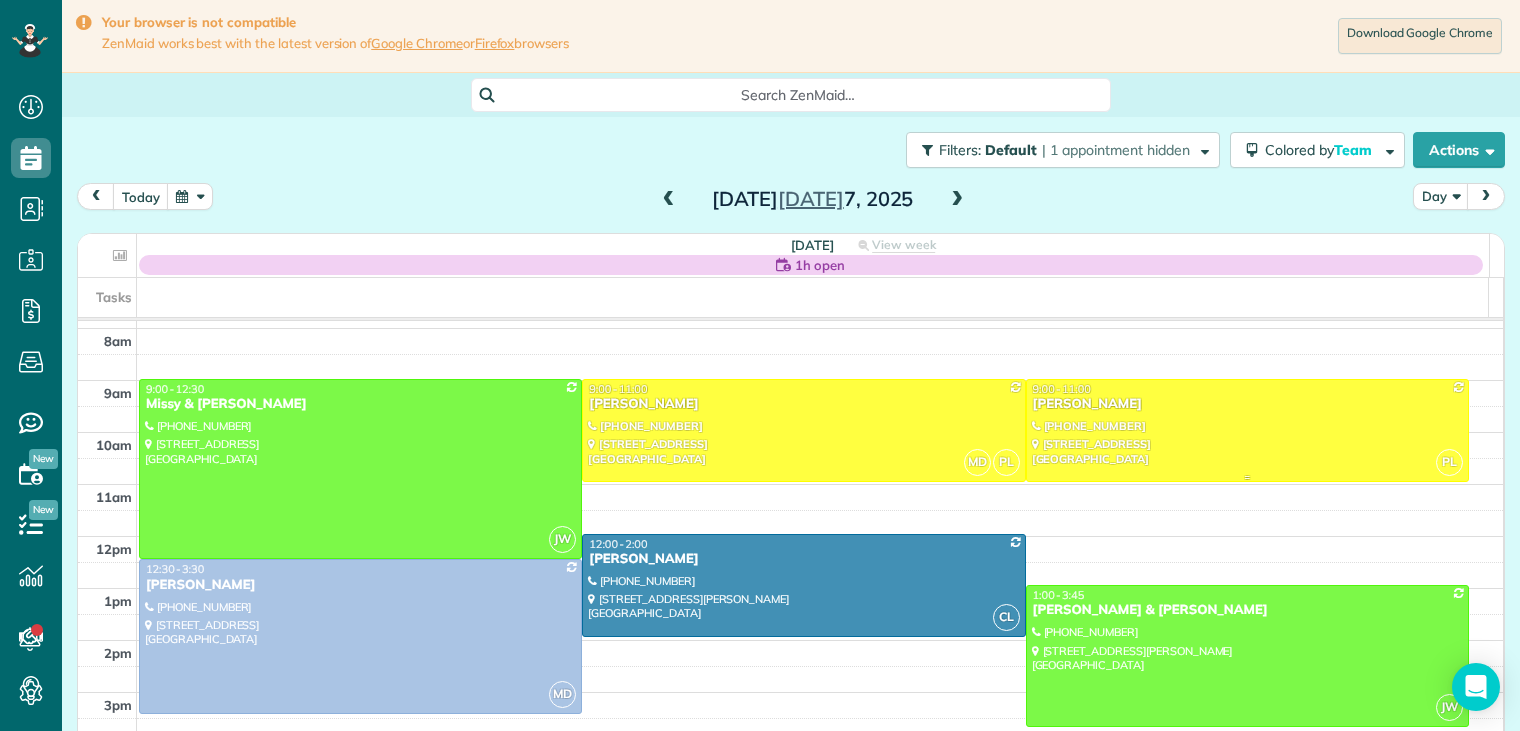 click at bounding box center (1247, 430) 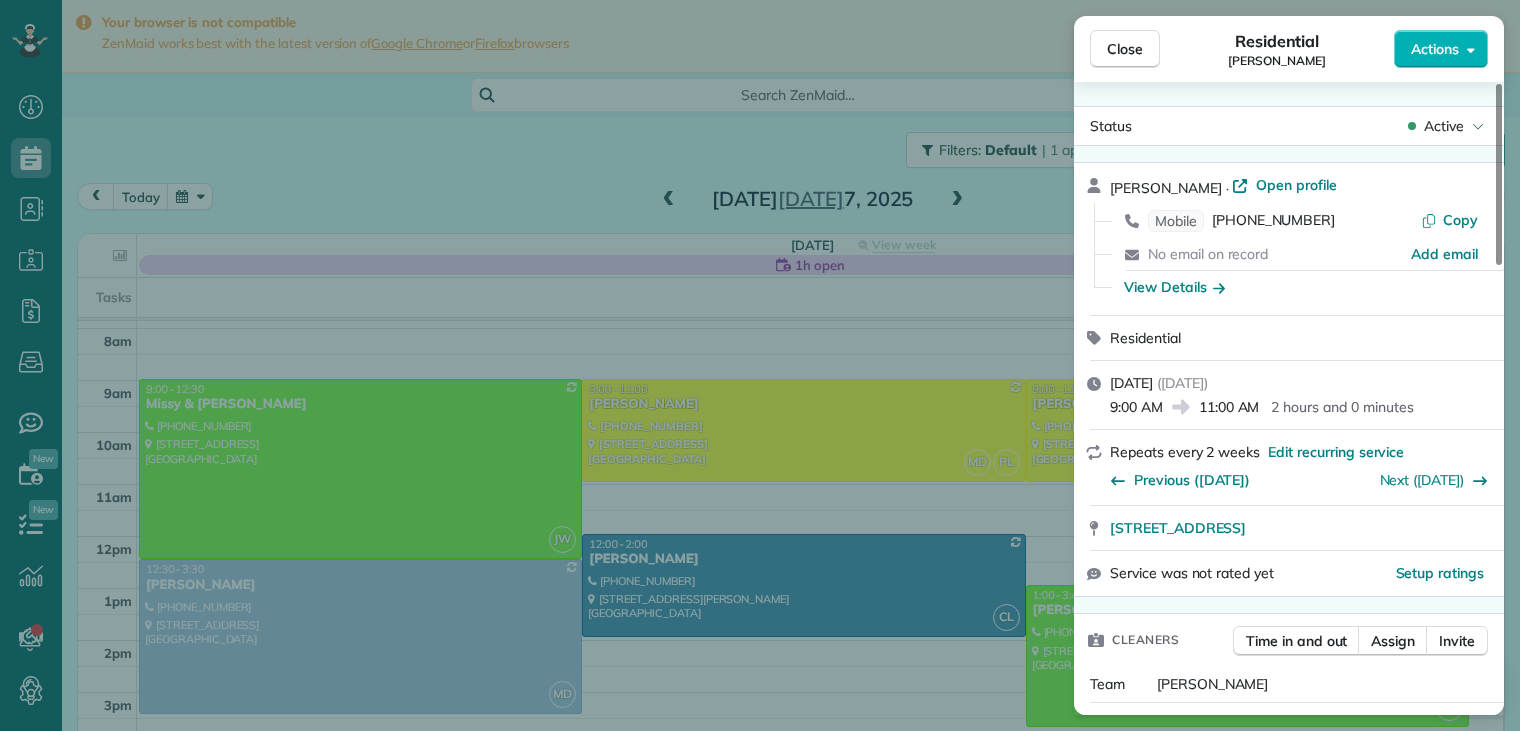 click on "No email on record" at bounding box center [1279, 254] 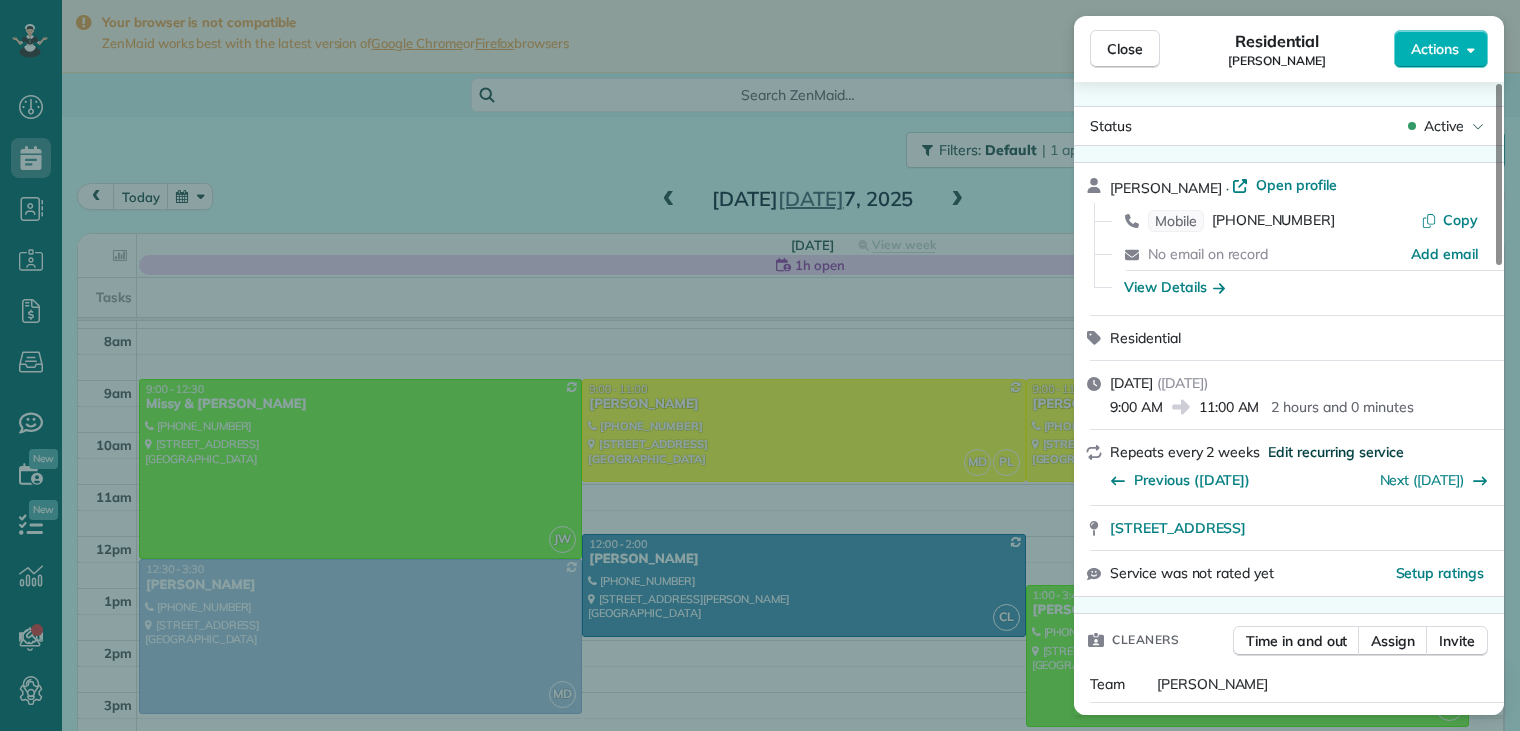 click on "Edit recurring service" at bounding box center (1336, 452) 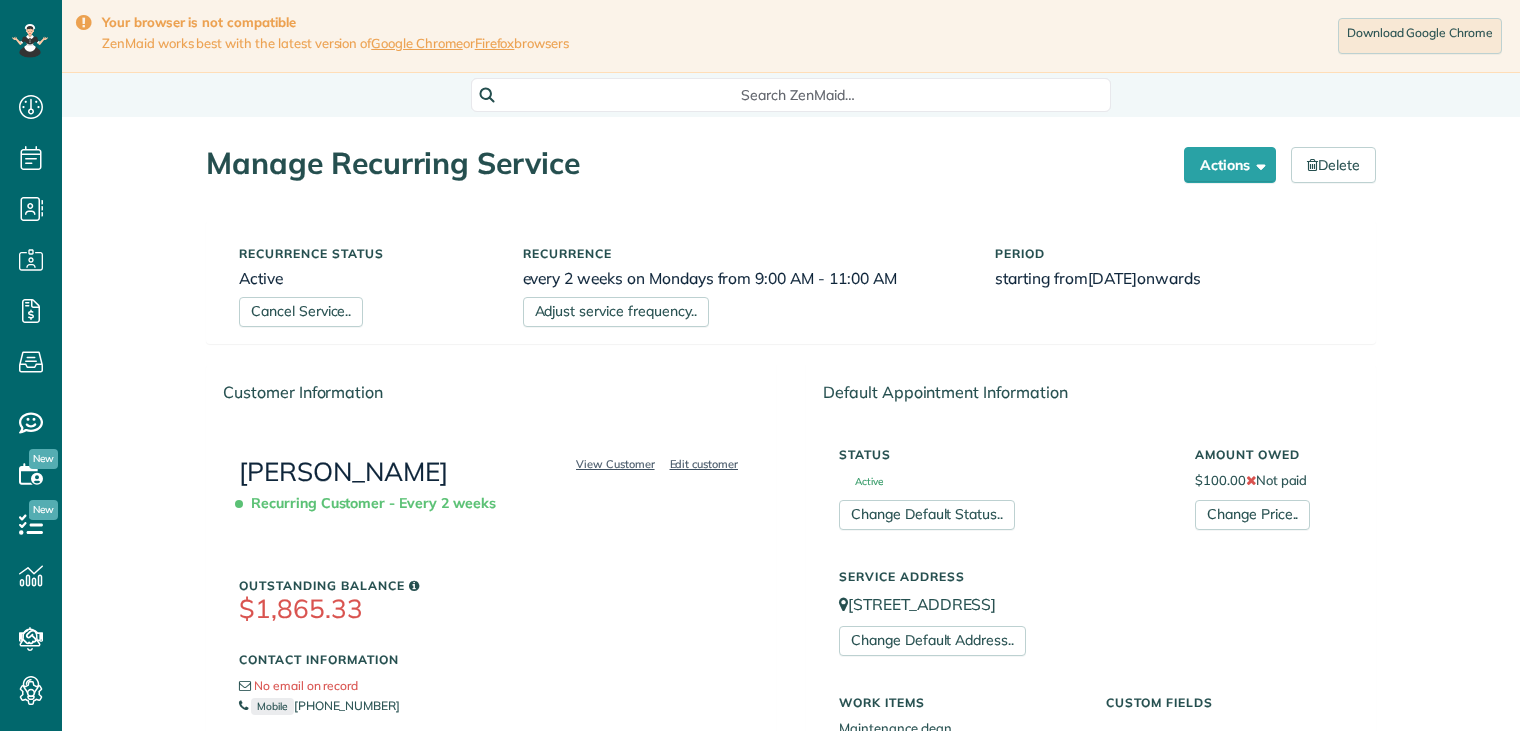 scroll, scrollTop: 0, scrollLeft: 0, axis: both 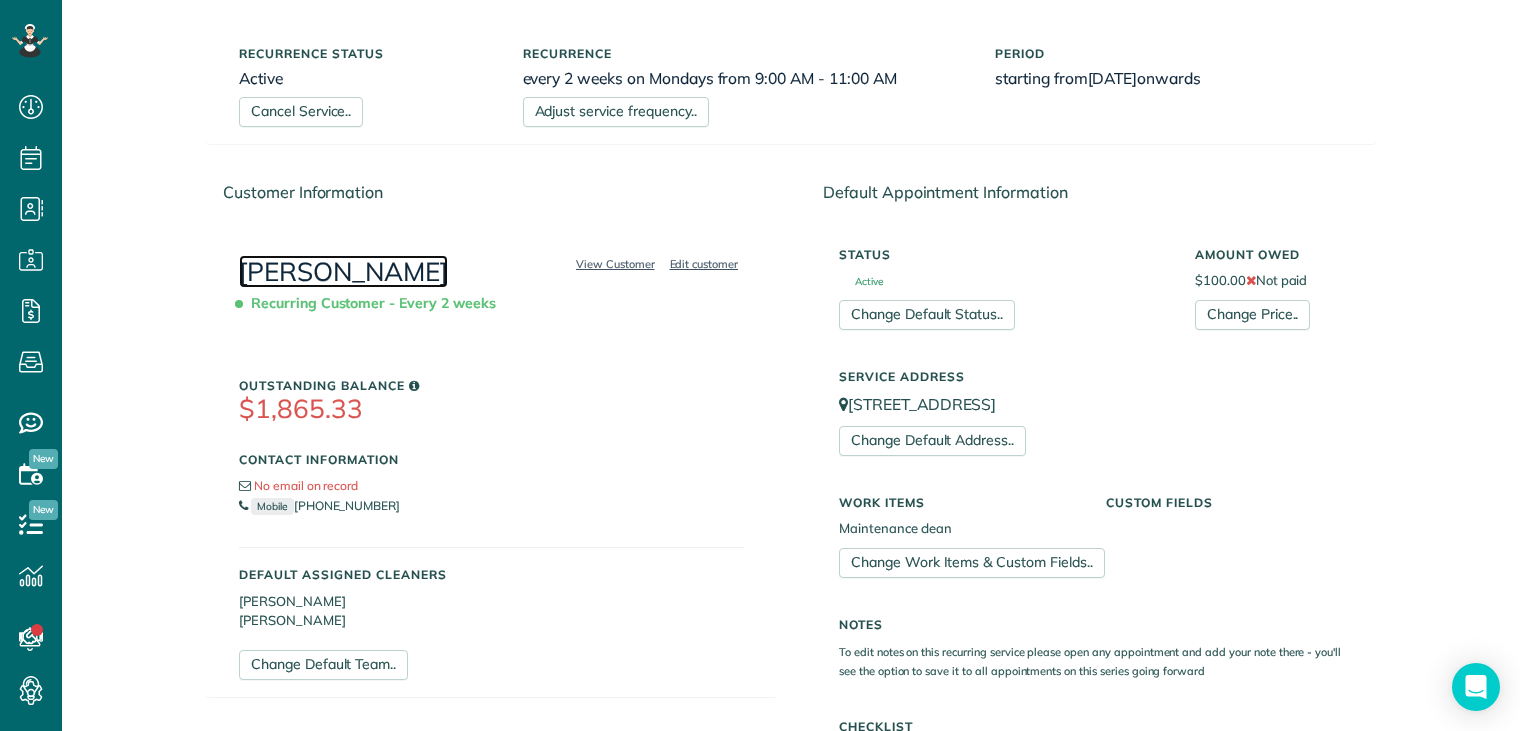 click on "[PERSON_NAME]" at bounding box center [343, 271] 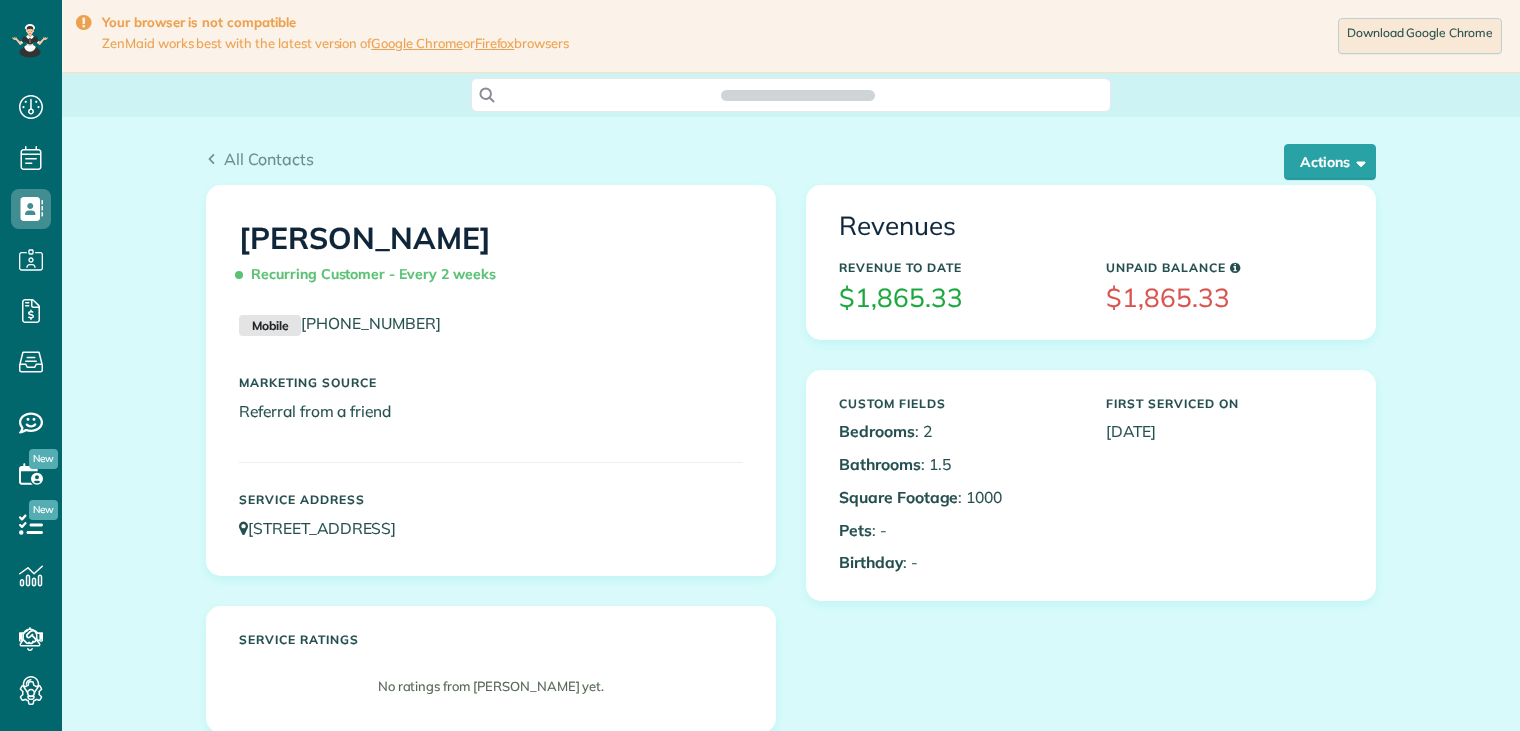 scroll, scrollTop: 0, scrollLeft: 0, axis: both 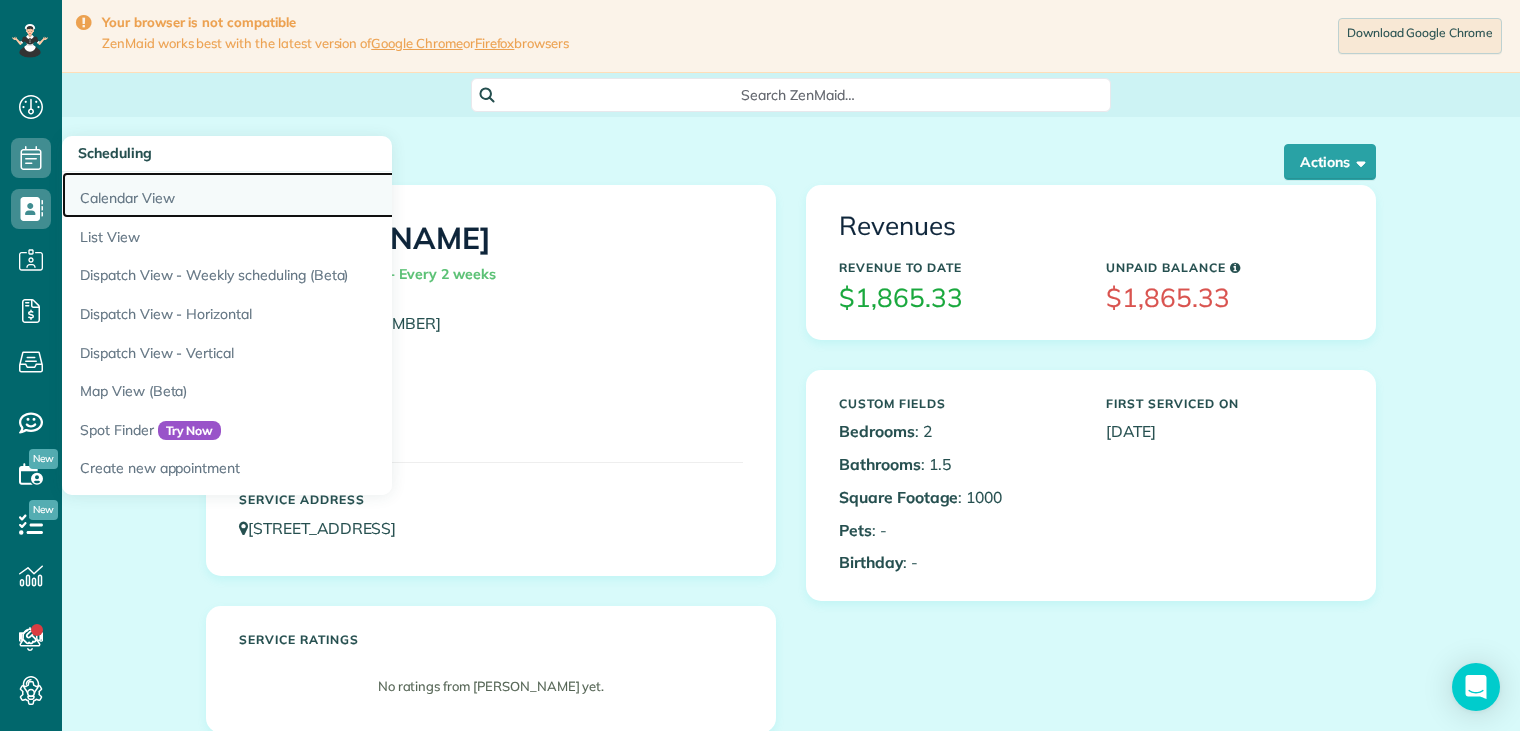 click on "Calendar View" at bounding box center [312, 195] 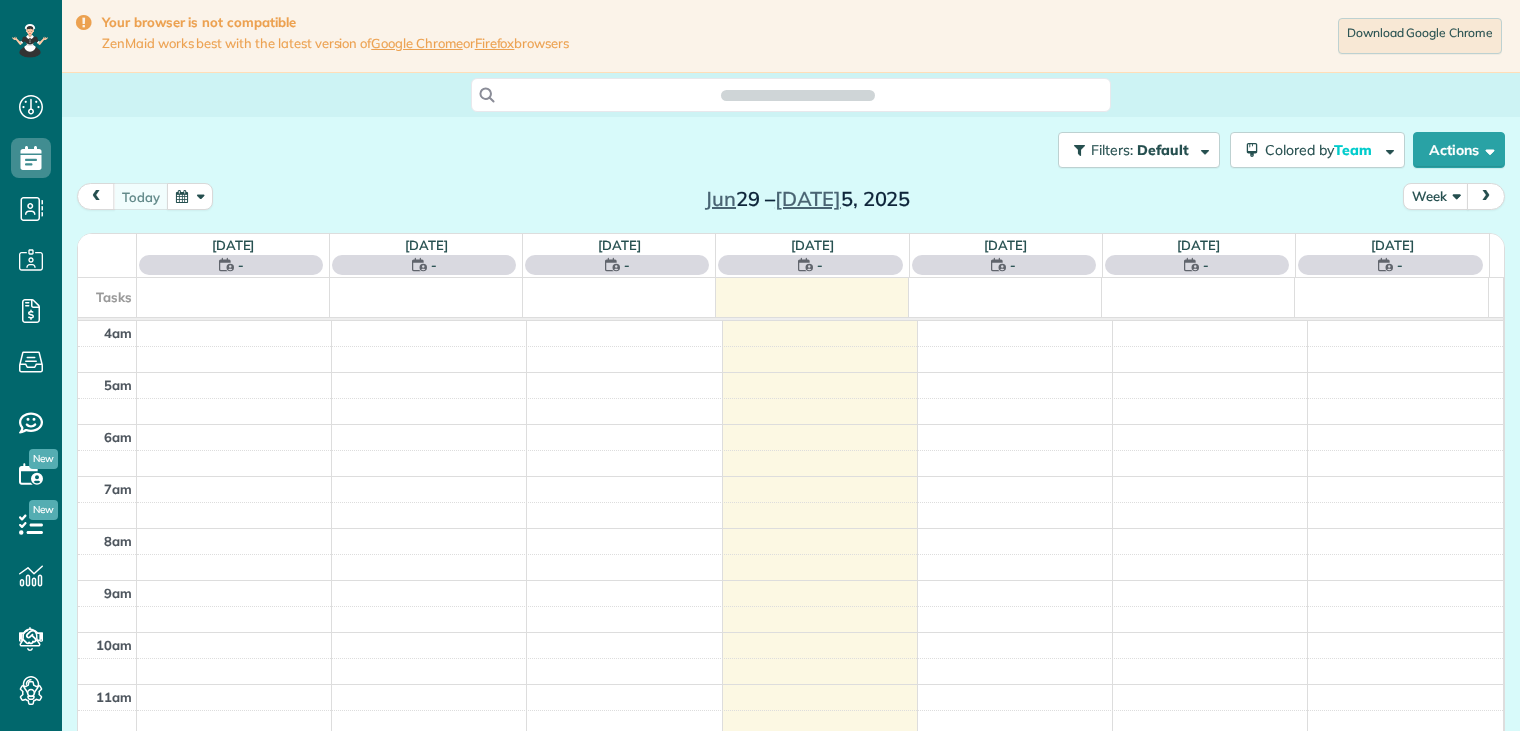 scroll, scrollTop: 0, scrollLeft: 0, axis: both 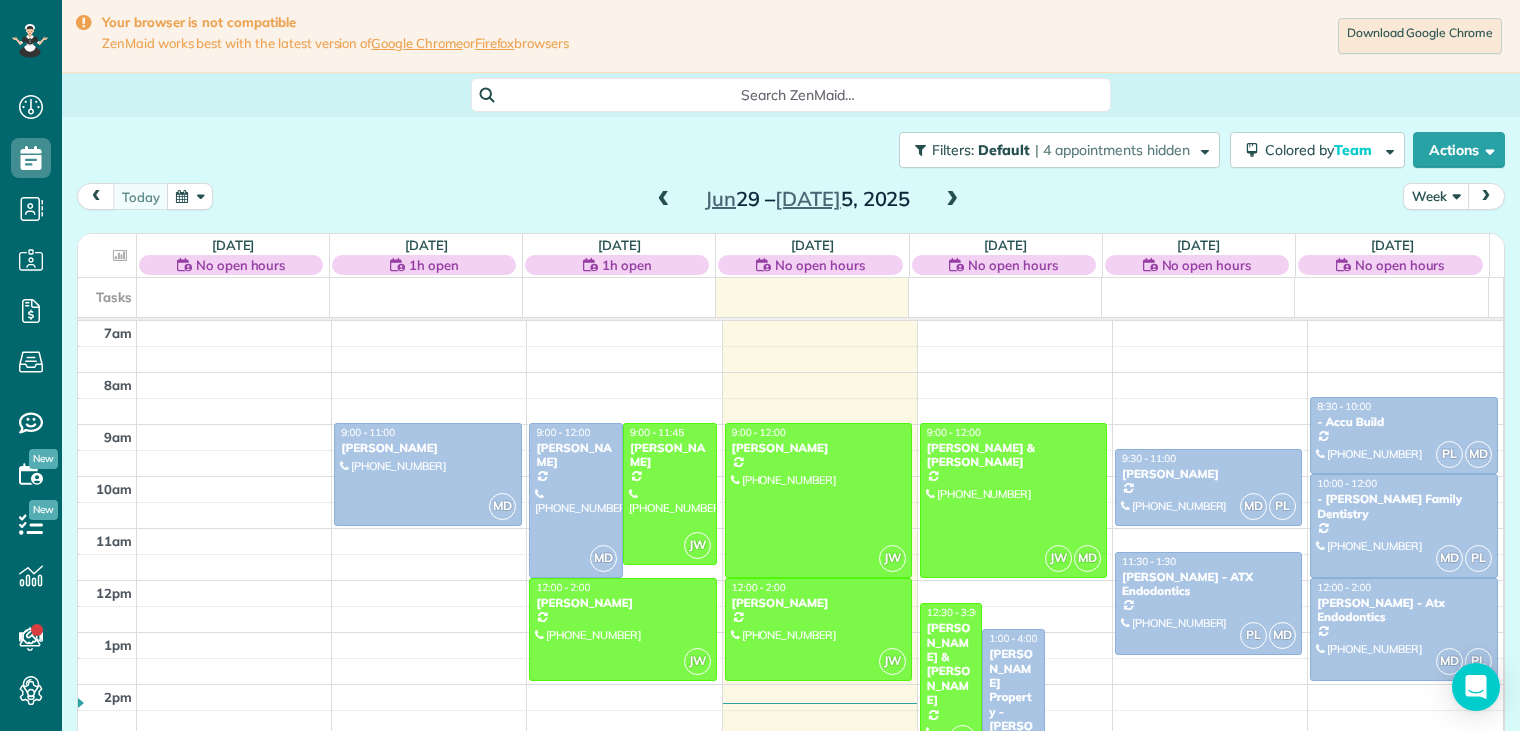 click on "Week" at bounding box center (1436, 196) 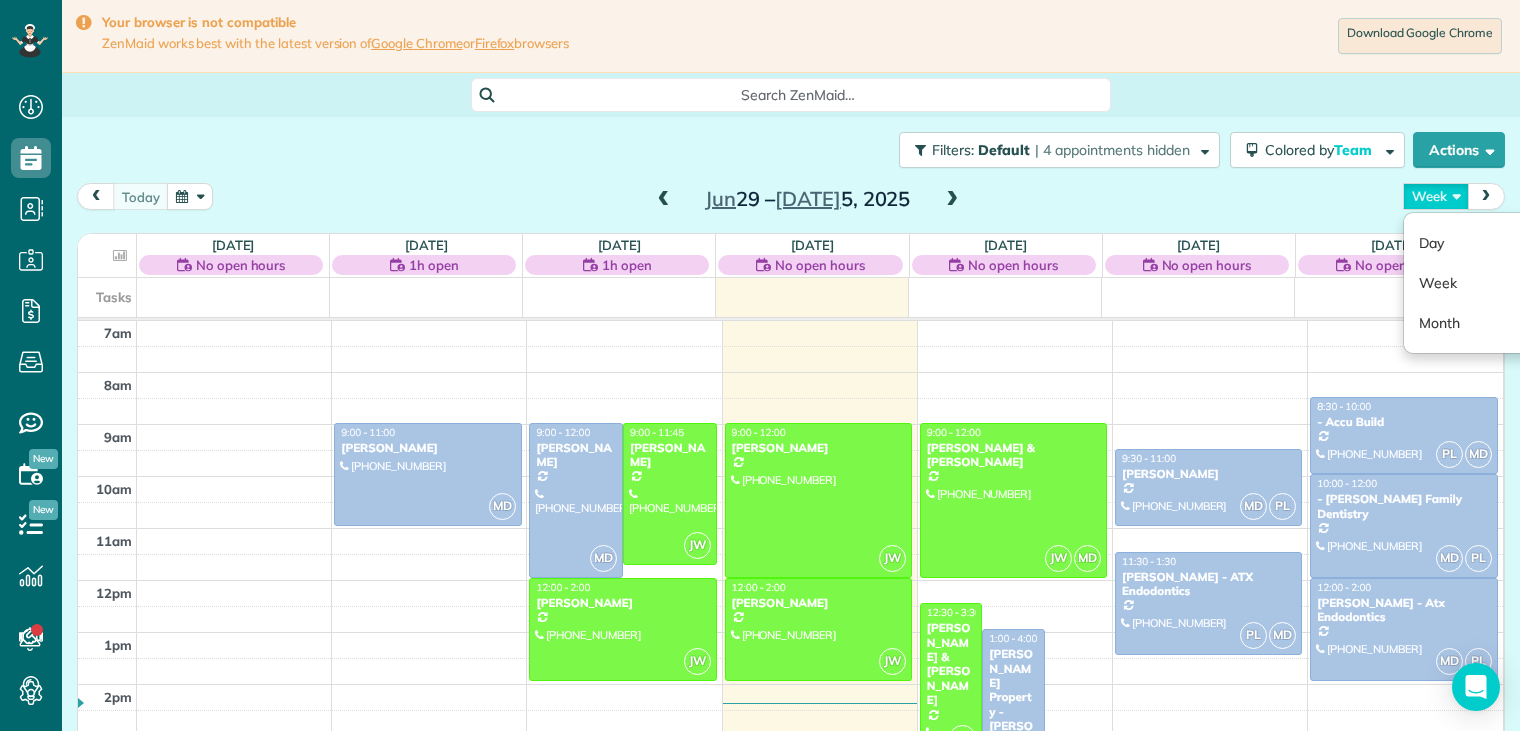 click on "Week" at bounding box center (1436, 196) 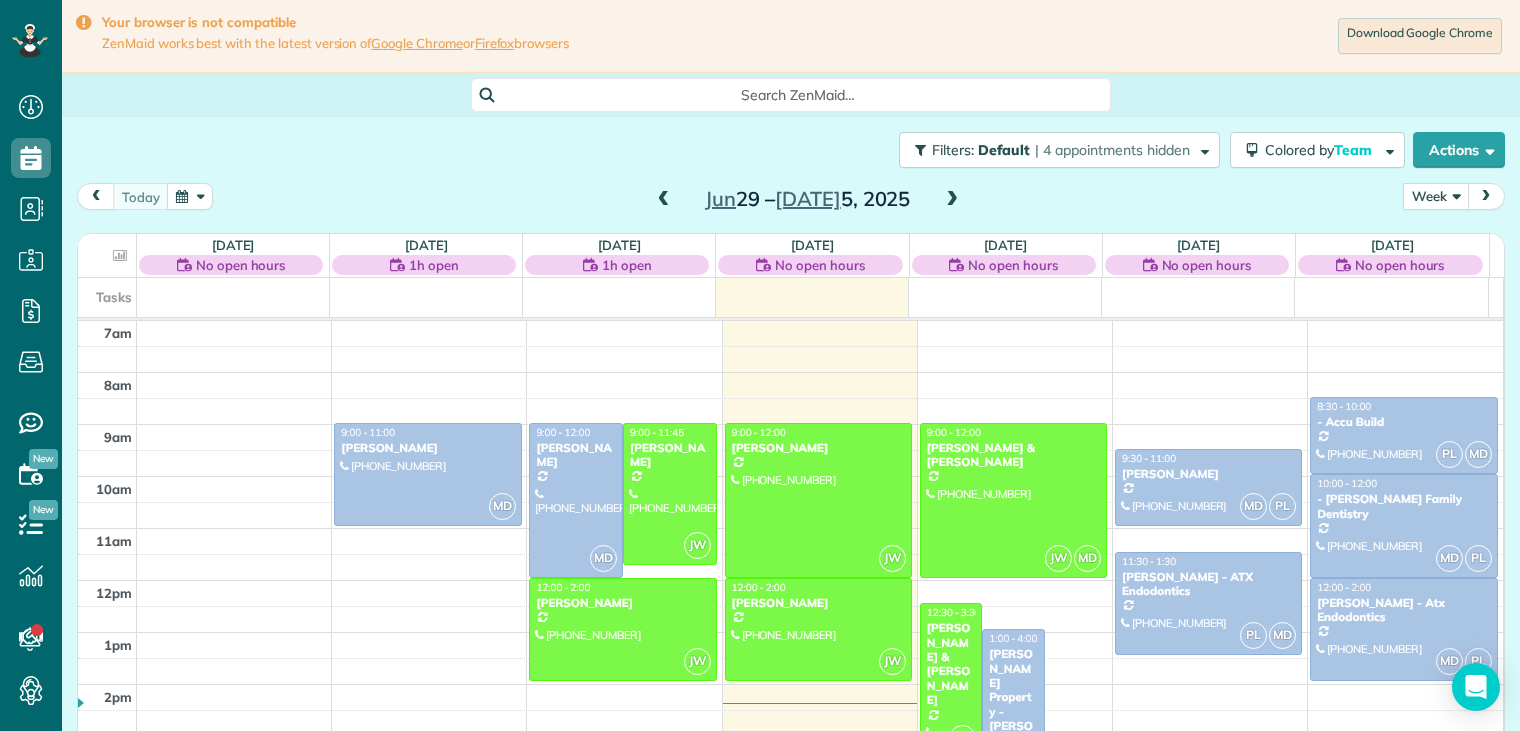 click on "Week" at bounding box center [1436, 196] 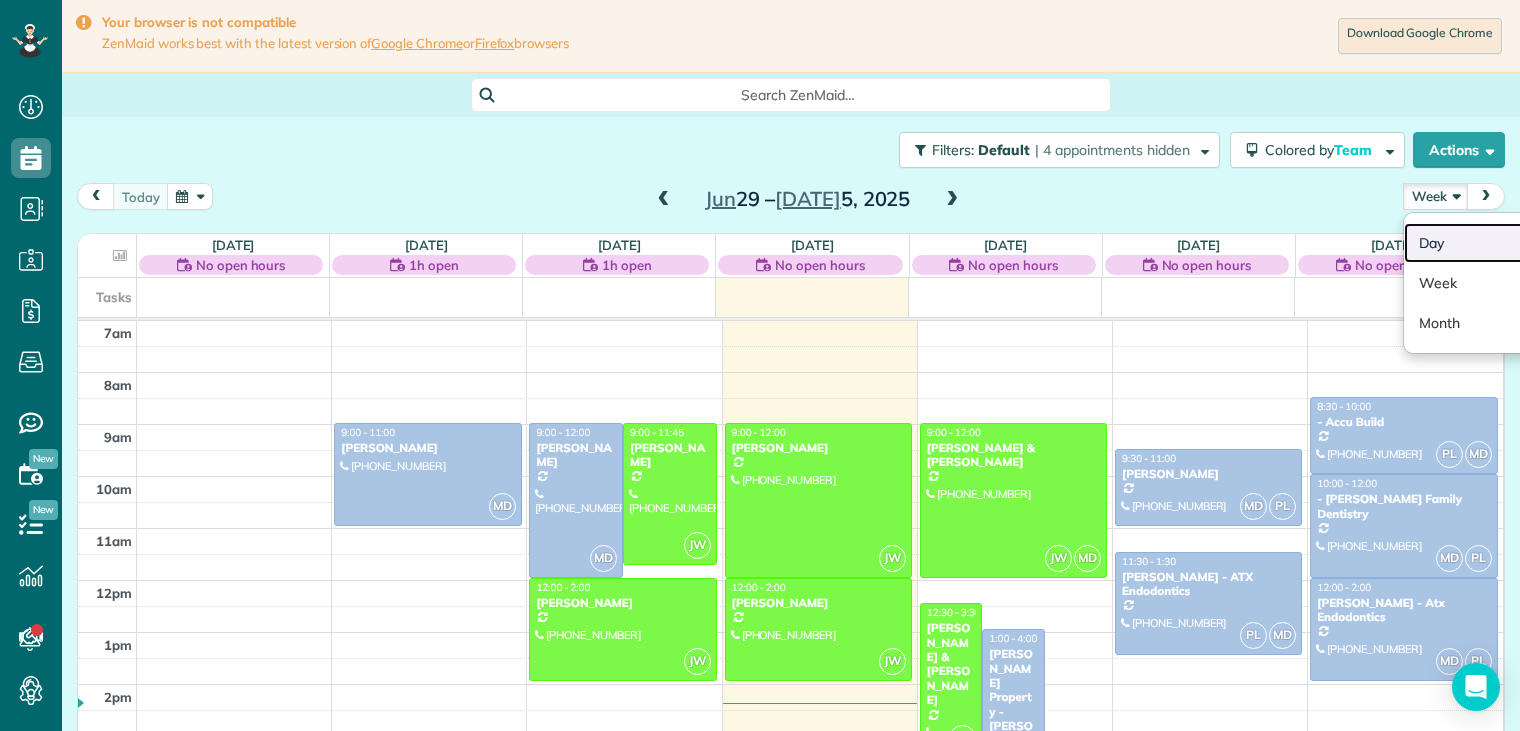 click on "Day" at bounding box center [1483, 243] 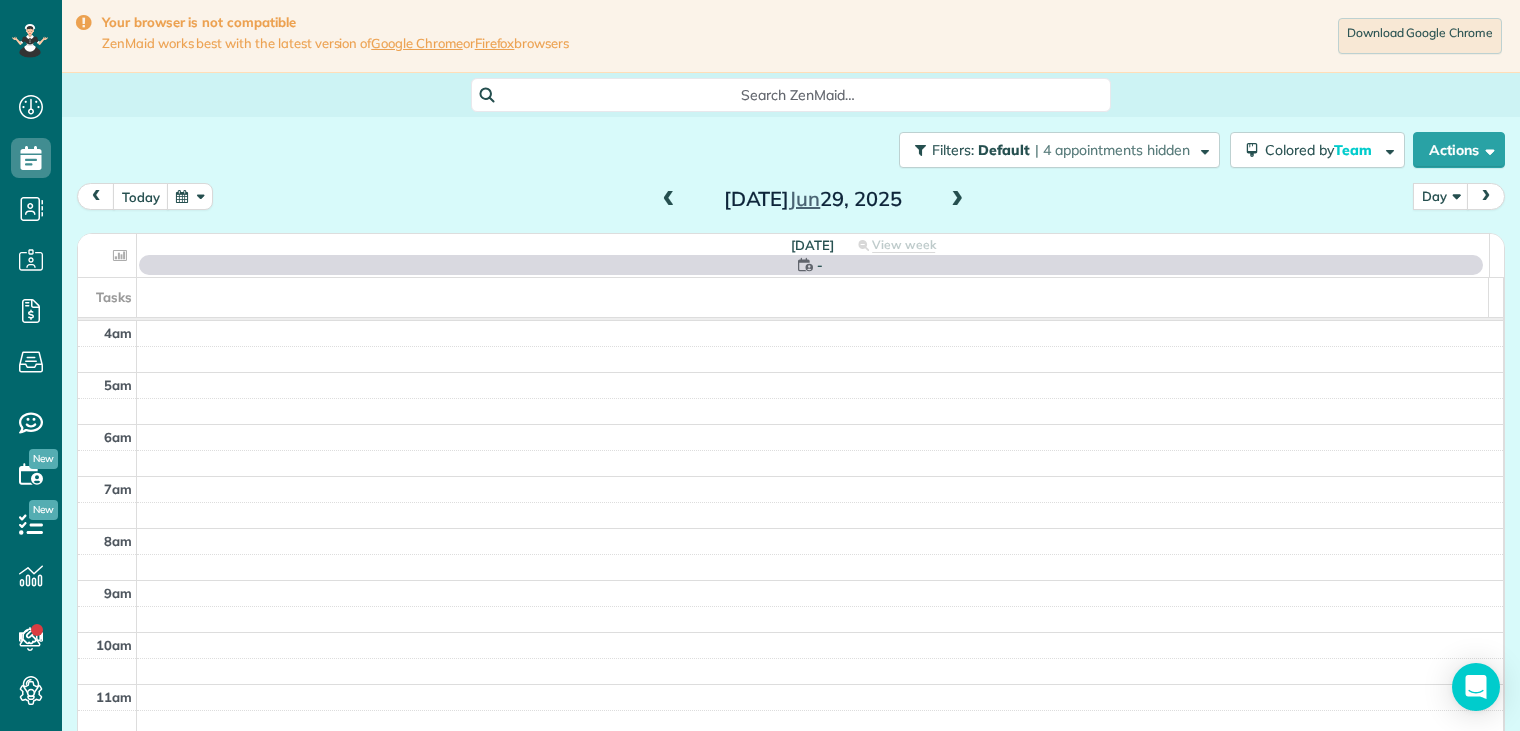 scroll, scrollTop: 156, scrollLeft: 0, axis: vertical 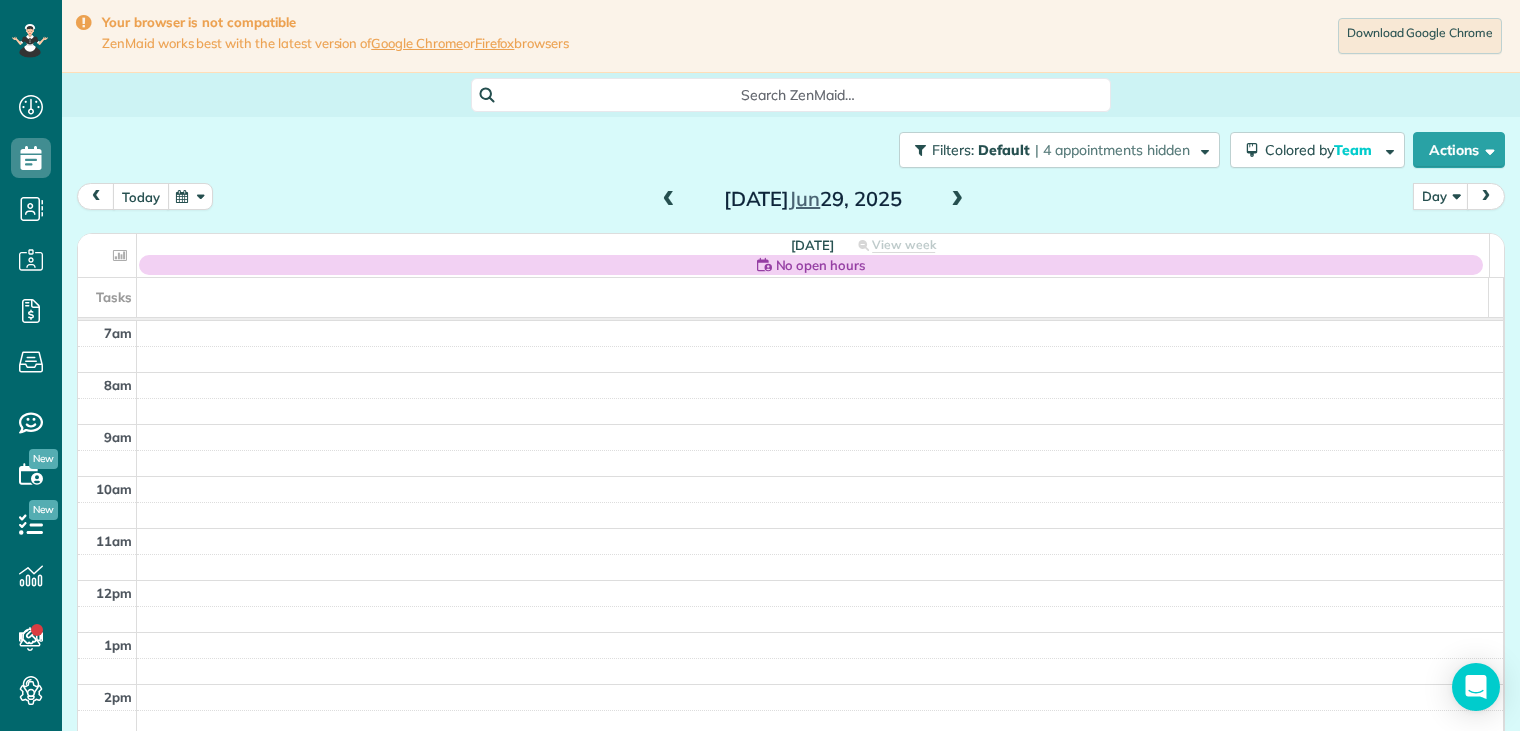 click on "today" at bounding box center [141, 196] 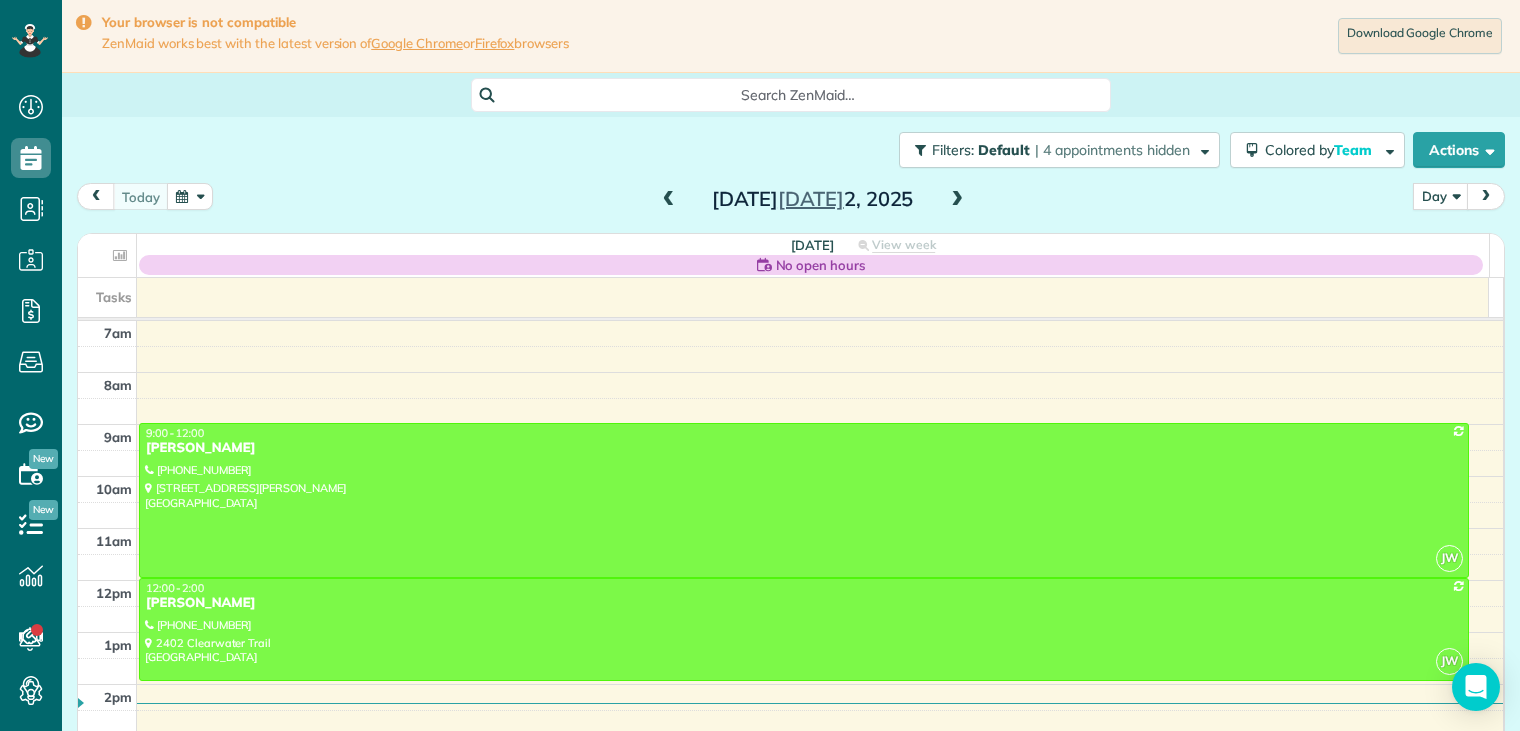 click at bounding box center (957, 200) 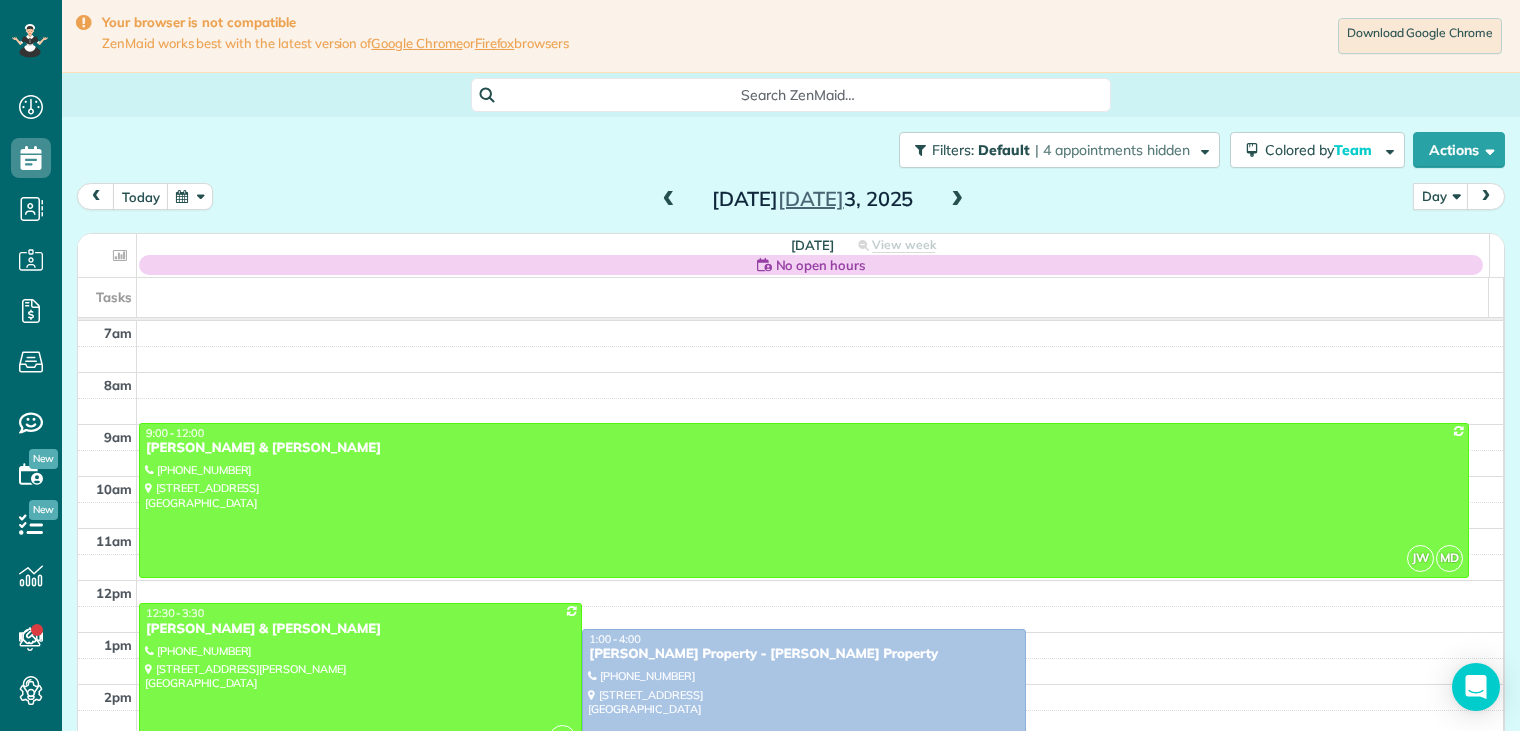 click at bounding box center (957, 200) 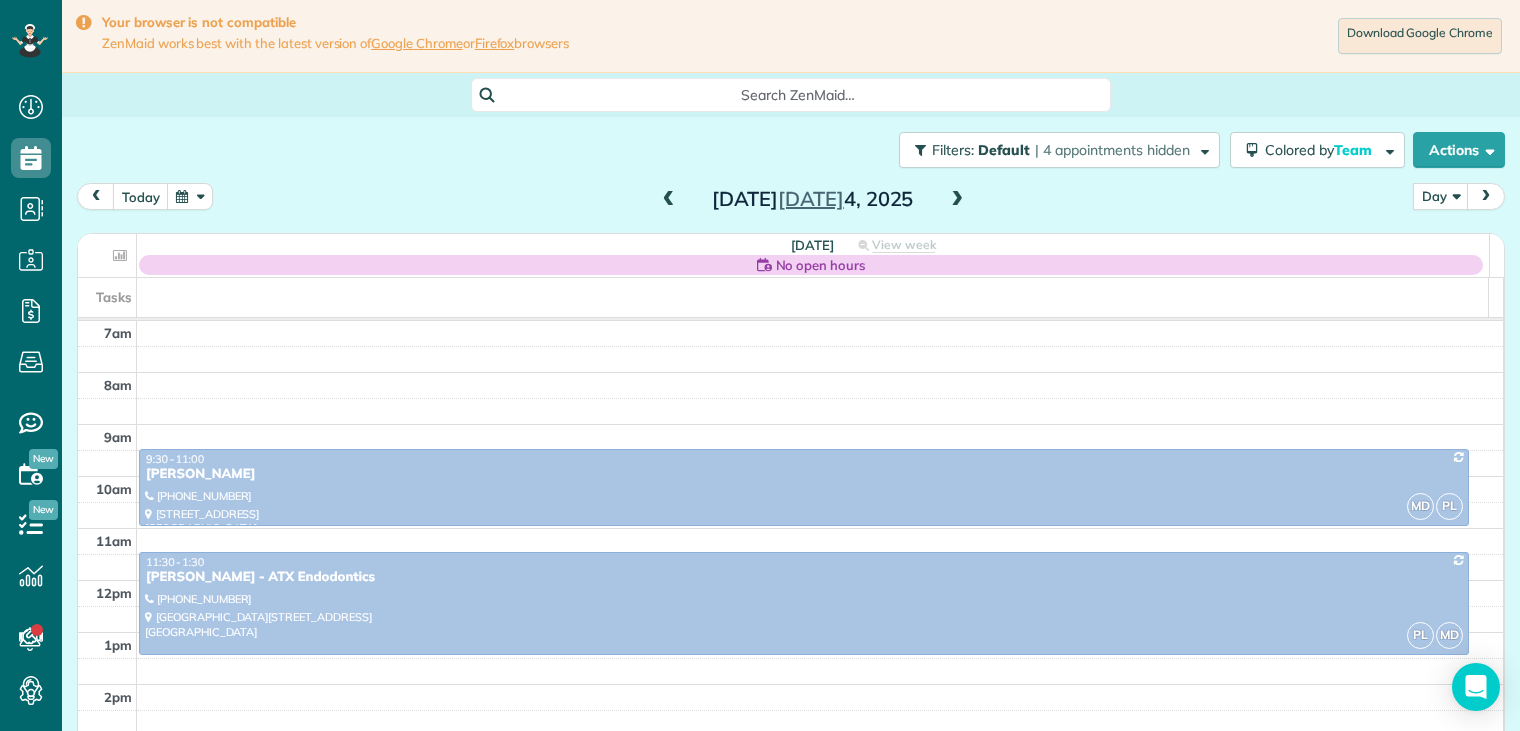 click at bounding box center (957, 200) 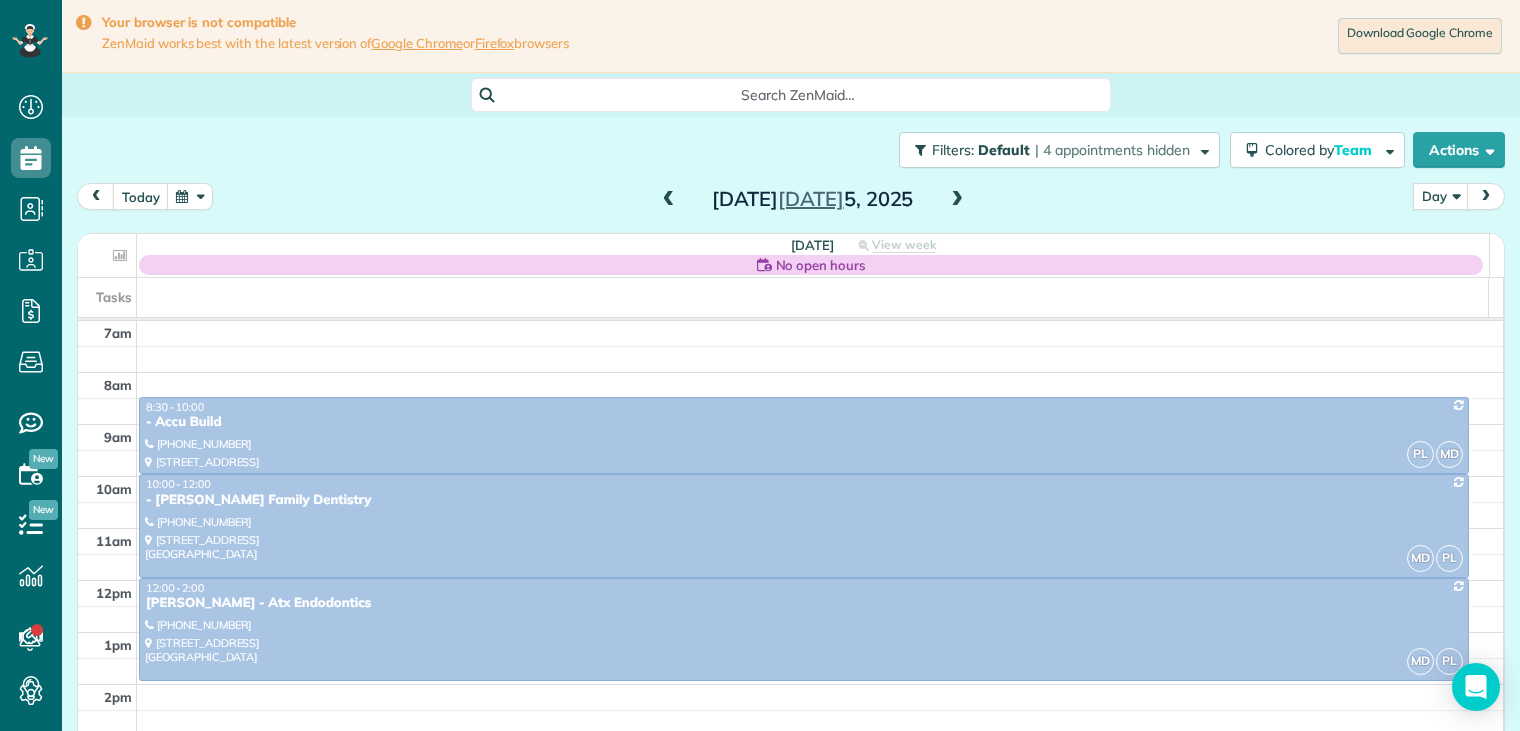 click at bounding box center (957, 200) 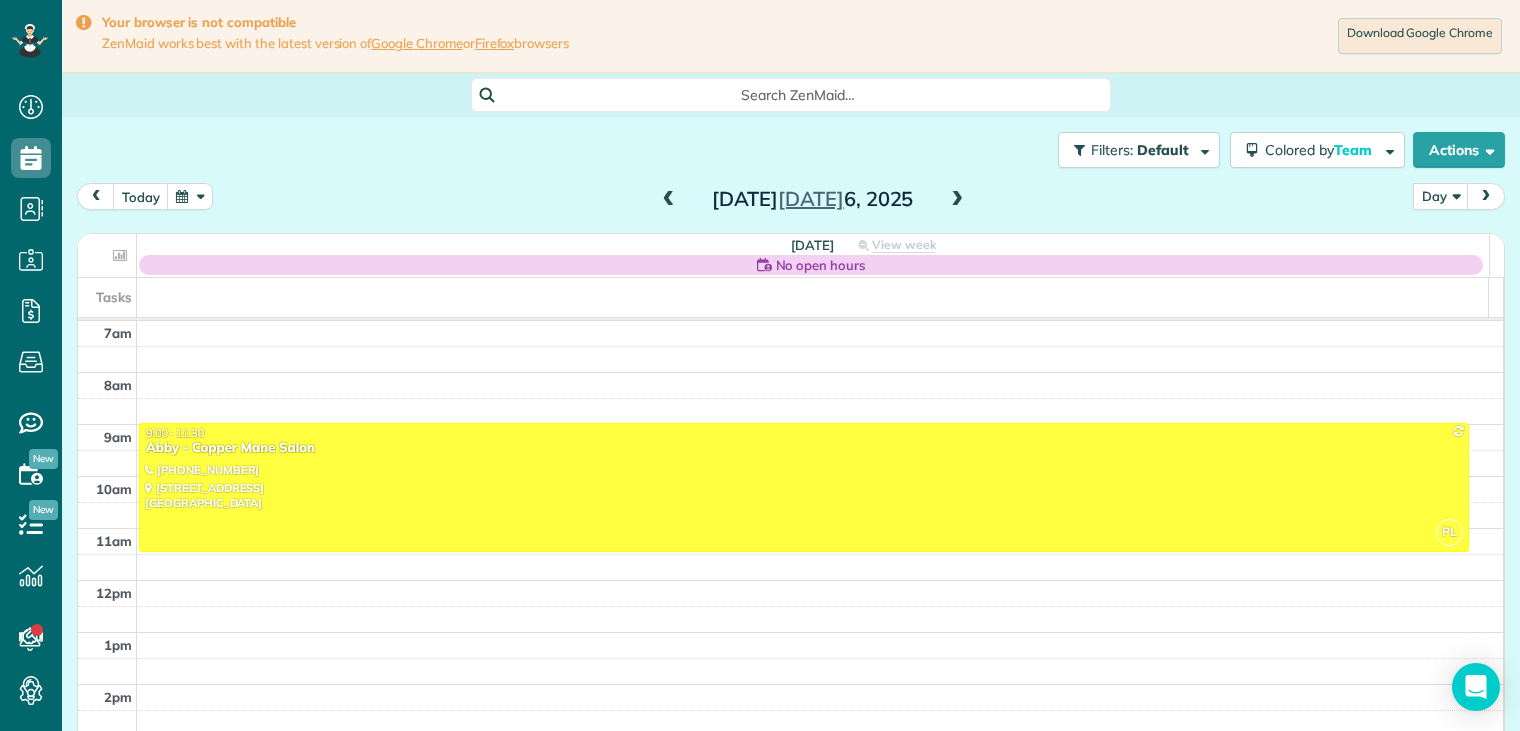 click at bounding box center (957, 200) 